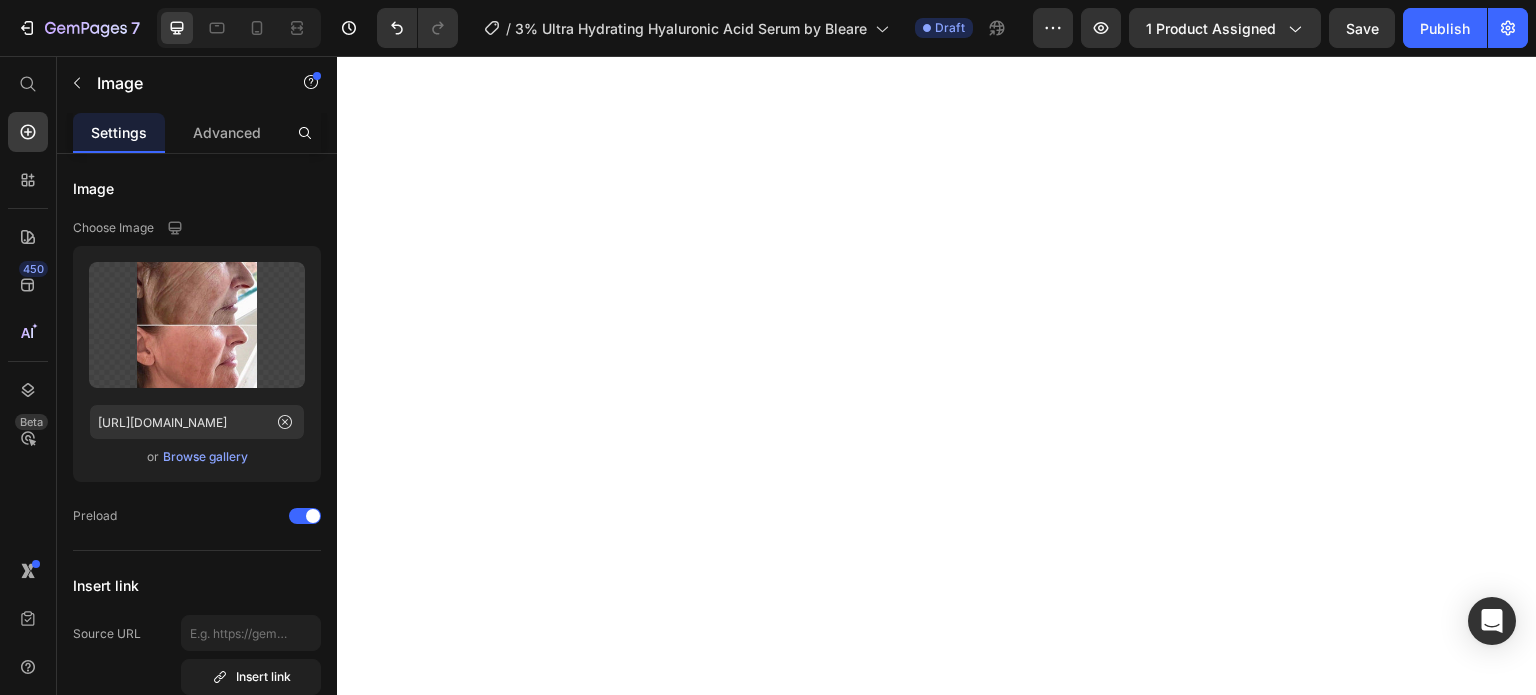 scroll, scrollTop: 0, scrollLeft: 0, axis: both 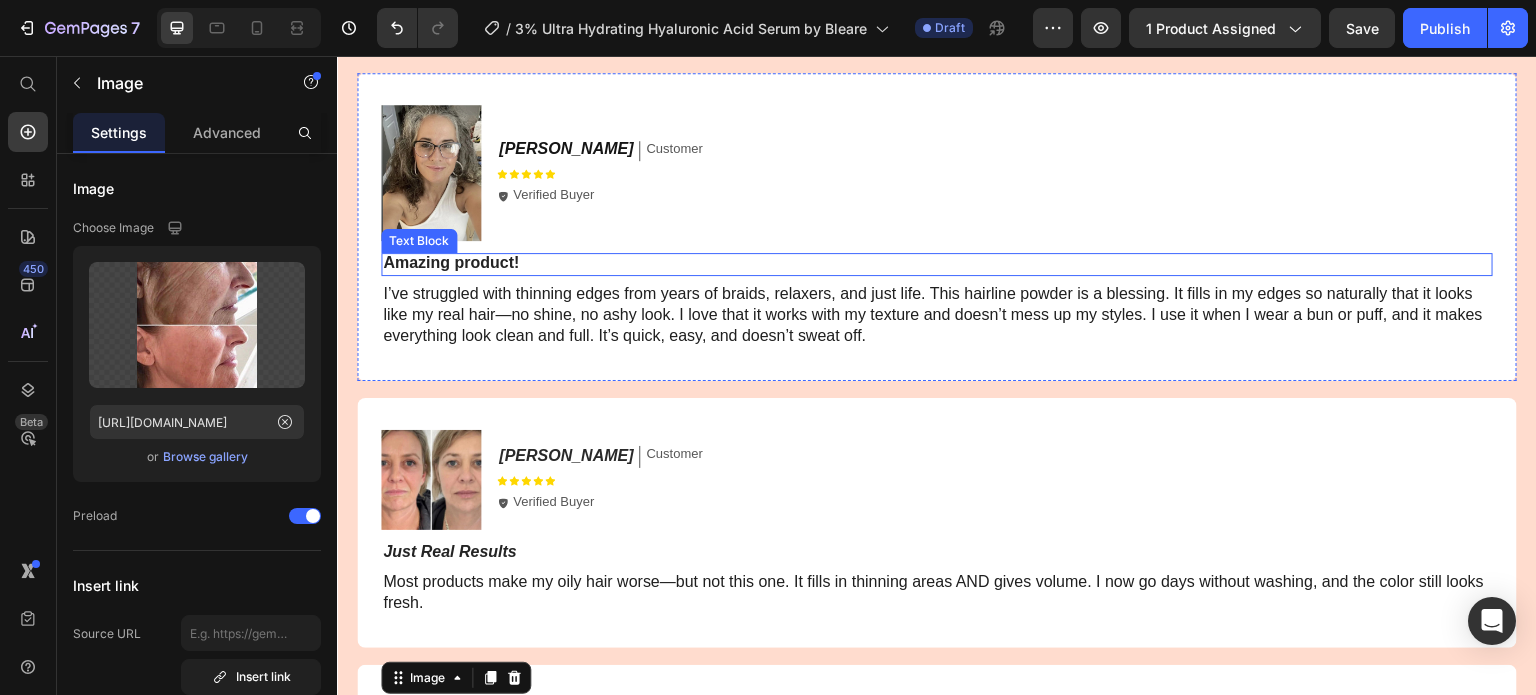 click on "Amazing product!" at bounding box center [937, 263] 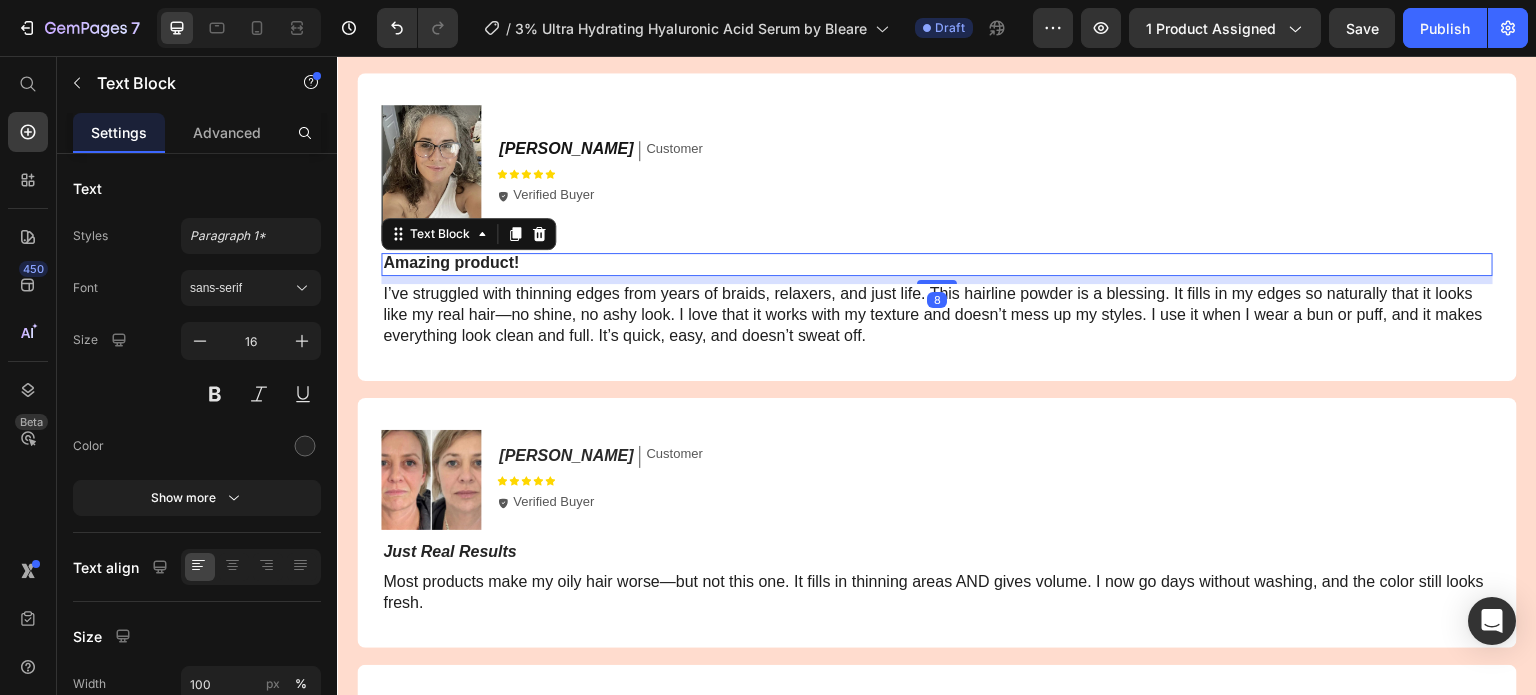 click on "Amazing product!" at bounding box center [937, 263] 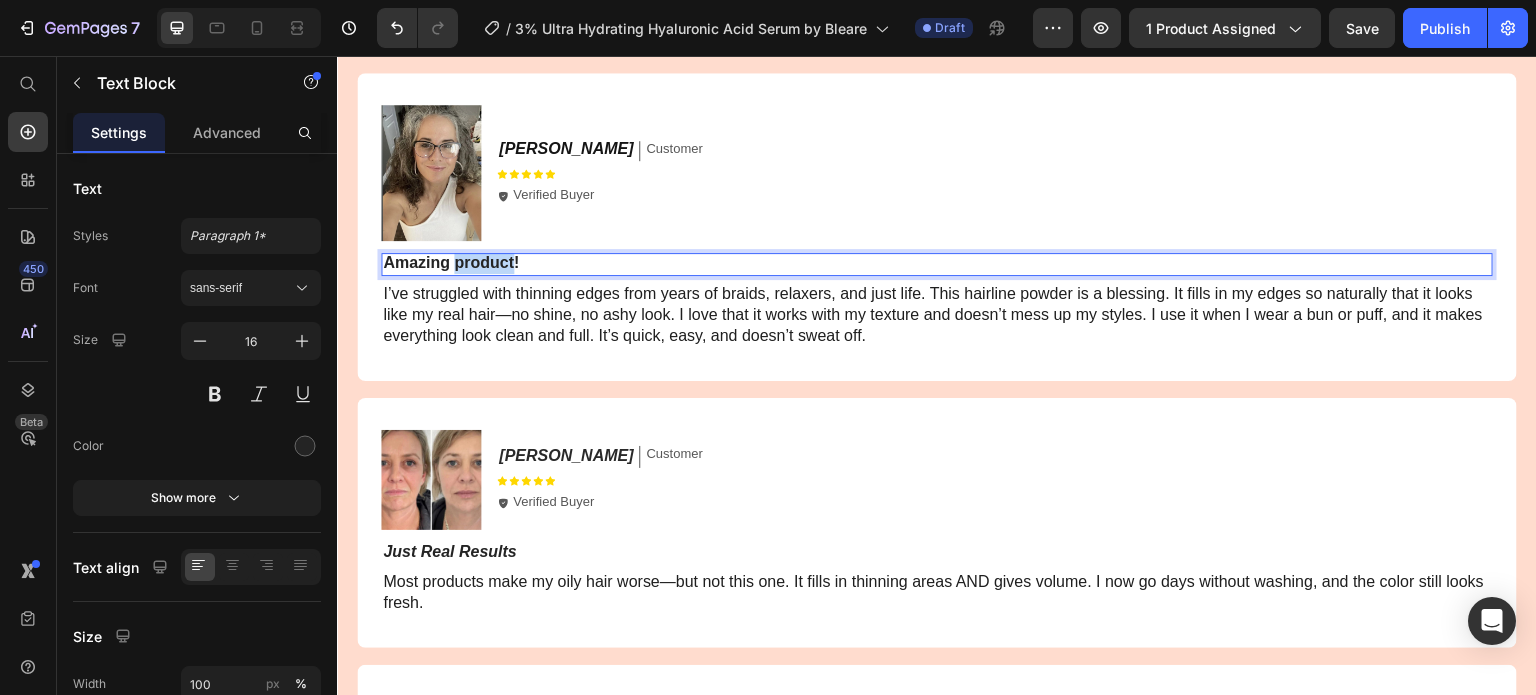 click on "Amazing product!" at bounding box center [937, 263] 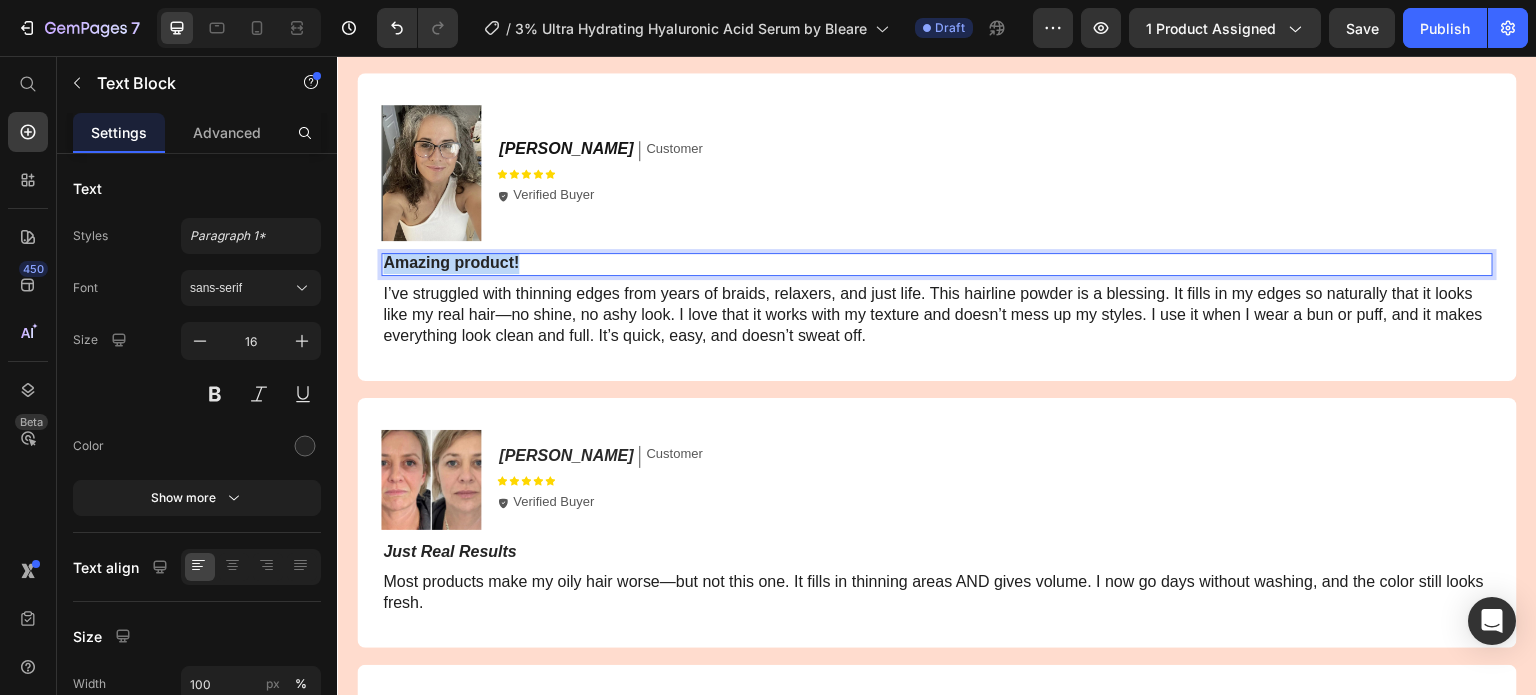 click on "Amazing product!" at bounding box center (937, 263) 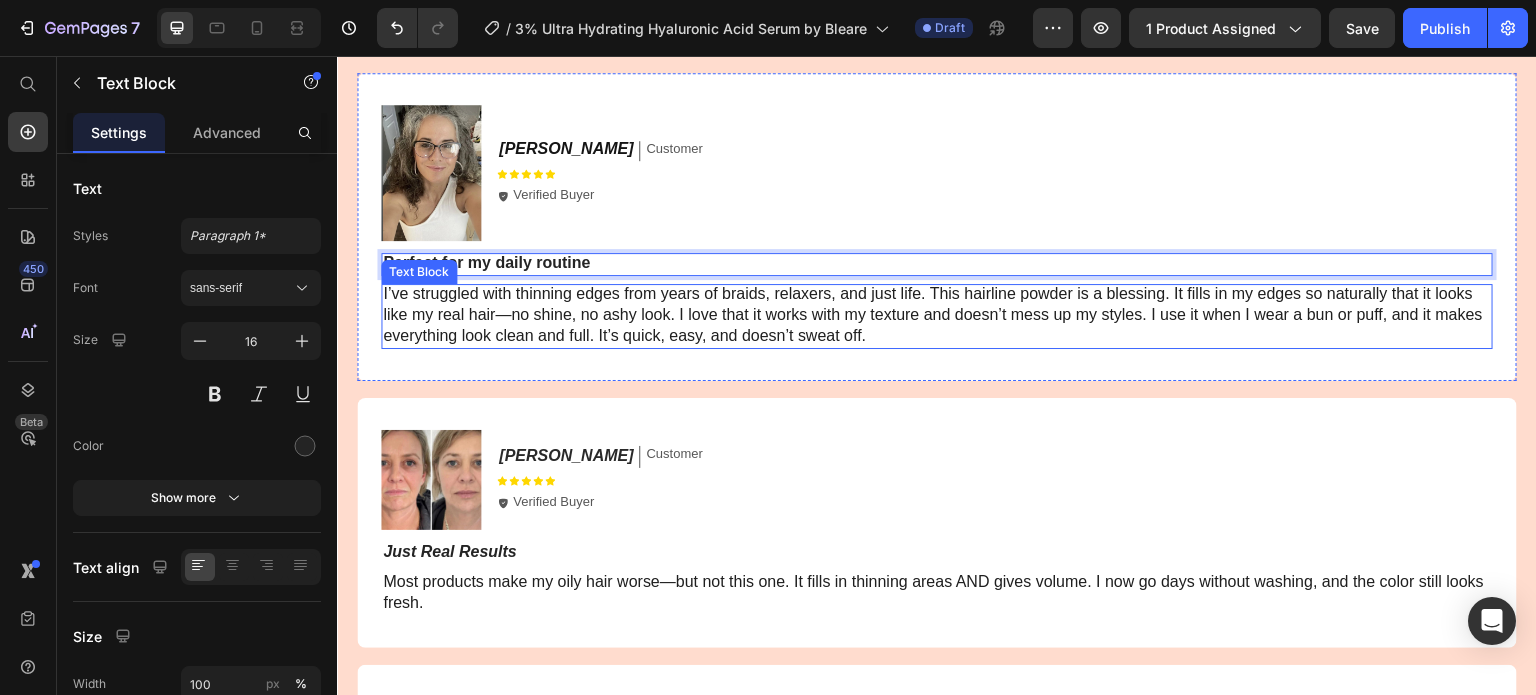 click on "I’ve struggled with thinning edges from years of braids, relaxers, and just life. This hairline powder is a blessing. It fills in my edges so naturally that it looks like my real hair—no shine, no ashy look. I love that it works with my texture and doesn’t mess up my styles. I use it when I wear a bun or puff, and it makes everything look clean and full. It’s quick, easy, and doesn’t sweat off." at bounding box center [933, 314] 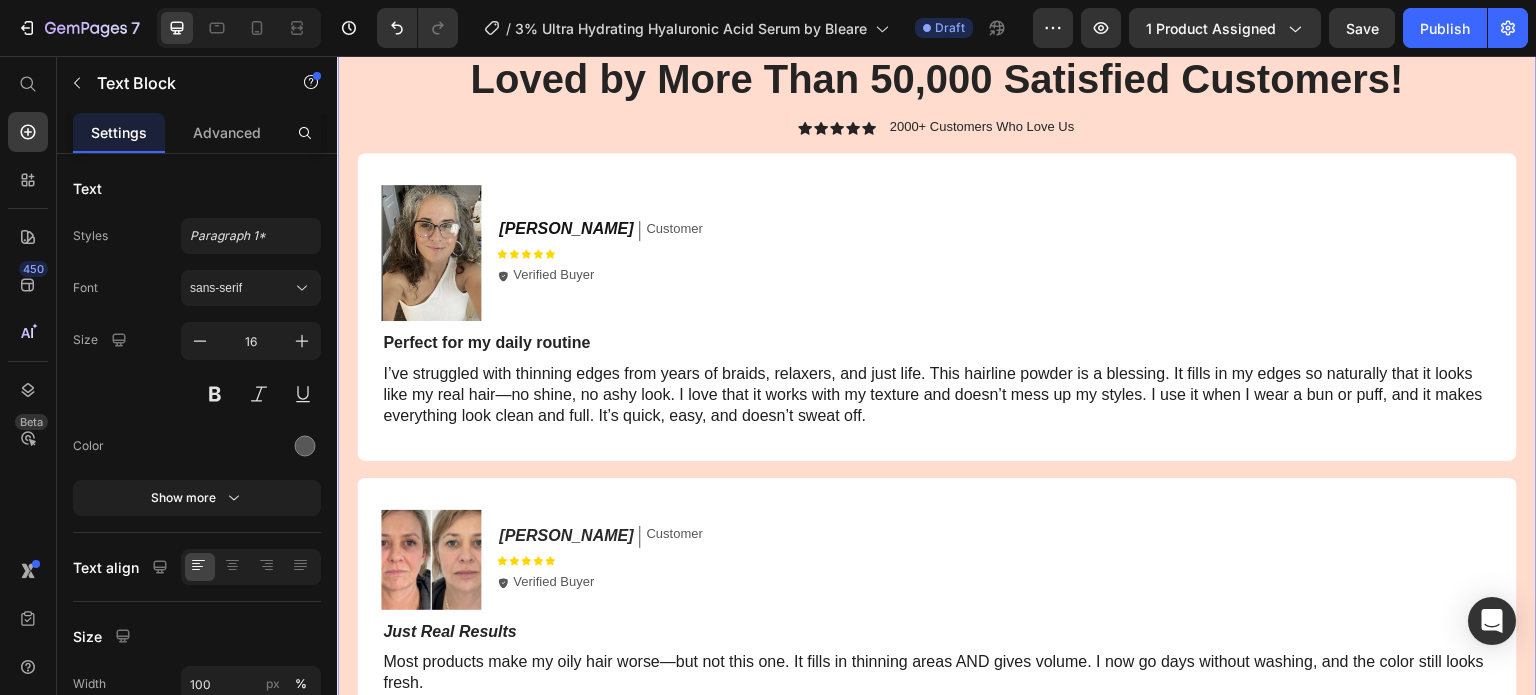 scroll, scrollTop: 5123, scrollLeft: 0, axis: vertical 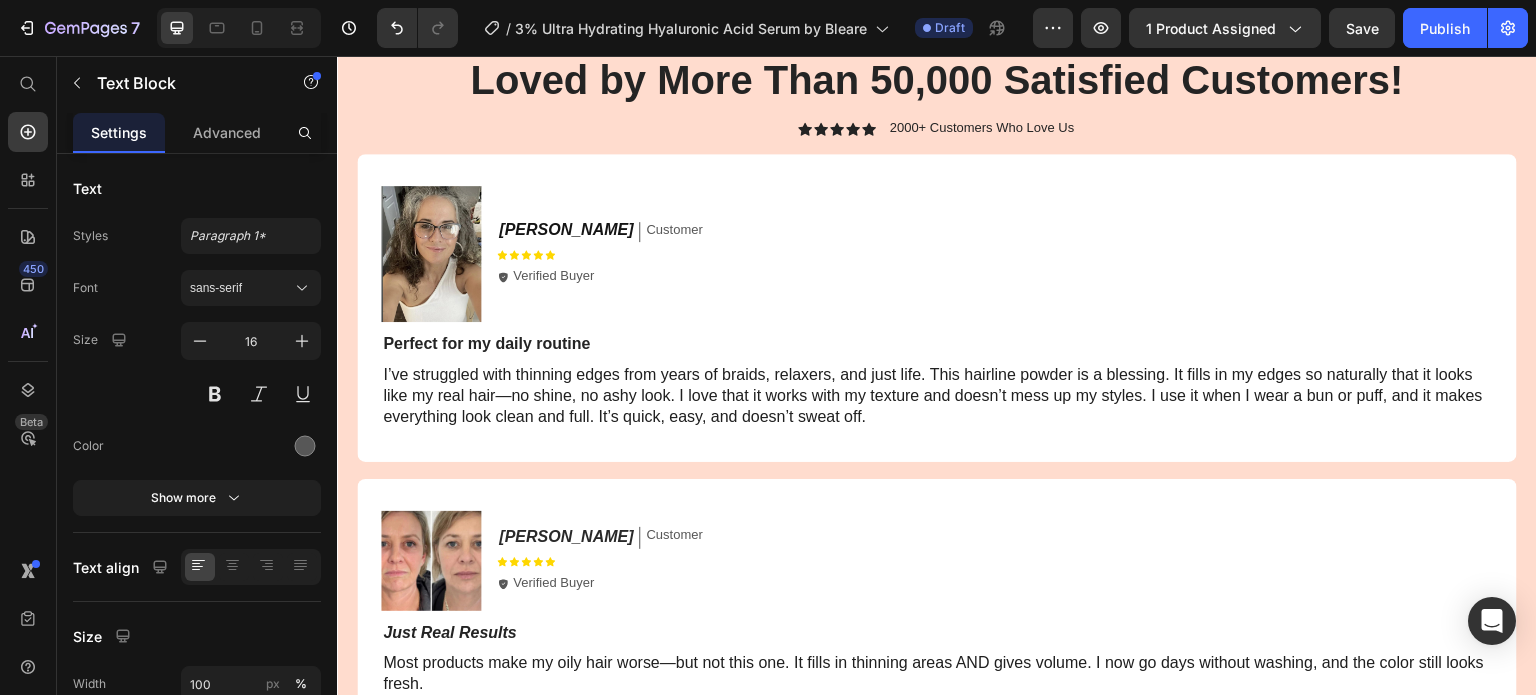 click on "I’ve struggled with thinning edges from years of braids, relaxers, and just life. This hairline powder is a blessing. It fills in my edges so naturally that it looks like my real hair—no shine, no ashy look. I love that it works with my texture and doesn’t mess up my styles. I use it when I wear a bun or puff, and it makes everything look clean and full. It’s quick, easy, and doesn’t sweat off." at bounding box center (933, 395) 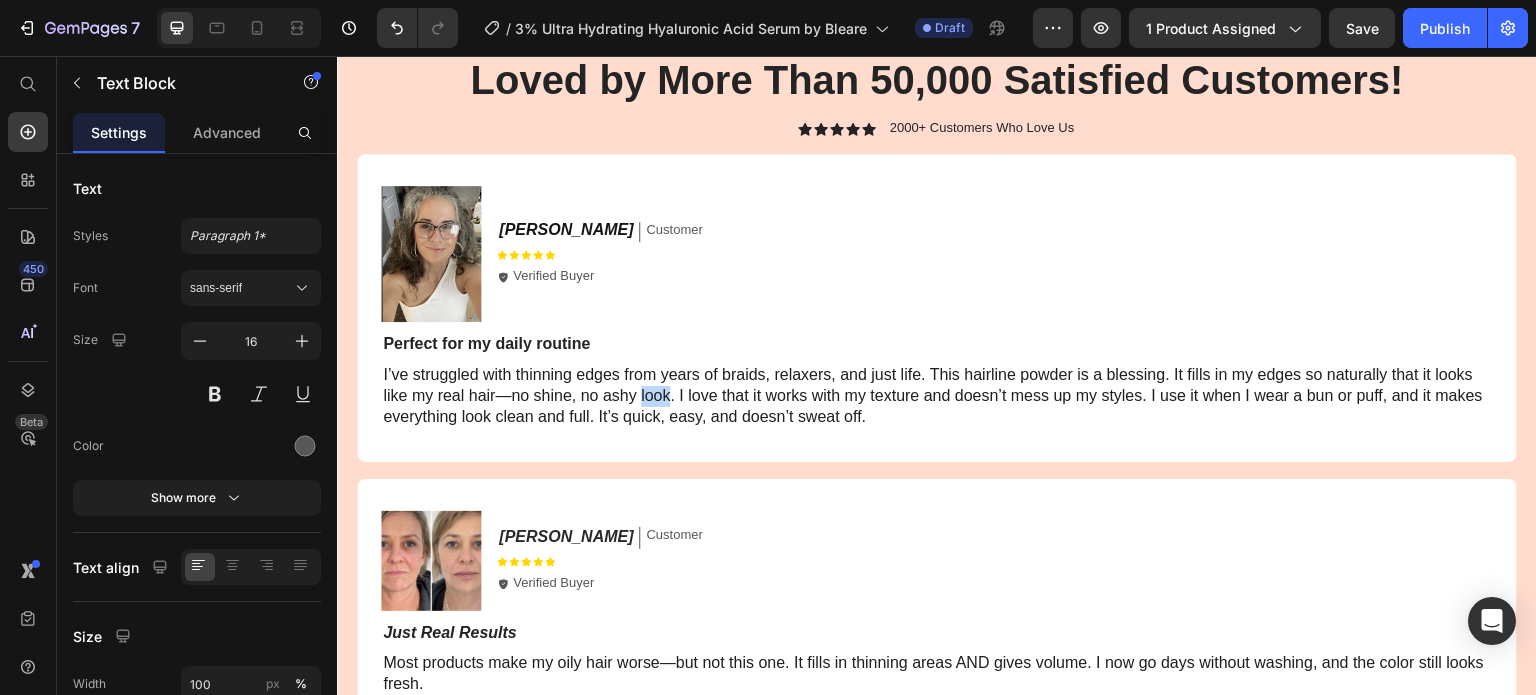 click on "I’ve struggled with thinning edges from years of braids, relaxers, and just life. This hairline powder is a blessing. It fills in my edges so naturally that it looks like my real hair—no shine, no ashy look. I love that it works with my texture and doesn’t mess up my styles. I use it when I wear a bun or puff, and it makes everything look clean and full. It’s quick, easy, and doesn’t sweat off." at bounding box center (933, 395) 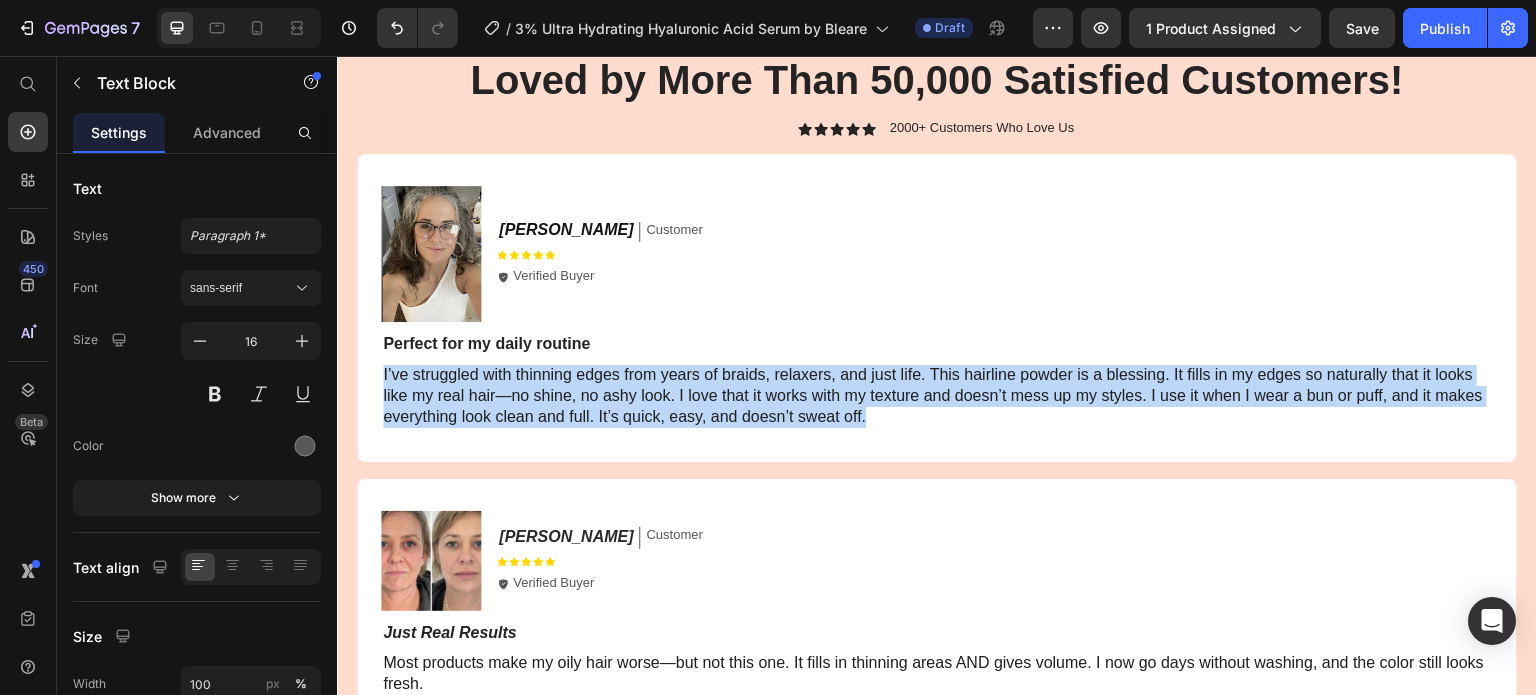 click on "I’ve struggled with thinning edges from years of braids, relaxers, and just life. This hairline powder is a blessing. It fills in my edges so naturally that it looks like my real hair—no shine, no ashy look. I love that it works with my texture and doesn’t mess up my styles. I use it when I wear a bun or puff, and it makes everything look clean and full. It’s quick, easy, and doesn’t sweat off." at bounding box center (933, 395) 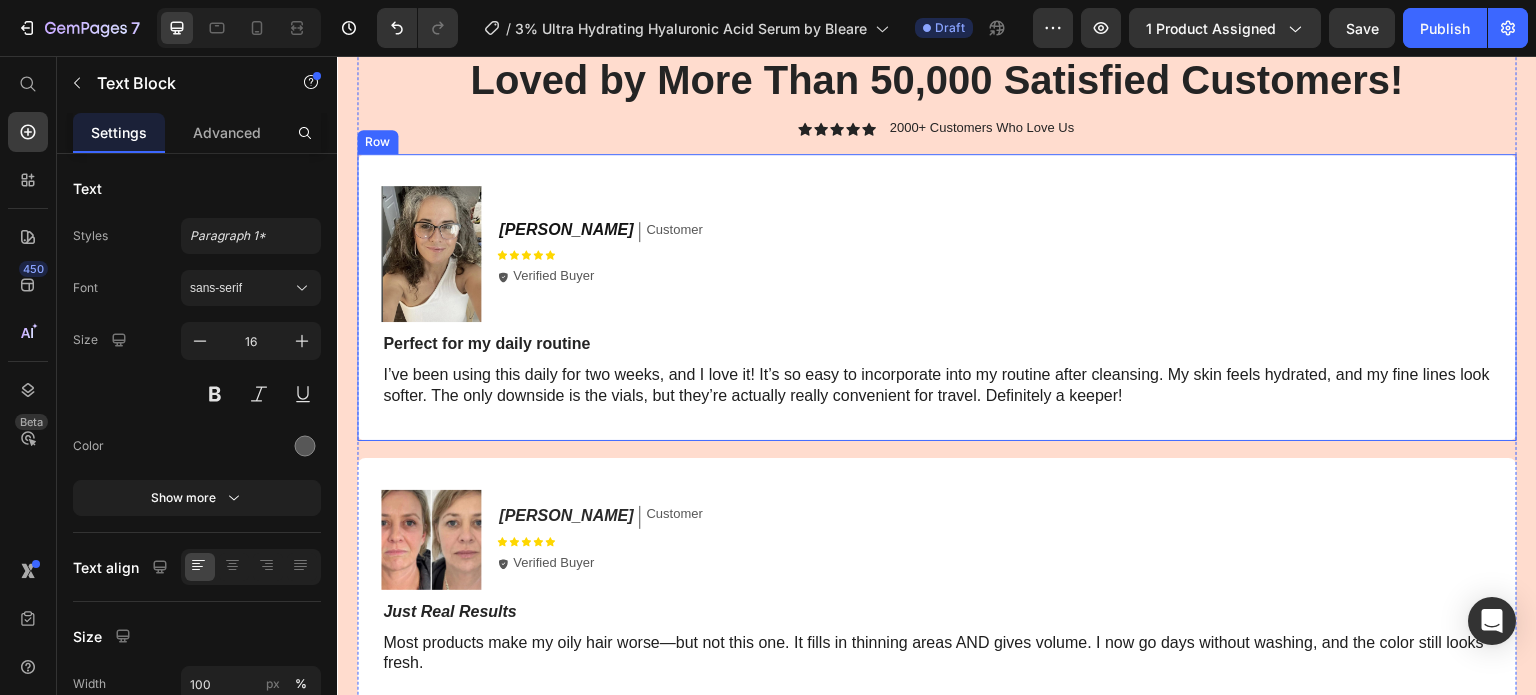 scroll, scrollTop: 5322, scrollLeft: 0, axis: vertical 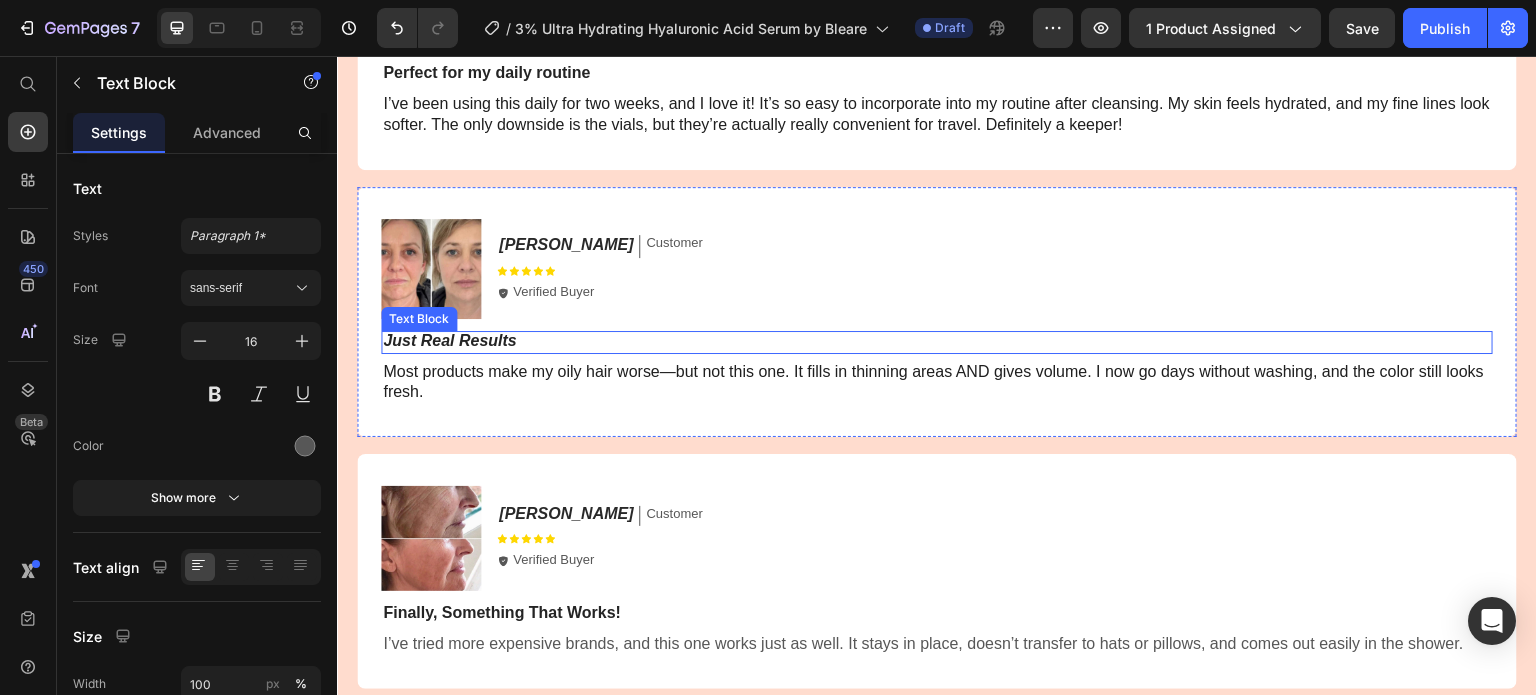 click on "Just Real Results" at bounding box center [449, 340] 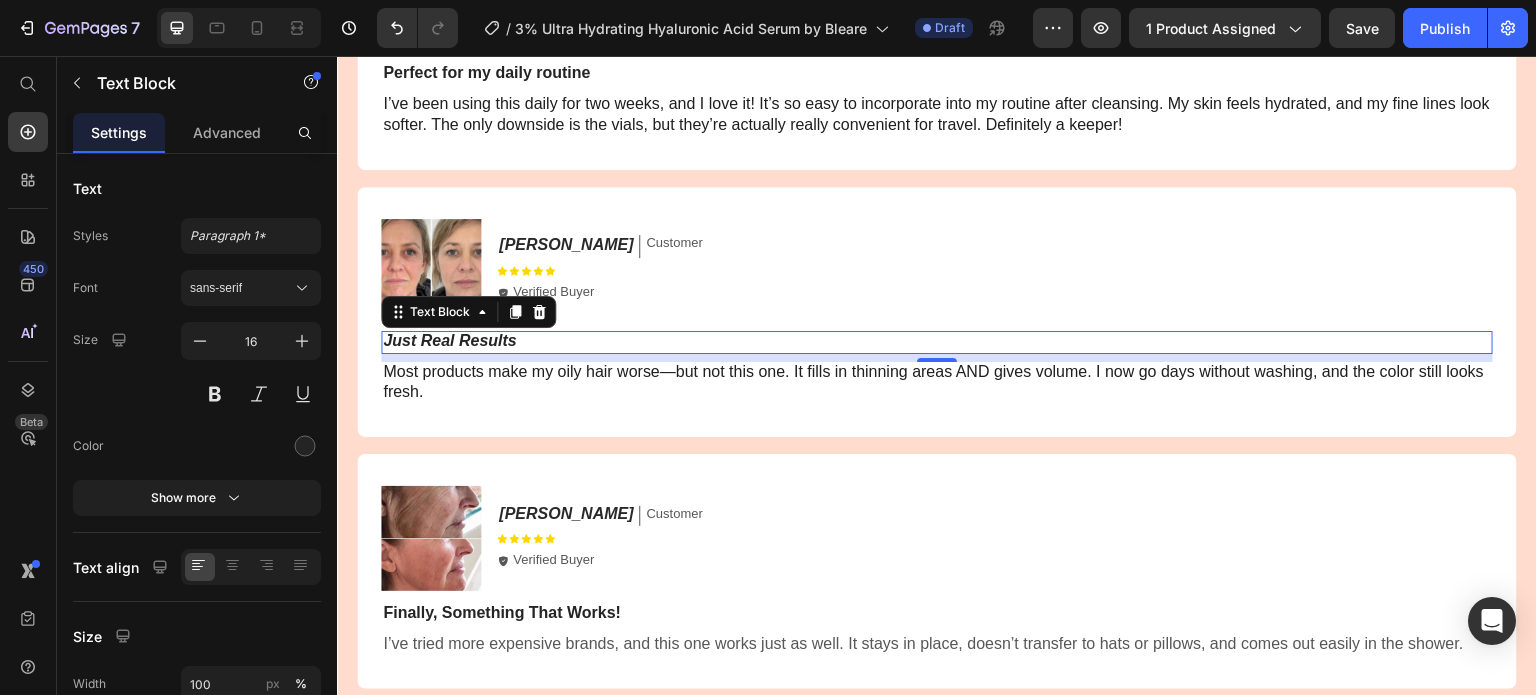 click on "Just Real Results" at bounding box center [449, 340] 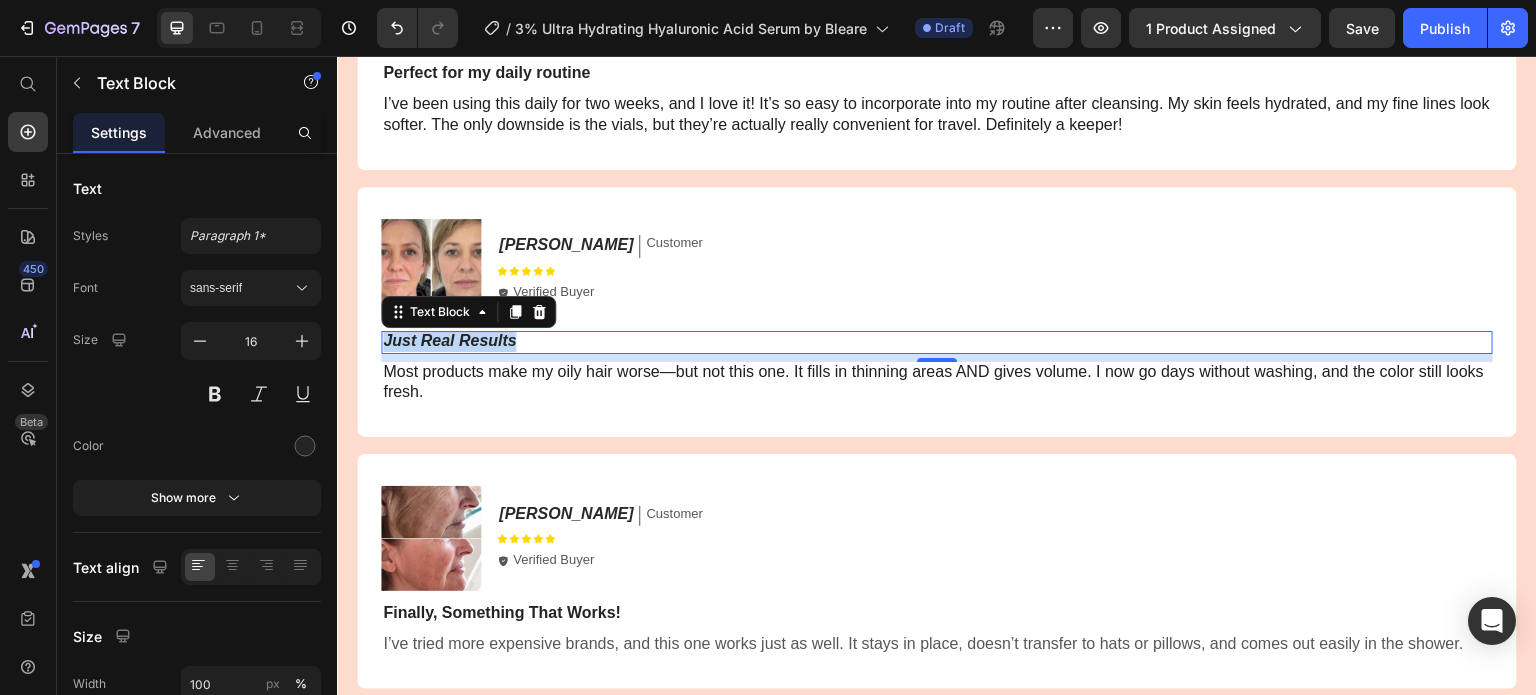 click on "Just Real Results" at bounding box center (449, 340) 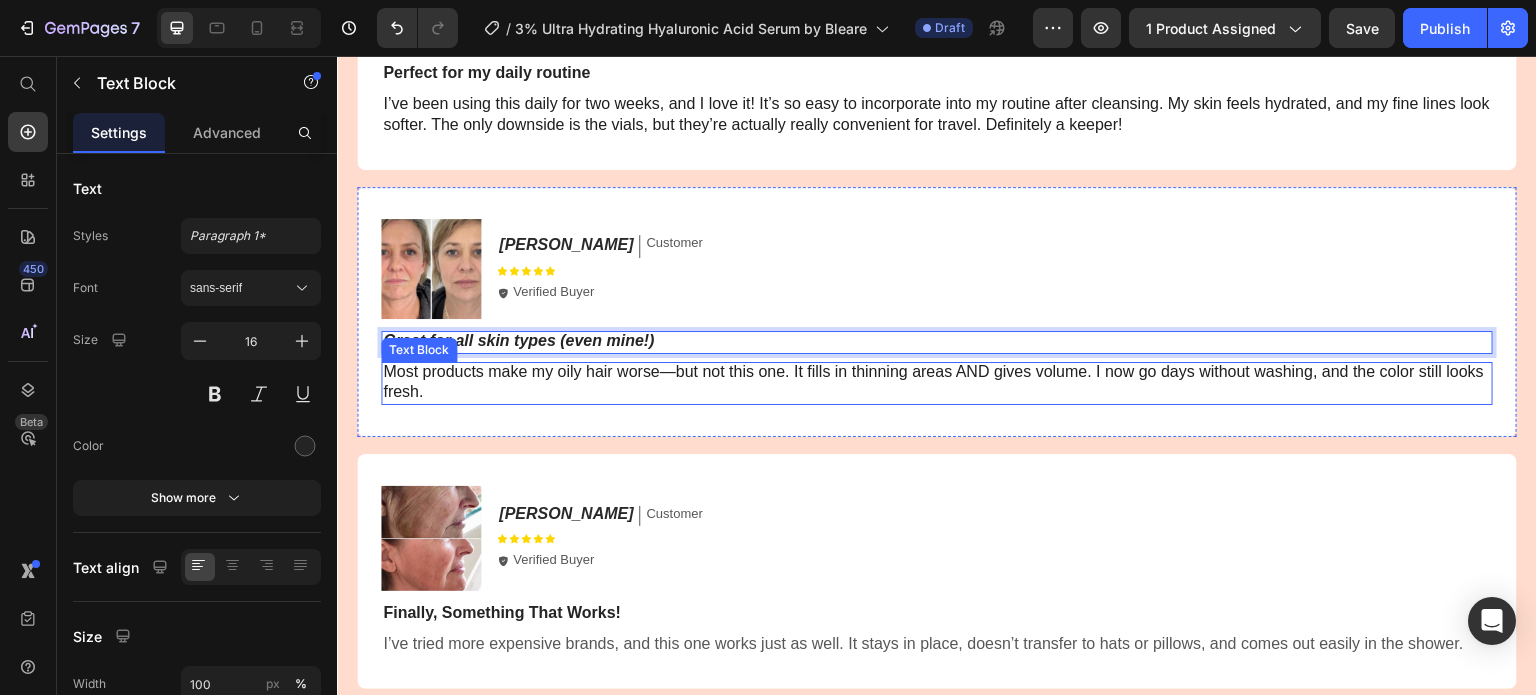 click on "Most products make my oily hair worse—but not this one. It fills in thinning areas AND gives volume. I now go days without washing, and the color still looks fresh." at bounding box center (933, 382) 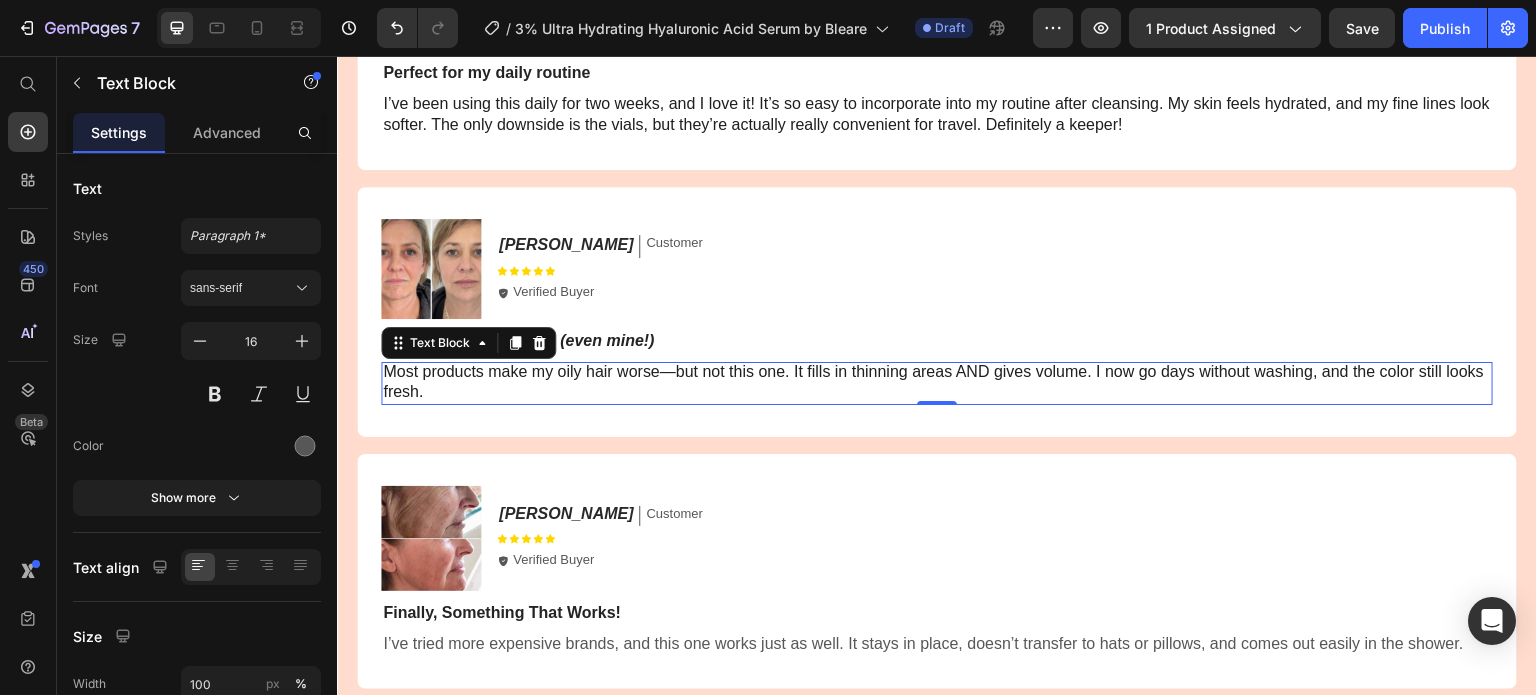 click on "Most products make my oily hair worse—but not this one. It fills in thinning areas AND gives volume. I now go days without washing, and the color still looks fresh." at bounding box center [933, 382] 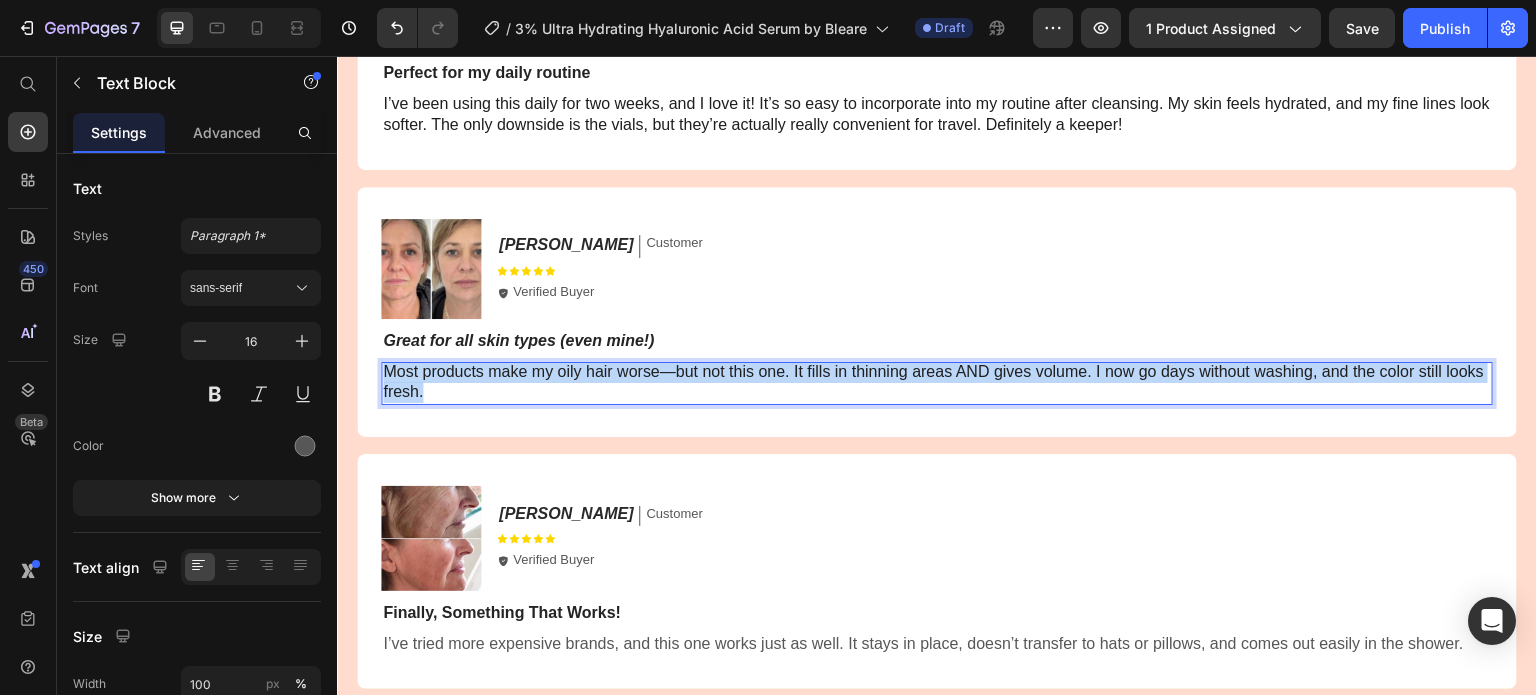 click on "Most products make my oily hair worse—but not this one. It fills in thinning areas AND gives volume. I now go days without washing, and the color still looks fresh." at bounding box center (933, 382) 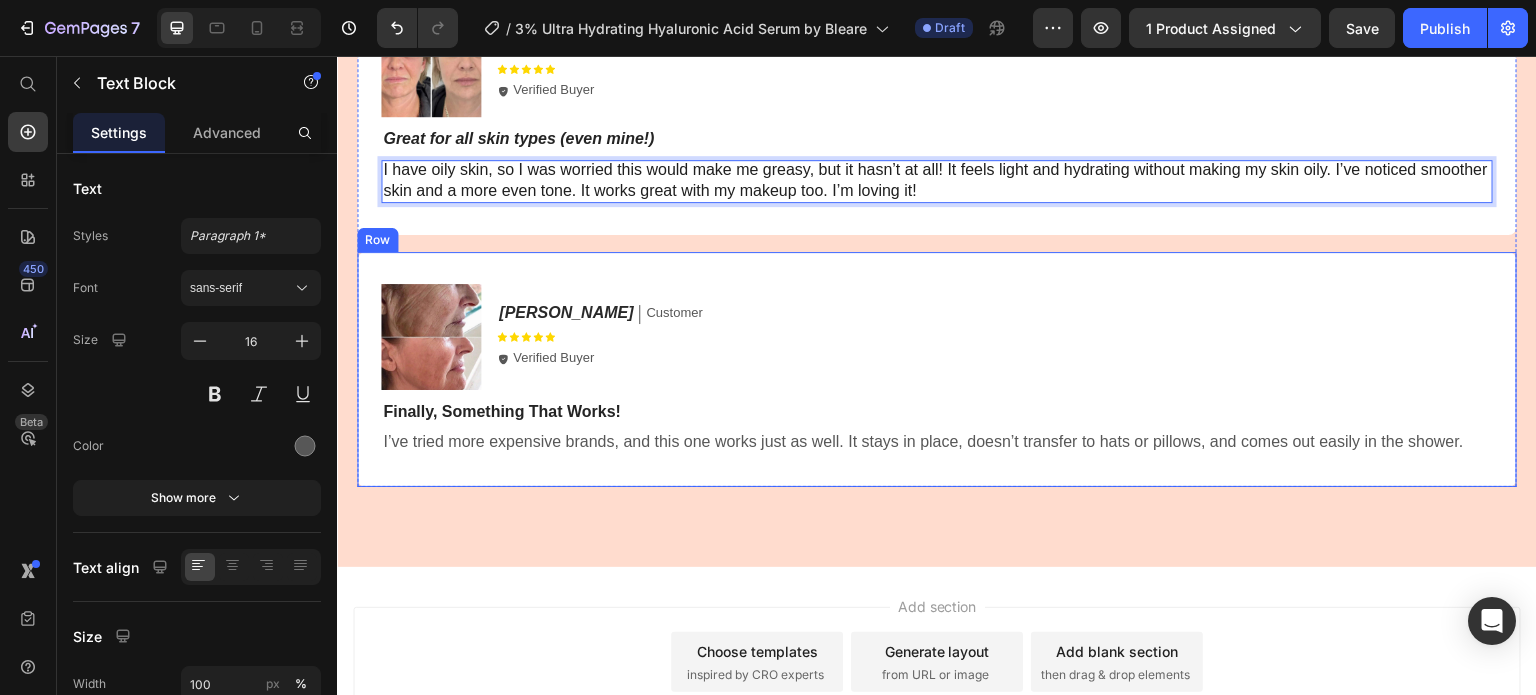 scroll, scrollTop: 5602, scrollLeft: 0, axis: vertical 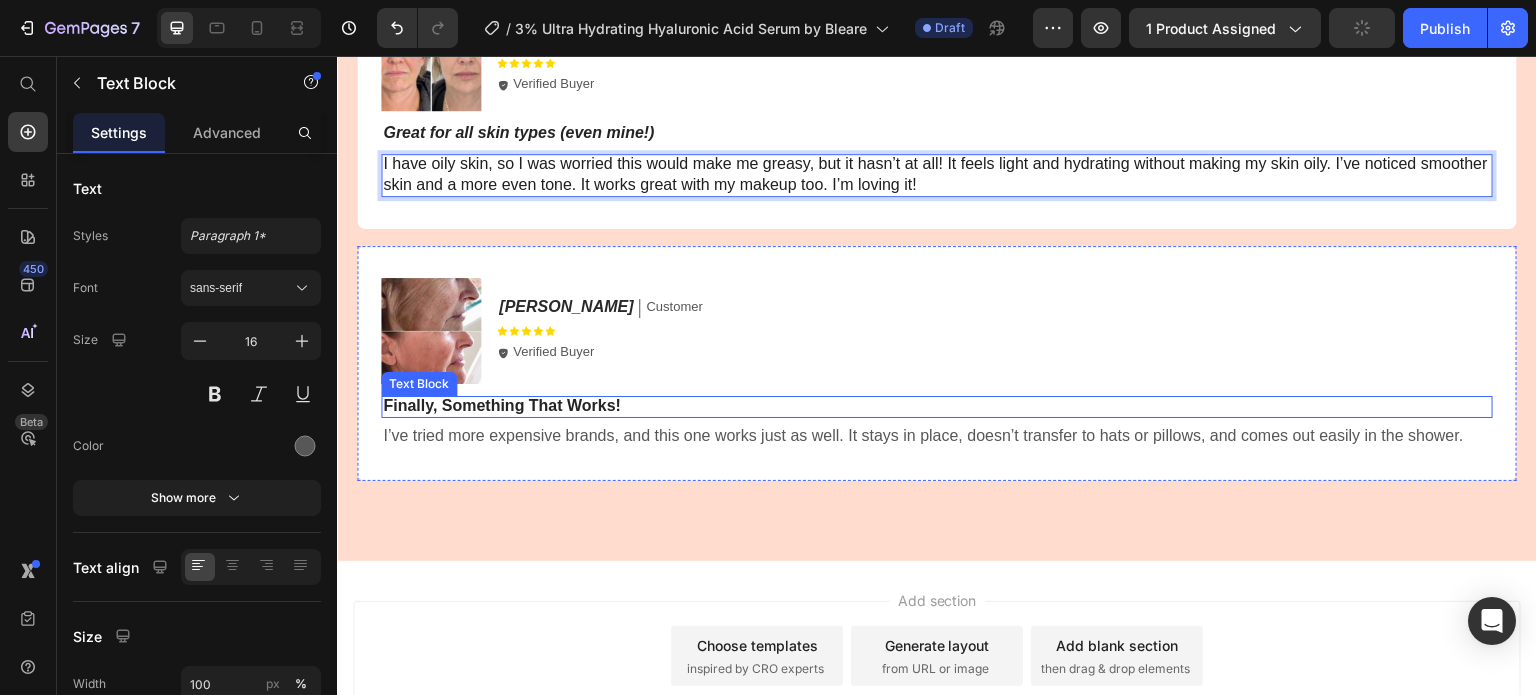 click on "Finally, Something That Works!" at bounding box center (937, 406) 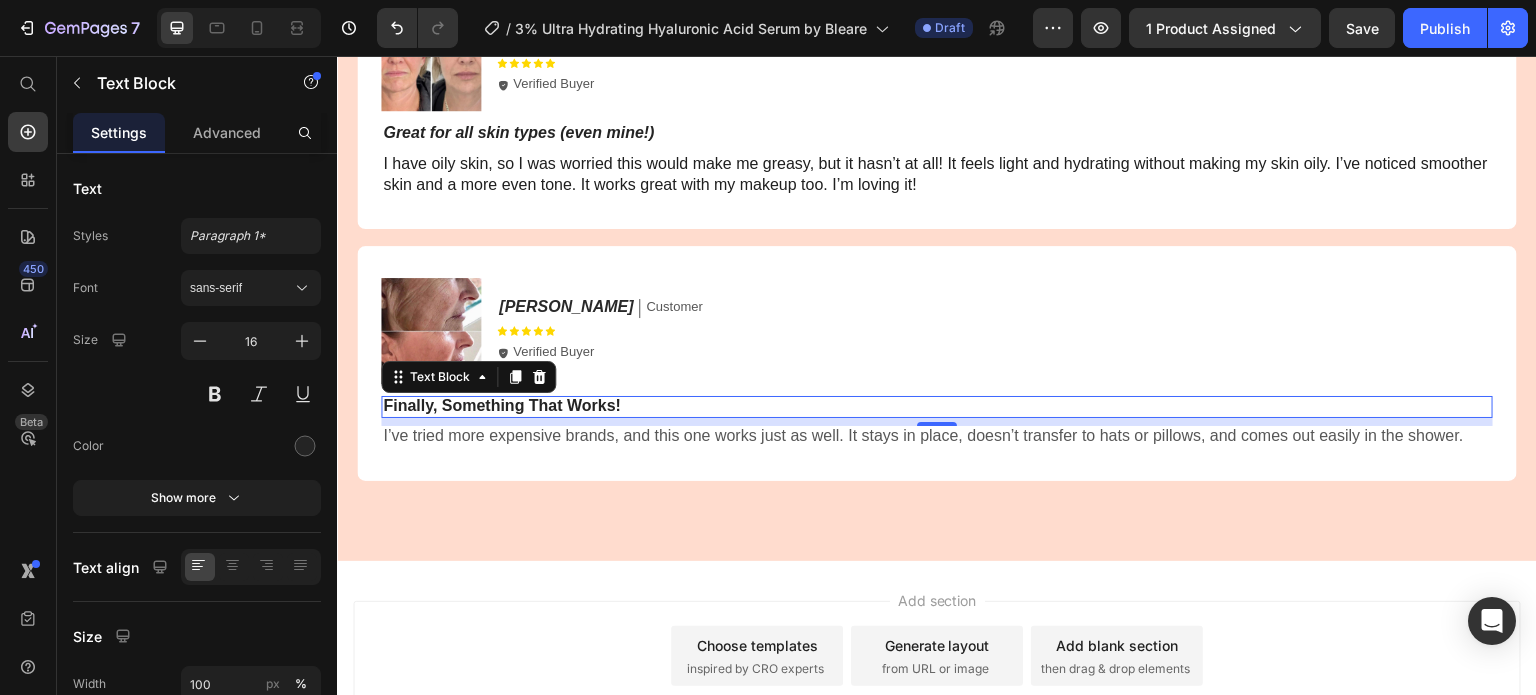 click on "Finally, Something That Works!" at bounding box center [937, 406] 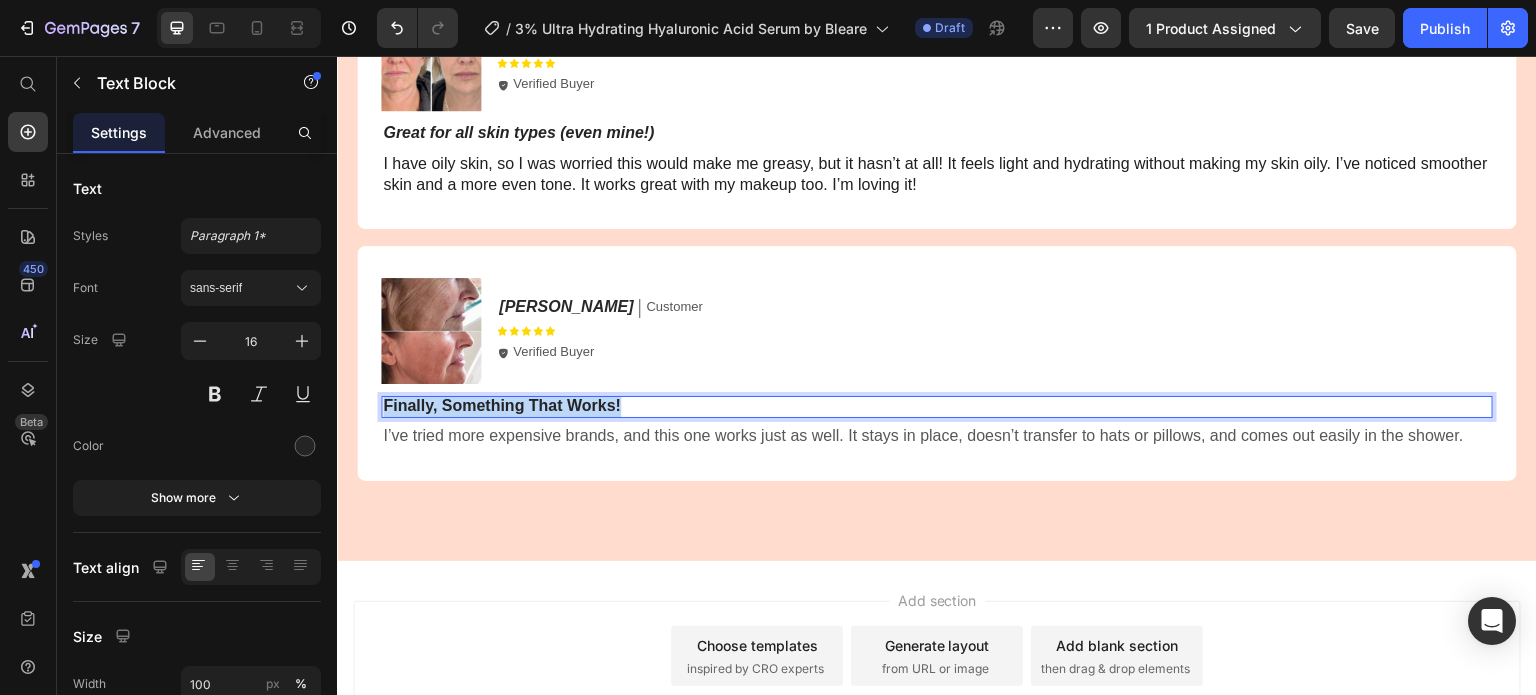 click on "Finally, Something That Works!" at bounding box center (937, 406) 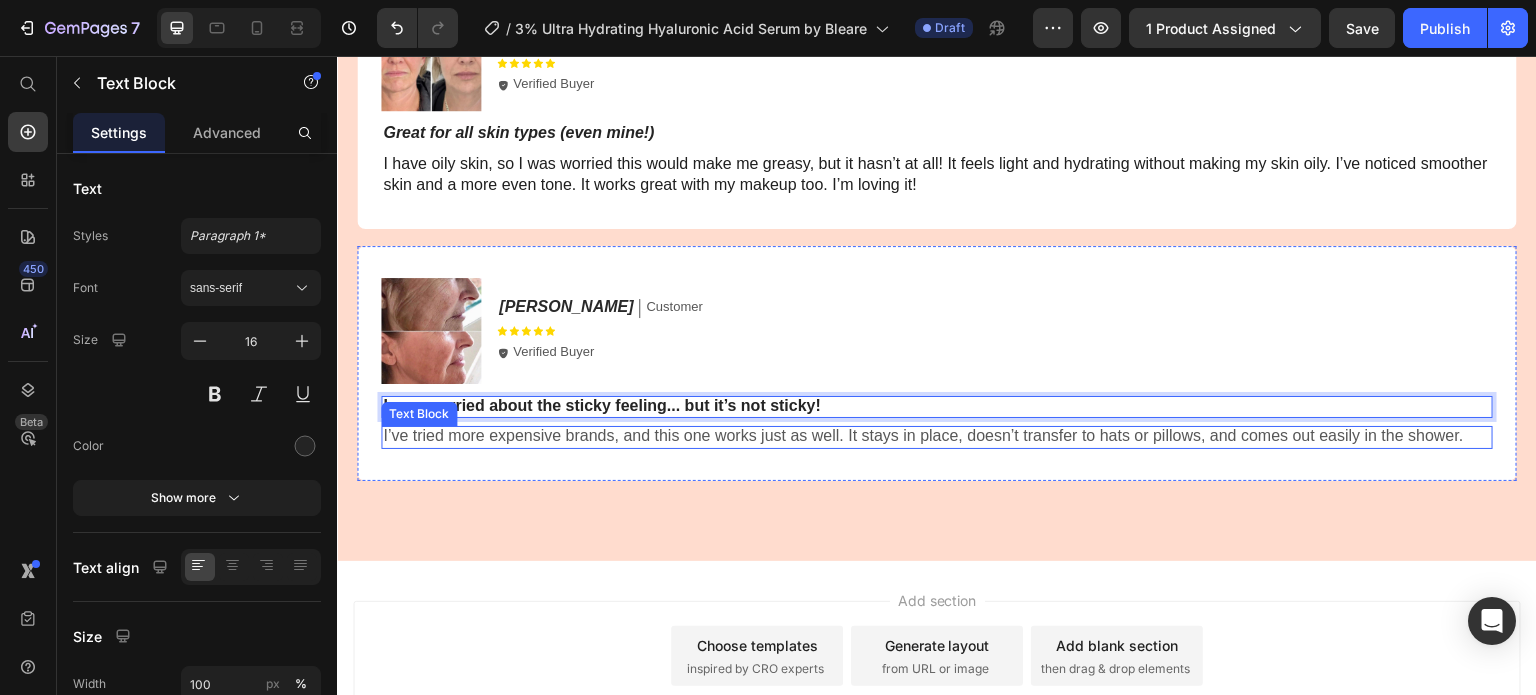 click on "I’ve tried more expensive brands, and this one works just as well. It stays in place, doesn’t transfer to hats or pillows, and comes out easily in the shower." at bounding box center [937, 436] 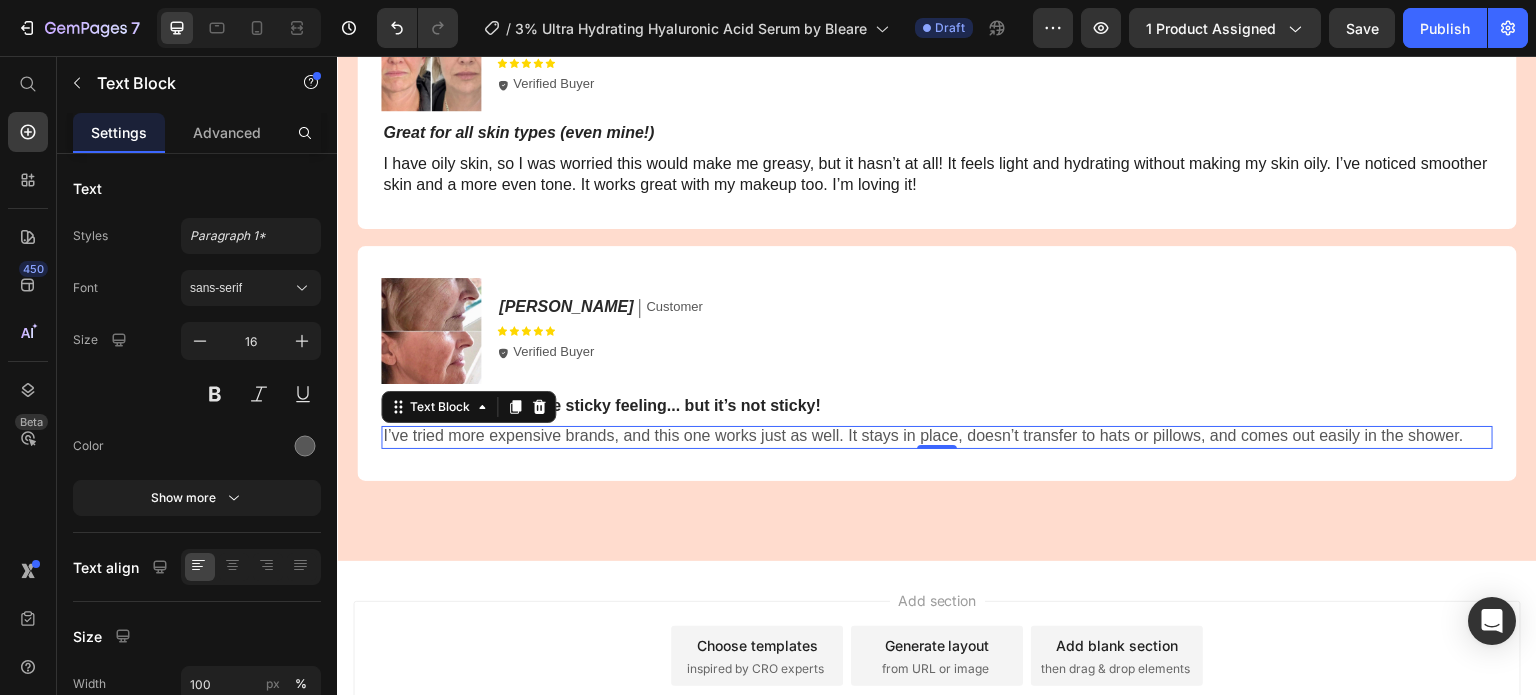 click on "I’ve tried more expensive brands, and this one works just as well. It stays in place, doesn’t transfer to hats or pillows, and comes out easily in the shower." at bounding box center (937, 436) 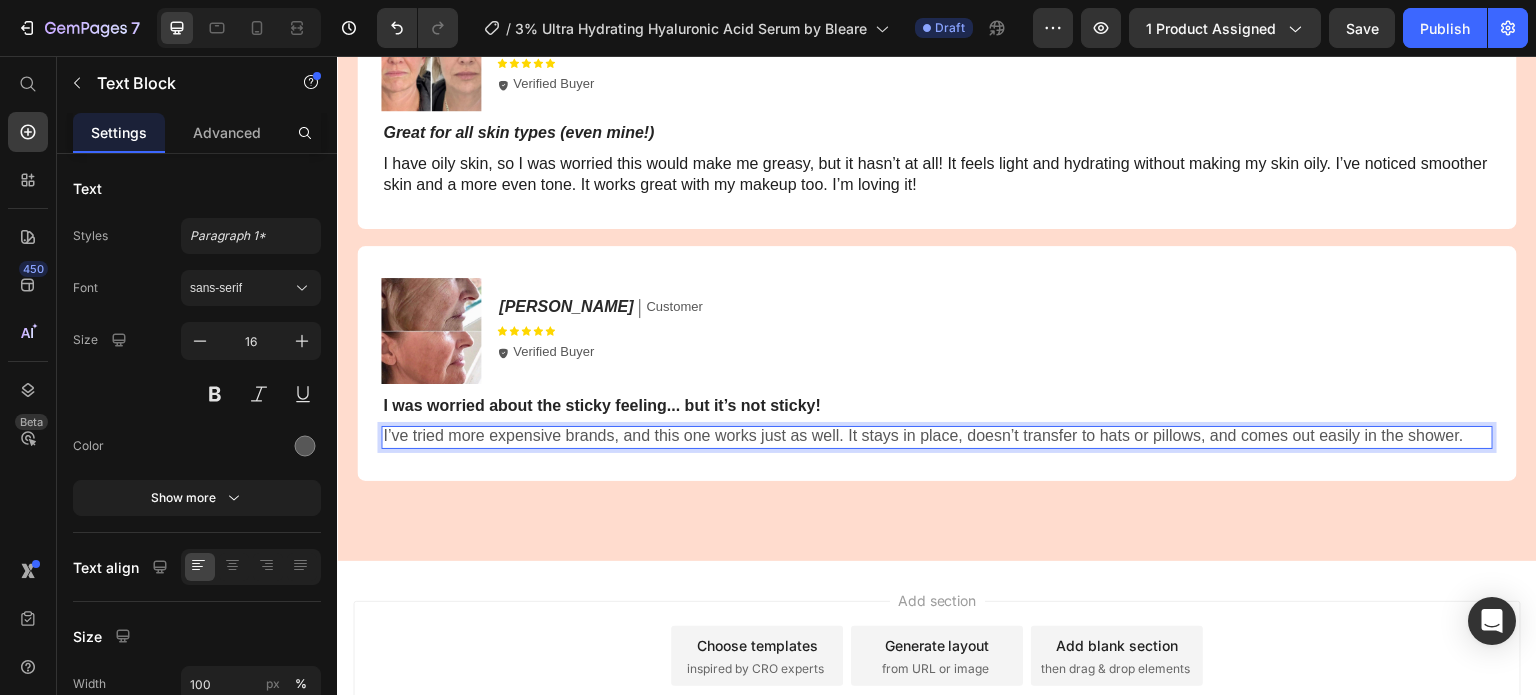 click on "I’ve tried more expensive brands, and this one works just as well. It stays in place, doesn’t transfer to hats or pillows, and comes out easily in the shower." at bounding box center (937, 436) 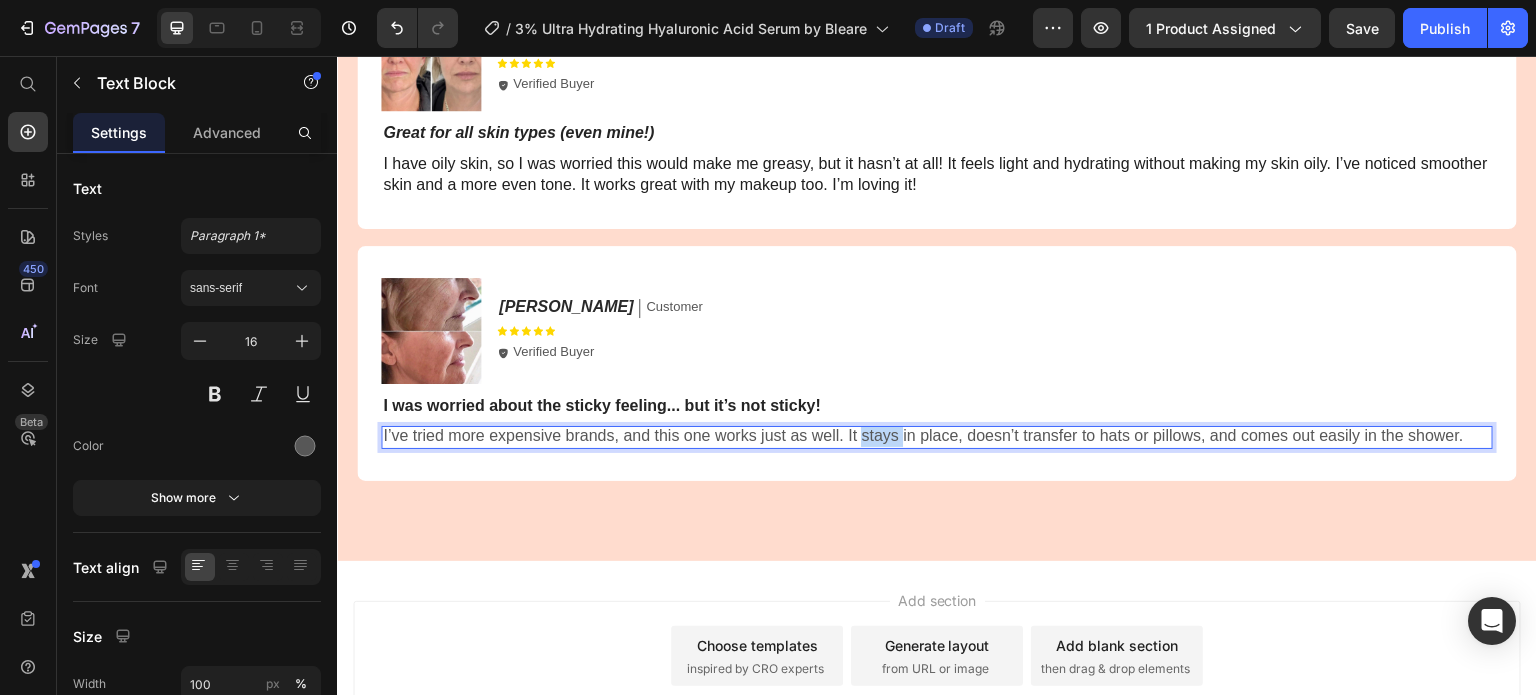 click on "I’ve tried more expensive brands, and this one works just as well. It stays in place, doesn’t transfer to hats or pillows, and comes out easily in the shower." at bounding box center (937, 436) 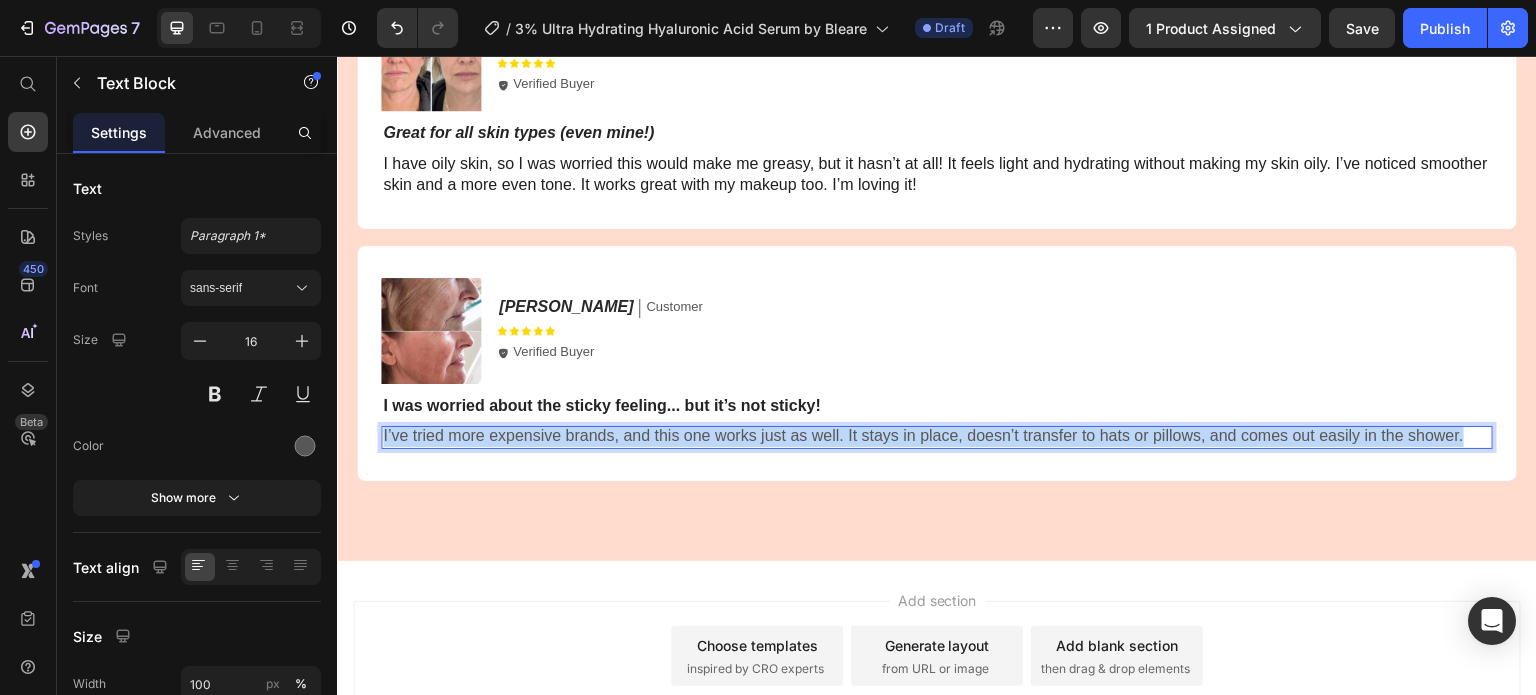 click on "I’ve tried more expensive brands, and this one works just as well. It stays in place, doesn’t transfer to hats or pillows, and comes out easily in the shower." at bounding box center (937, 436) 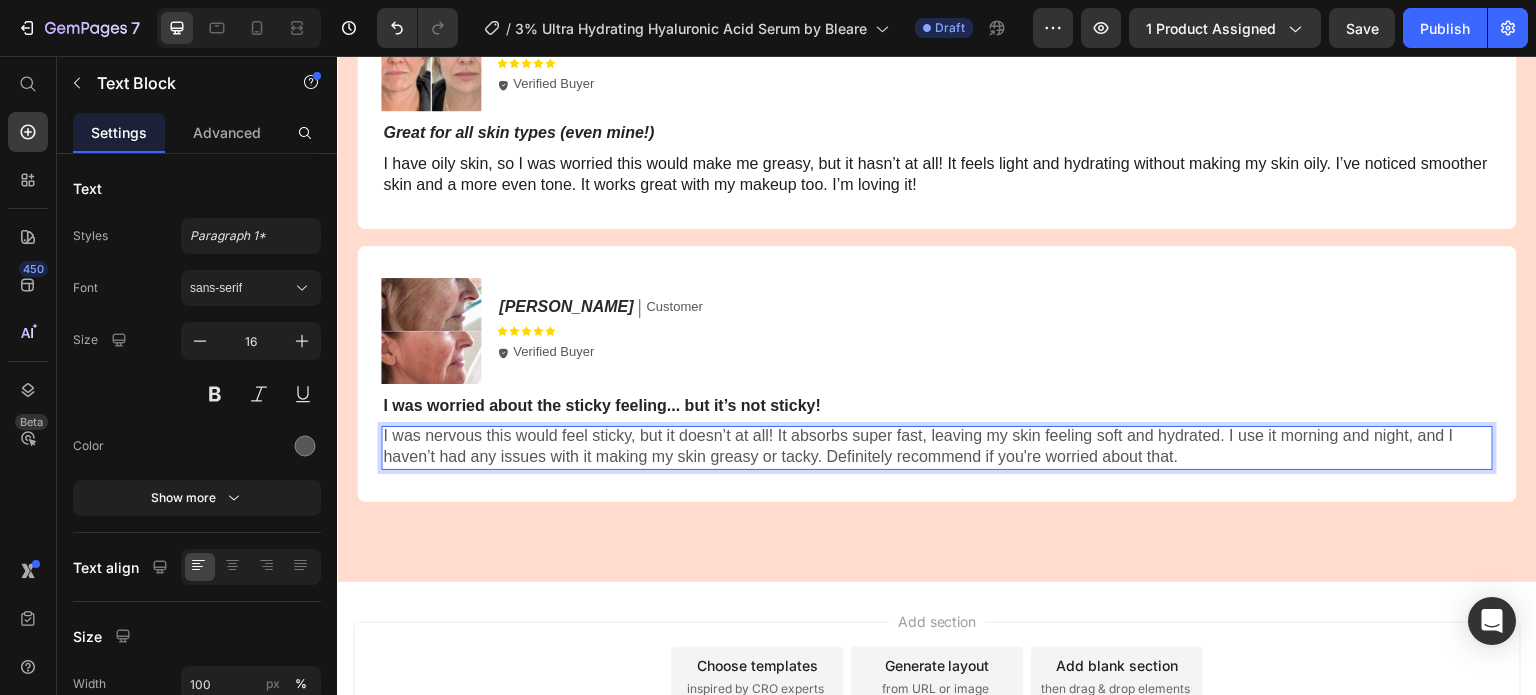 click on "I was nervous this would feel sticky, but it doesn’t at all! It absorbs super fast, leaving my skin feeling soft and hydrated. I use it morning and night, and I haven’t had any issues with it making my skin greasy or tacky. Definitely recommend if you're worried about that." at bounding box center [937, 447] 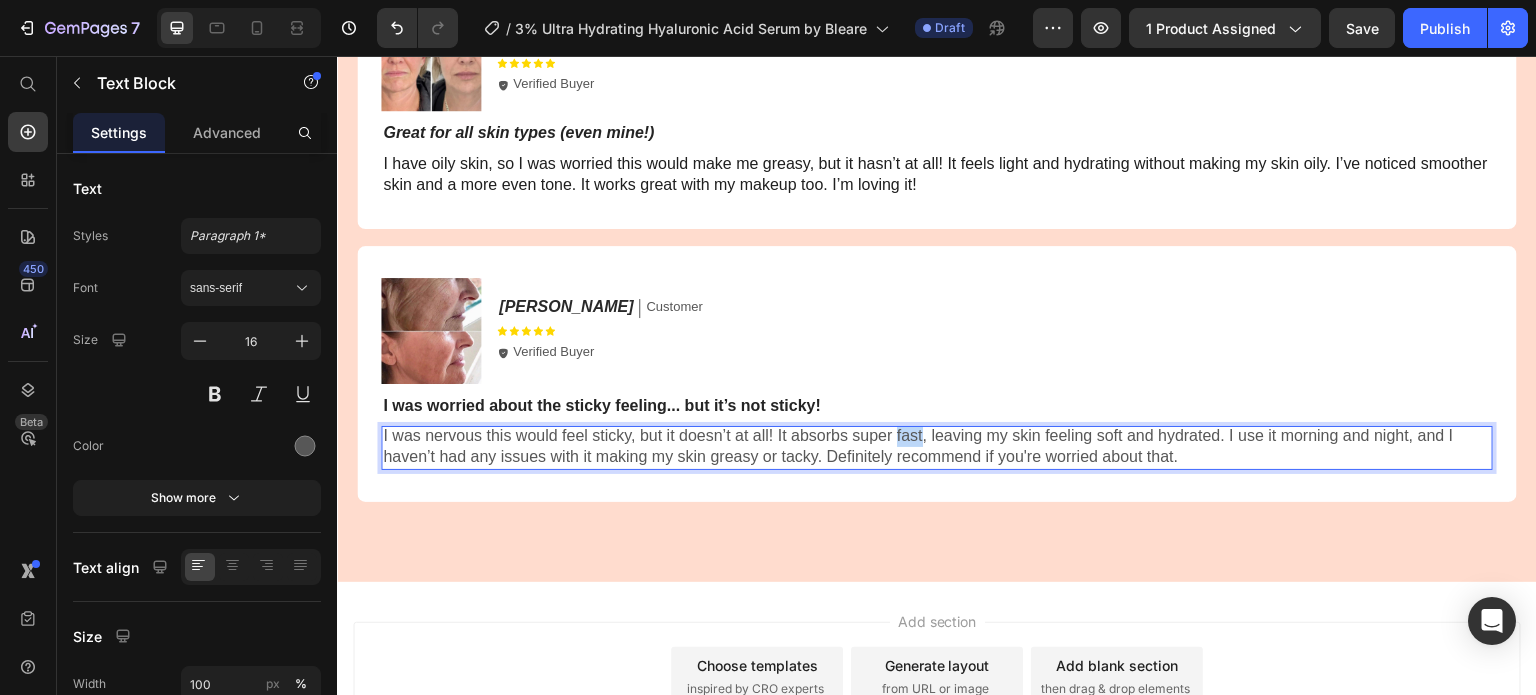 click on "I was nervous this would feel sticky, but it doesn’t at all! It absorbs super fast, leaving my skin feeling soft and hydrated. I use it morning and night, and I haven’t had any issues with it making my skin greasy or tacky. Definitely recommend if you're worried about that." at bounding box center [937, 447] 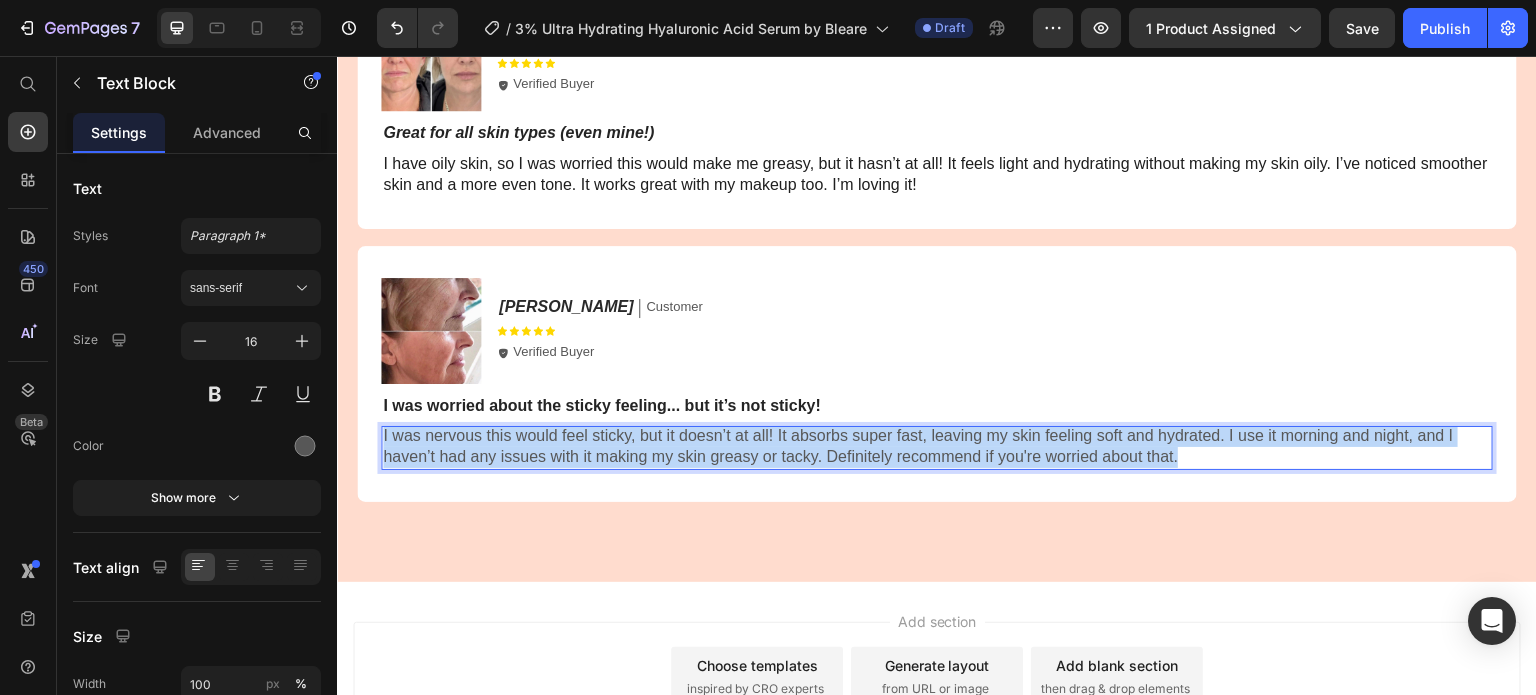 click on "I was nervous this would feel sticky, but it doesn’t at all! It absorbs super fast, leaving my skin feeling soft and hydrated. I use it morning and night, and I haven’t had any issues with it making my skin greasy or tacky. Definitely recommend if you're worried about that." at bounding box center [937, 447] 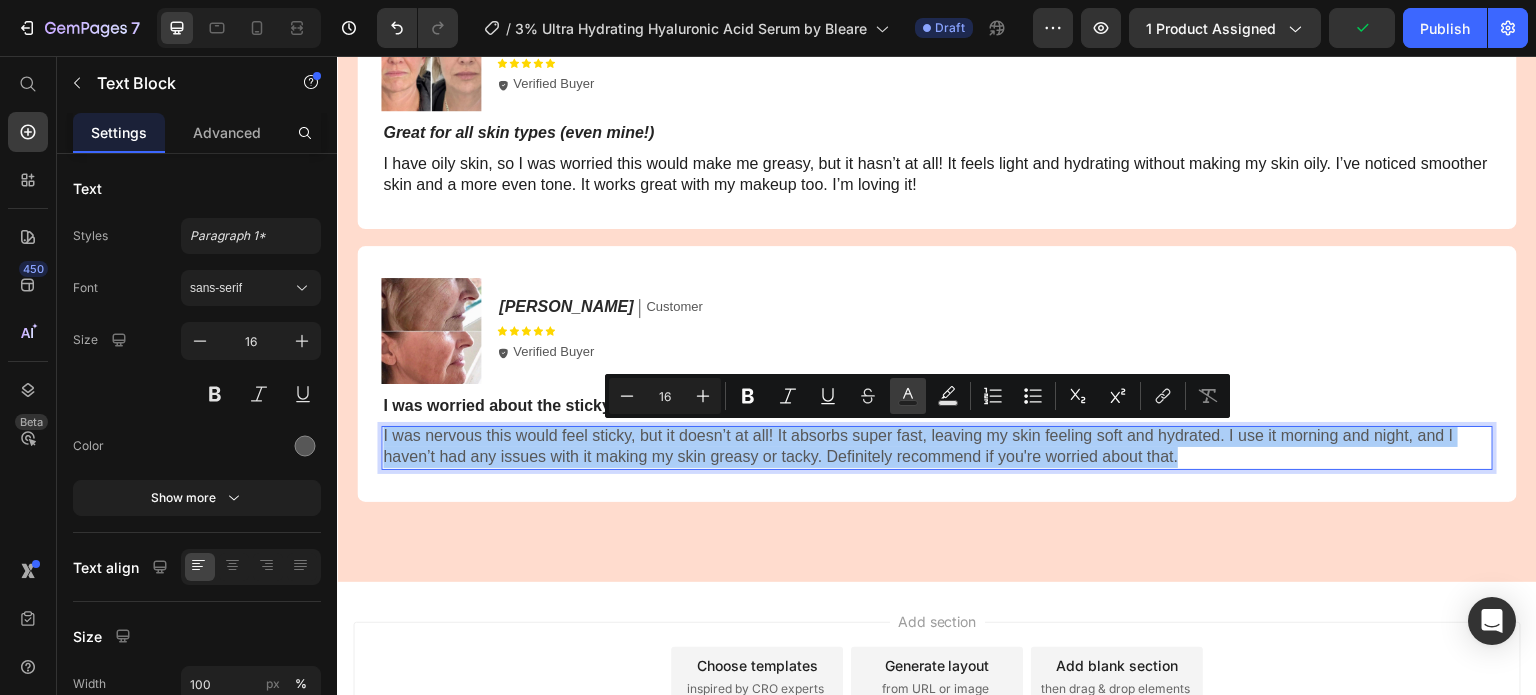 click 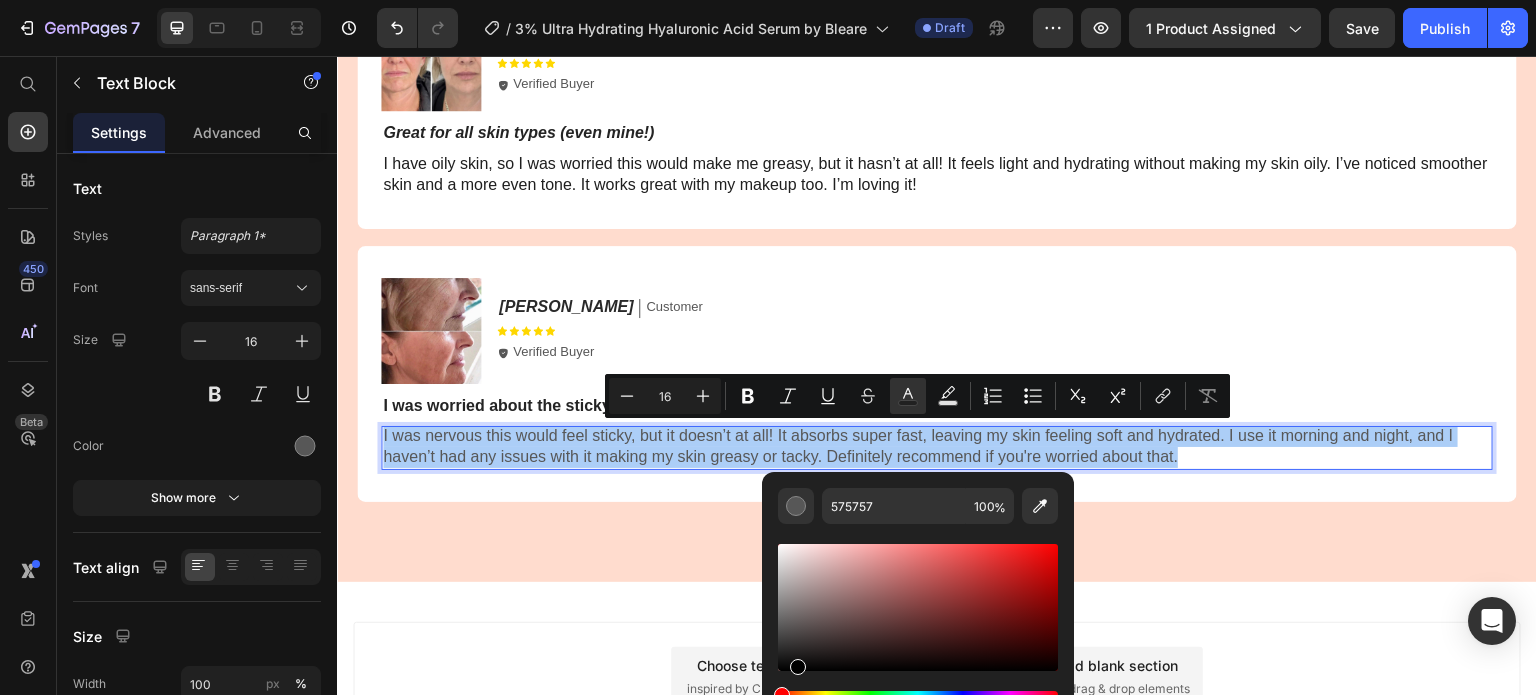 drag, startPoint x: 782, startPoint y: 632, endPoint x: 795, endPoint y: 681, distance: 50.695168 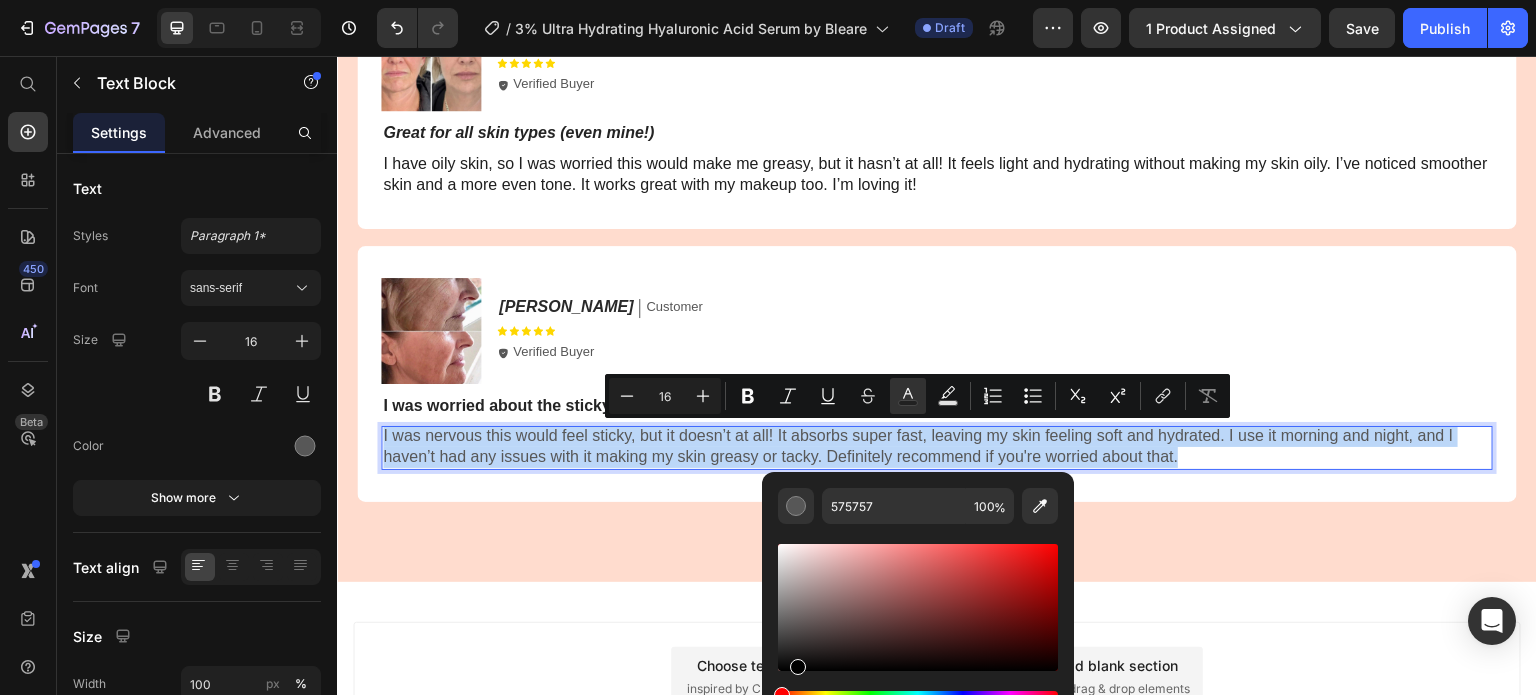 click on "Loved by More Than 50,000 Satisfied Customers! Heading Icon Icon Icon Icon Icon Icon List 2000+ Customers Who Love Us Text Block Row Image [PERSON_NAME] Text Block Customer  Text Block Row Icon Icon Icon Icon Icon Icon List
Icon Verified Buyer Text Block Row Row Perfect for my daily routine Text Block I’ve been using this daily for two weeks, and I love it! It’s so easy to incorporate into my routine after cleansing. My skin feels hydrated, and my fine lines look softer. The only downside is the vials, but they’re actually really convenient for travel. Definitely a keeper! Text Block Row Image [PERSON_NAME] Text Block Customer  Text Block Row Icon Icon Icon Icon Icon Icon List
Icon Verified Buyer Text Block Row Row Great for all skin types (even mine!) Text Block Text Block Row Image [PERSON_NAME] Text Block Customer  Text Block Row Icon Icon Icon Icon Icon Icon List
Icon Verified Buyer Text Block Row Row Text Block Text Block   0 Row Row Section 5" at bounding box center [937, 37] 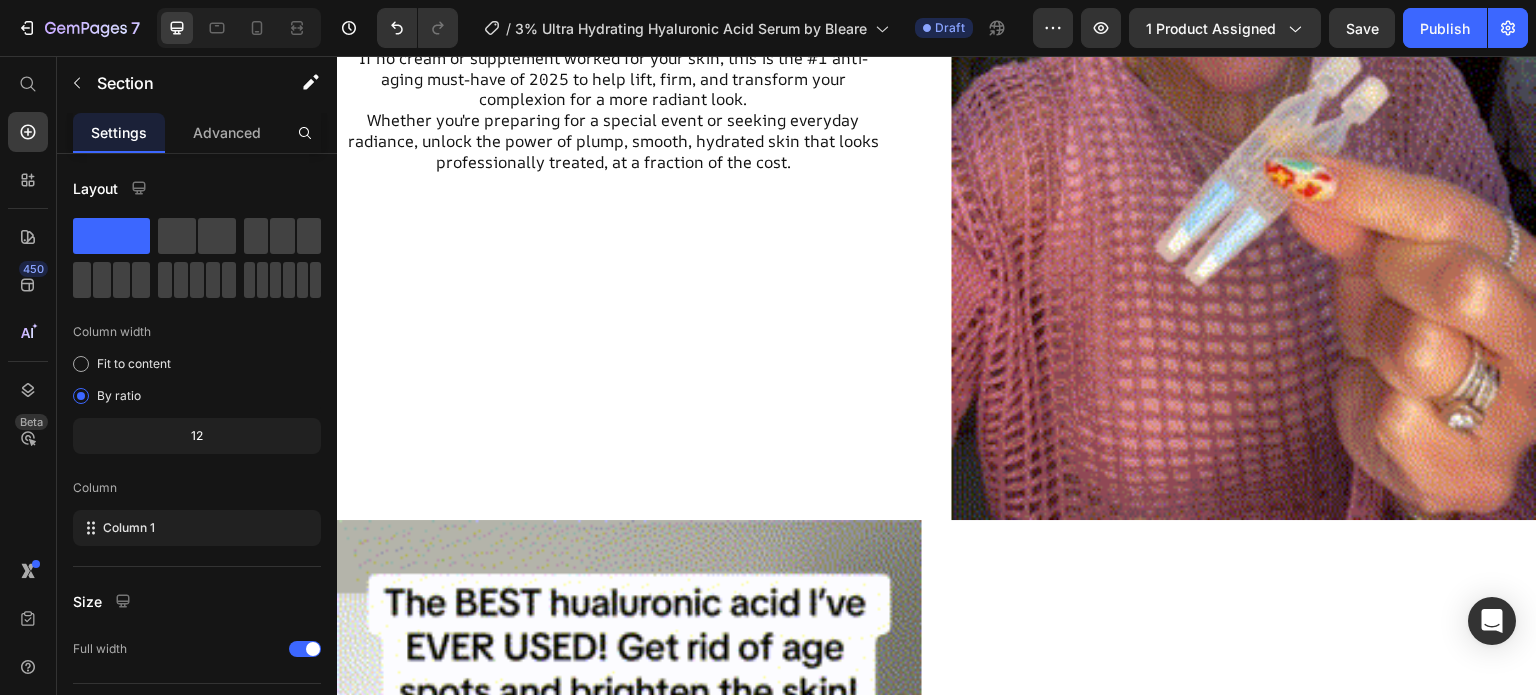 scroll, scrollTop: 0, scrollLeft: 0, axis: both 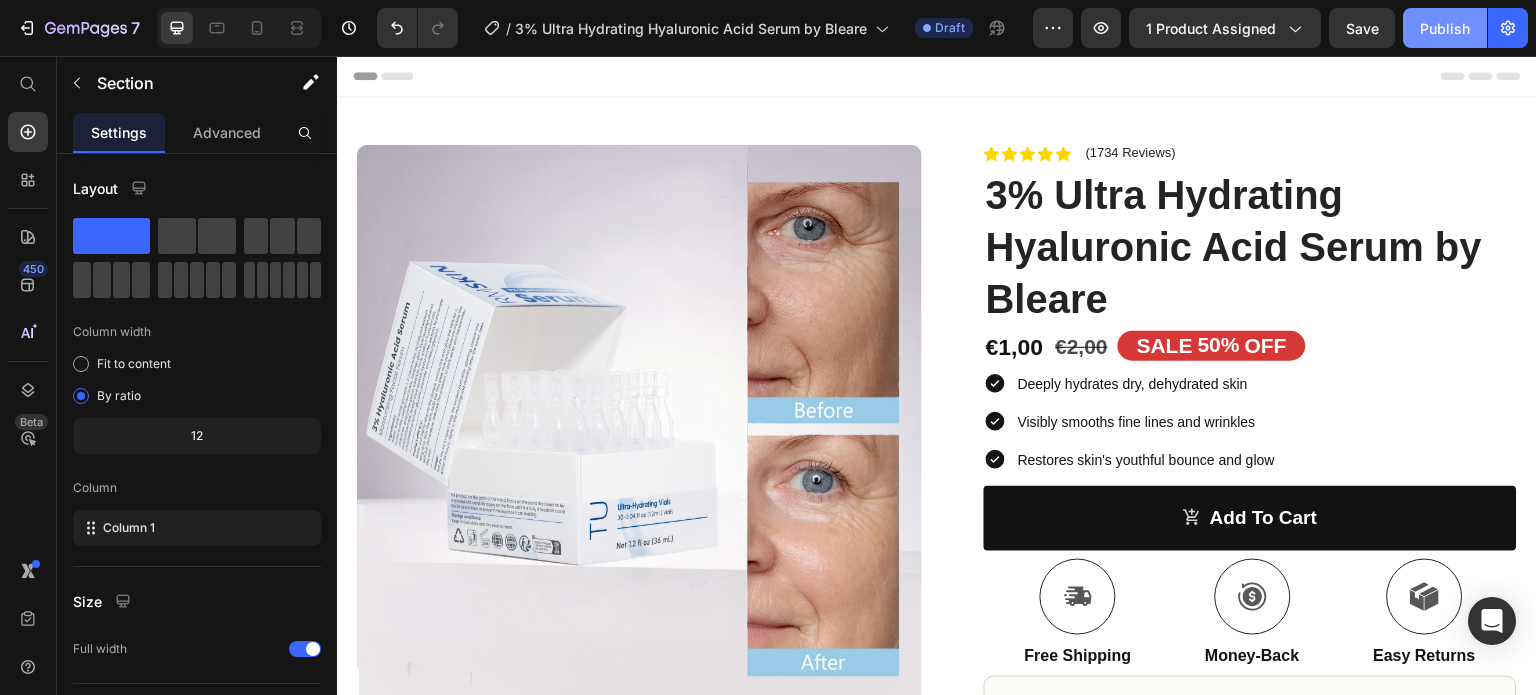 click on "Publish" at bounding box center [1445, 28] 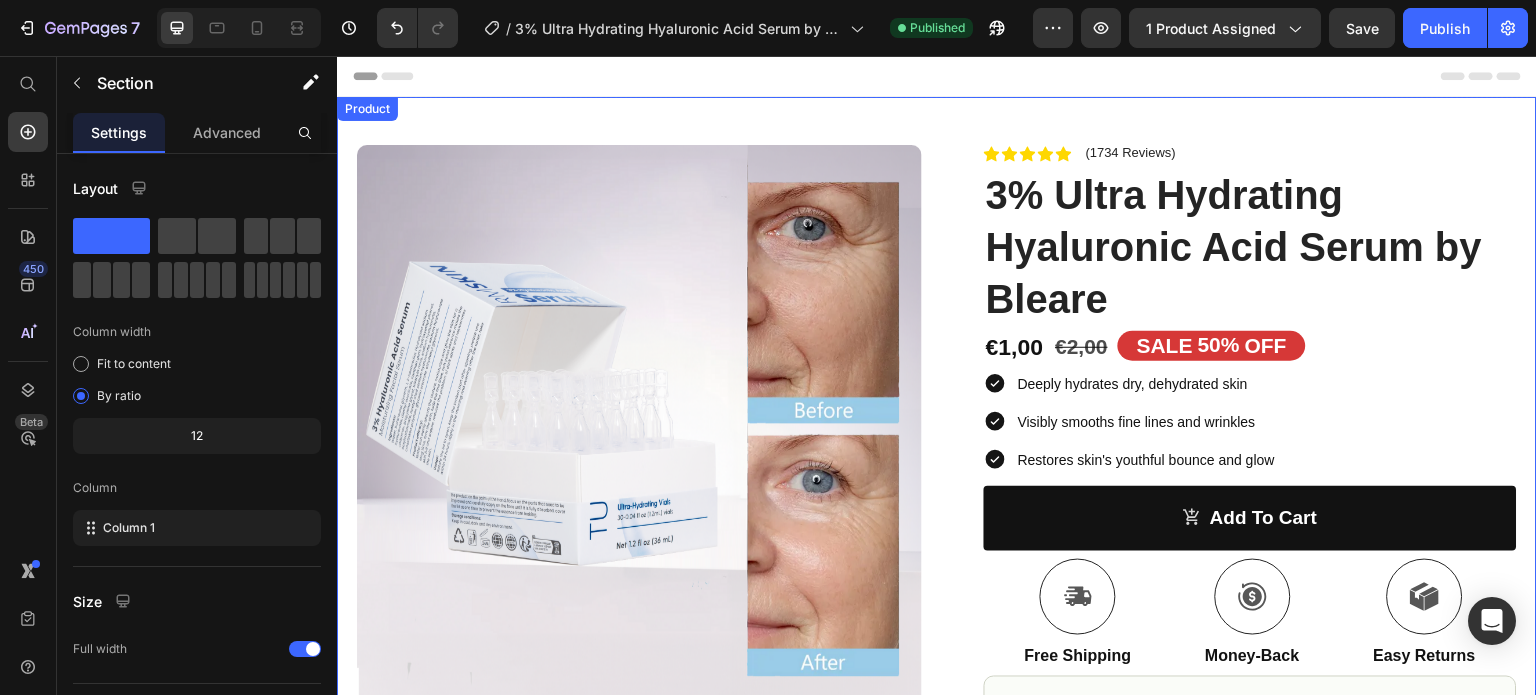 click on "Product Images Row Icon Icon Icon Icon Icon Icon List (1734 Reviews) Text Block Row 3% Ultra Hydrating Hyaluronic Acid Serum by Bleare Product Title €1,00 Product Price €2,00 Product Price SALE 50% OFF Discount Tag Row Deeply hydrates dry, dehydrated skin Visibly smooths fine lines and wrinkles Restores skin's youthful bounce and glow Item List
add to cart Add to Cart
Icon Free Shipping Text Block
Icon Money-Back Text Block
Icon Easy Returns Text Block Row Image Icon Icon Icon Icon Icon Icon List I’ve been using this for 6 weeks, and I feel like it’s my secret weapon for smoother skin. It’s lightweight, absorbs fast, and doesn’t leave my face feeling sticky. I’ve noticed a difference in my skin’s texture and the fine lines on my neck and chest too. Totally worth it! Text Block
Icon [PERSON_NAME] Text Block Row Row
How To Use Me
Ingredients Row" at bounding box center [937, 663] 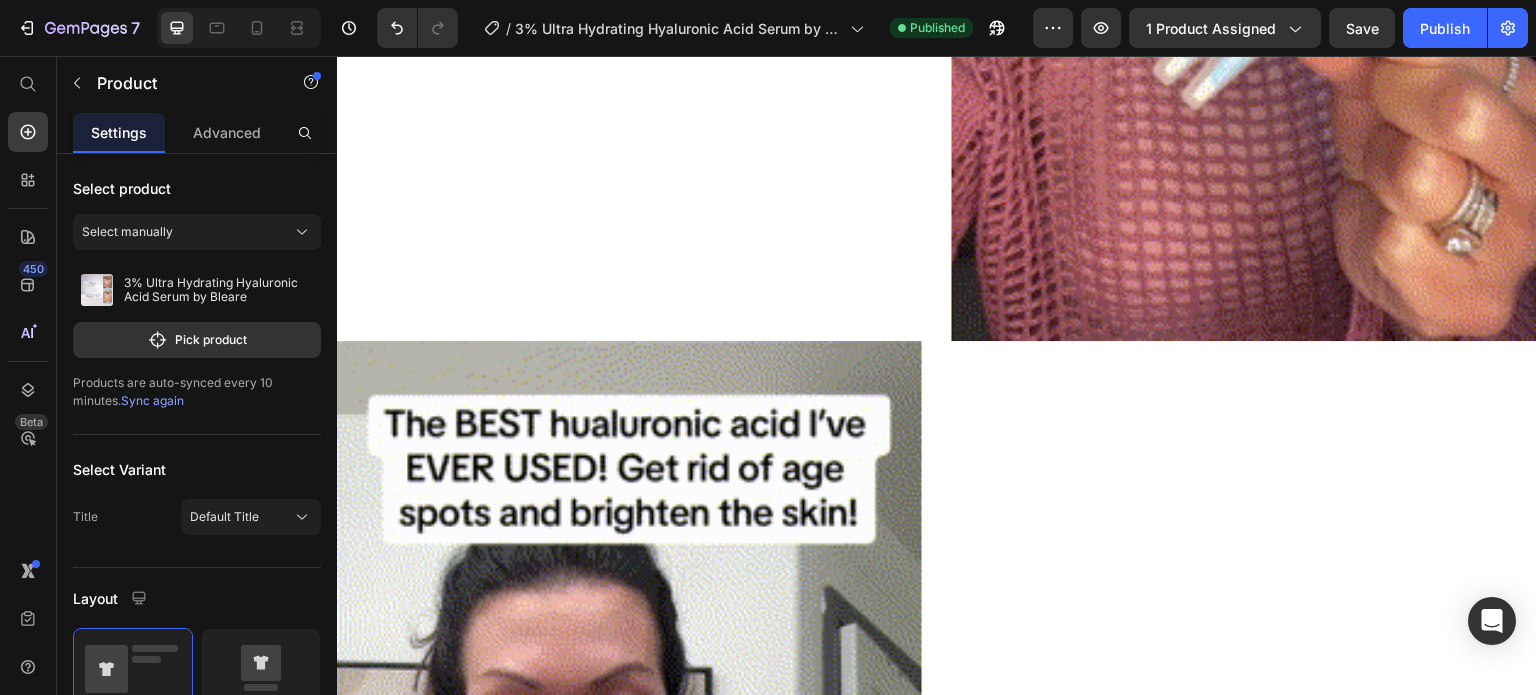 scroll, scrollTop: 0, scrollLeft: 0, axis: both 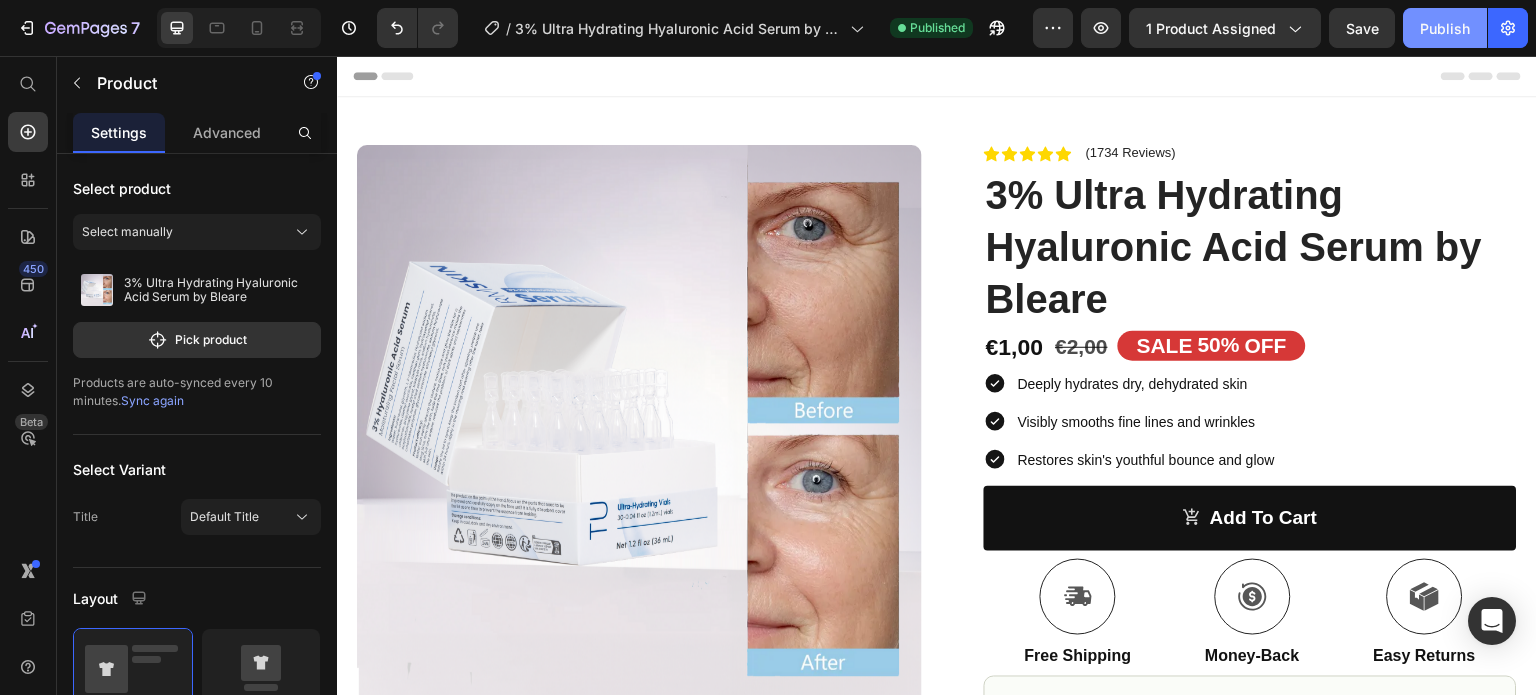 click on "Publish" at bounding box center [1445, 28] 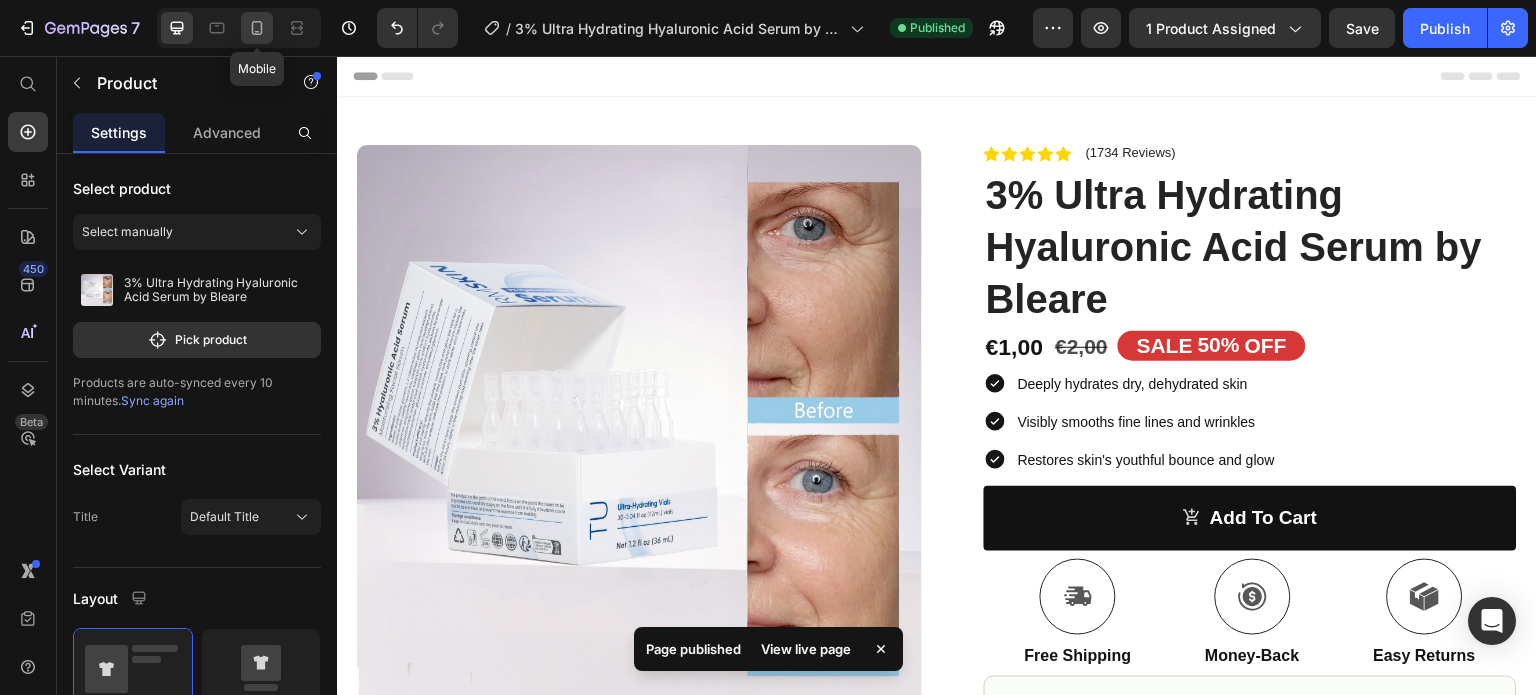 click 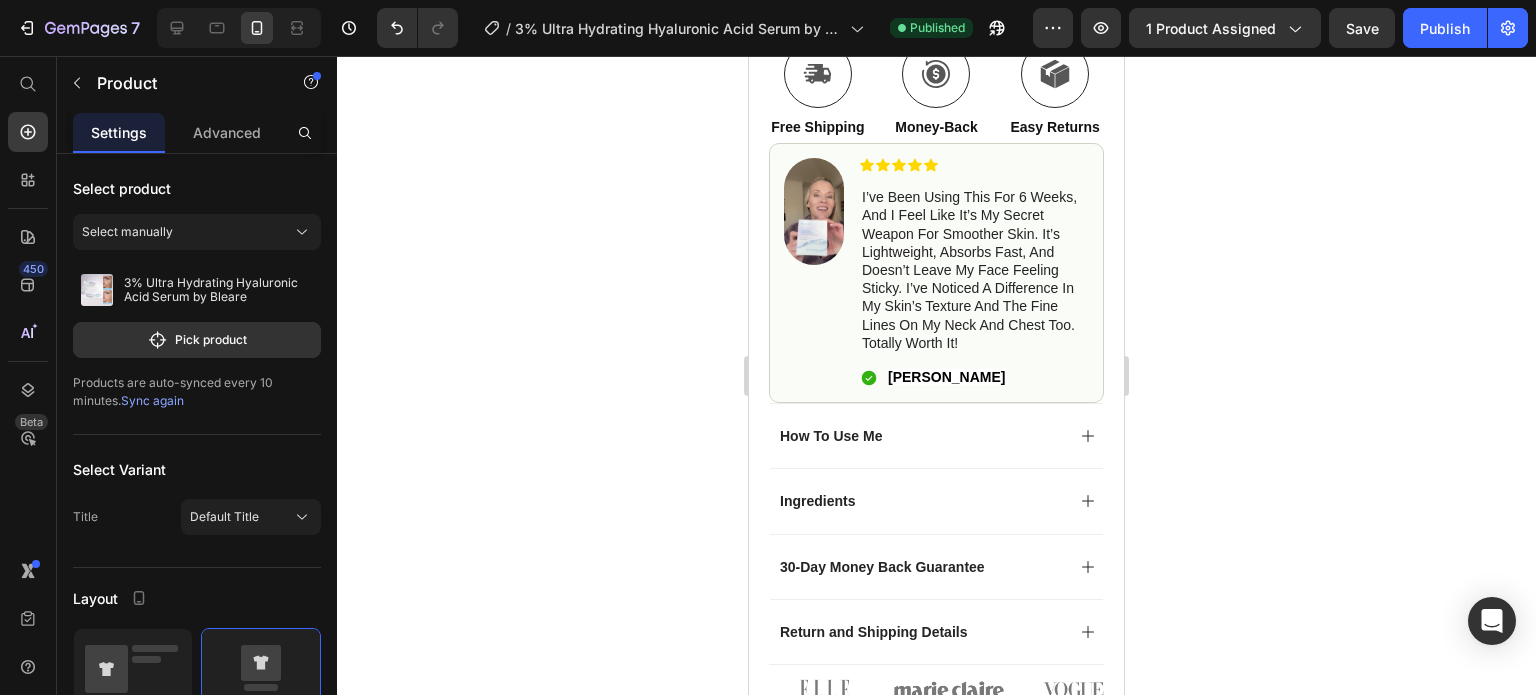 scroll, scrollTop: 768, scrollLeft: 0, axis: vertical 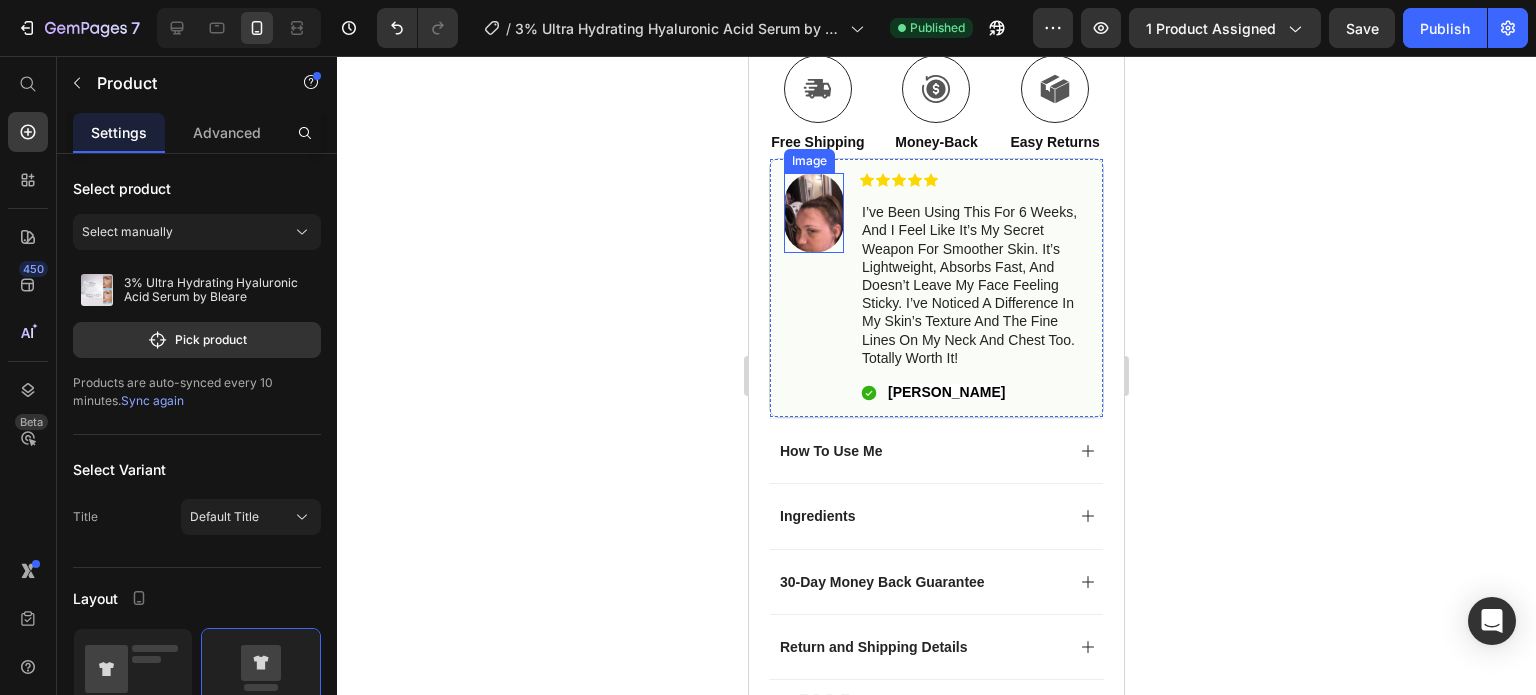 click at bounding box center [814, 213] 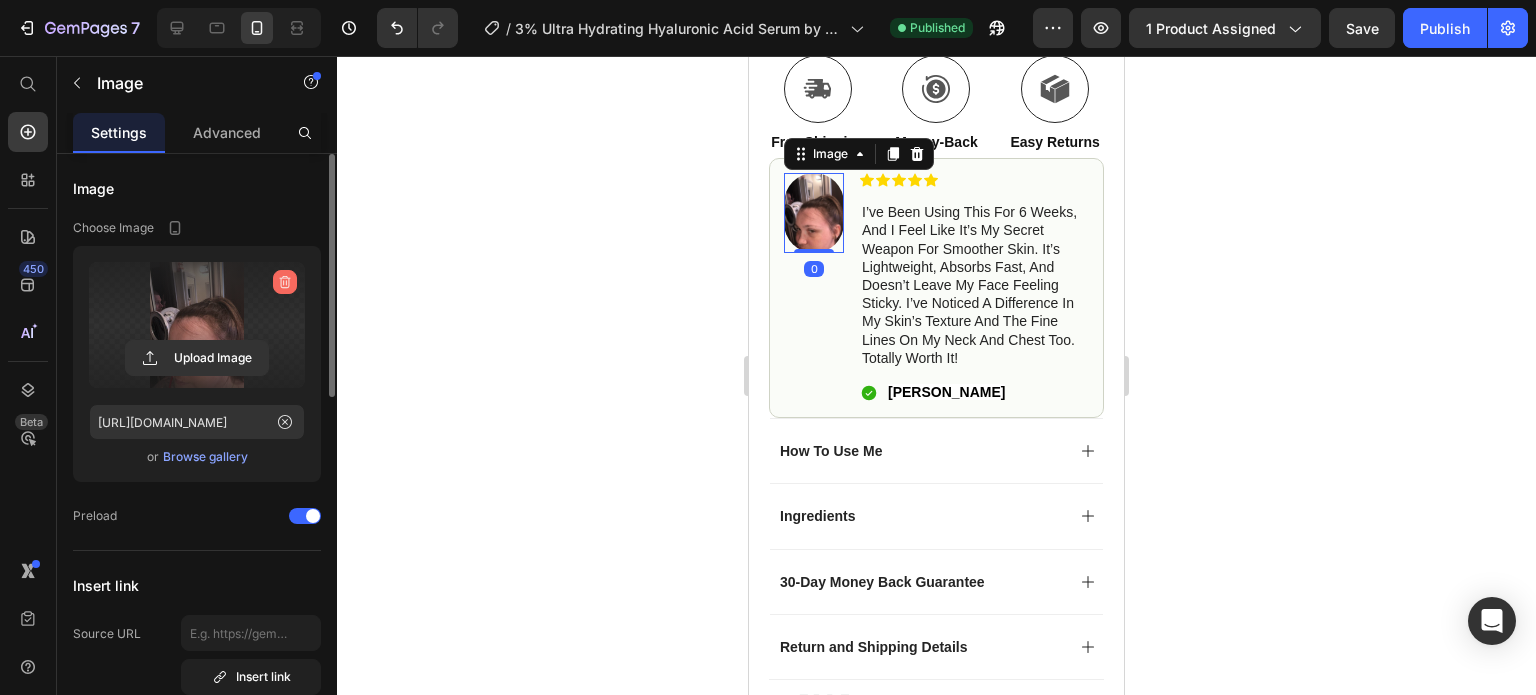 click 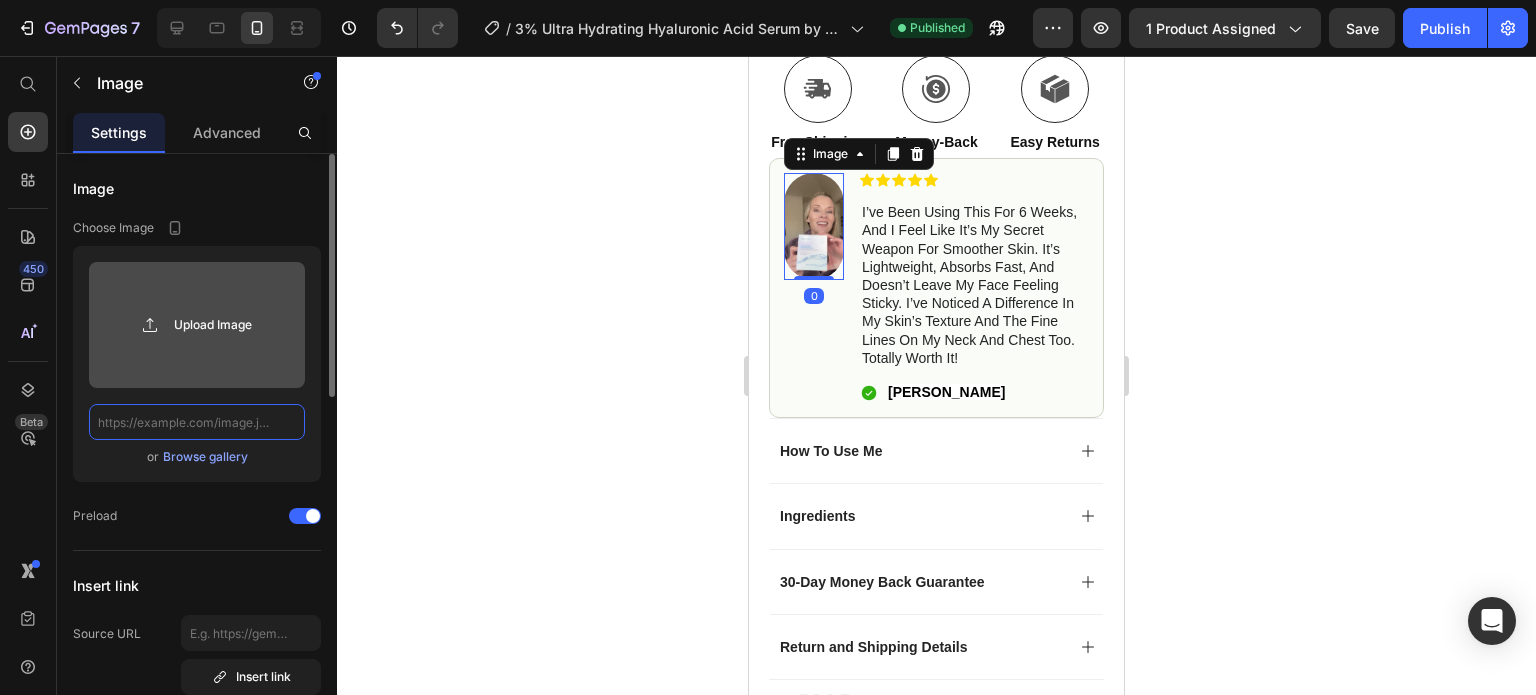 scroll, scrollTop: 0, scrollLeft: 0, axis: both 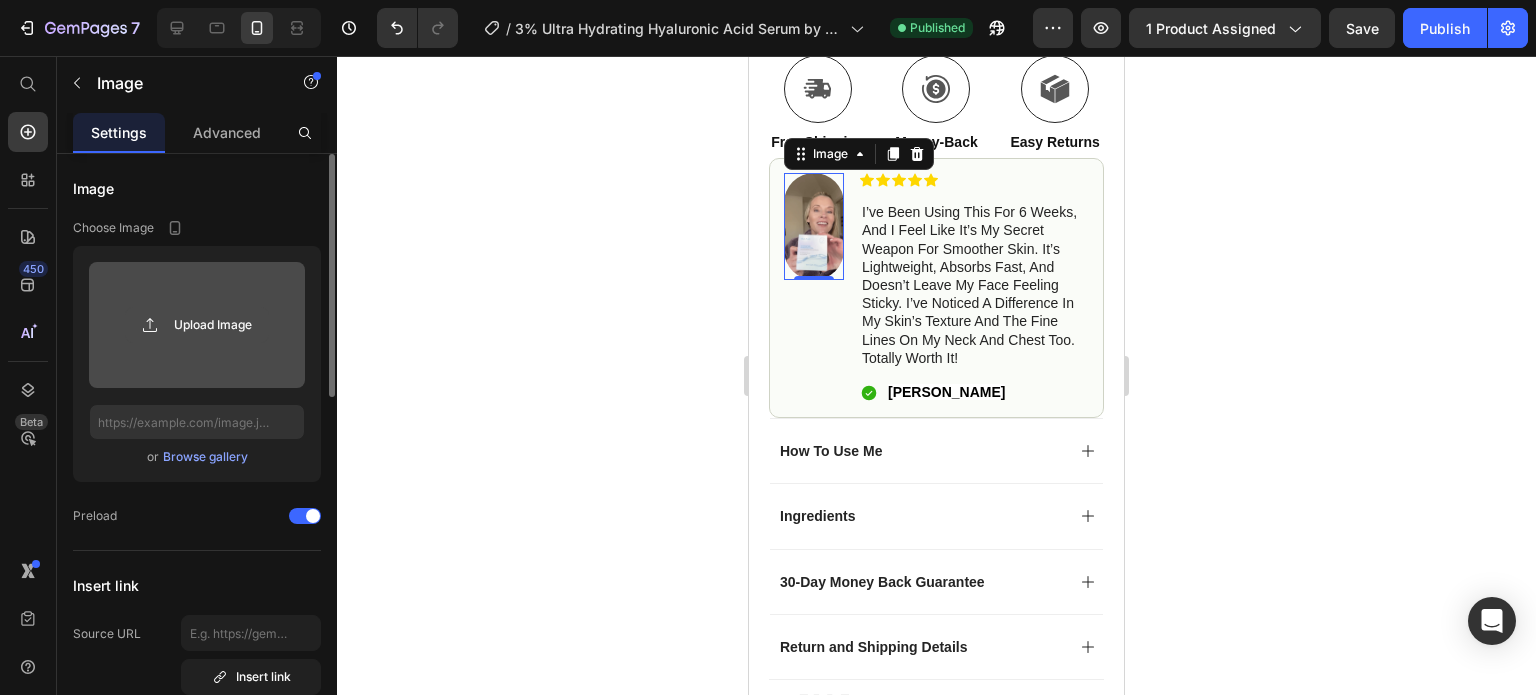 click 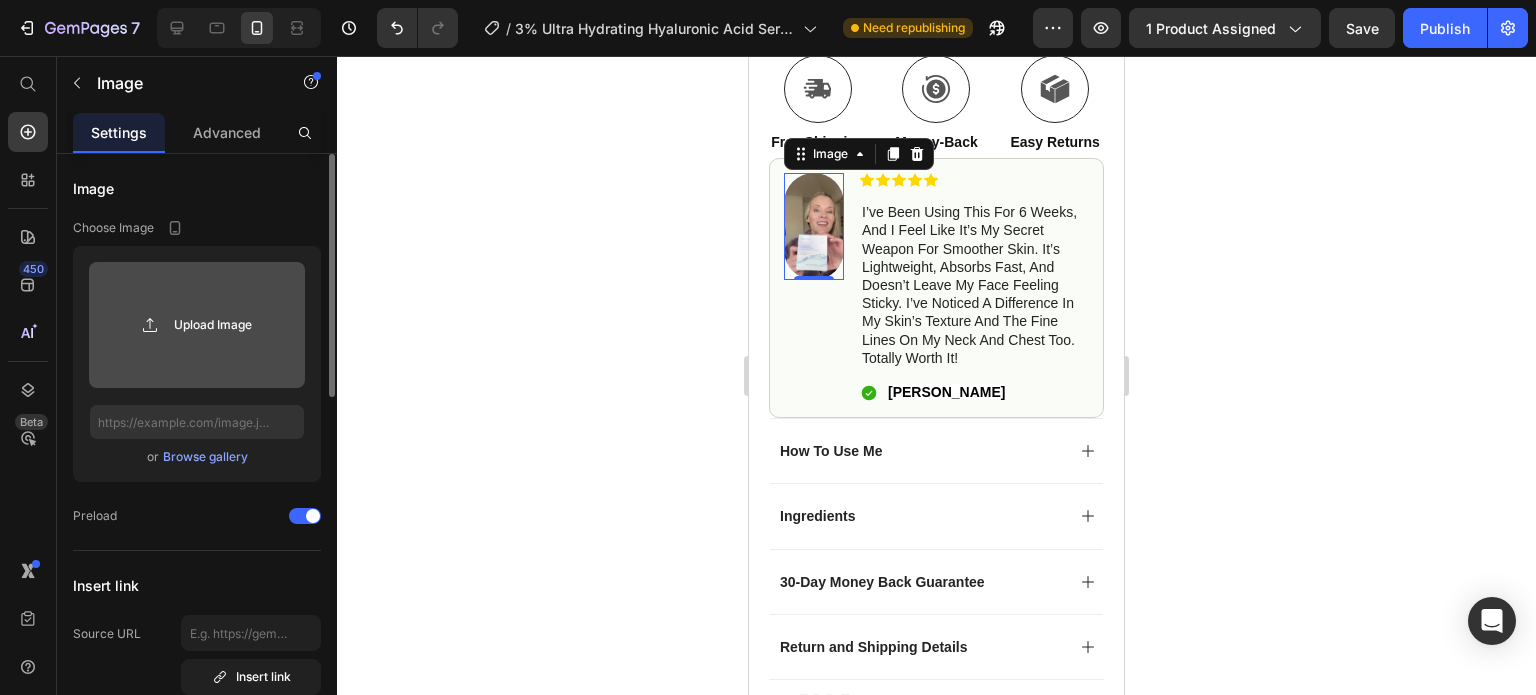 click 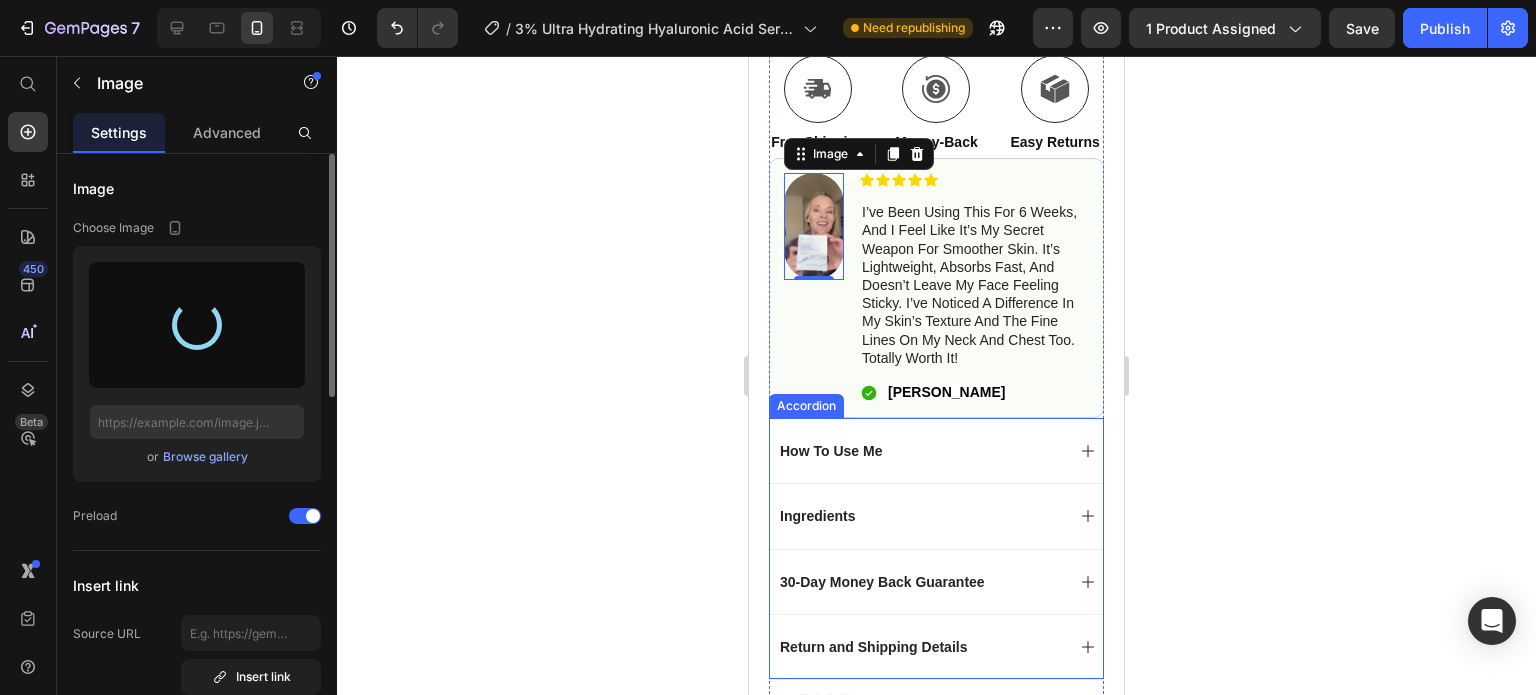 type on "[URL][DOMAIN_NAME]" 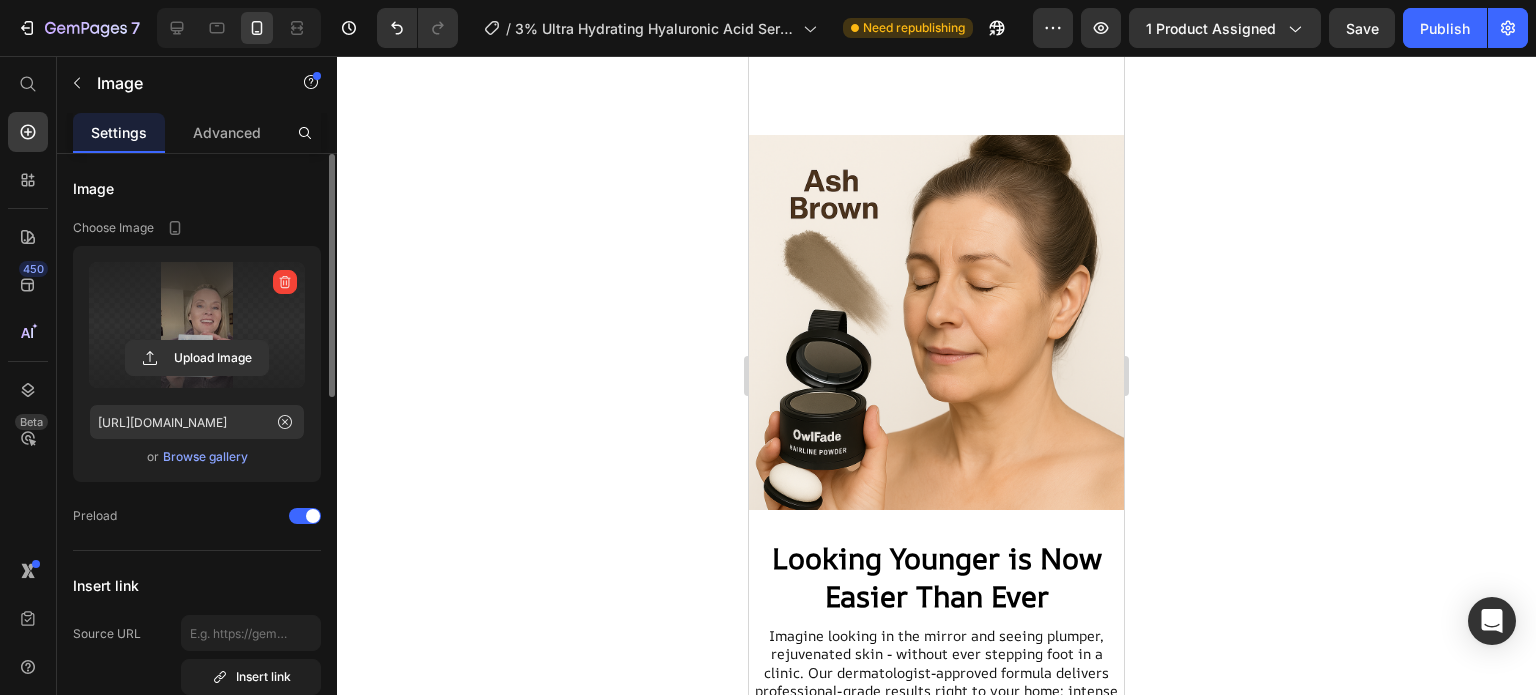 scroll, scrollTop: 1448, scrollLeft: 0, axis: vertical 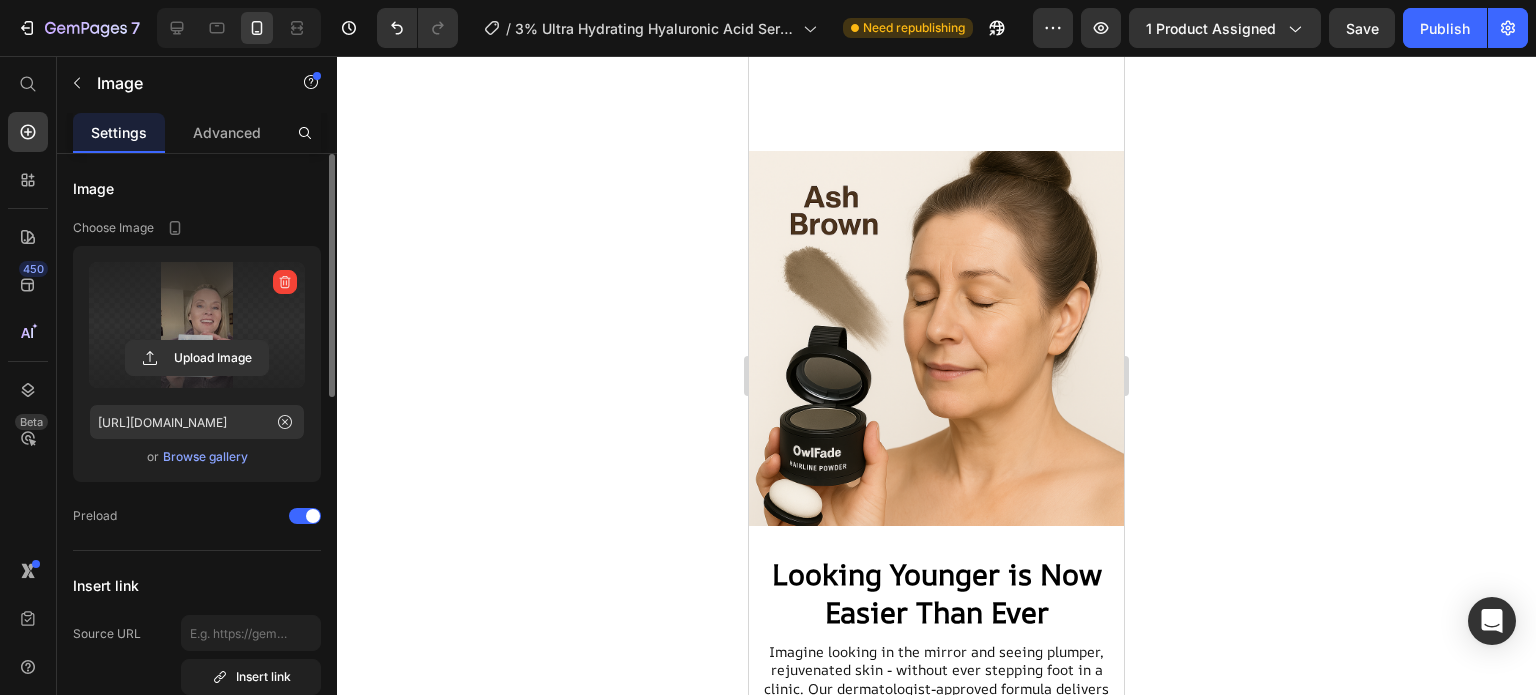 click at bounding box center [936, 338] 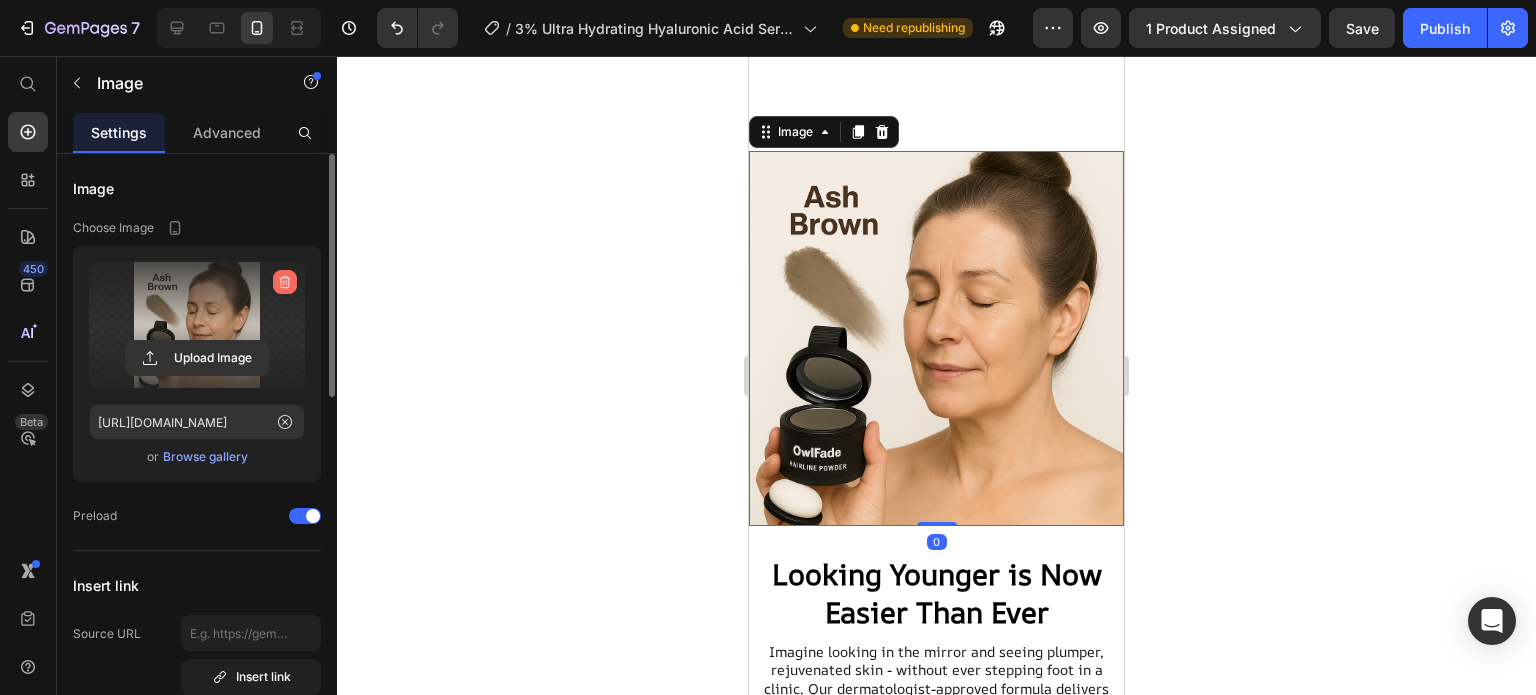 click 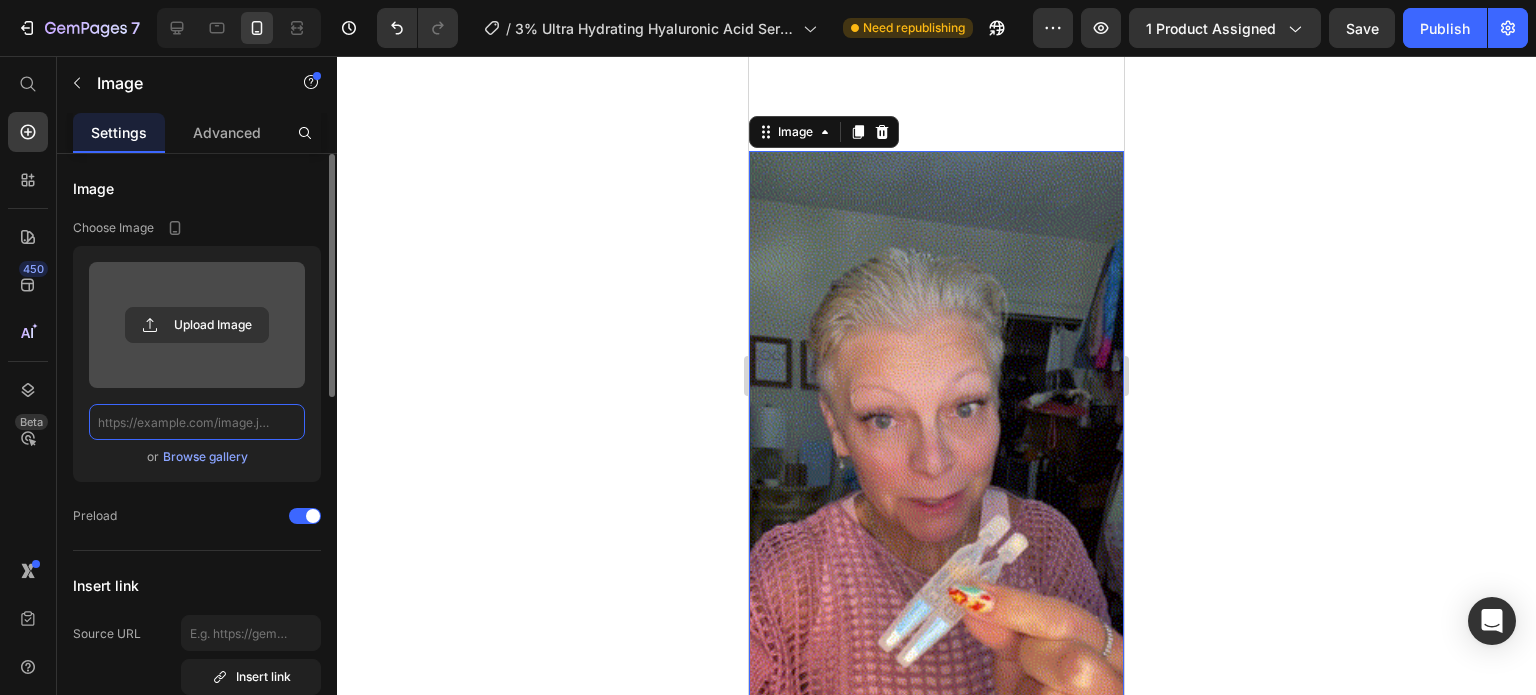 scroll, scrollTop: 0, scrollLeft: 0, axis: both 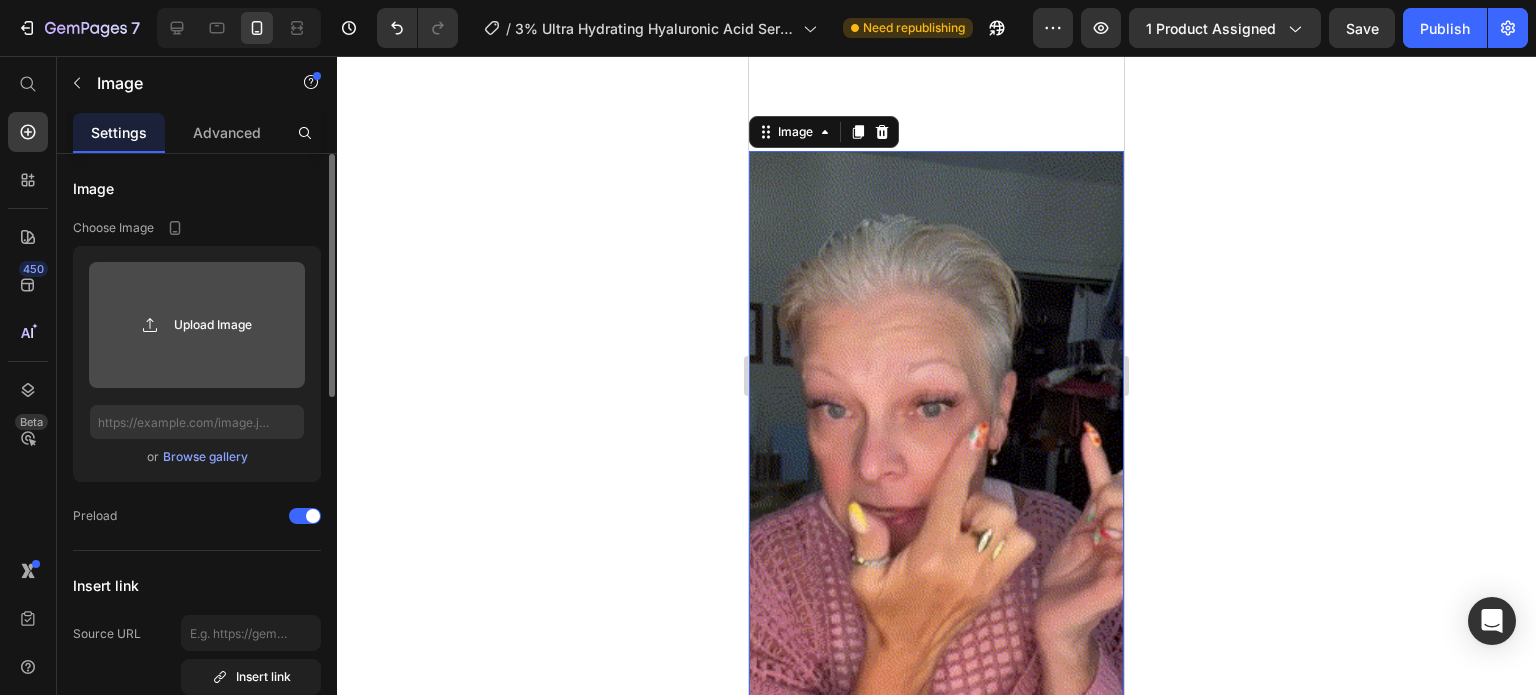 click 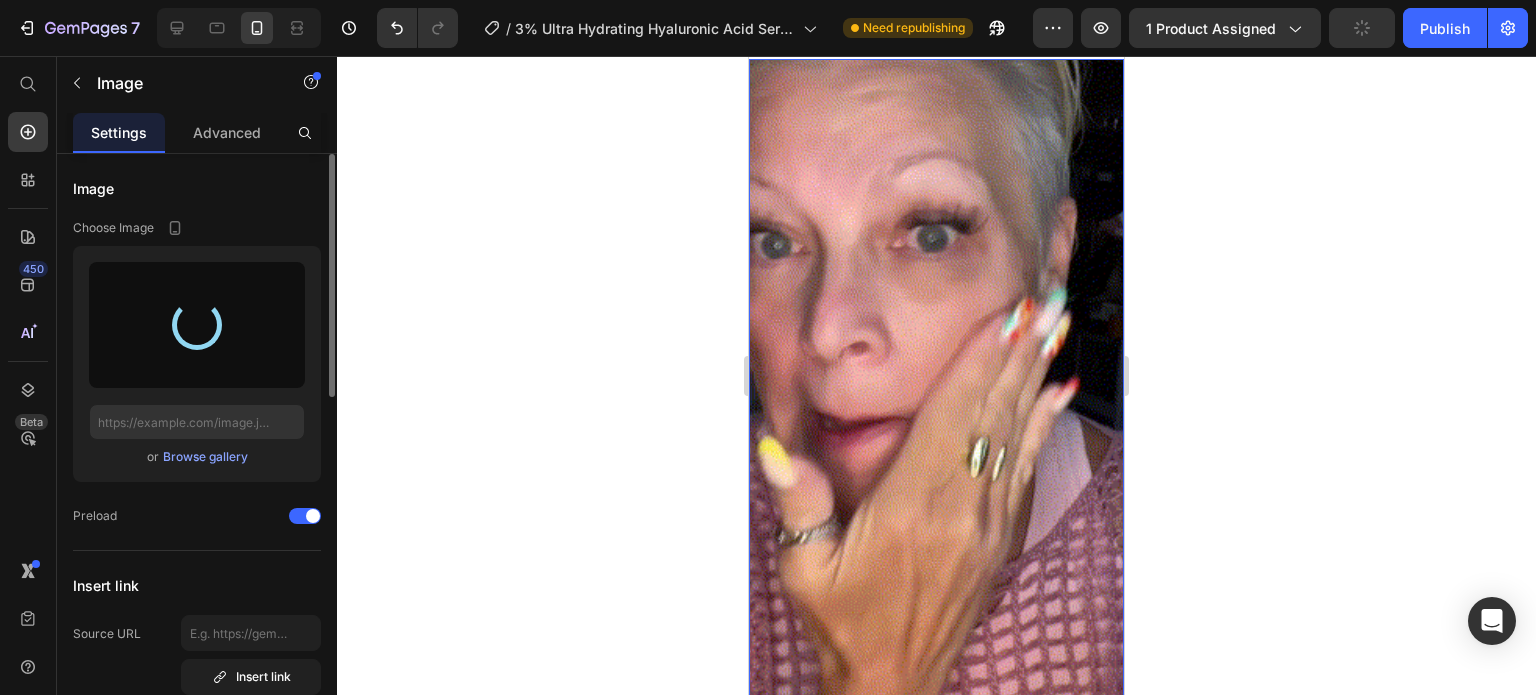 scroll, scrollTop: 1539, scrollLeft: 0, axis: vertical 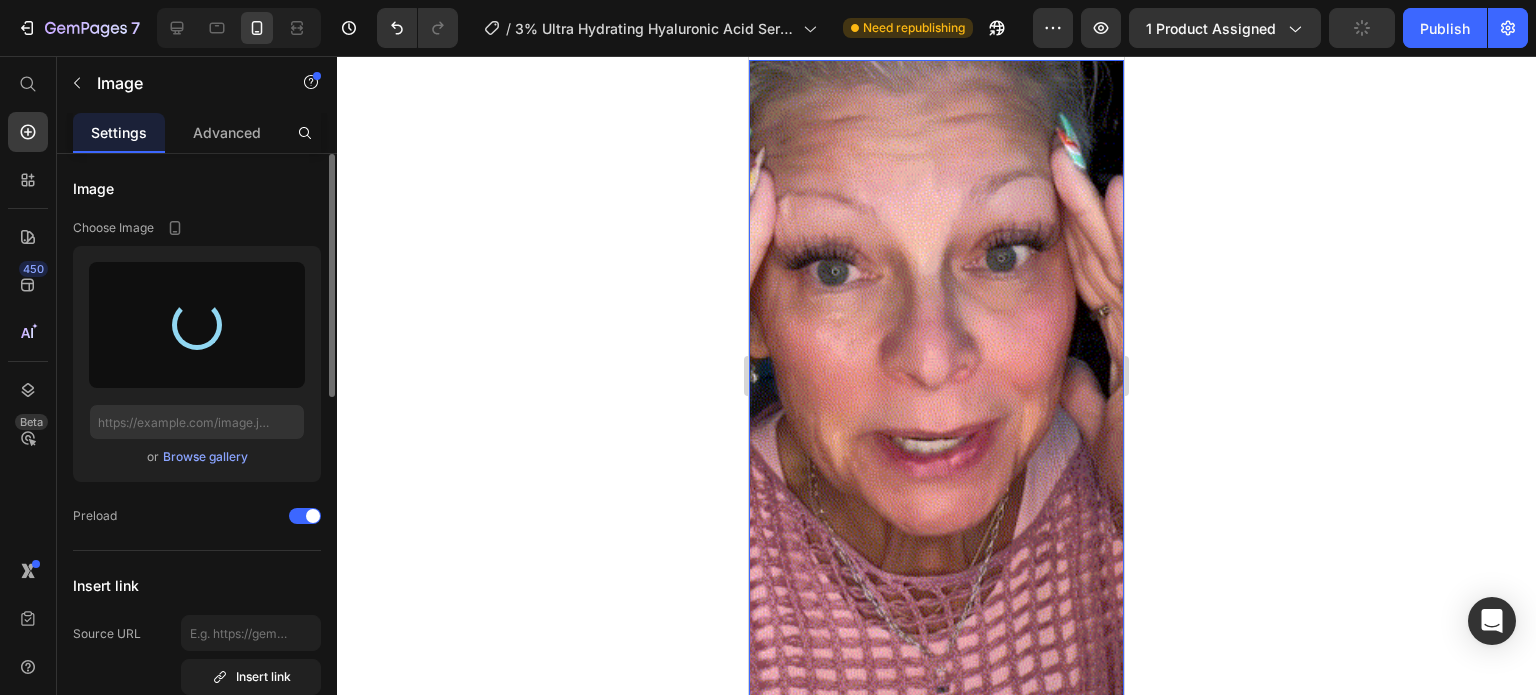 type on "[URL][DOMAIN_NAME]" 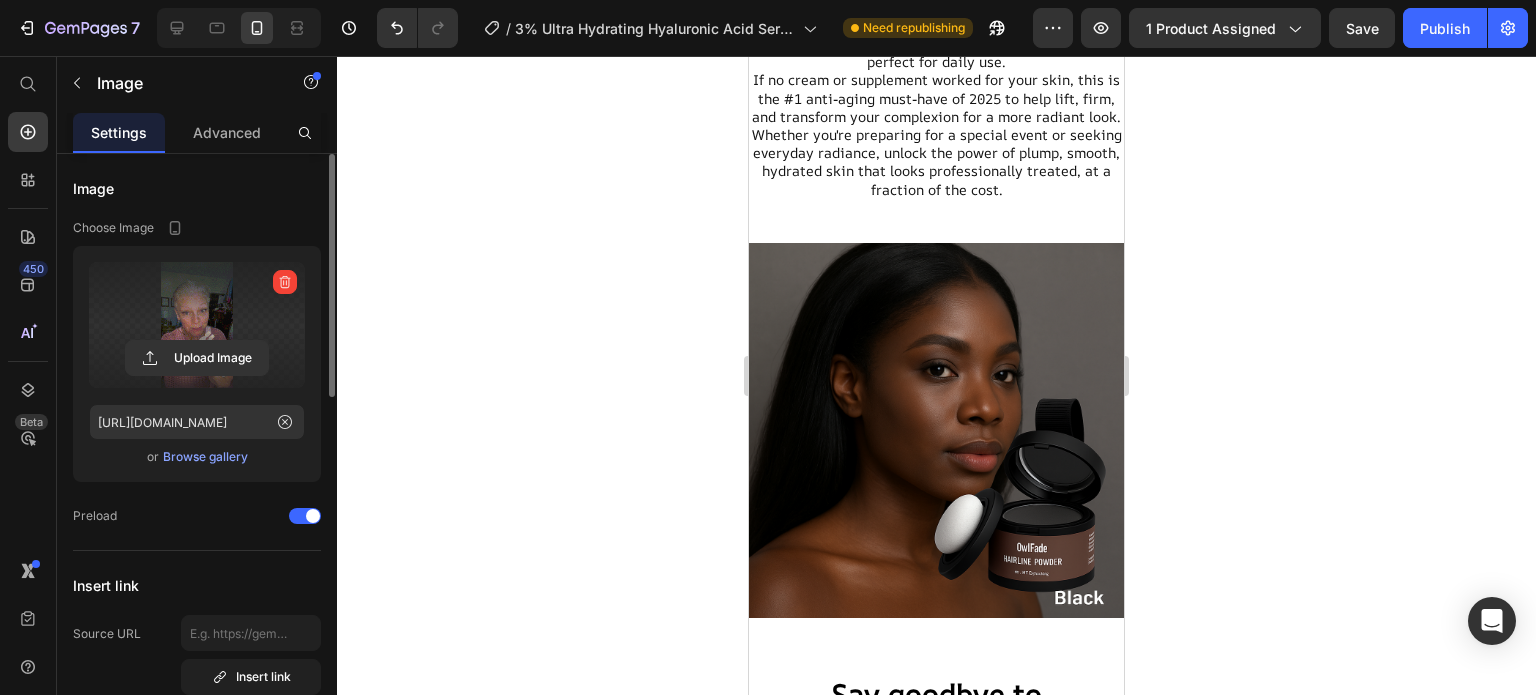 scroll, scrollTop: 2442, scrollLeft: 0, axis: vertical 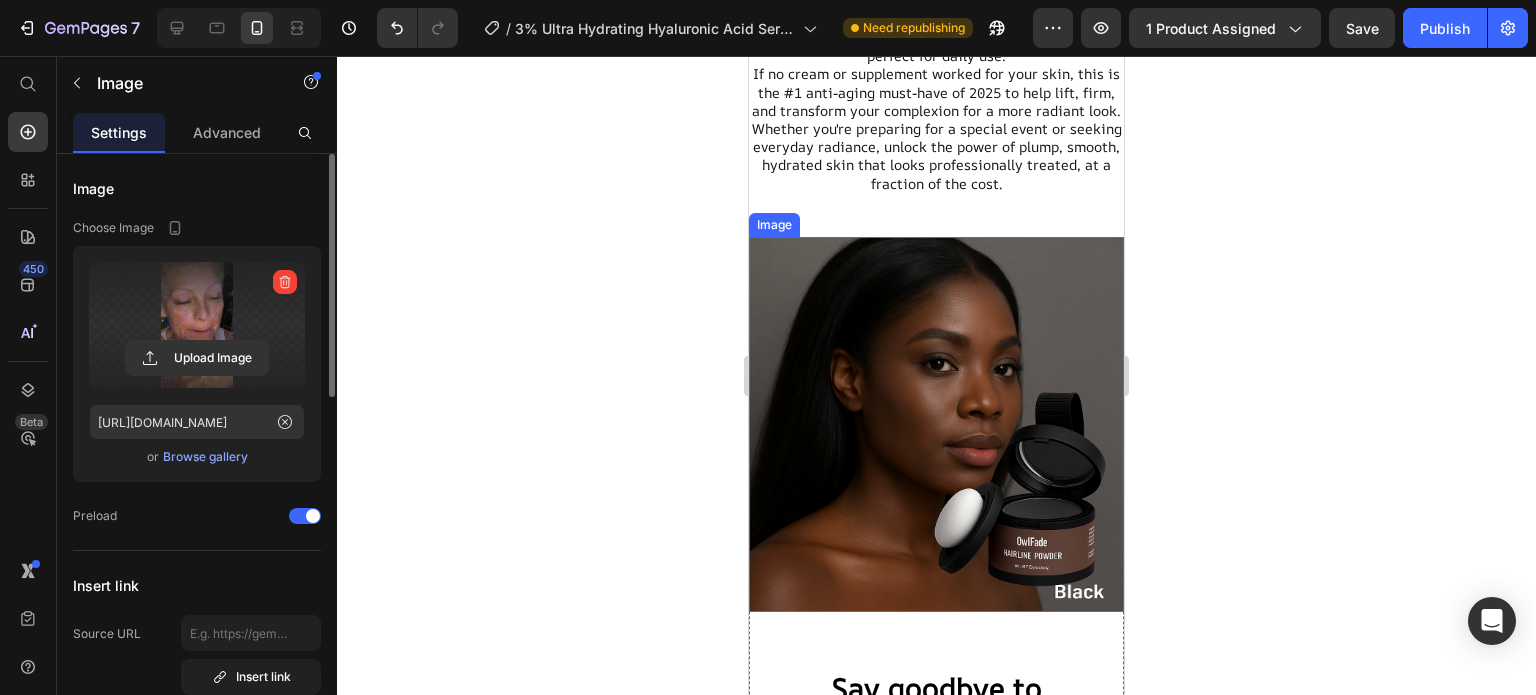 click at bounding box center (936, 424) 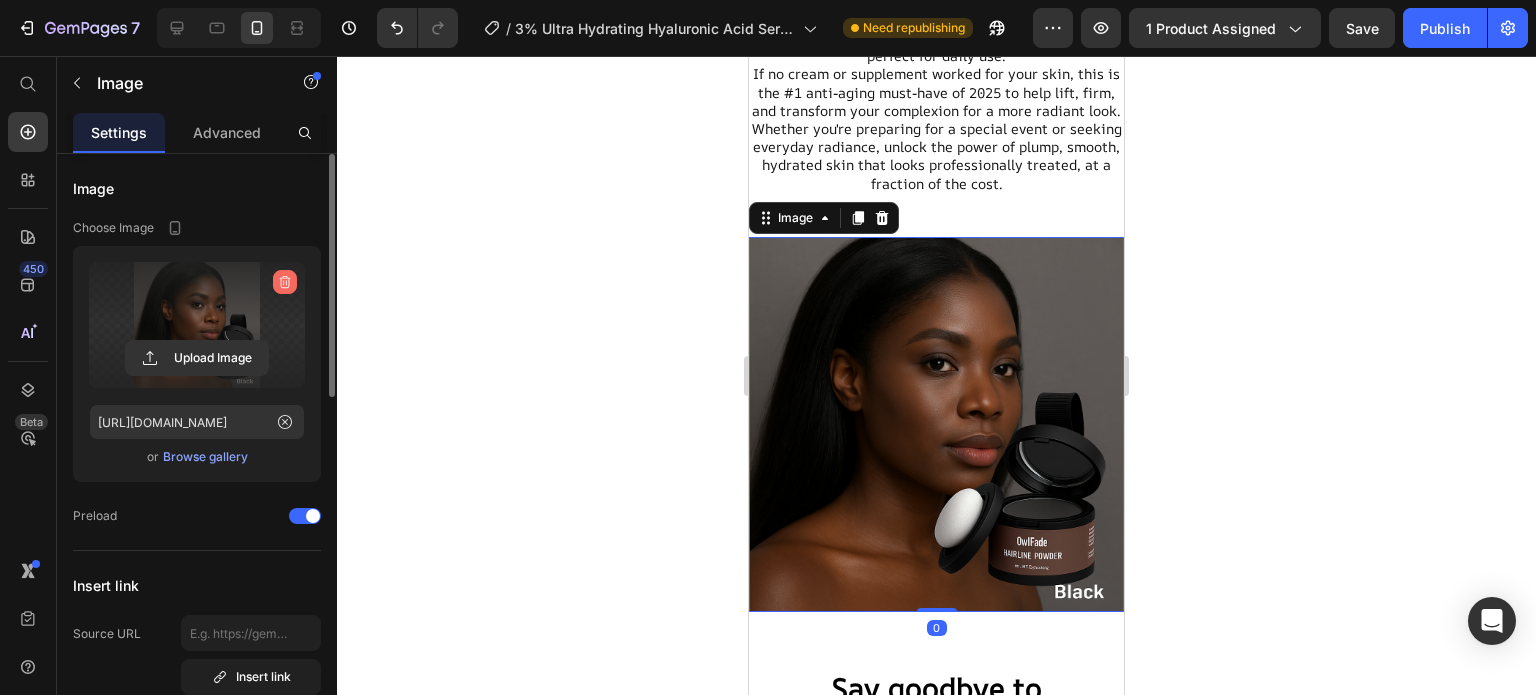 click at bounding box center [285, 282] 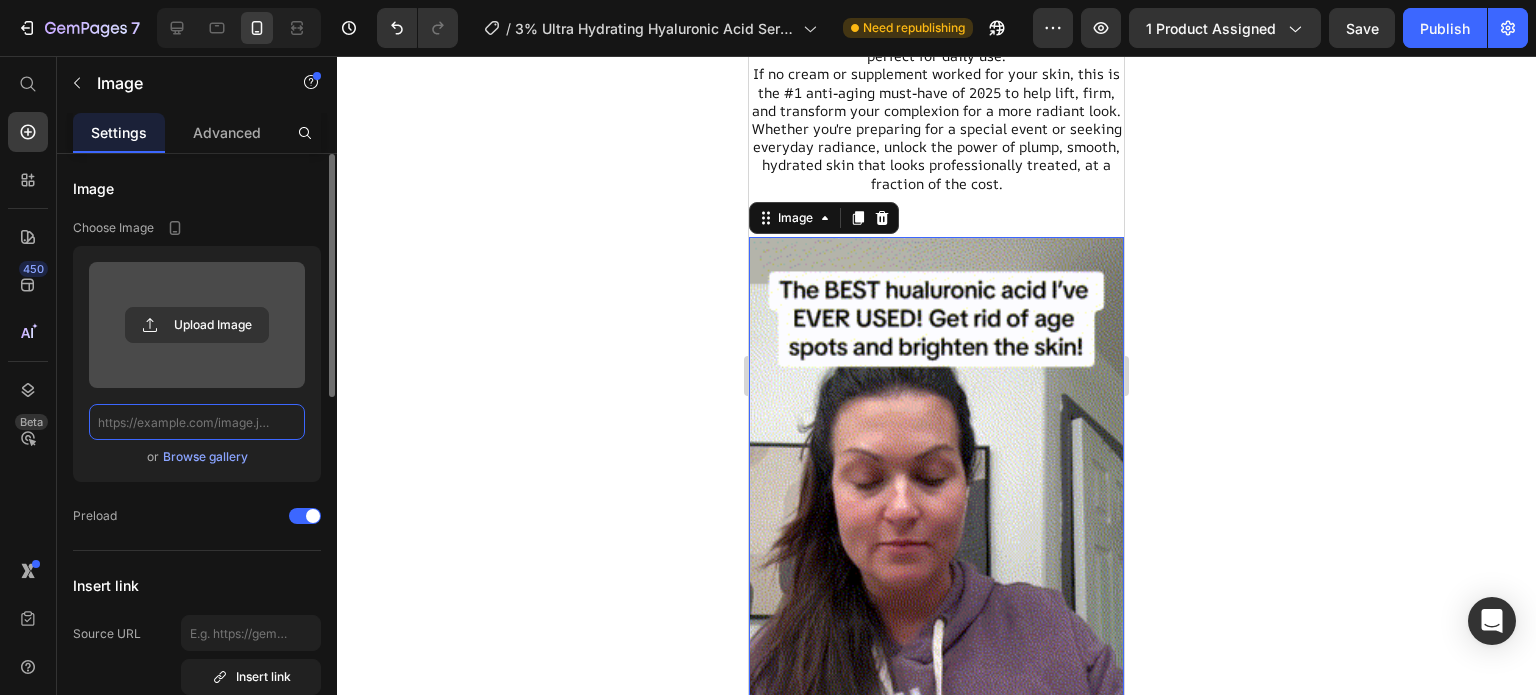 scroll, scrollTop: 0, scrollLeft: 0, axis: both 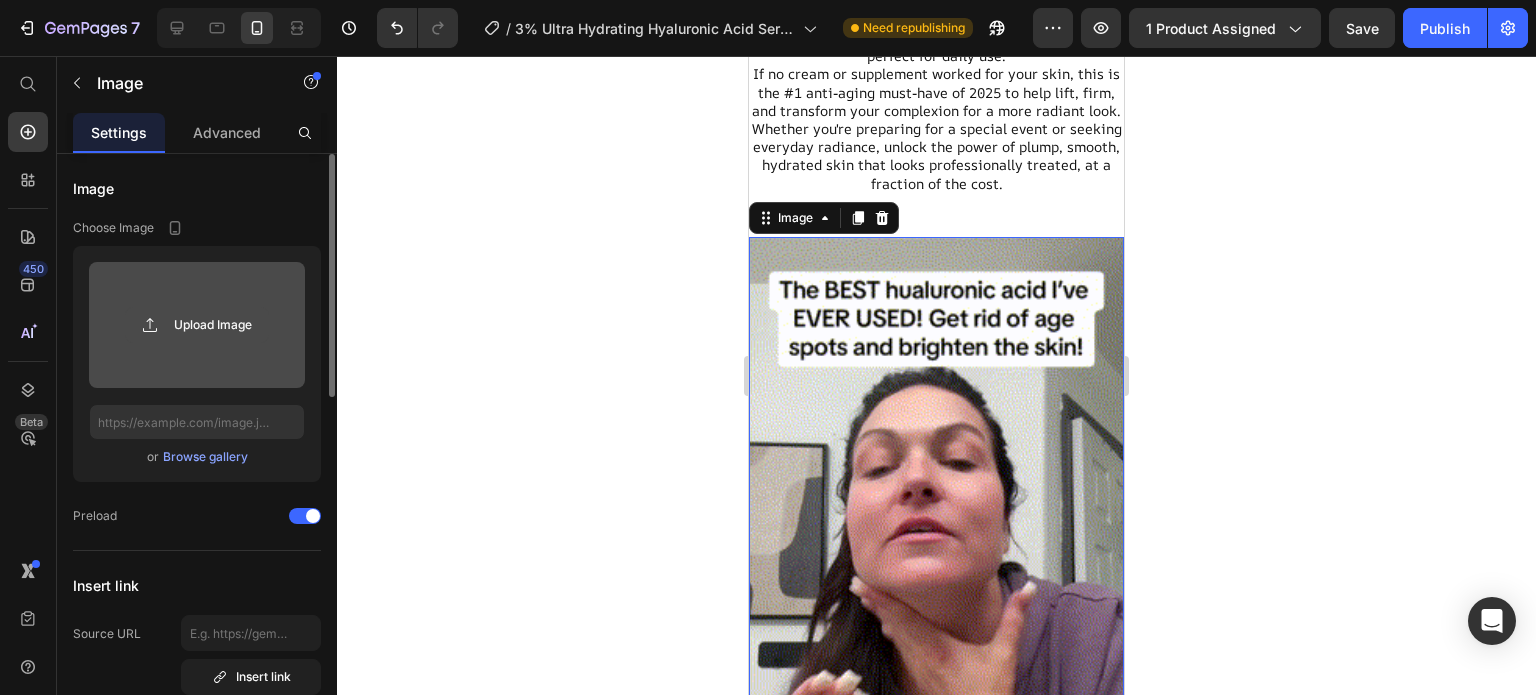 click 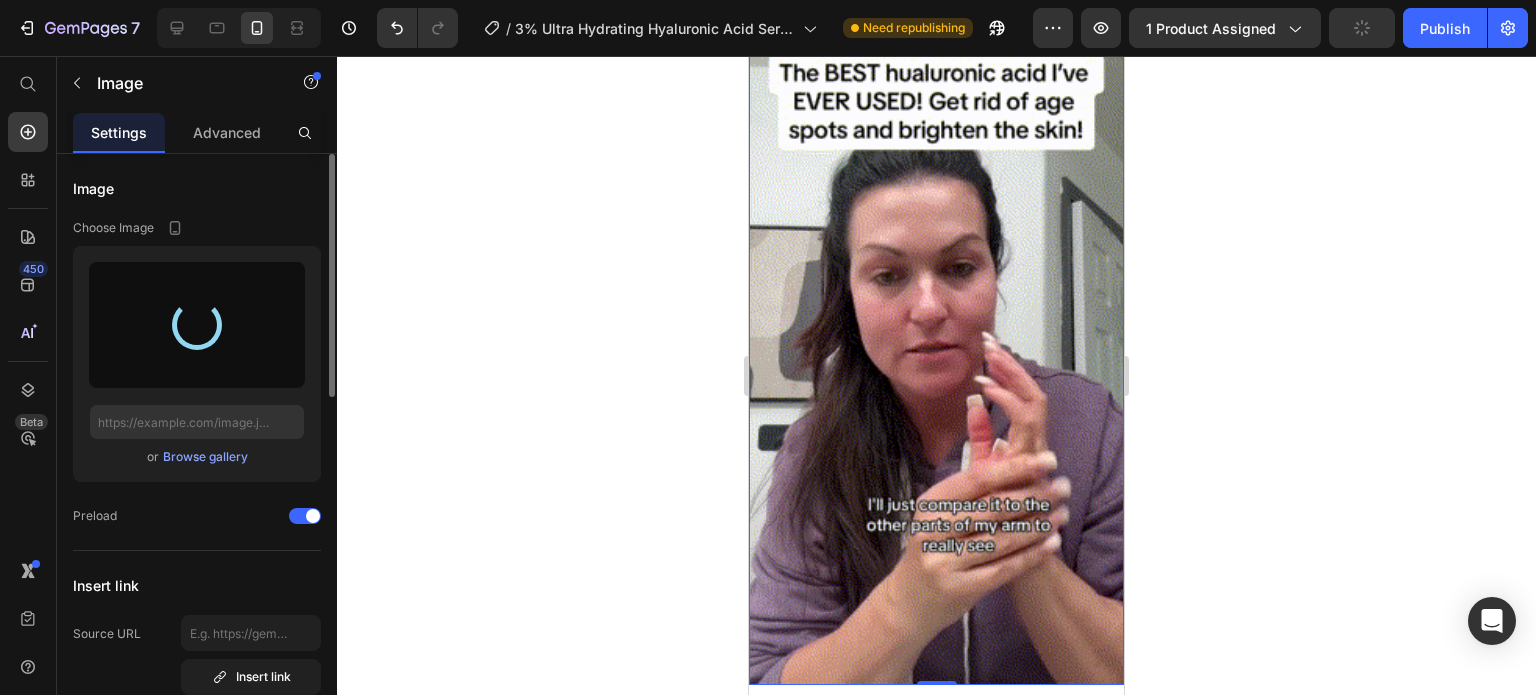 scroll, scrollTop: 2631, scrollLeft: 0, axis: vertical 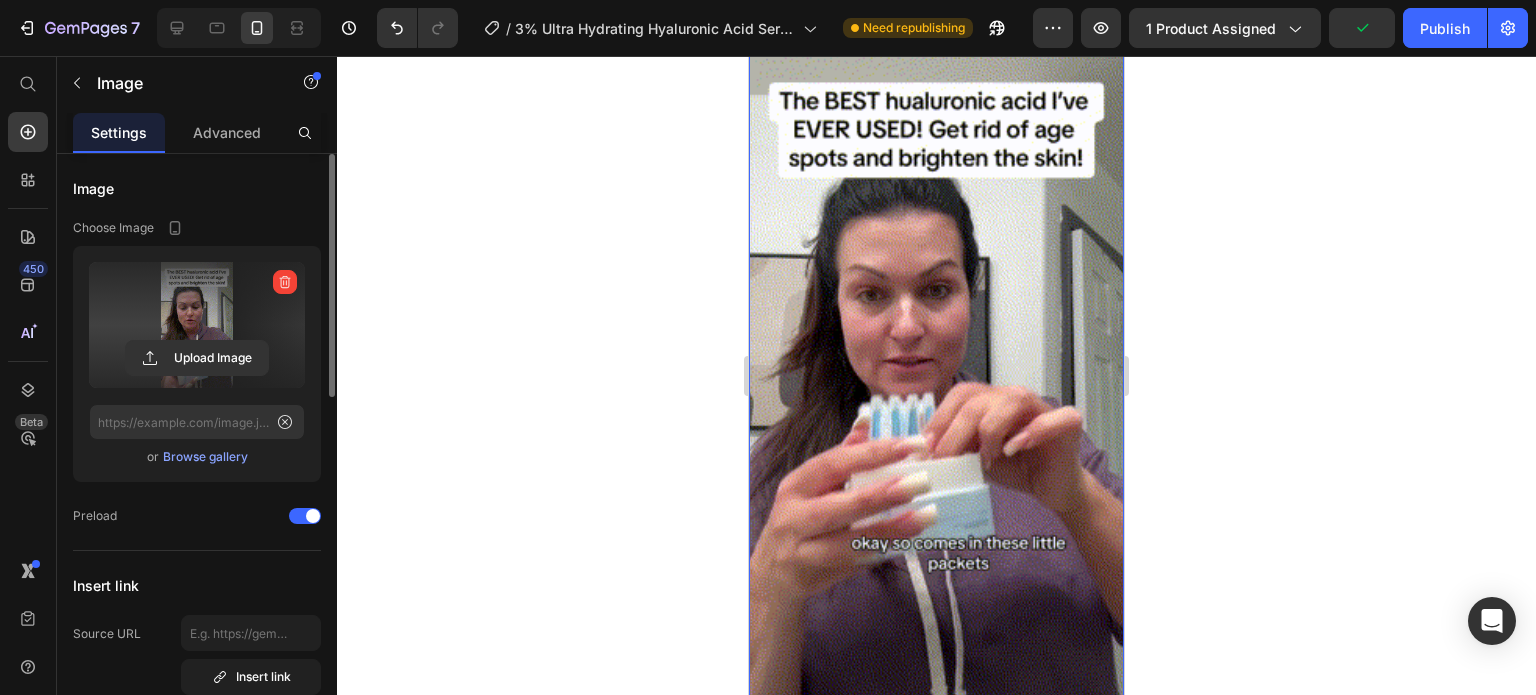 type on "[URL][DOMAIN_NAME]" 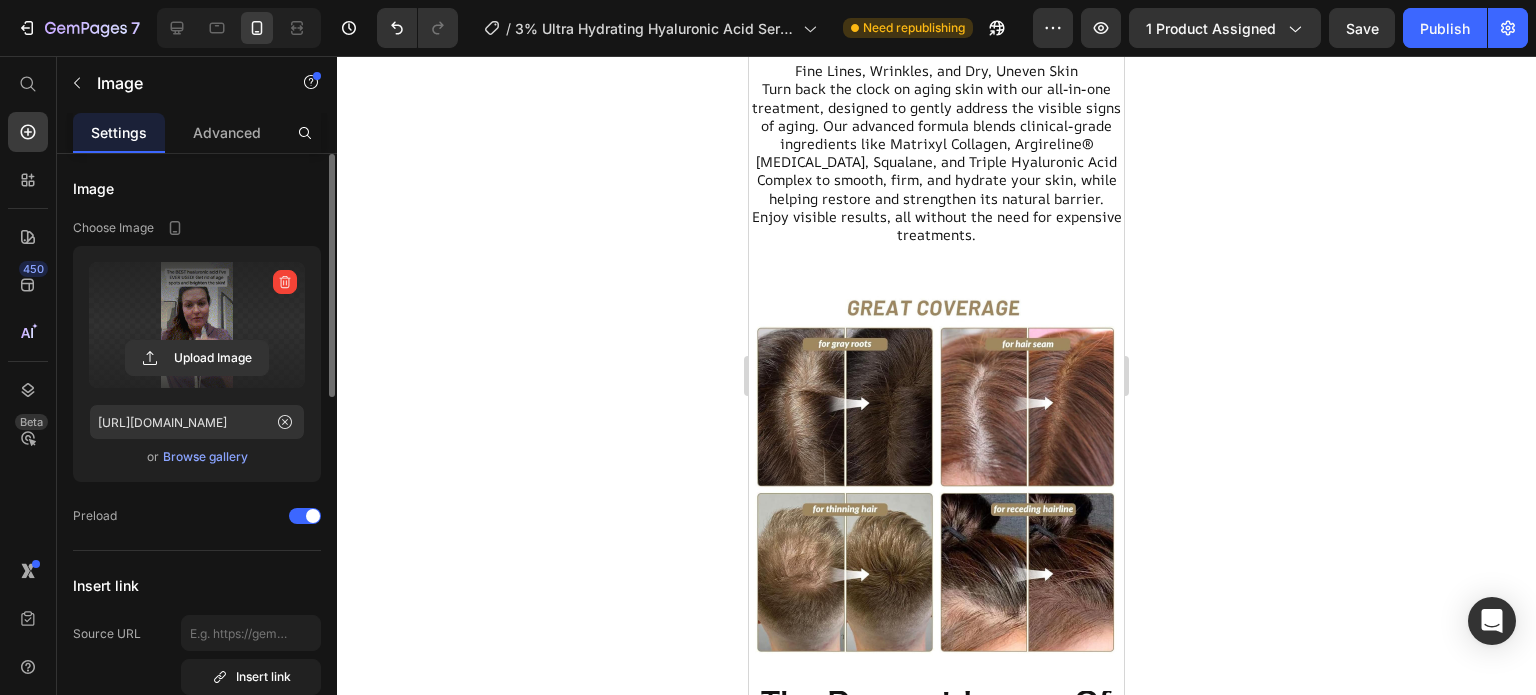 scroll, scrollTop: 3391, scrollLeft: 0, axis: vertical 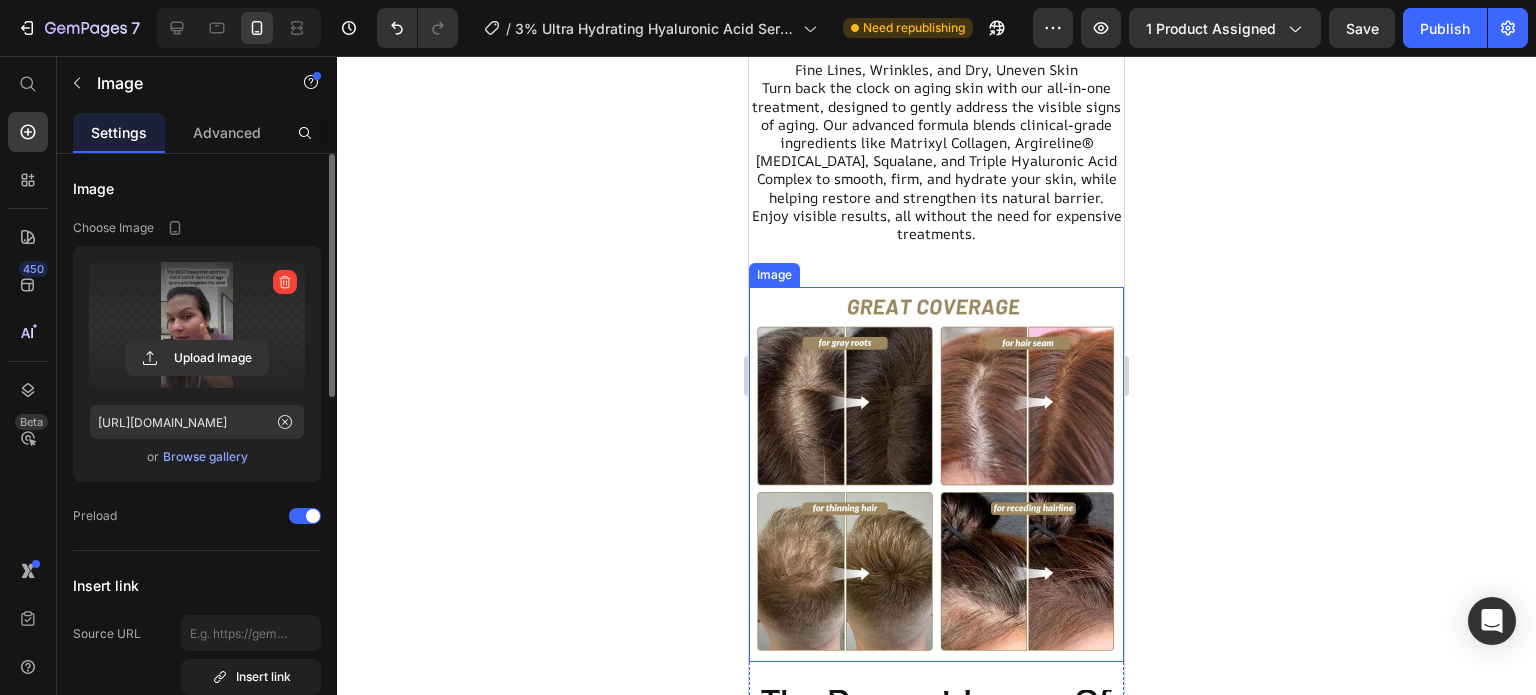 click at bounding box center [936, 474] 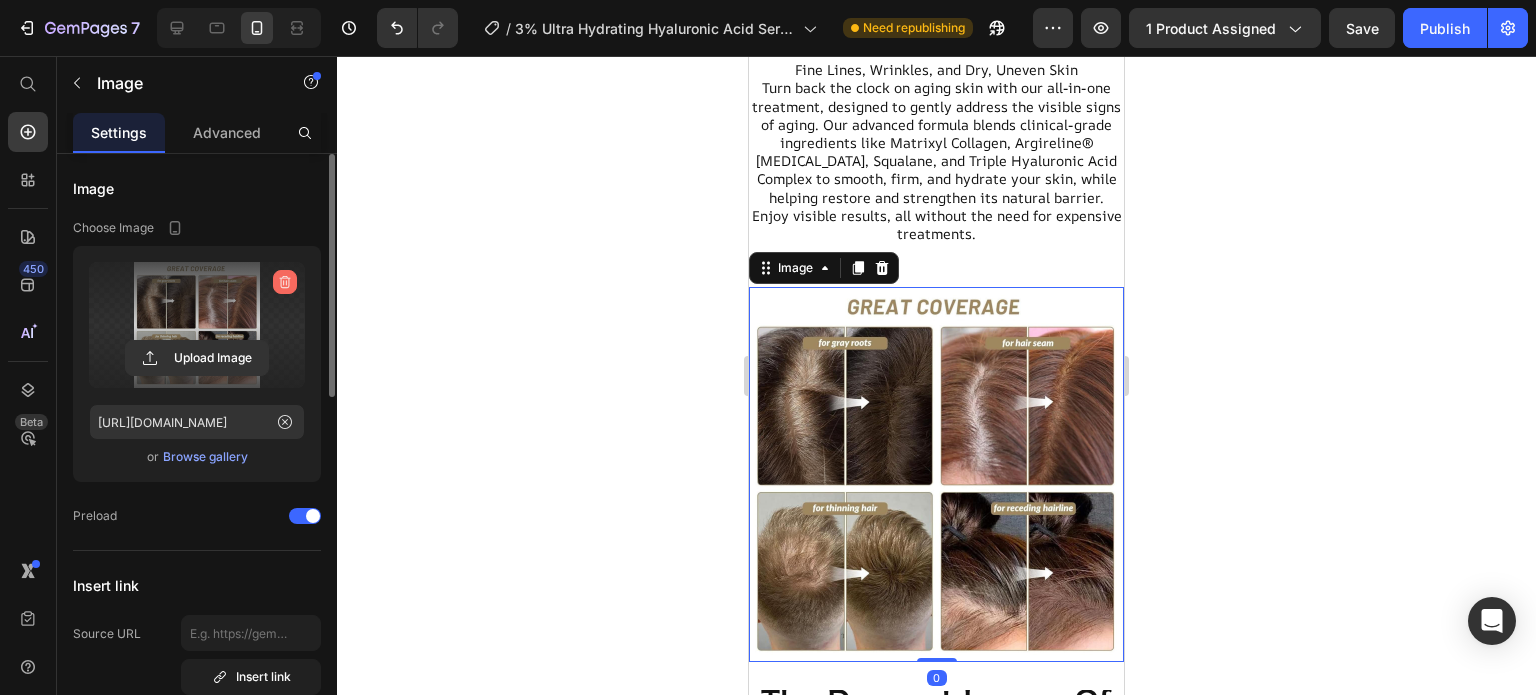 click at bounding box center [285, 282] 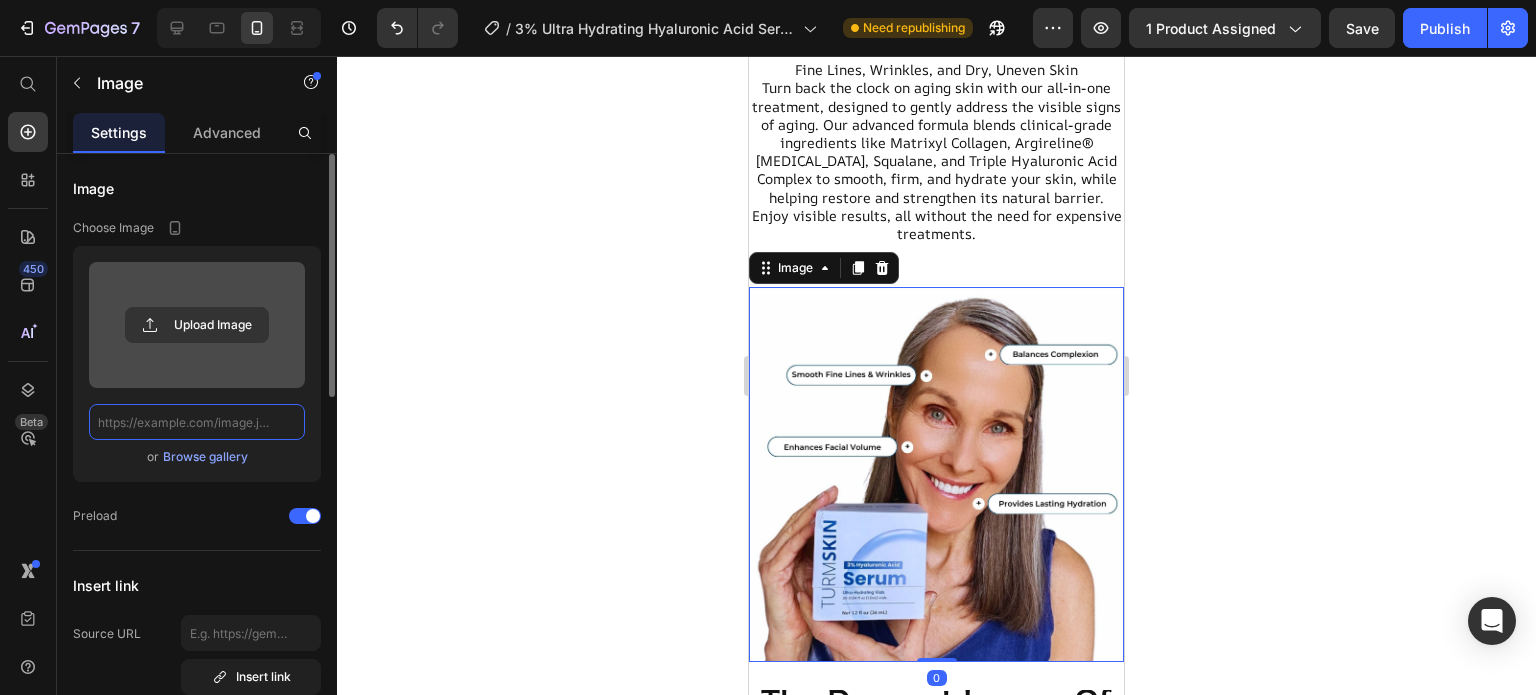 scroll, scrollTop: 0, scrollLeft: 0, axis: both 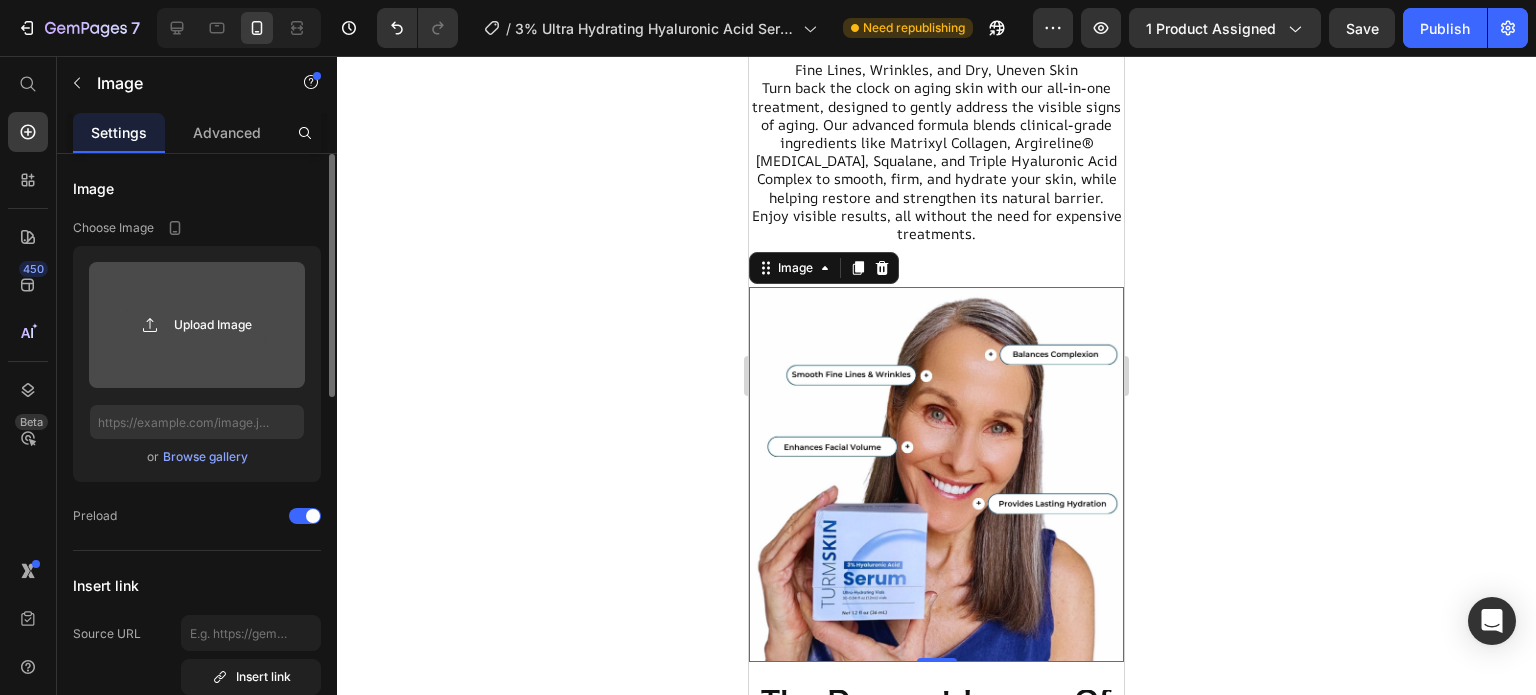 click 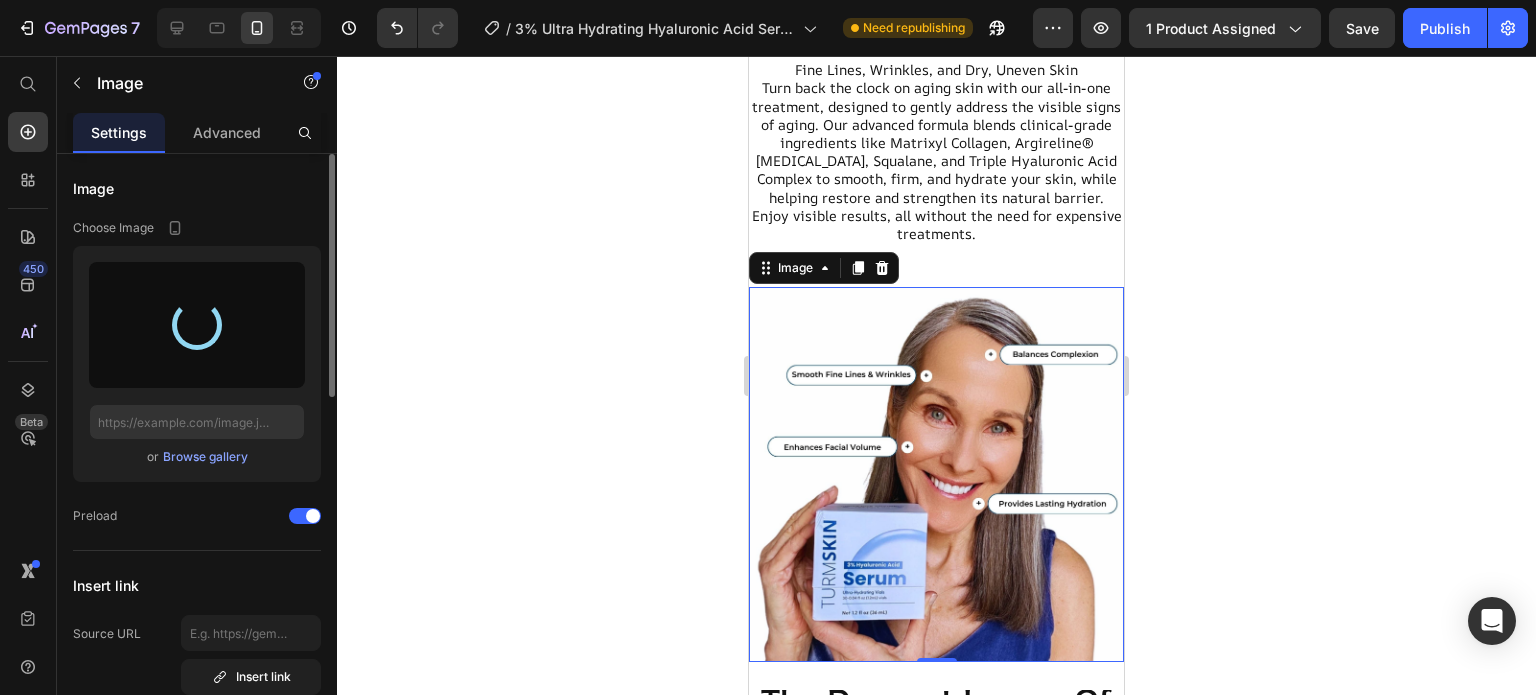 type on "[URL][DOMAIN_NAME]" 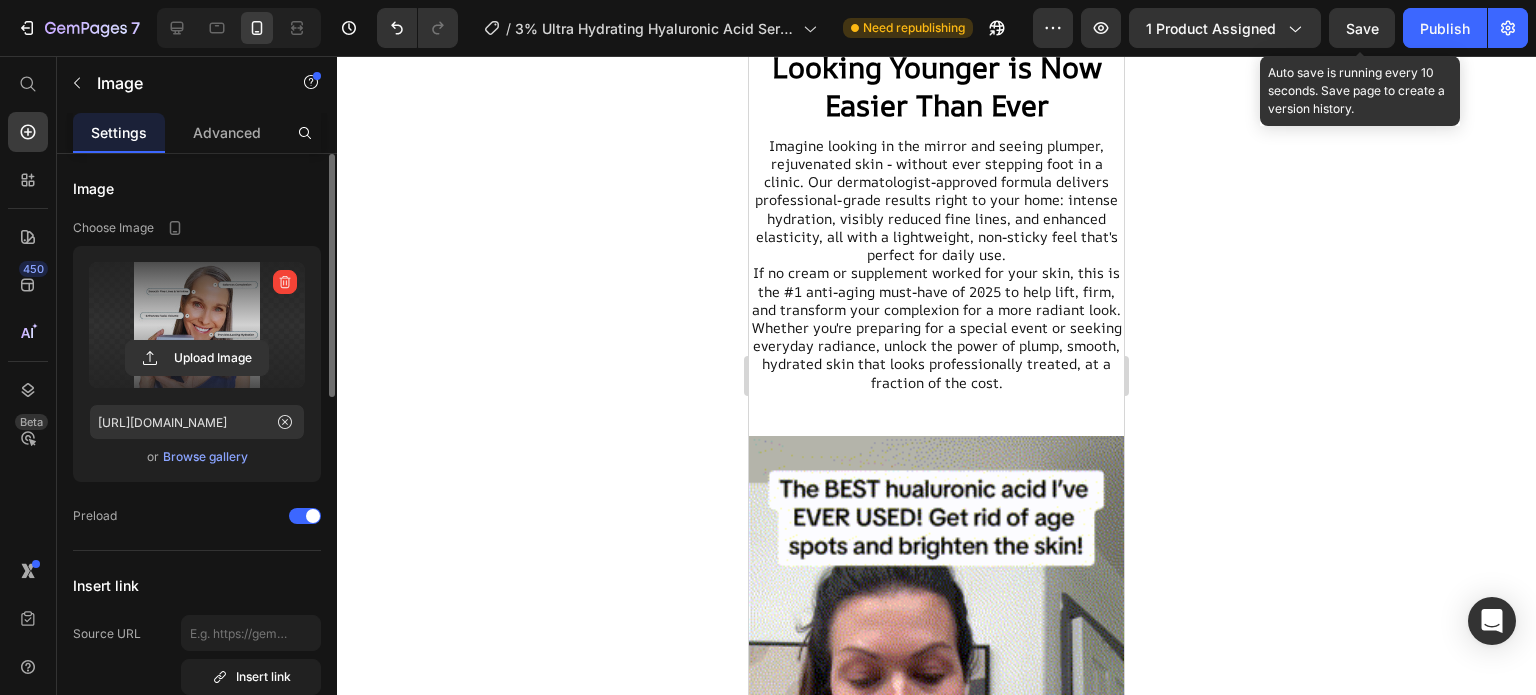 scroll, scrollTop: 0, scrollLeft: 0, axis: both 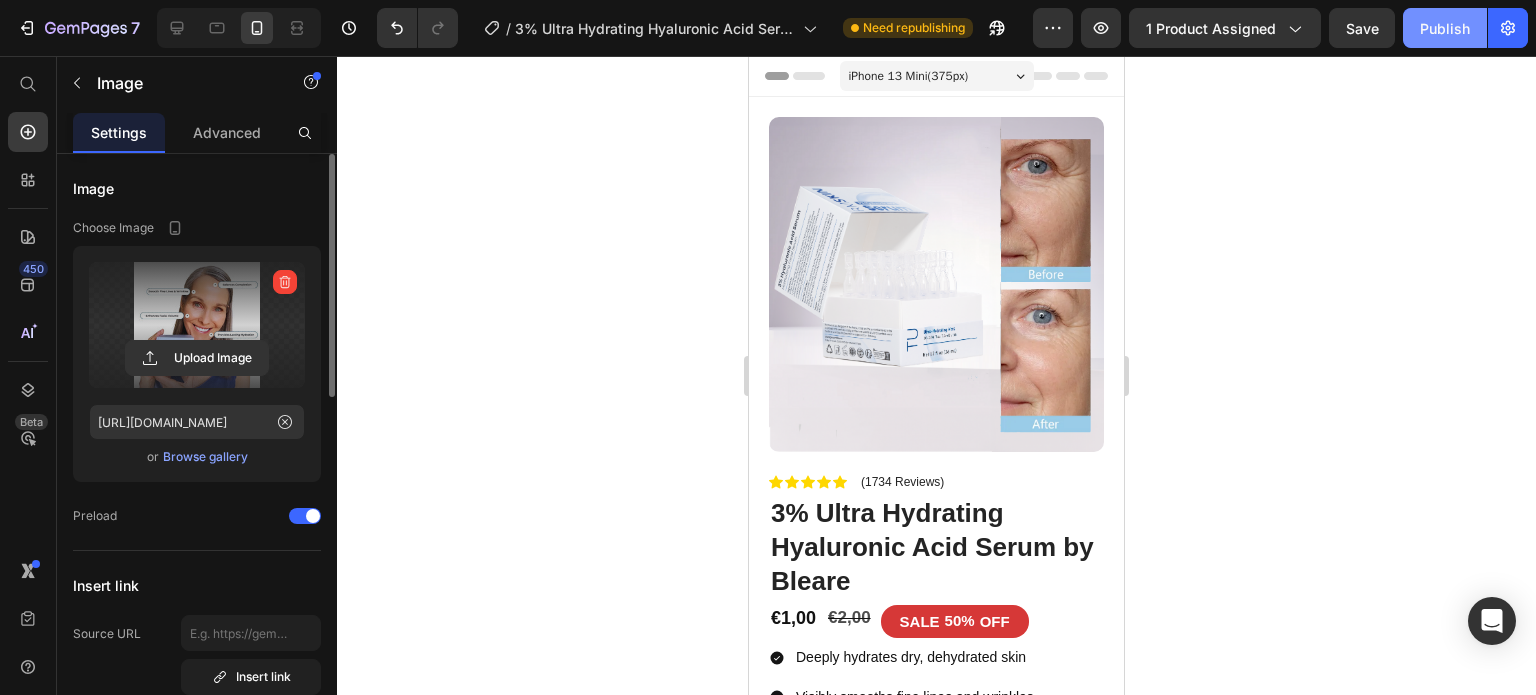 click on "Publish" at bounding box center (1445, 28) 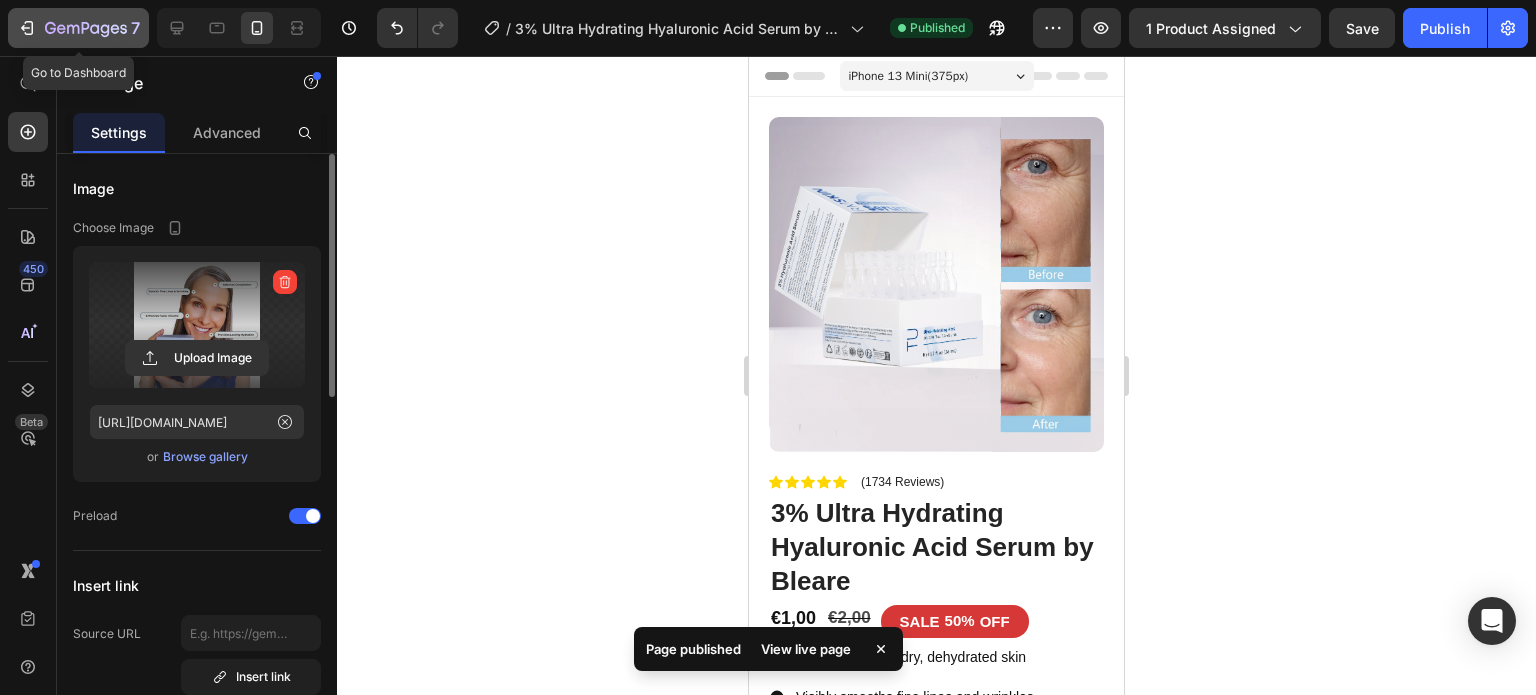 click 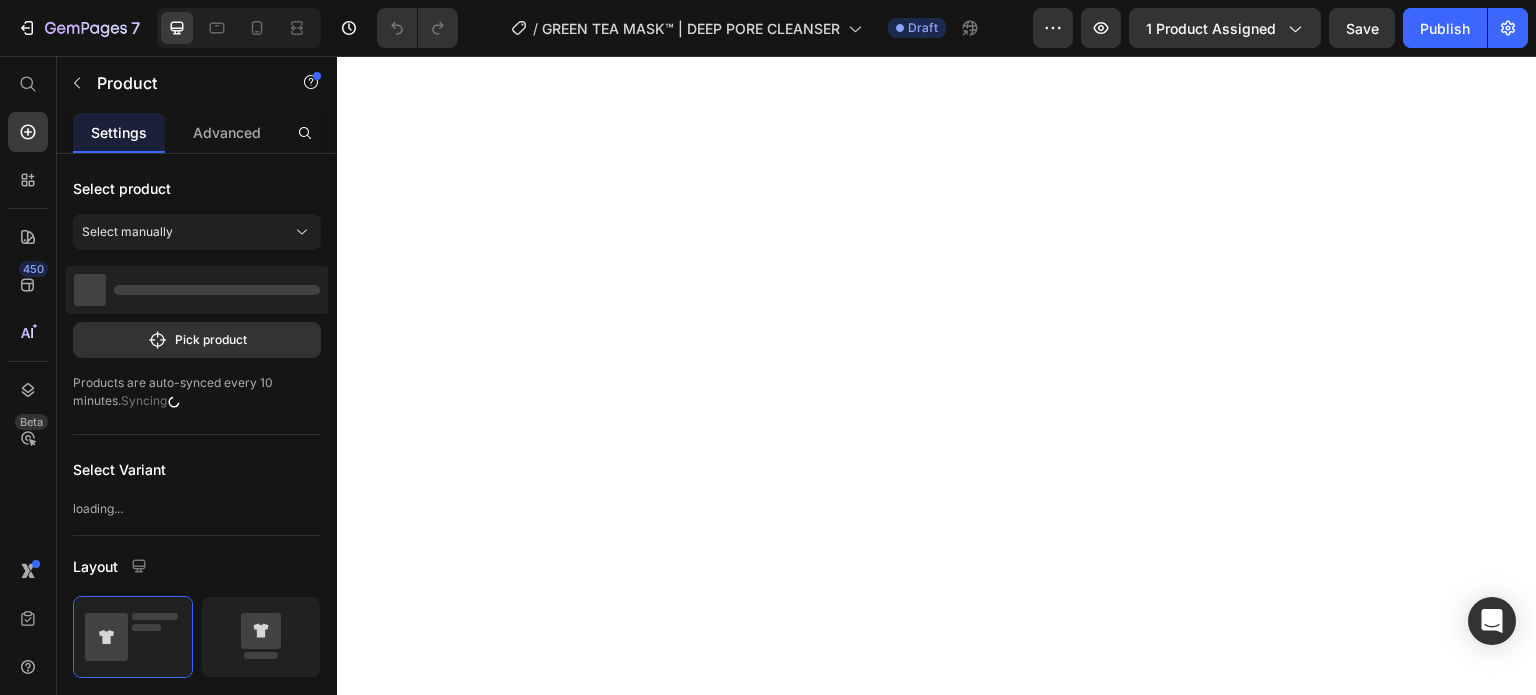 scroll, scrollTop: 0, scrollLeft: 0, axis: both 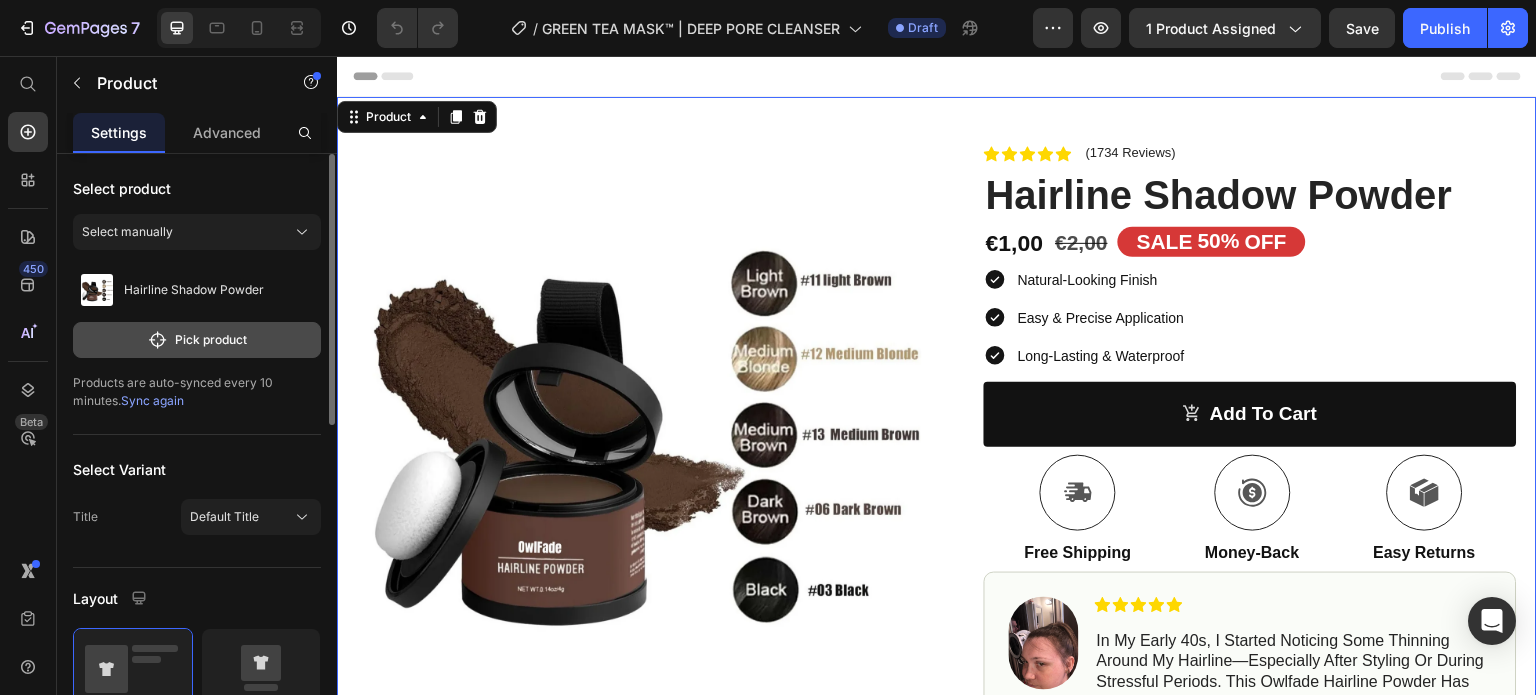 click on "Pick product" 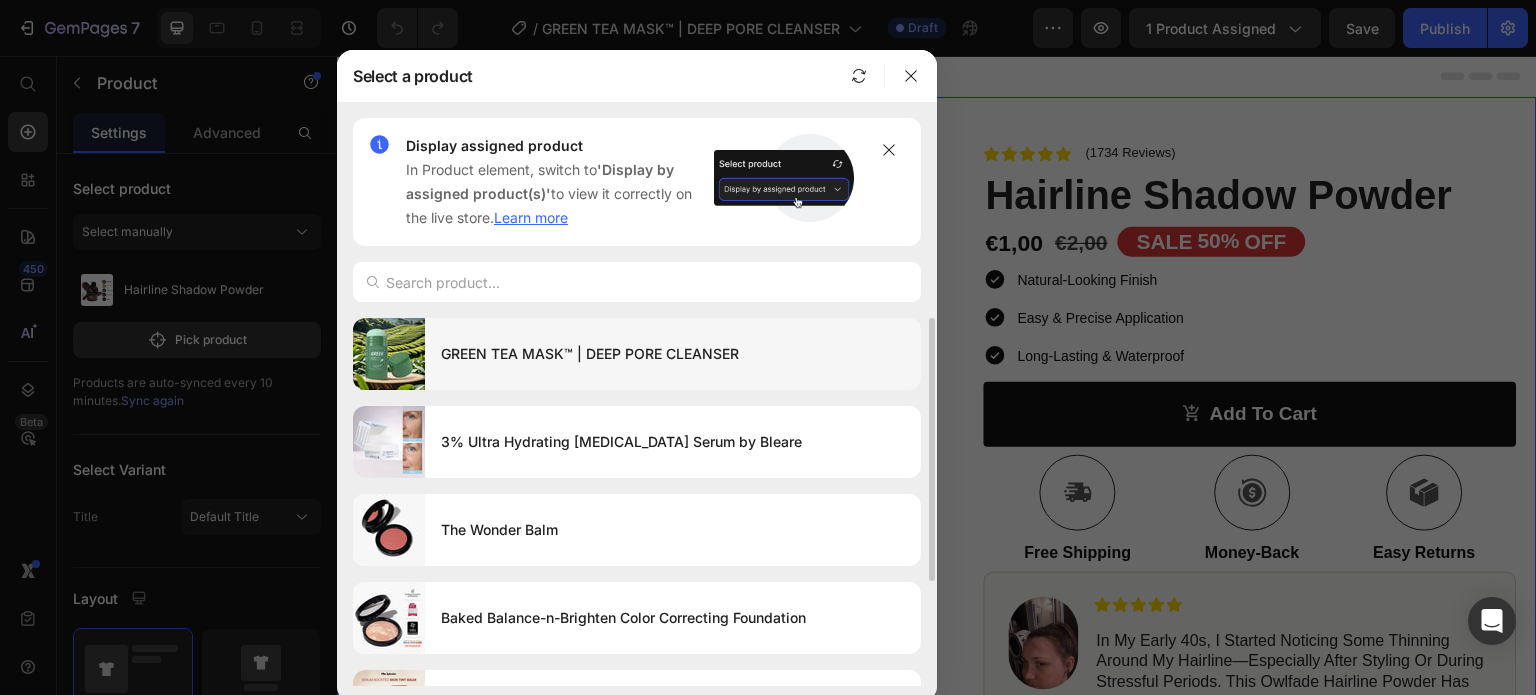 click on "GREEN TEA MASK™ | DEEP PORE CLEANSER" at bounding box center (673, 354) 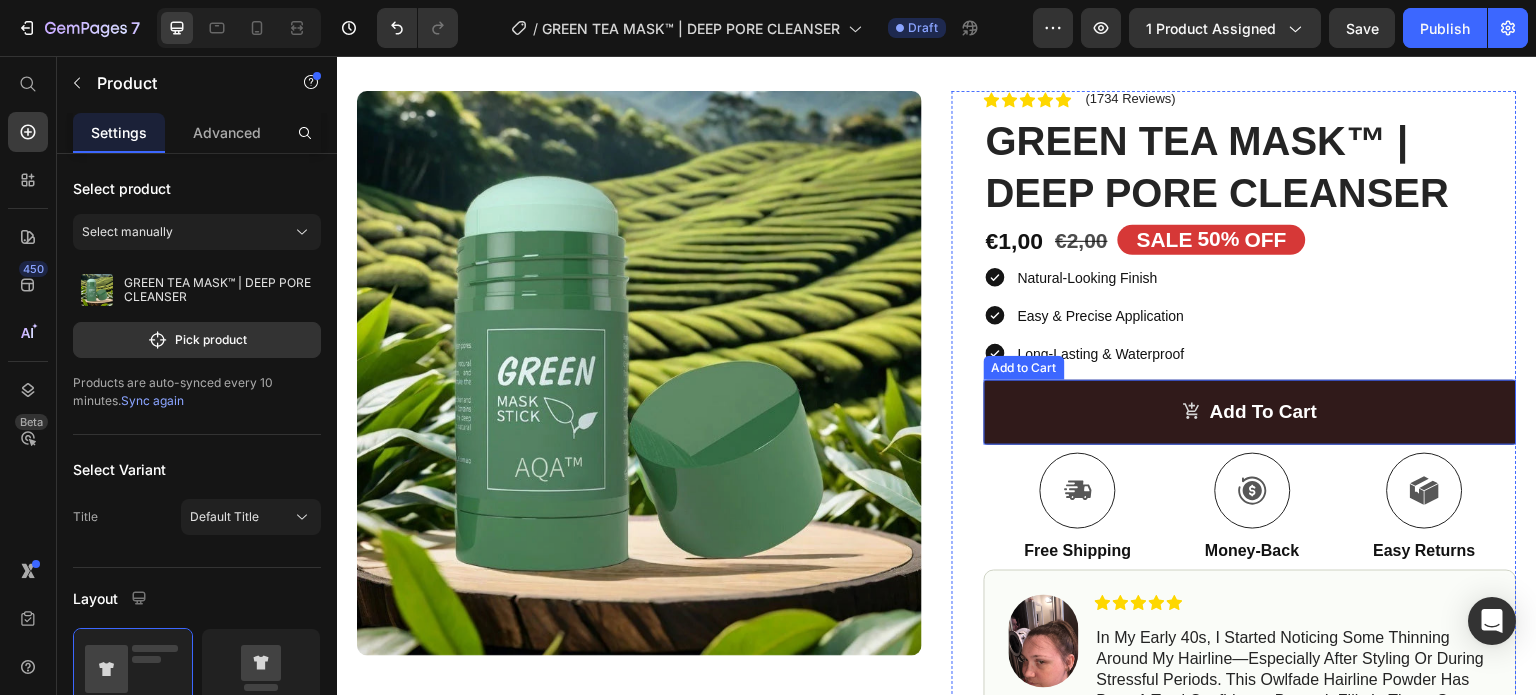 scroll, scrollTop: 0, scrollLeft: 0, axis: both 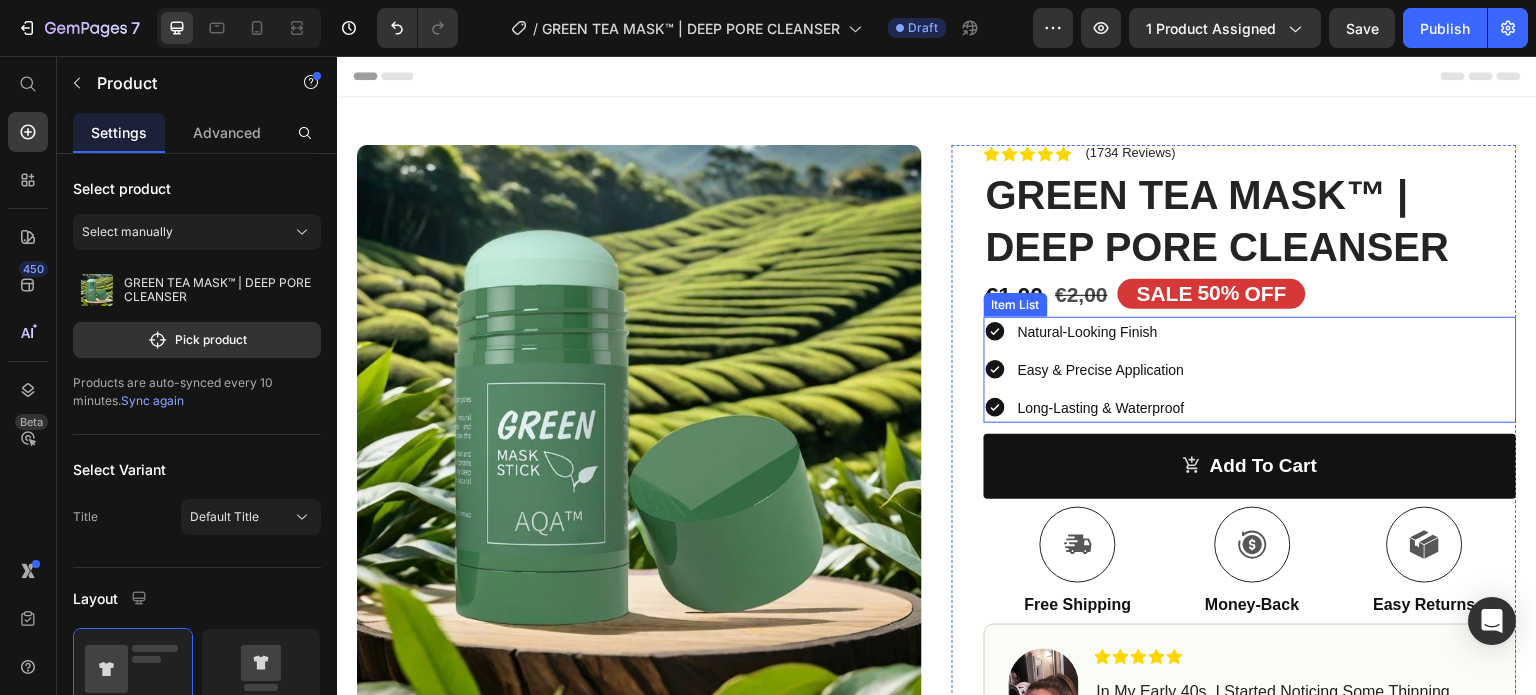 click on "Natural-Looking Finish" at bounding box center [1088, 332] 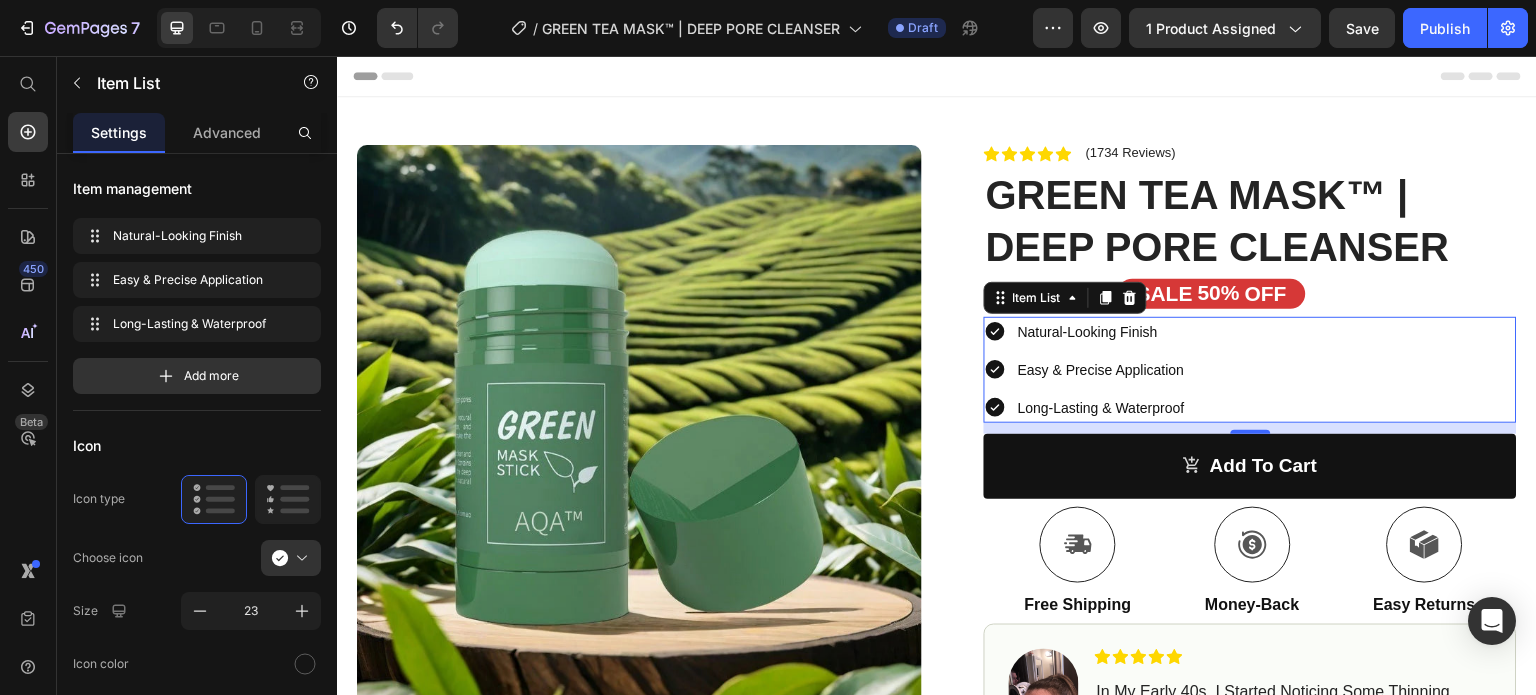 click on "Natural-Looking Finish" at bounding box center (1088, 332) 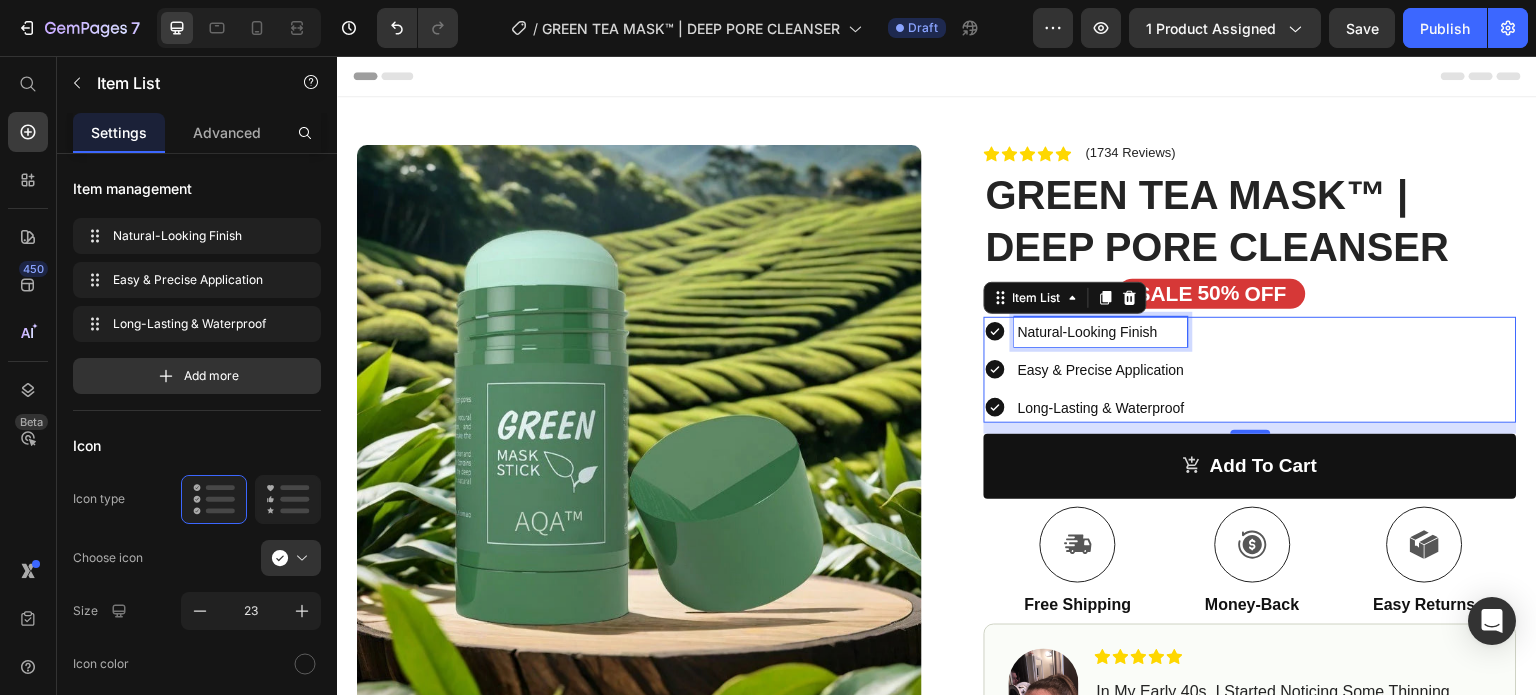 click on "Natural-Looking Finish" at bounding box center [1088, 332] 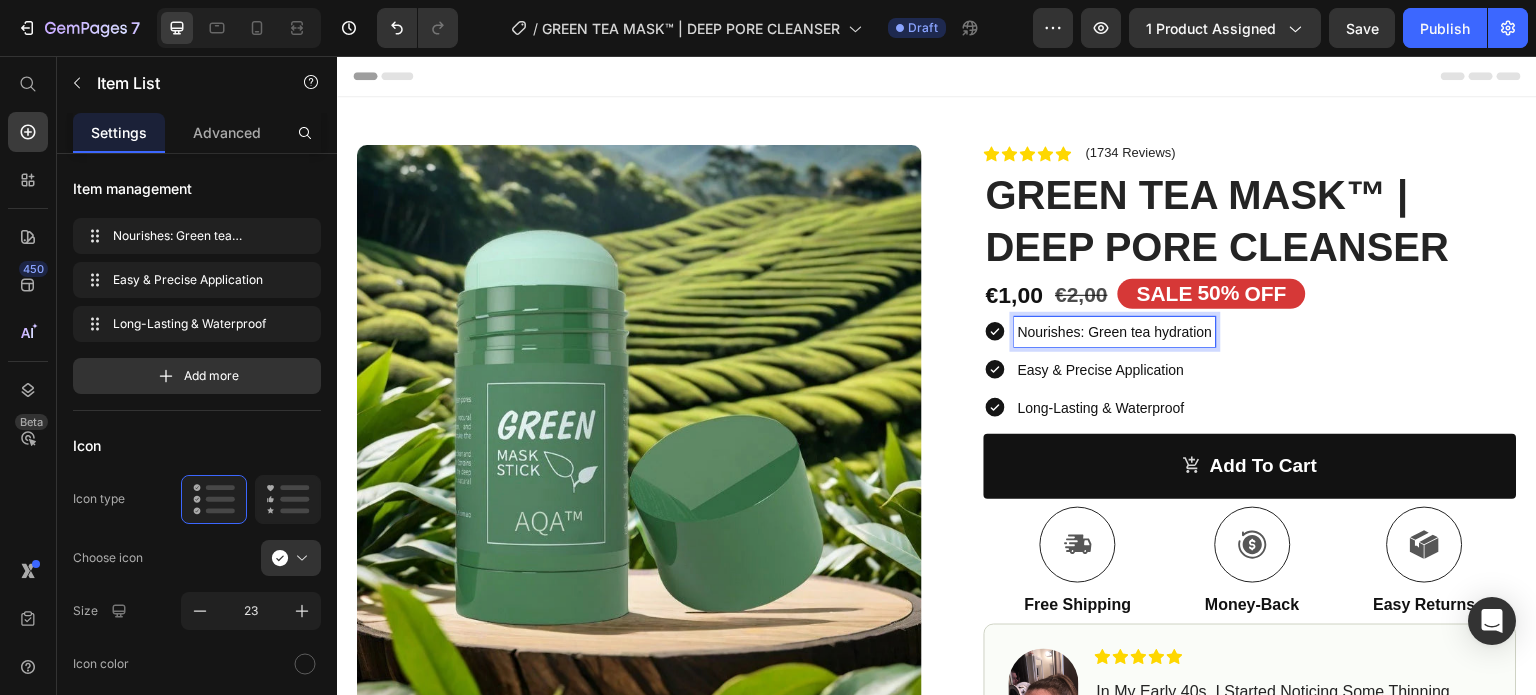 click on "Easy & Precise Application" at bounding box center [1101, 370] 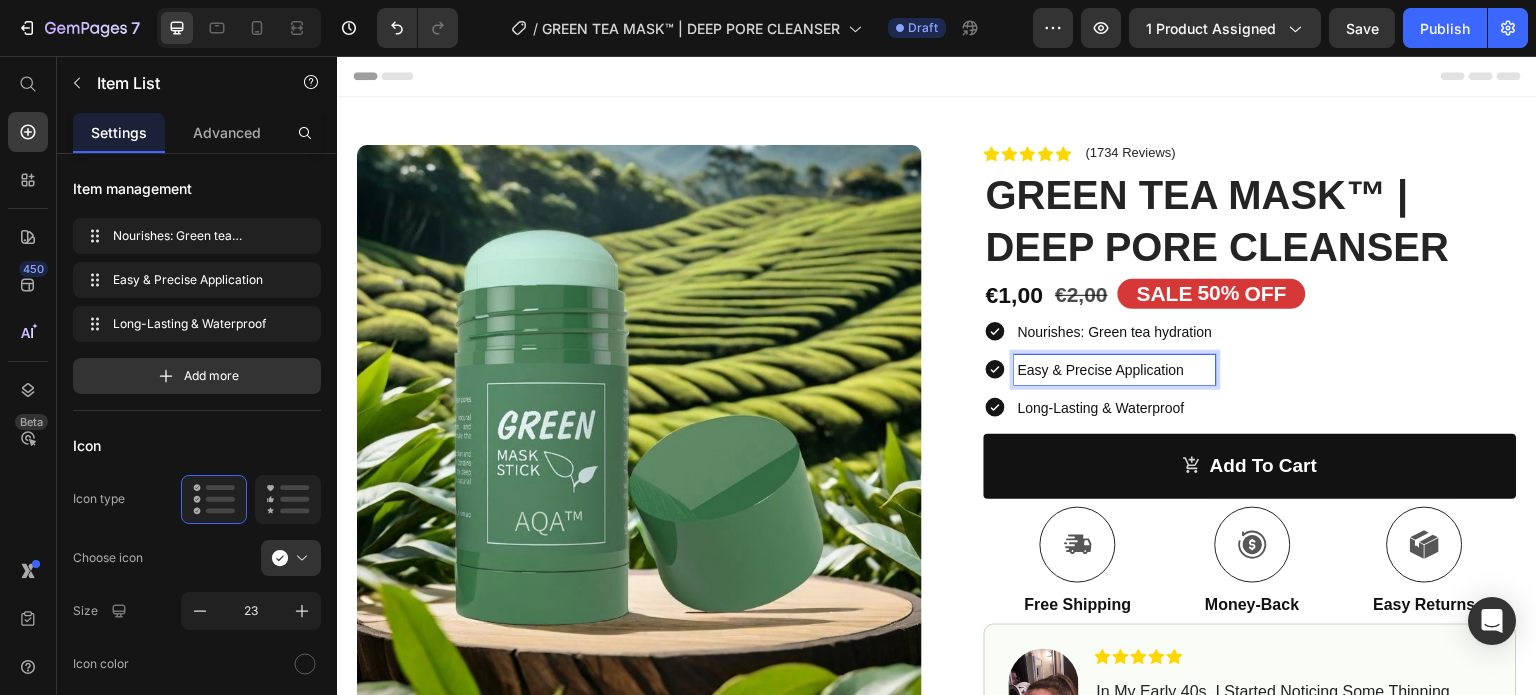 click on "Easy & Precise Application" at bounding box center [1101, 370] 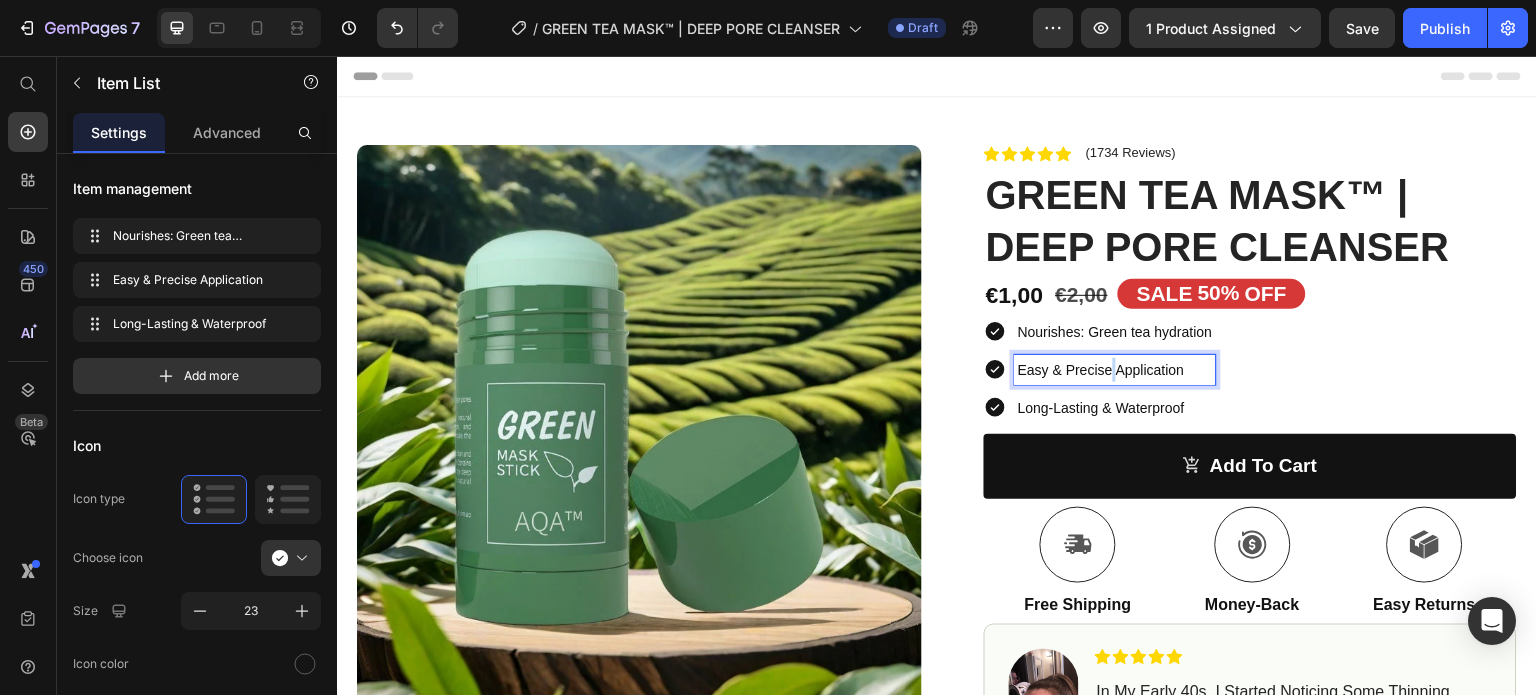 click on "Easy & Precise Application" at bounding box center (1101, 370) 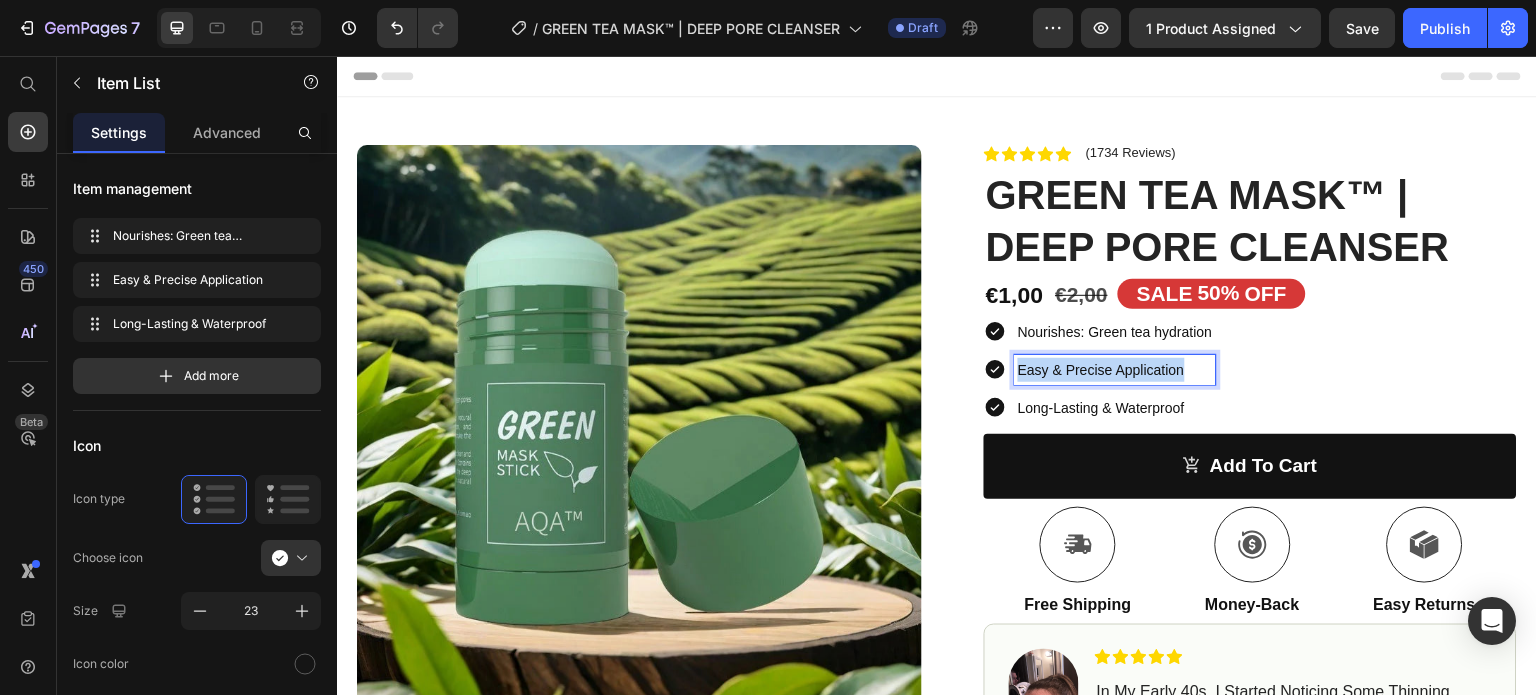 click on "Easy & Precise Application" at bounding box center [1101, 370] 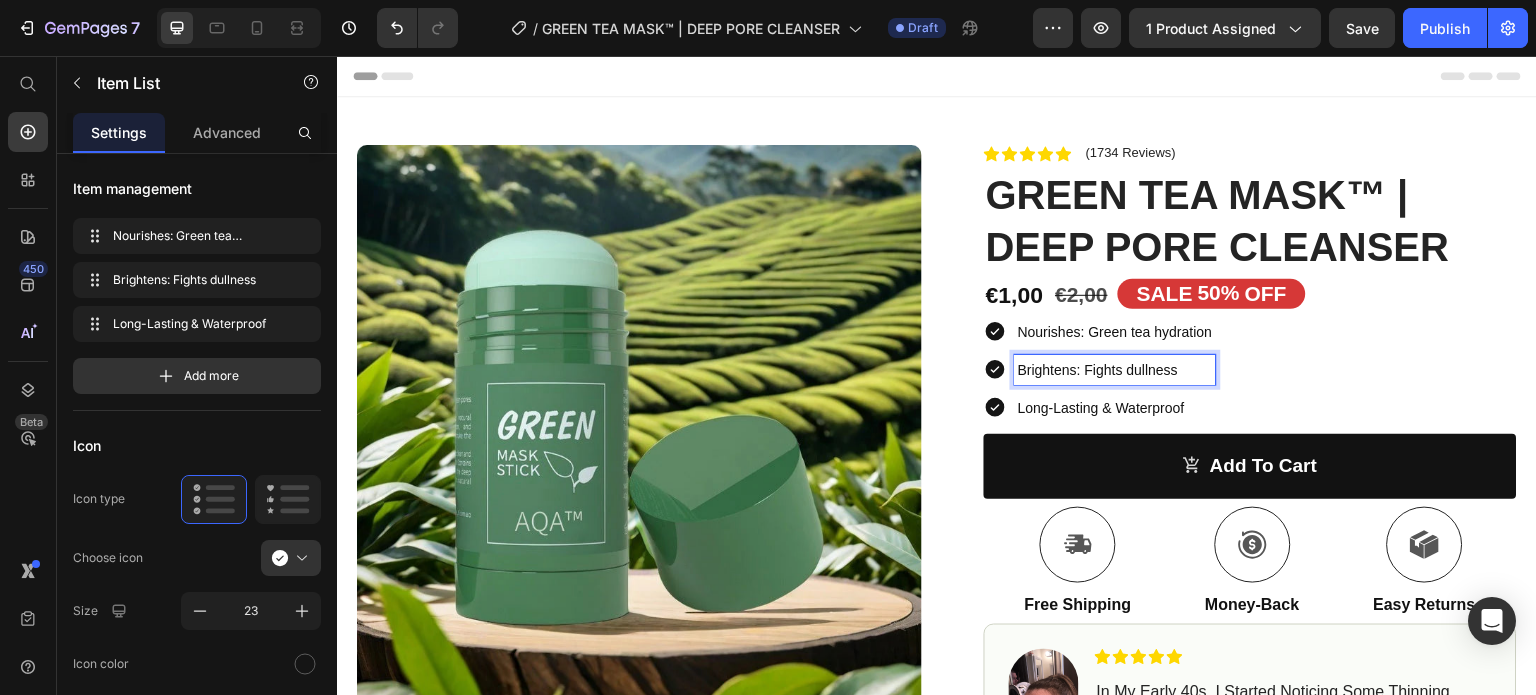 click on "Long-Lasting & Waterproof" at bounding box center (1101, 408) 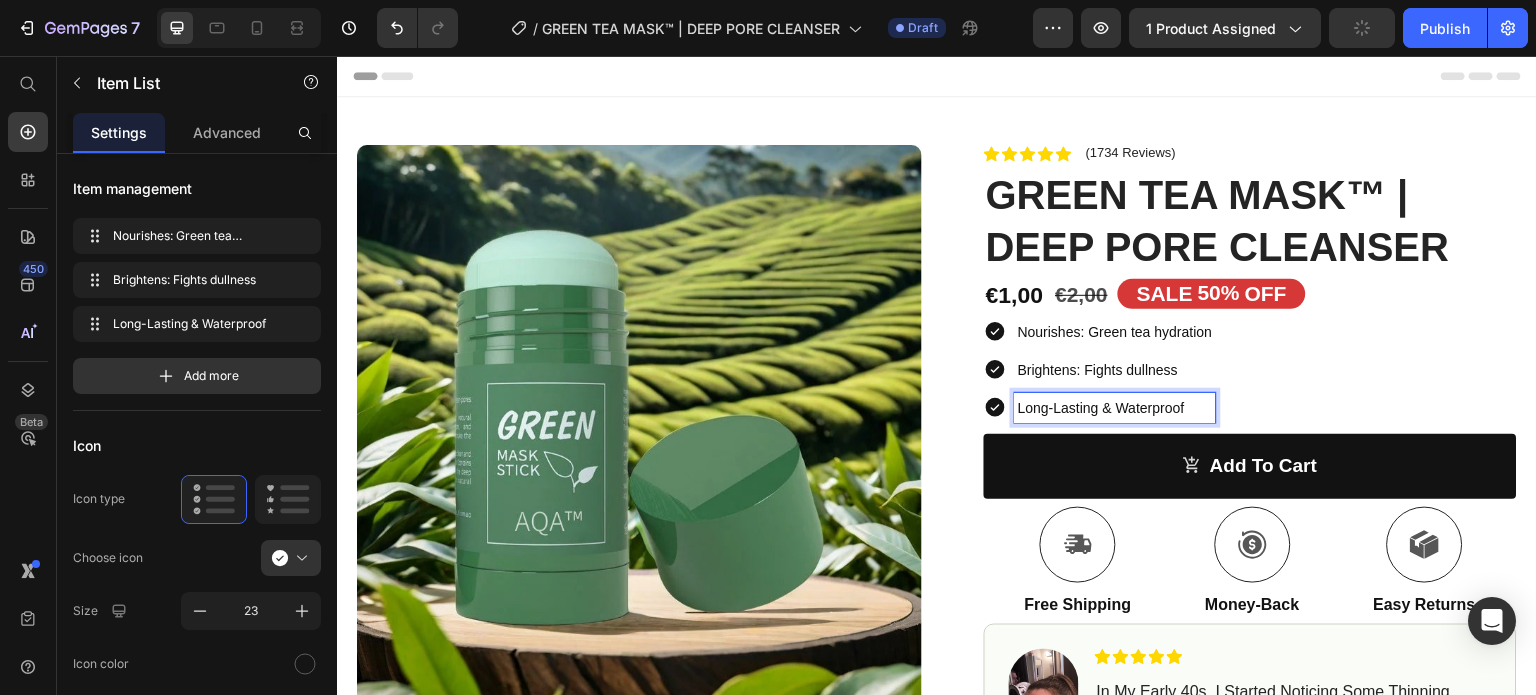 click on "Long-Lasting & Waterproof" at bounding box center [1101, 408] 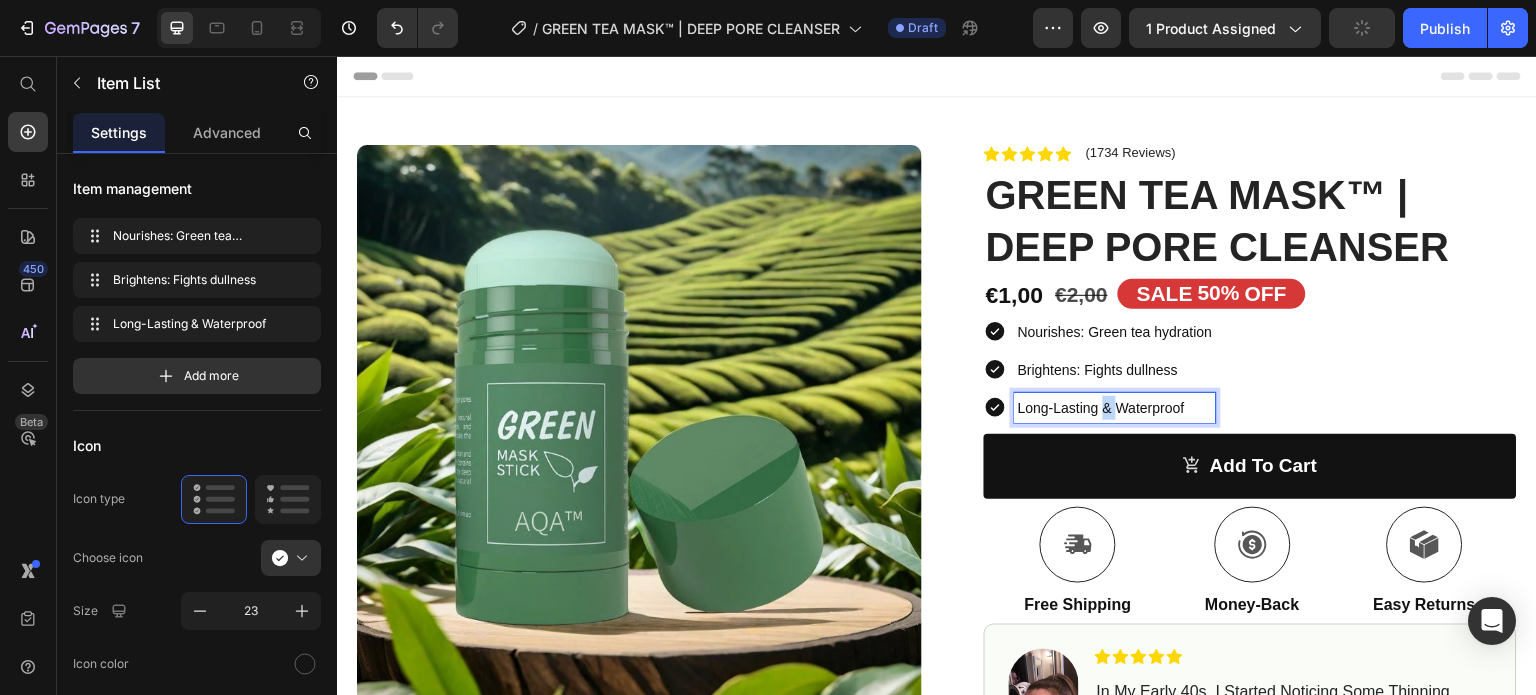 click on "Long-Lasting & Waterproof" at bounding box center [1101, 408] 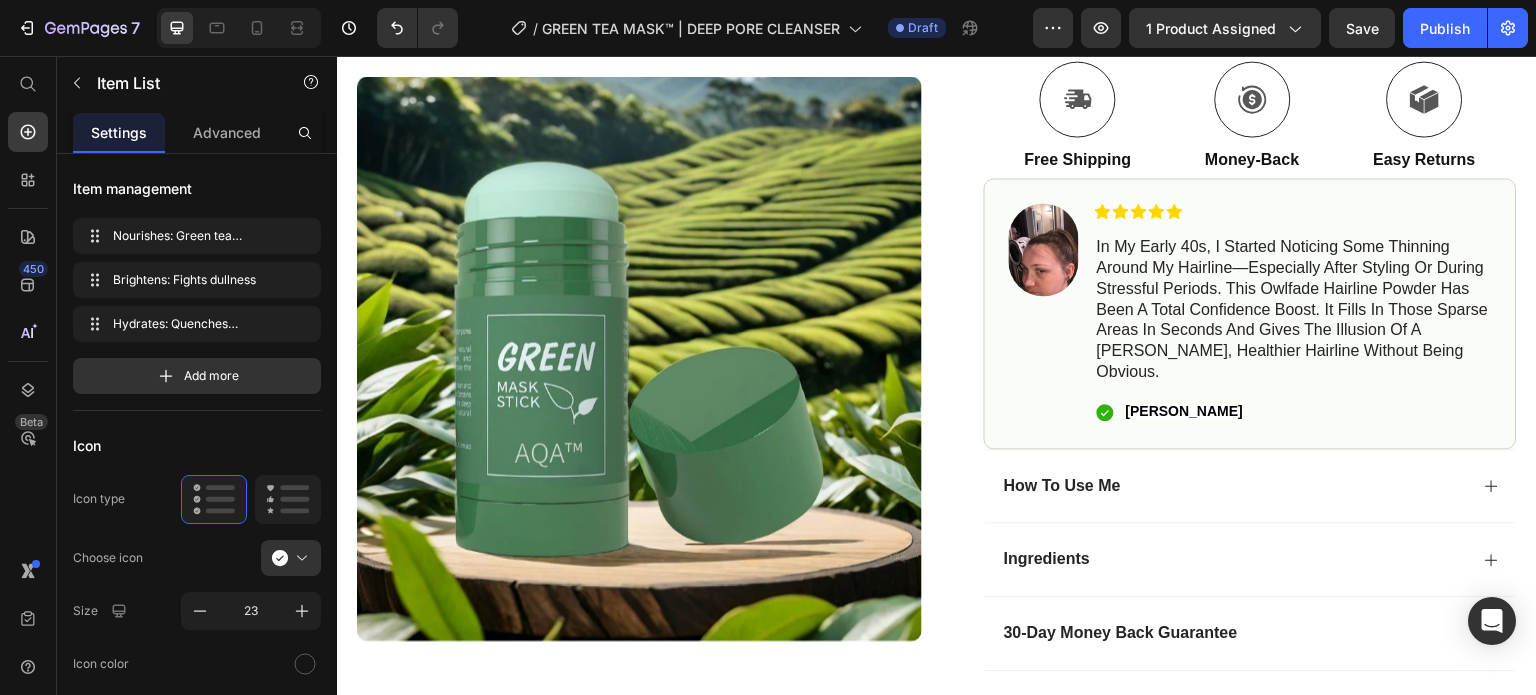 scroll, scrollTop: 448, scrollLeft: 0, axis: vertical 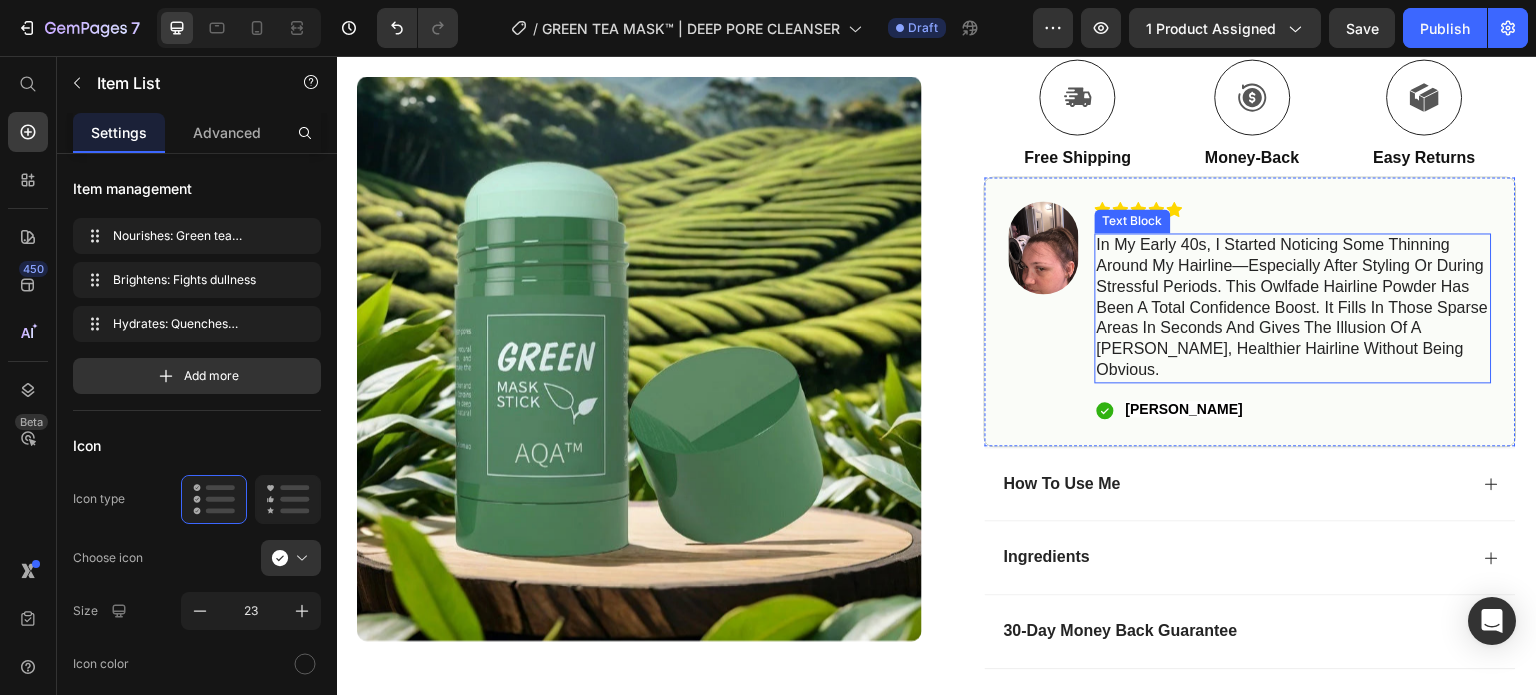 click on "In my early 40s, I started noticing some thinning around my hairline—especially after styling or during stressful periods. This Owlfade hairline powder has been a total confidence boost. It fills in those sparse areas in seconds and gives the illusion of a fuller, healthier hairline without being obvious." at bounding box center (1293, 308) 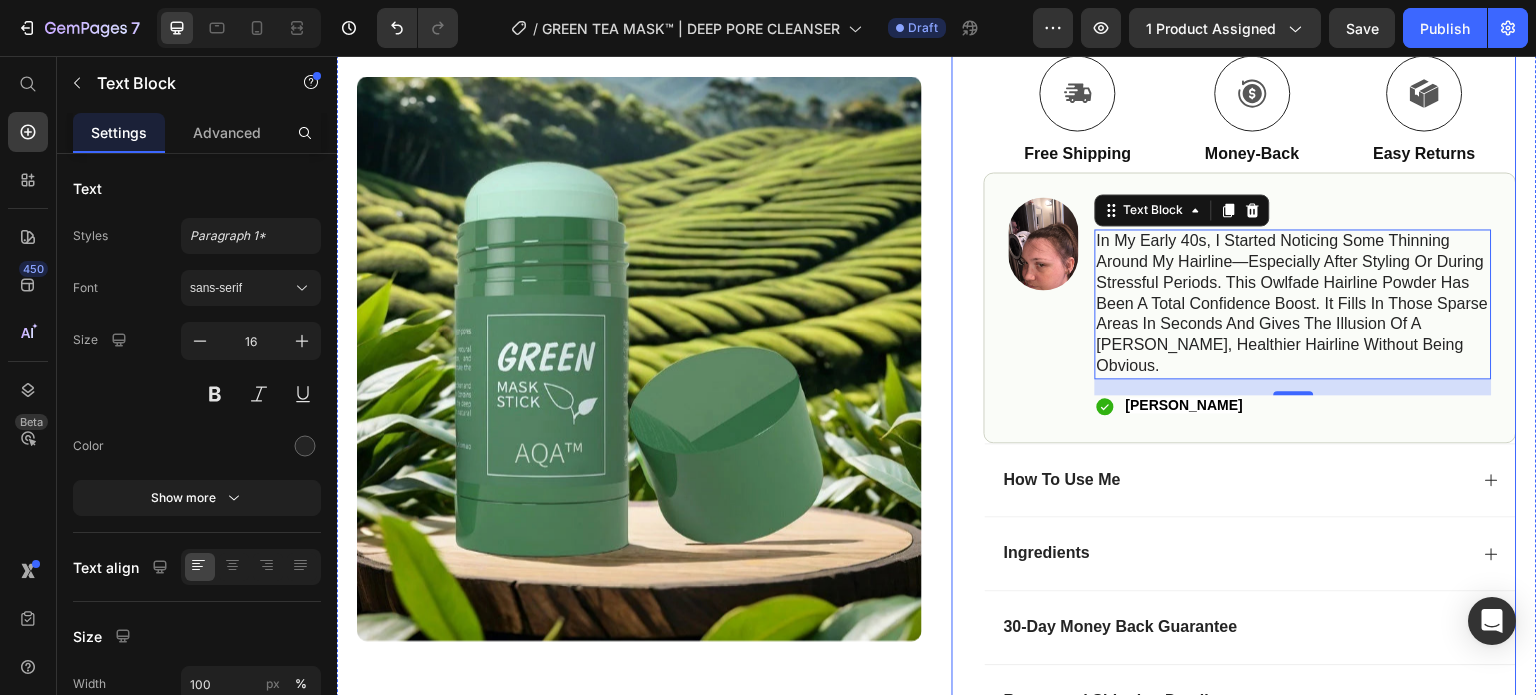 scroll, scrollTop: 451, scrollLeft: 0, axis: vertical 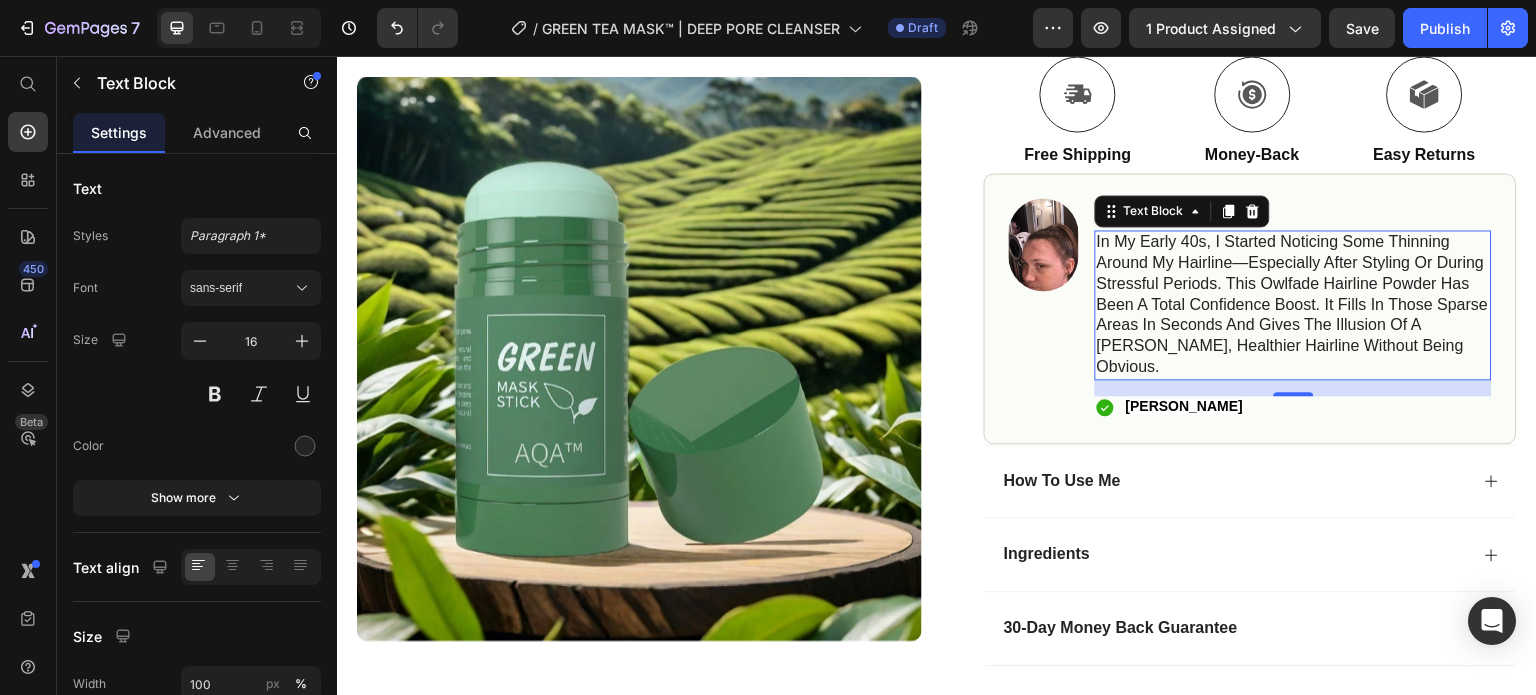 click on "In my early 40s, I started noticing some thinning around my hairline—especially after styling or during stressful periods. This Owlfade hairline powder has been a total confidence boost. It fills in those sparse areas in seconds and gives the illusion of a fuller, healthier hairline without being obvious." at bounding box center (1293, 305) 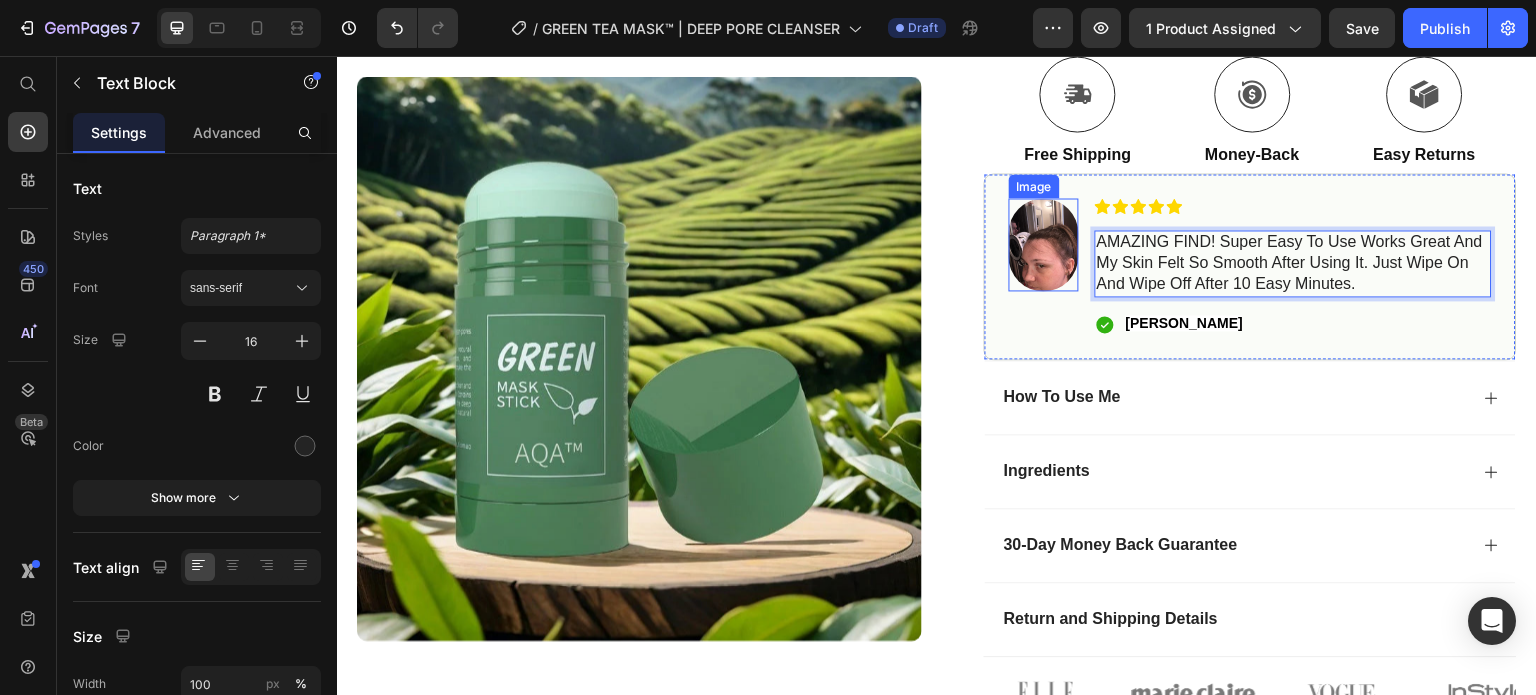 click at bounding box center [1044, 244] 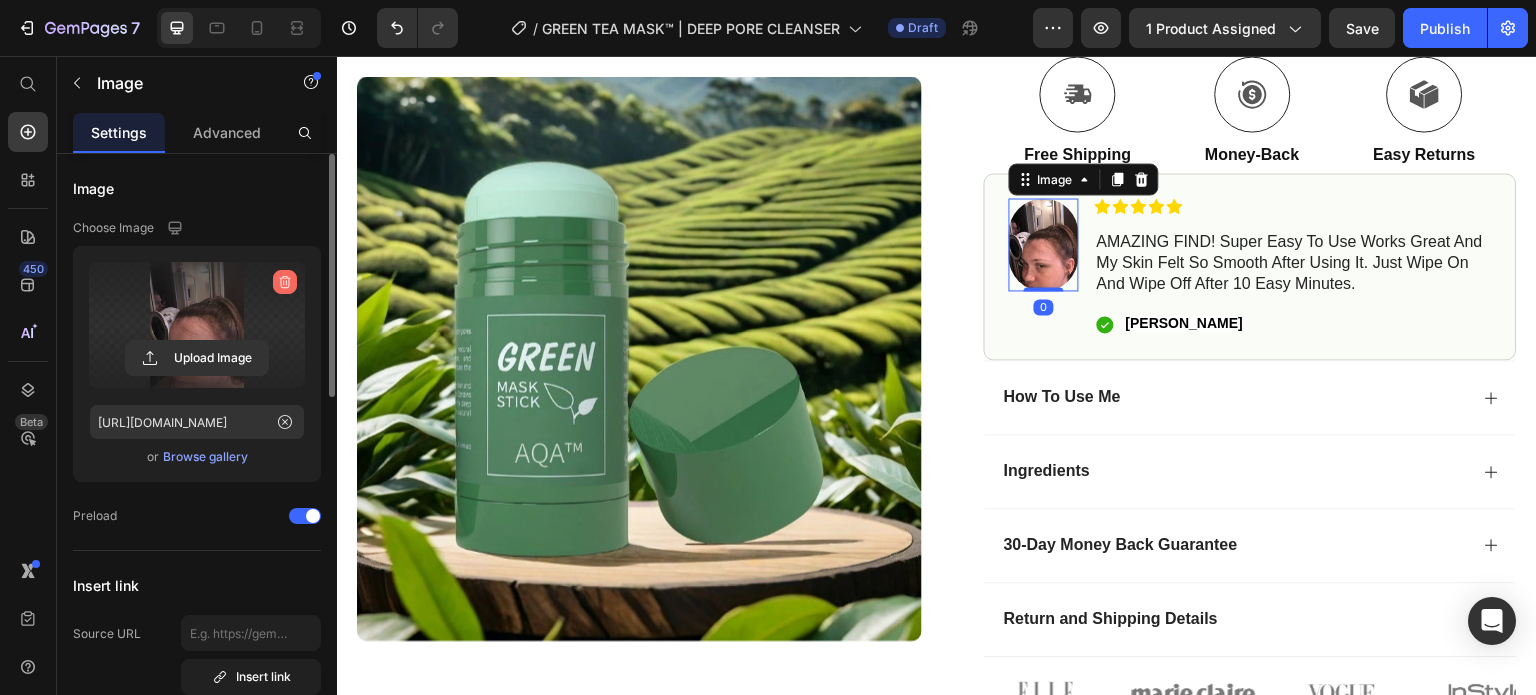 click 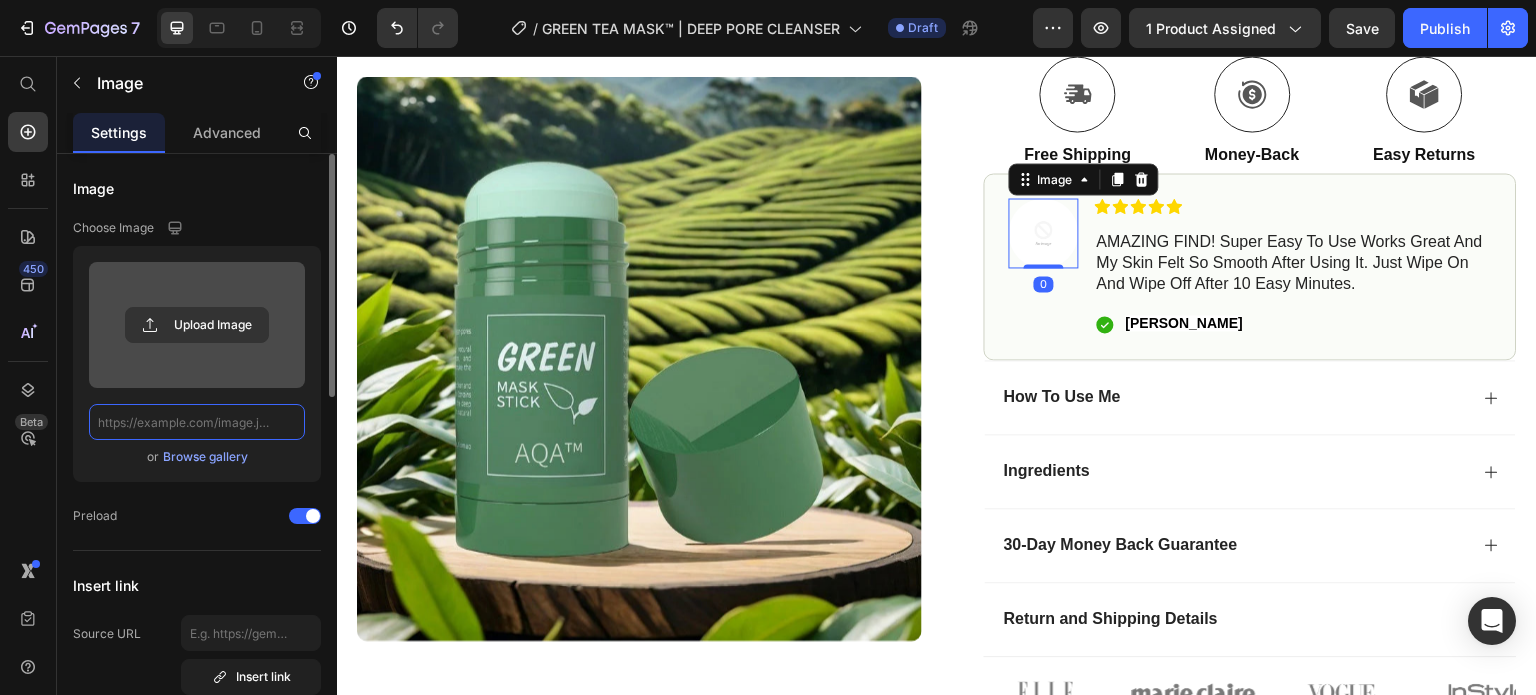 scroll, scrollTop: 0, scrollLeft: 0, axis: both 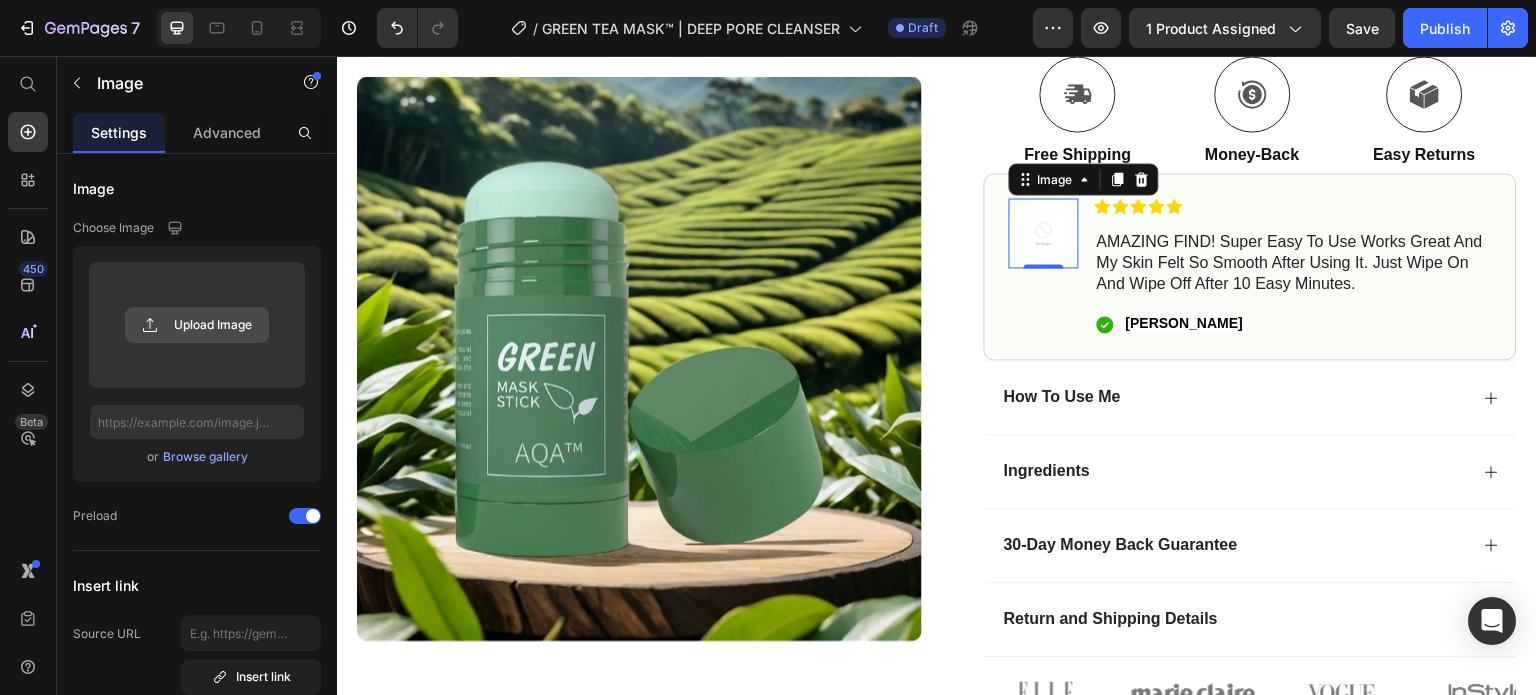 click 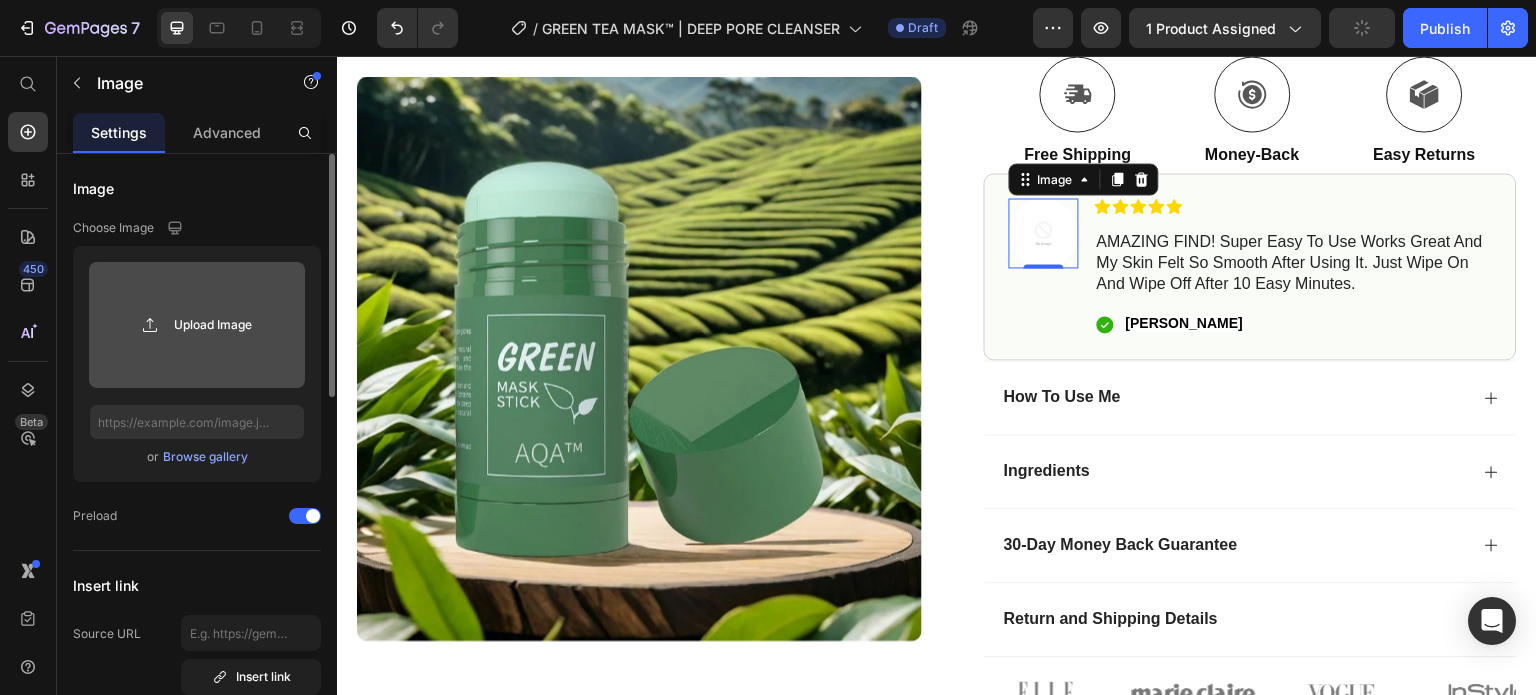 click 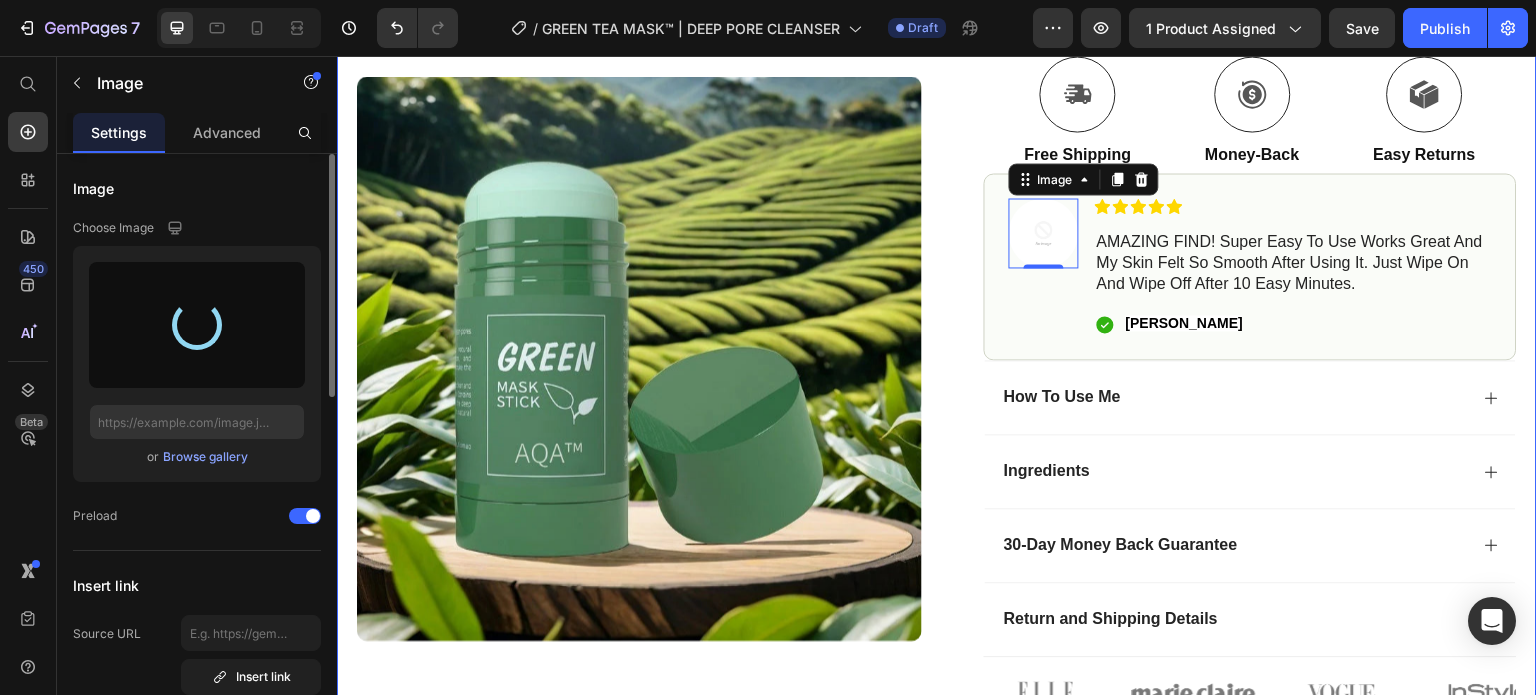 scroll, scrollTop: 348, scrollLeft: 0, axis: vertical 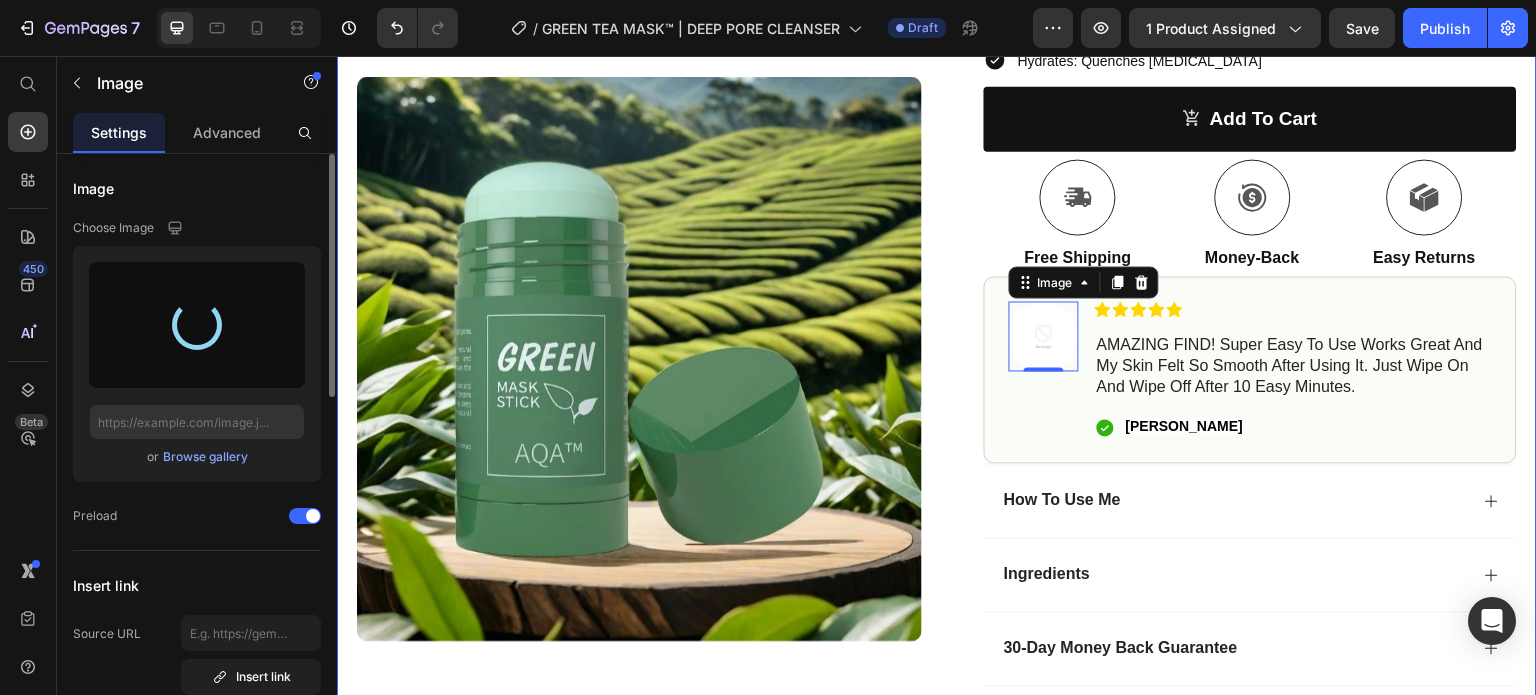 type on "https://cdn.shopify.com/s/files/1/0946/8457/8139/files/gempages_574408039877051621-1b1bfbb9-9bf1-49b4-9524-8f9440549aac.jpg" 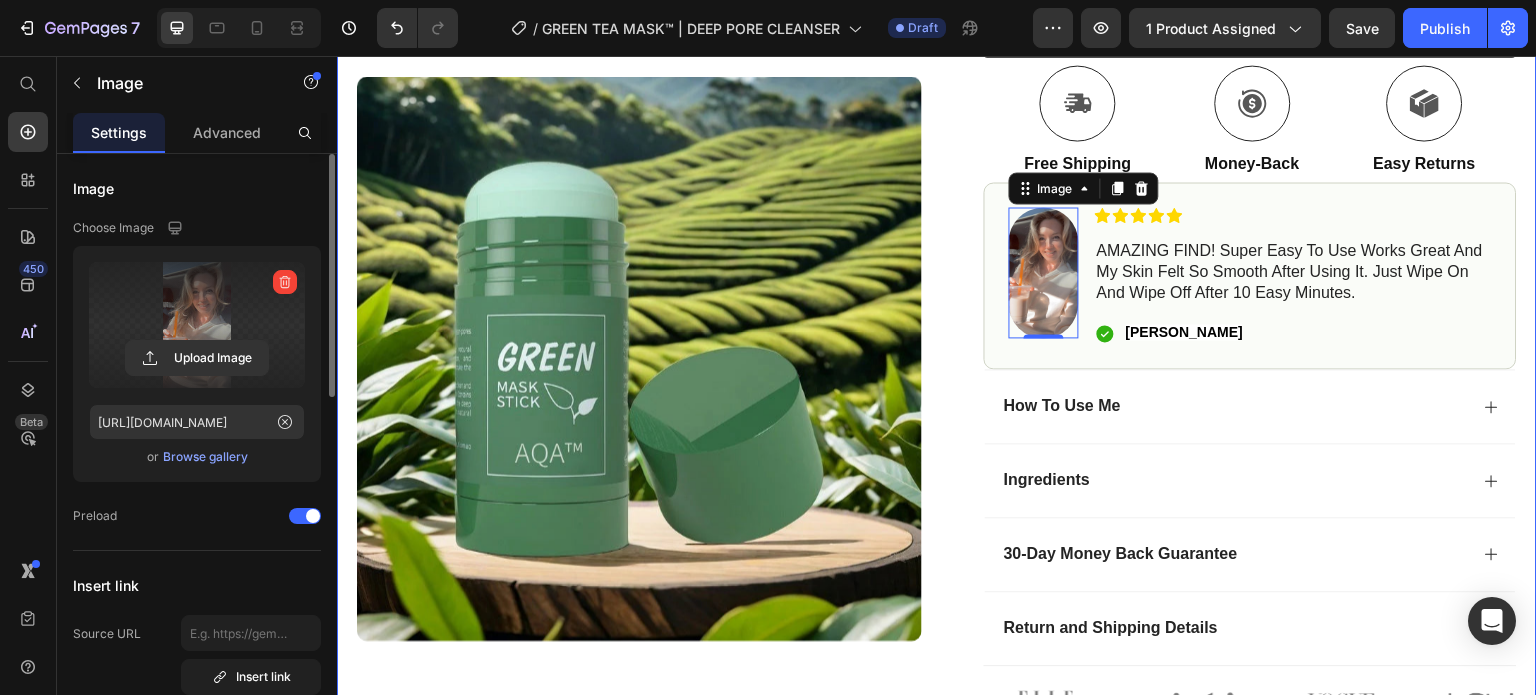 scroll, scrollTop: 587, scrollLeft: 0, axis: vertical 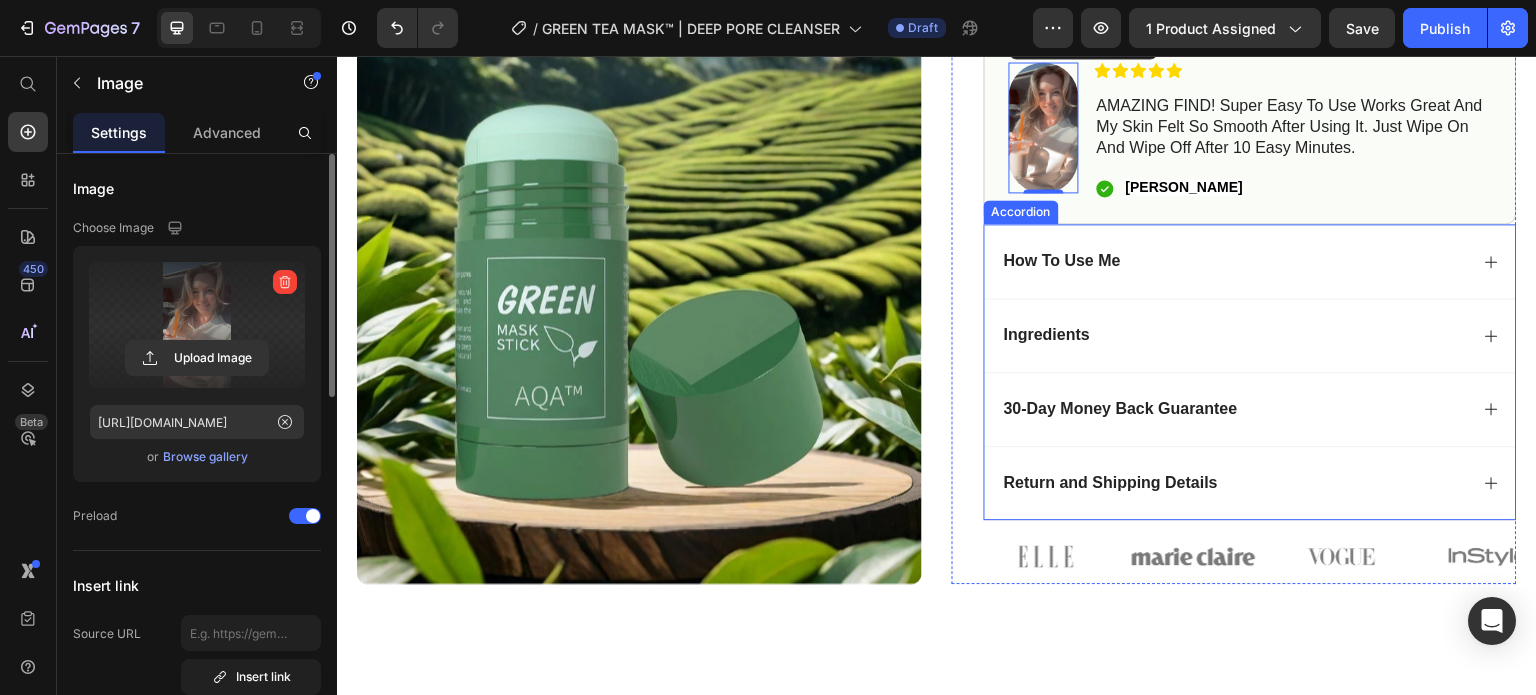 click on "How To Use Me" at bounding box center (1234, 261) 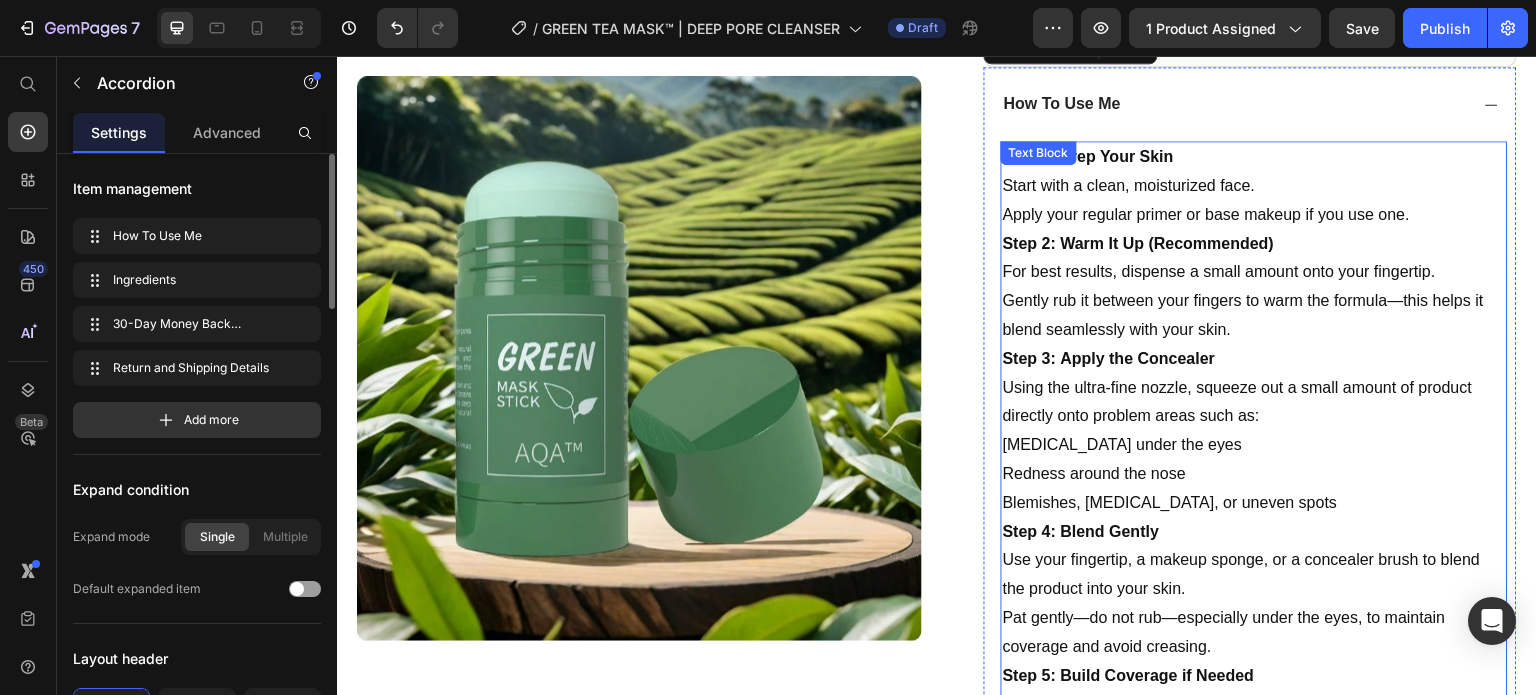 scroll, scrollTop: 755, scrollLeft: 0, axis: vertical 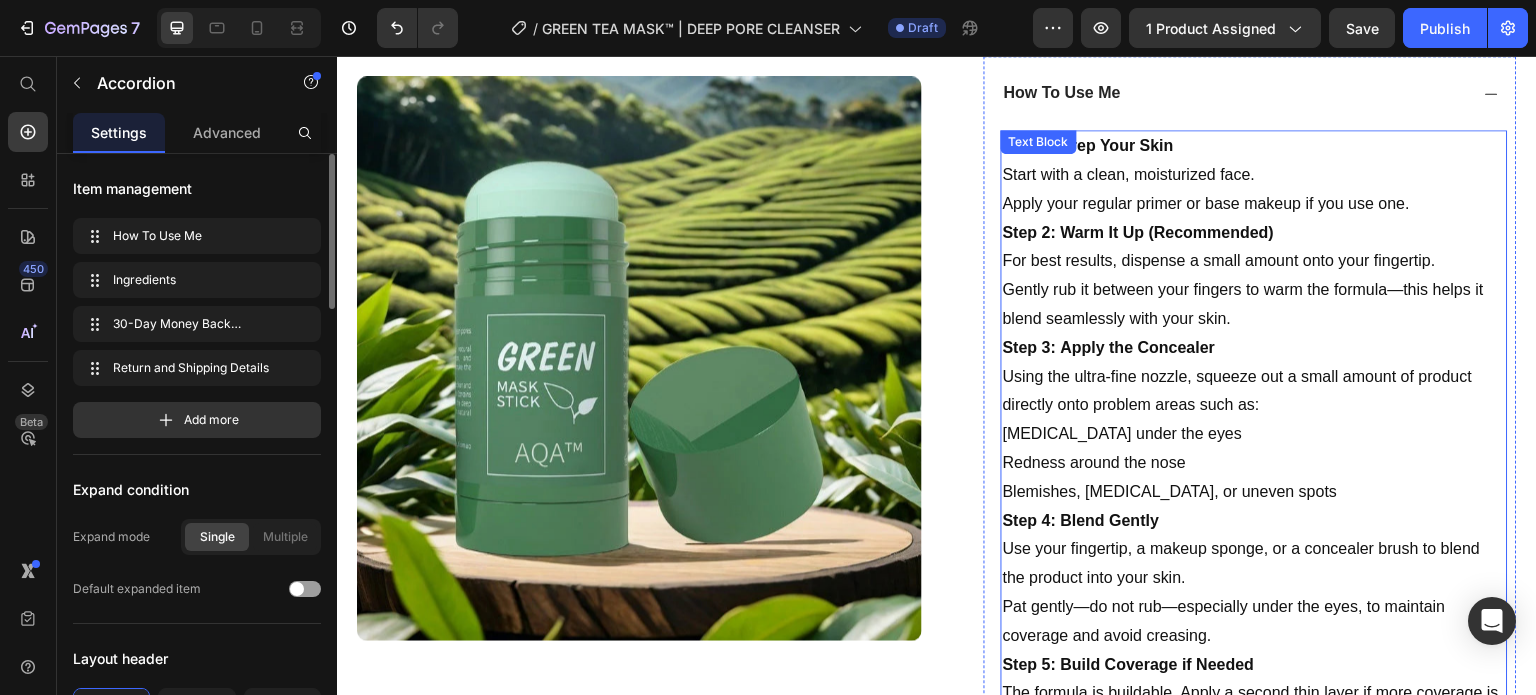 click on "Using the ultra-fine nozzle, squeeze out a small amount of product directly onto problem areas such as:" at bounding box center [1254, 392] 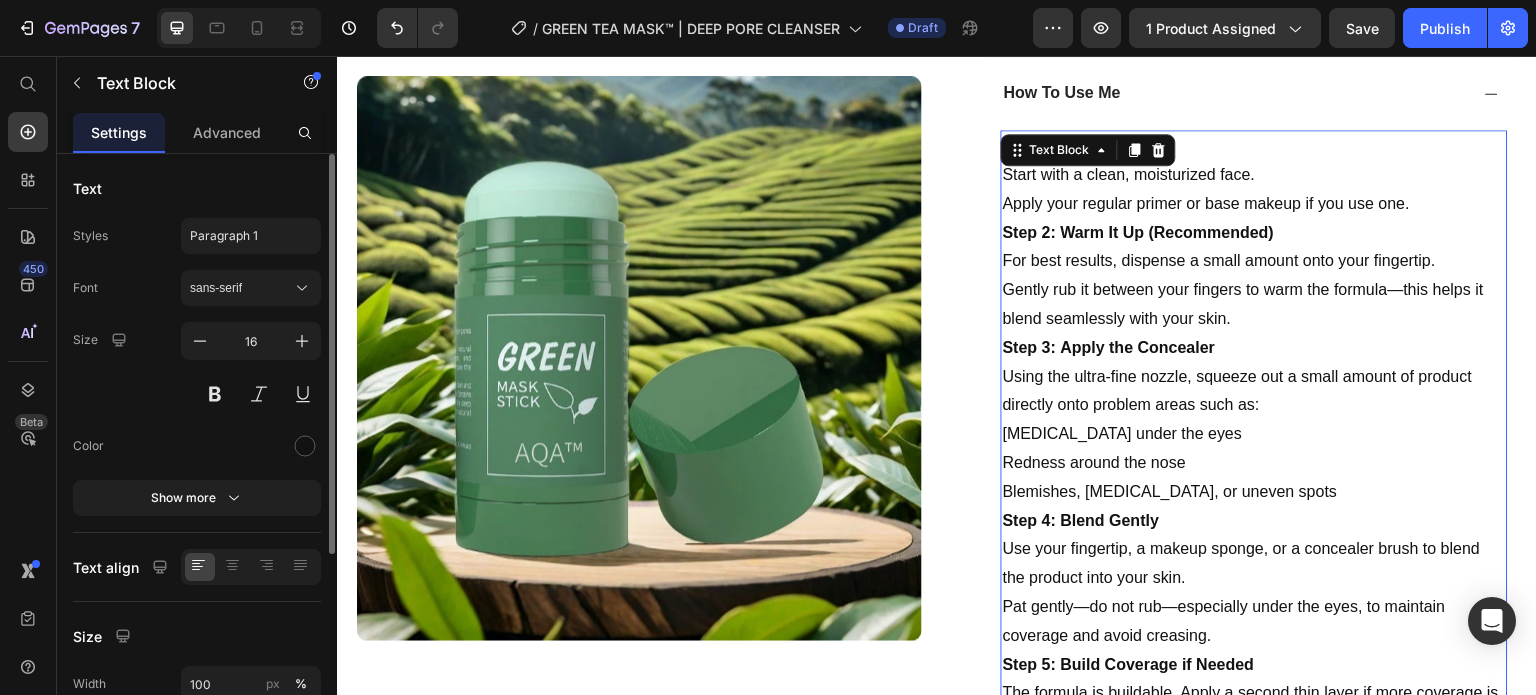 click on "Using the ultra-fine nozzle, squeeze out a small amount of product directly onto problem areas such as:" at bounding box center [1254, 392] 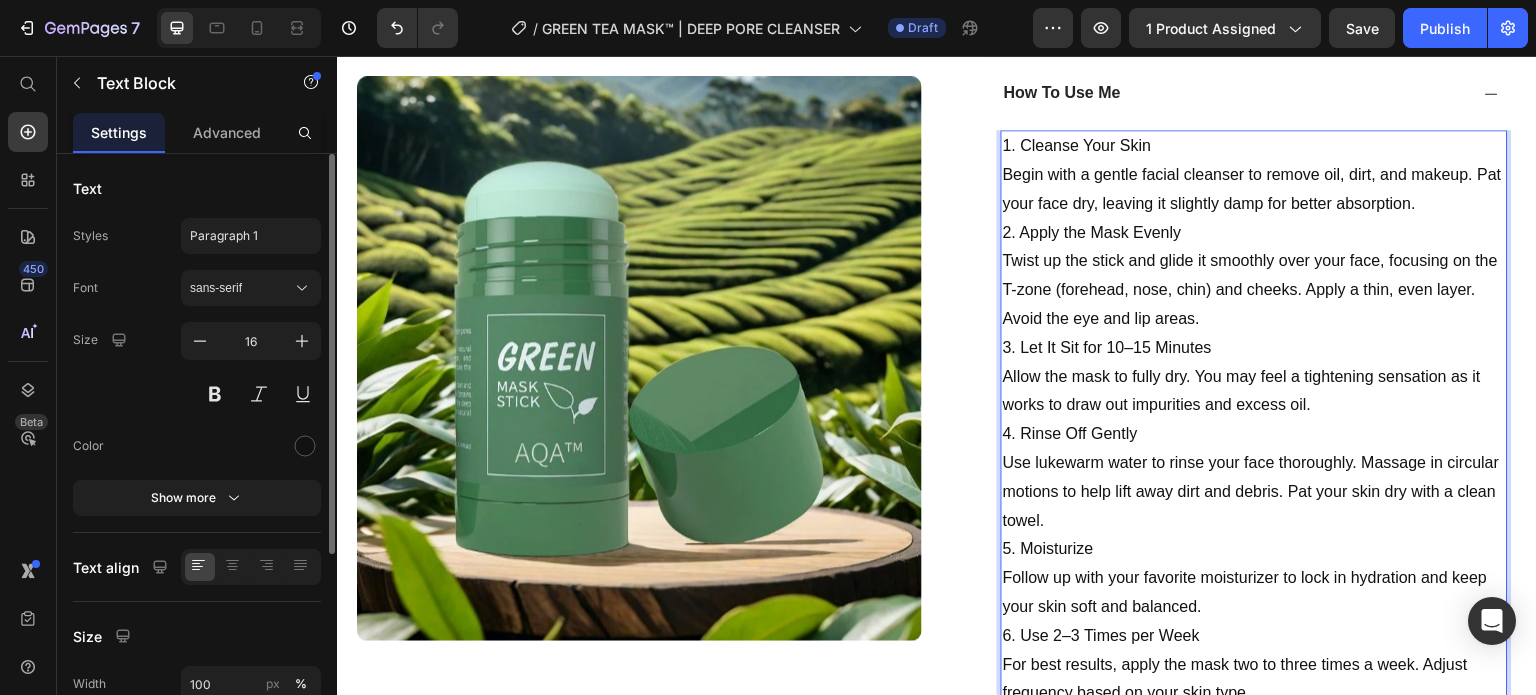 scroll, scrollTop: 780, scrollLeft: 0, axis: vertical 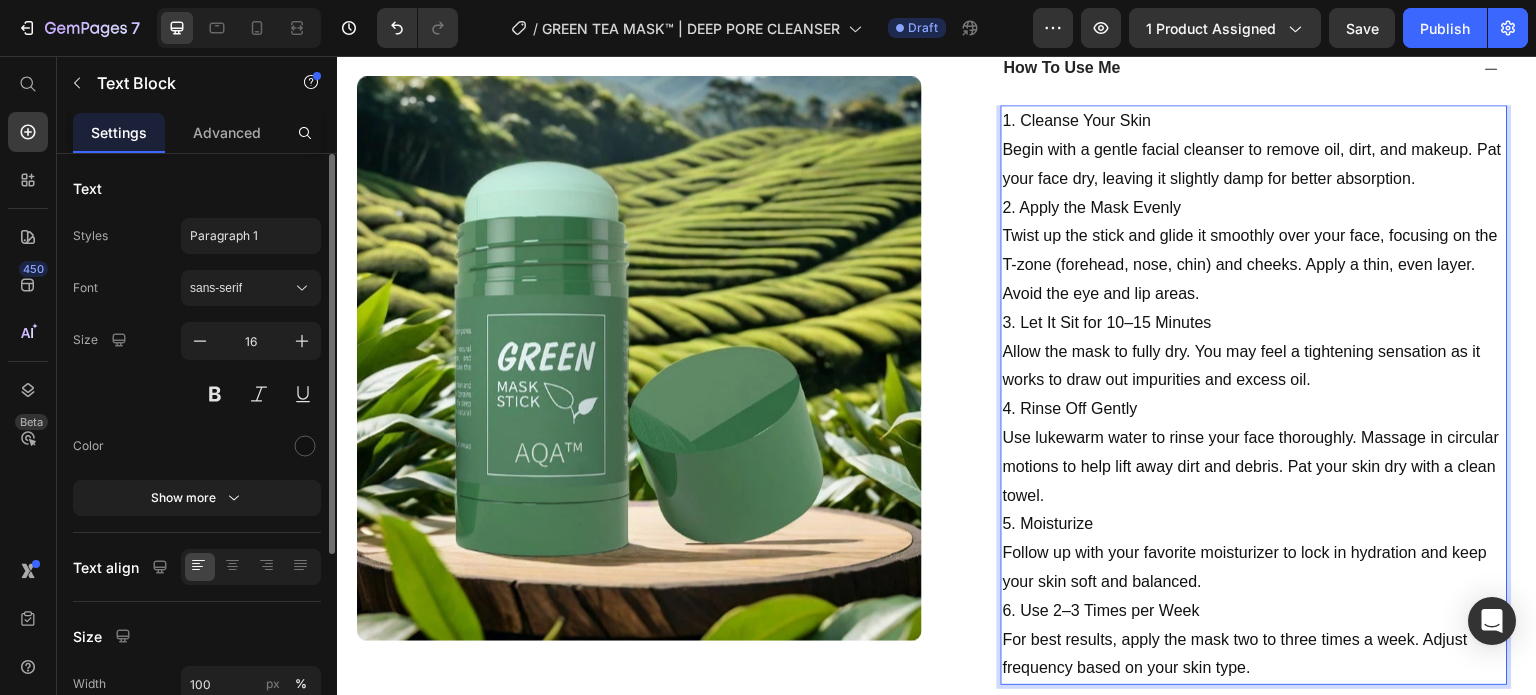click on "1. Cleanse Your Skin Begin with a gentle facial cleanser to remove oil, dirt, and makeup. Pat your face dry, leaving it slightly damp for better absorption." at bounding box center [1254, 150] 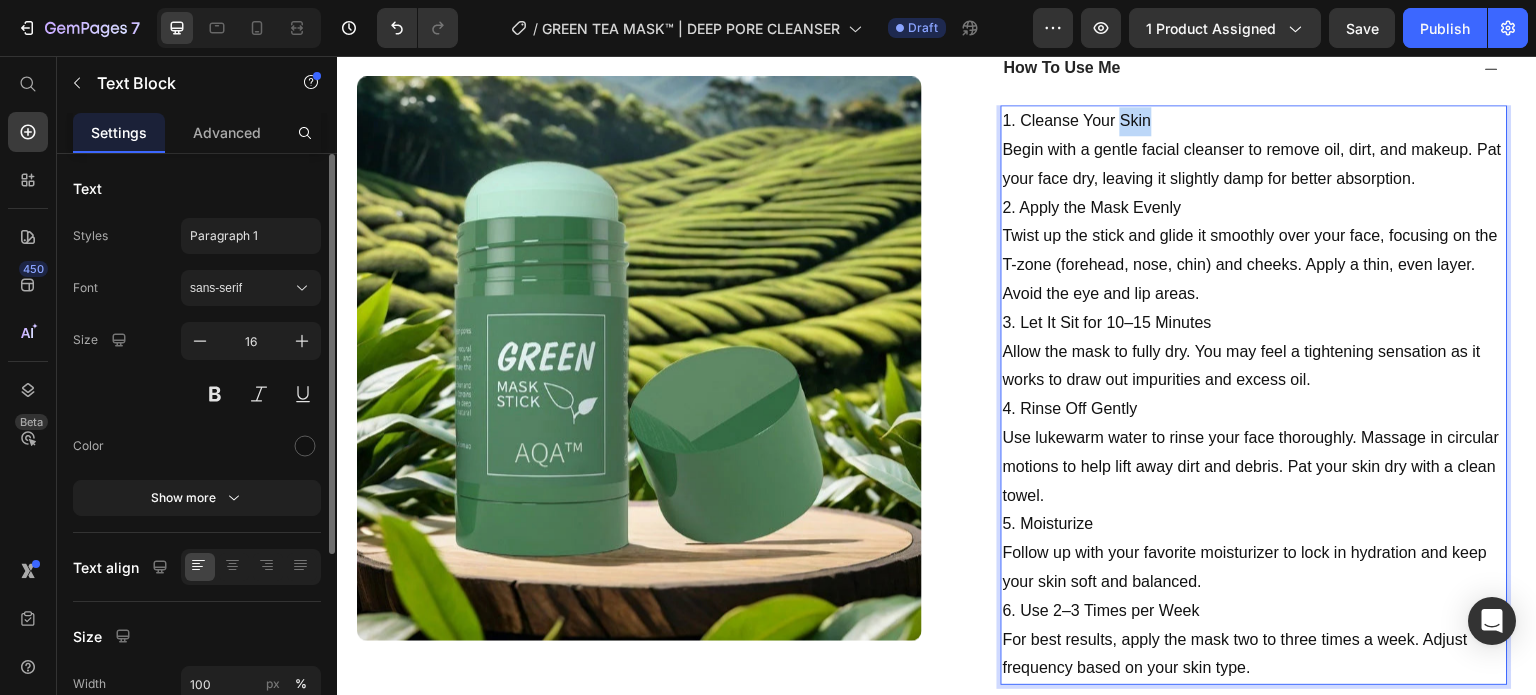 click on "1. Cleanse Your Skin Begin with a gentle facial cleanser to remove oil, dirt, and makeup. Pat your face dry, leaving it slightly damp for better absorption." at bounding box center [1254, 150] 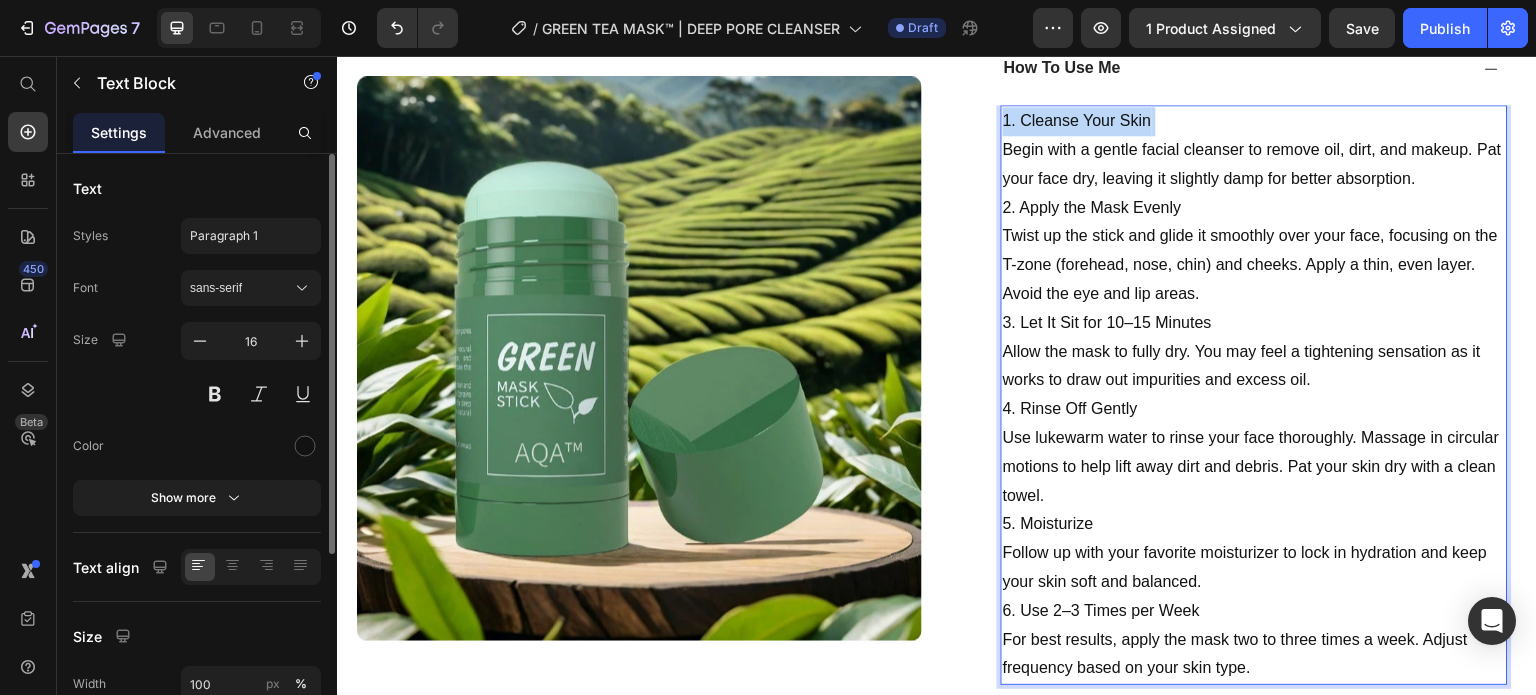 click on "1. Cleanse Your Skin Begin with a gentle facial cleanser to remove oil, dirt, and makeup. Pat your face dry, leaving it slightly damp for better absorption." at bounding box center [1254, 150] 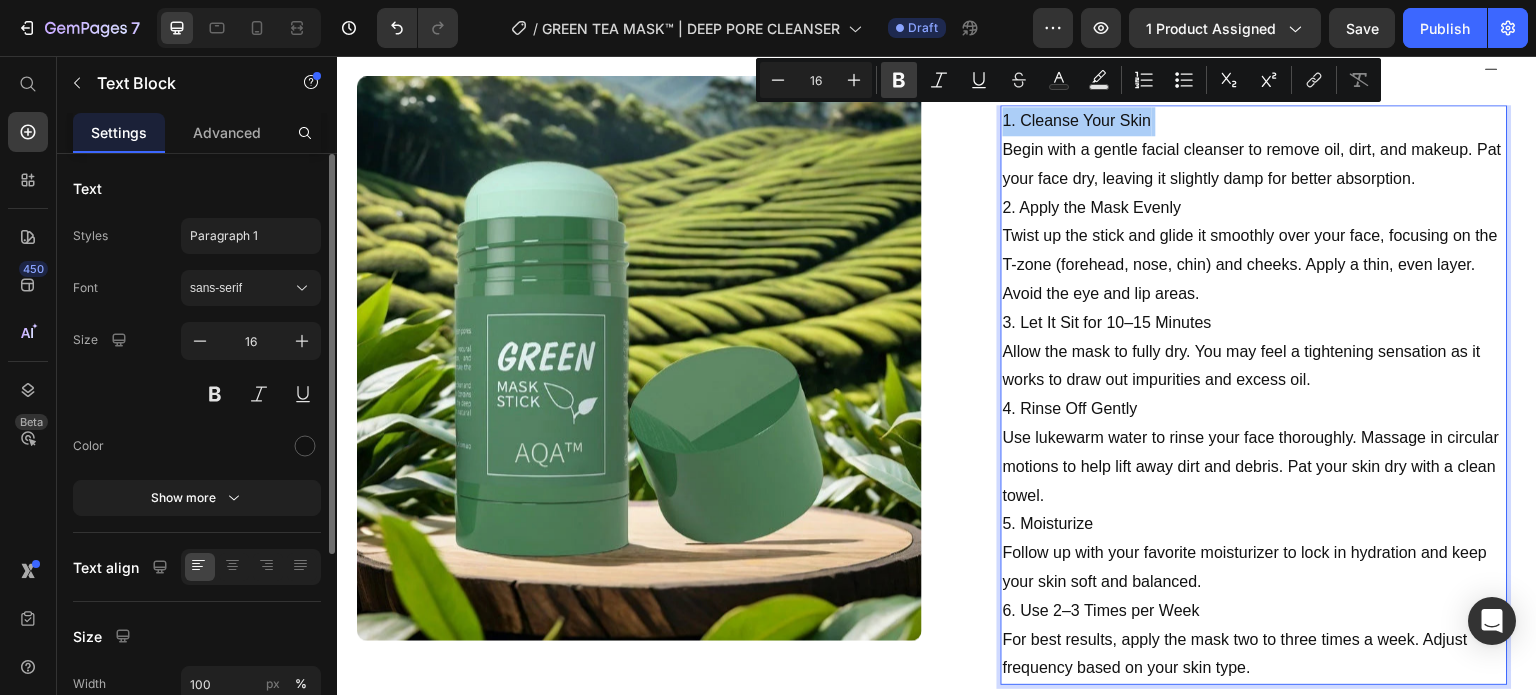 click 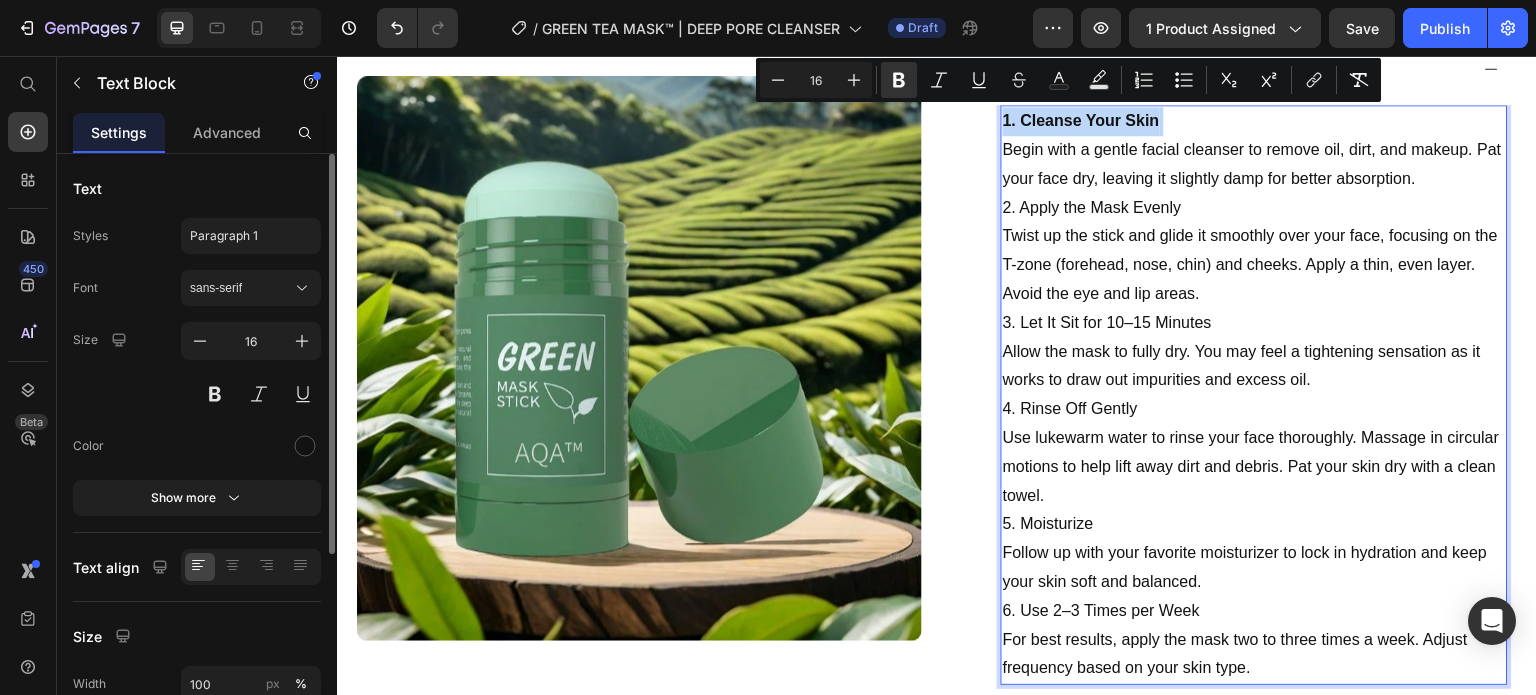 click on "2. Apply the Mask Evenly Twist up the stick and glide it smoothly over your face, focusing on the T-zone (forehead, nose, chin) and cheeks. Apply a thin, even layer. Avoid the eye and lip areas." at bounding box center (1254, 251) 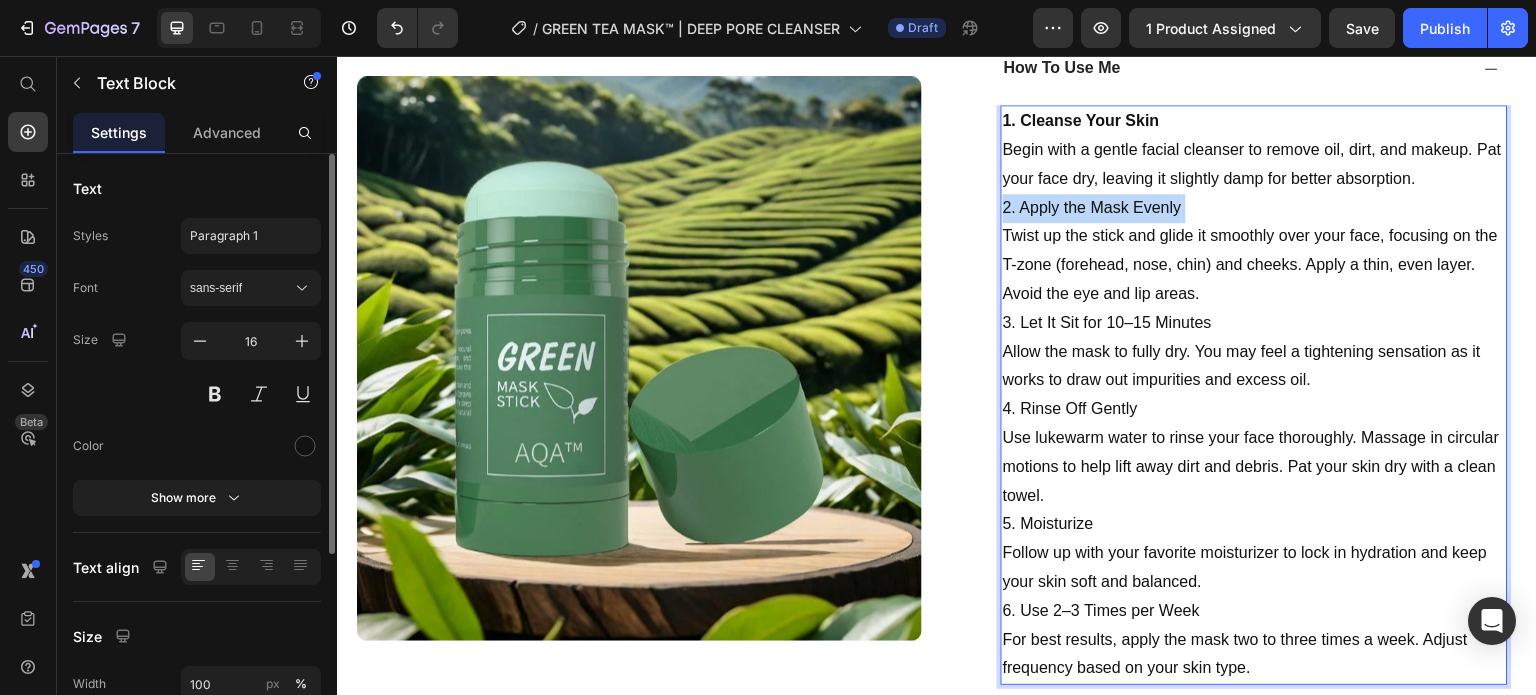click on "2. Apply the Mask Evenly Twist up the stick and glide it smoothly over your face, focusing on the T-zone (forehead, nose, chin) and cheeks. Apply a thin, even layer. Avoid the eye and lip areas." at bounding box center (1254, 251) 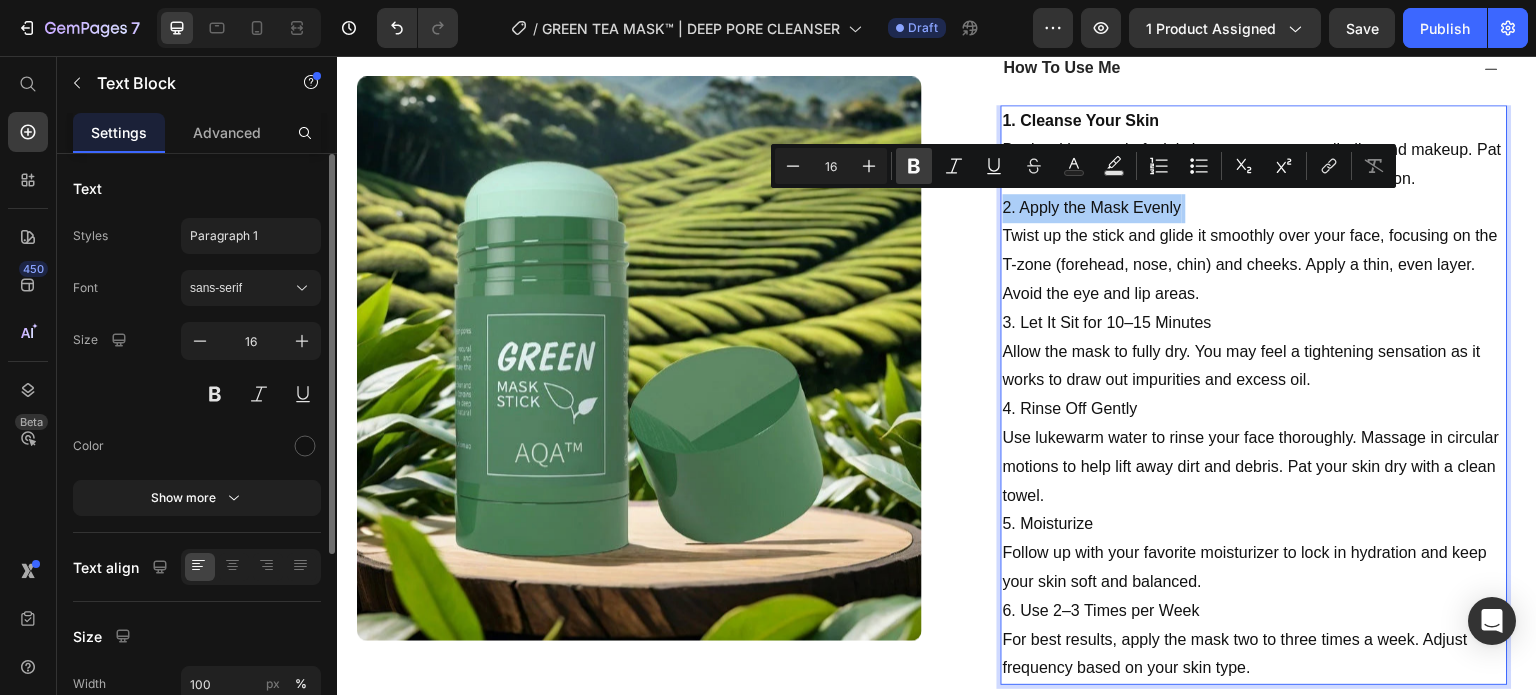 click 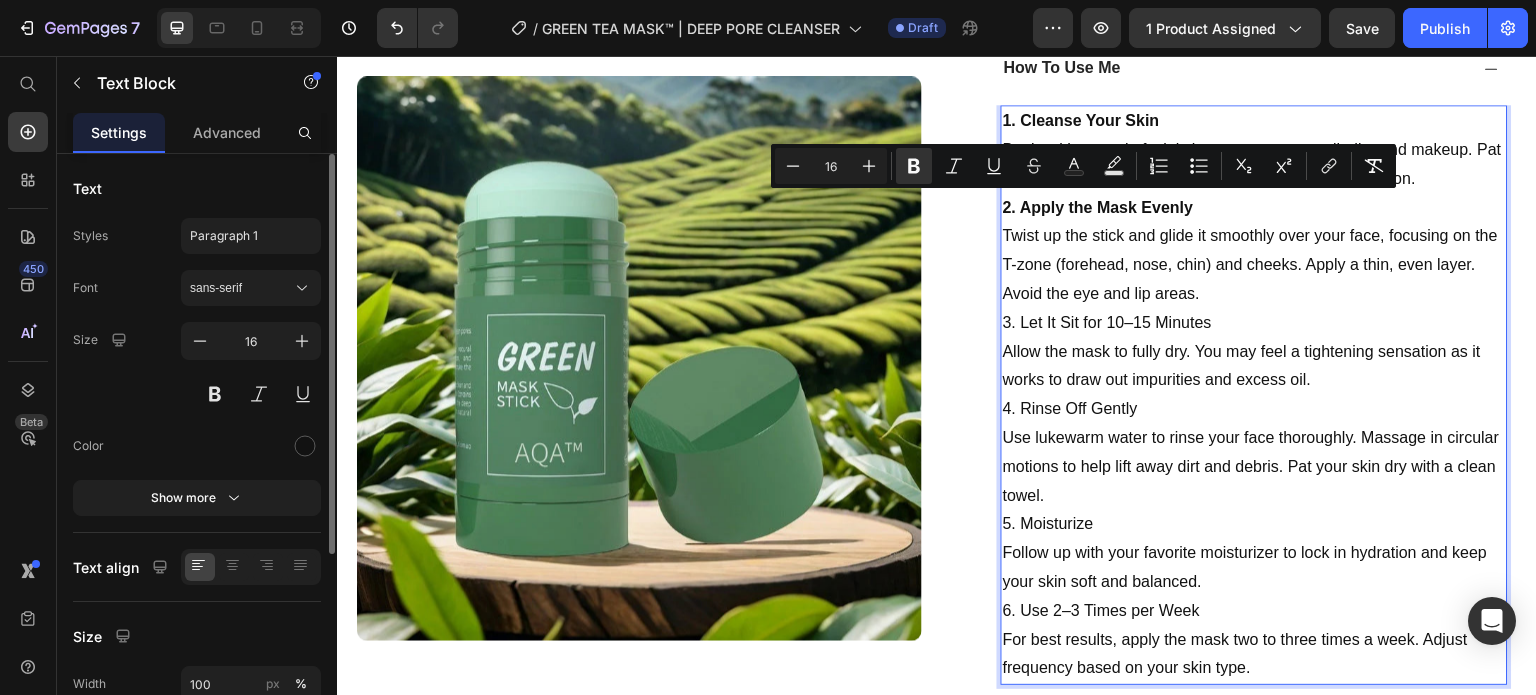 click on "3. Let It Sit for 10–15 Minutes Allow the mask to fully dry. You may feel a tightening sensation as it works to draw out impurities and excess oil." at bounding box center [1254, 352] 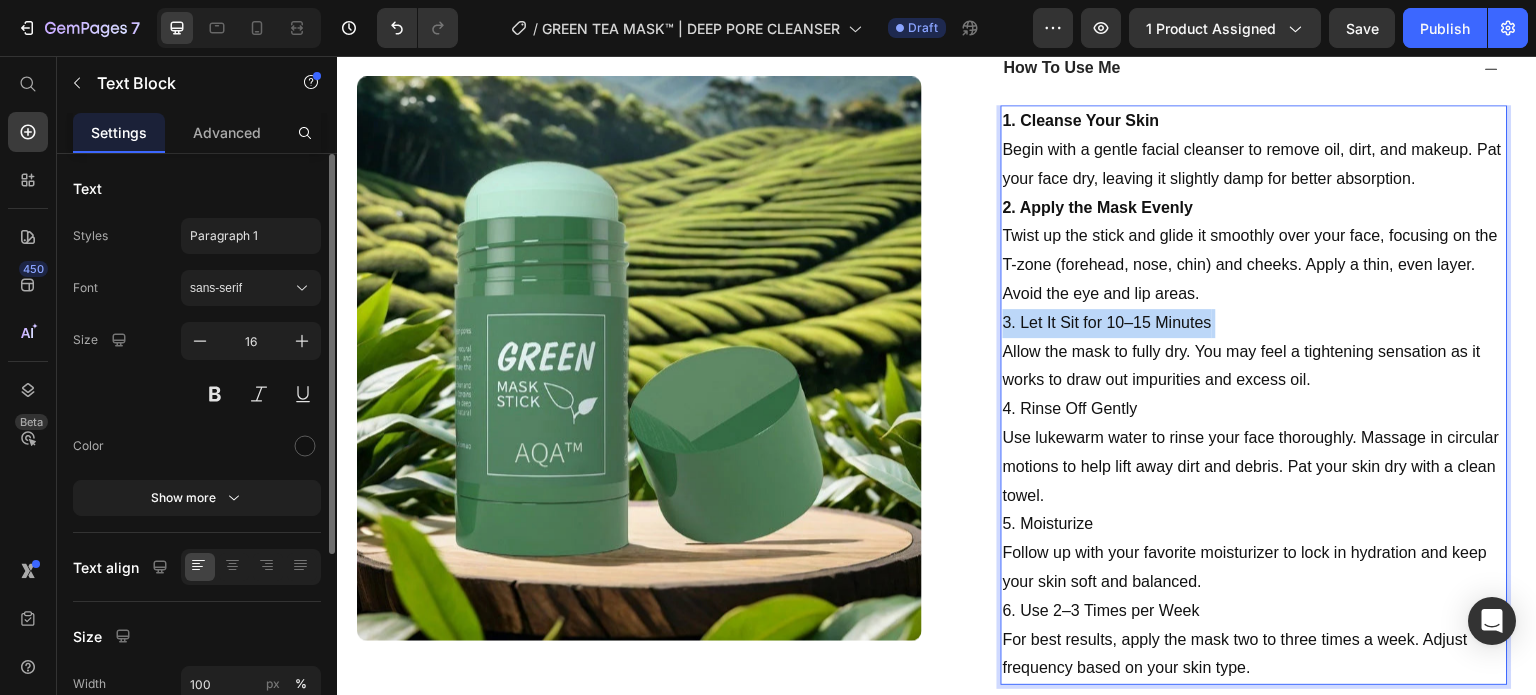 click on "3. Let It Sit for 10–15 Minutes Allow the mask to fully dry. You may feel a tightening sensation as it works to draw out impurities and excess oil." at bounding box center [1254, 352] 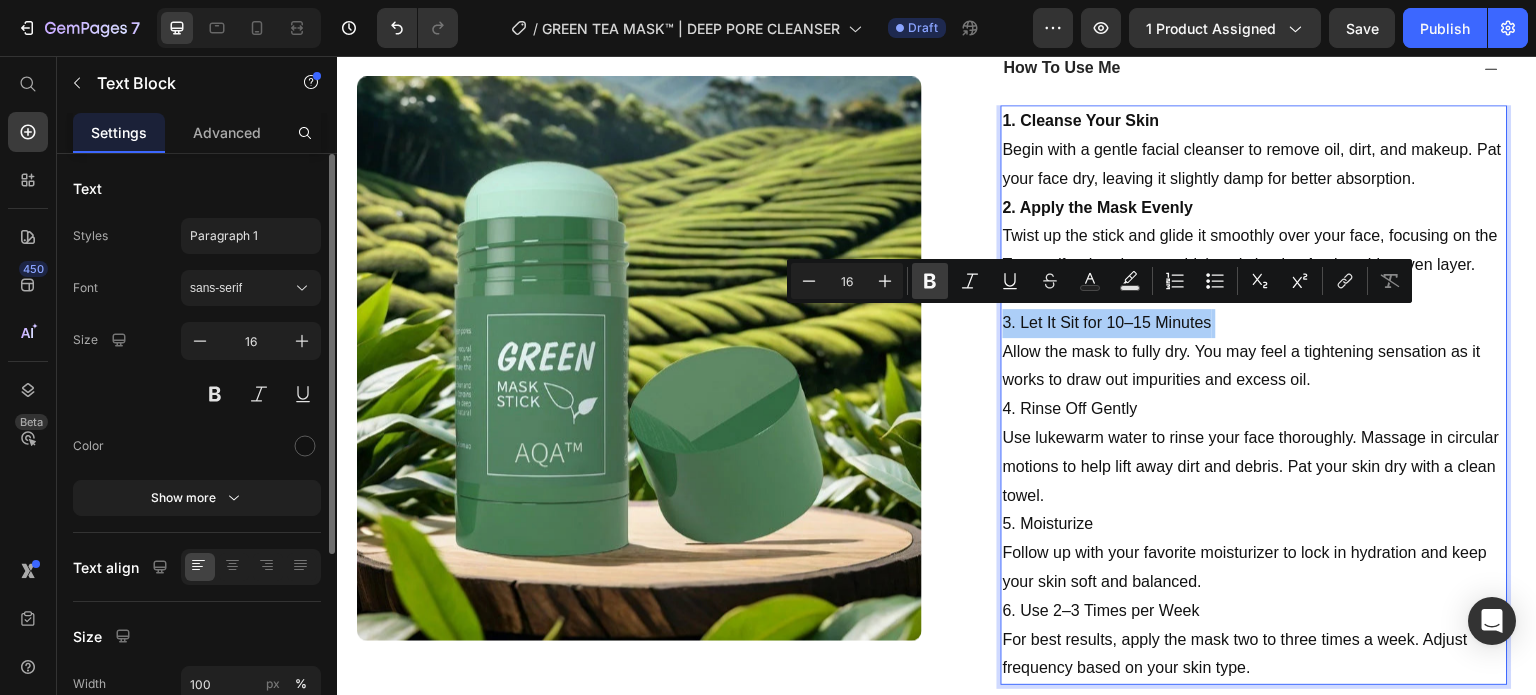 click 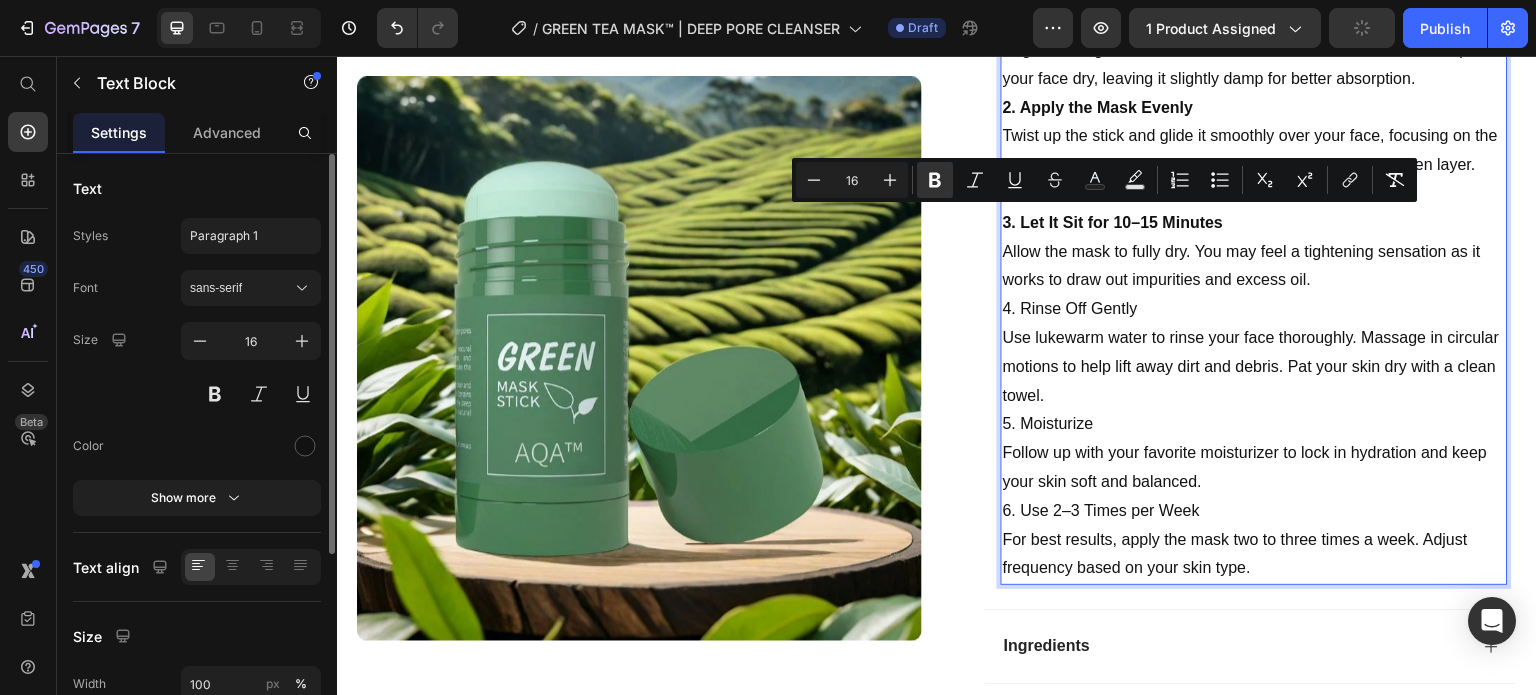 scroll, scrollTop: 884, scrollLeft: 0, axis: vertical 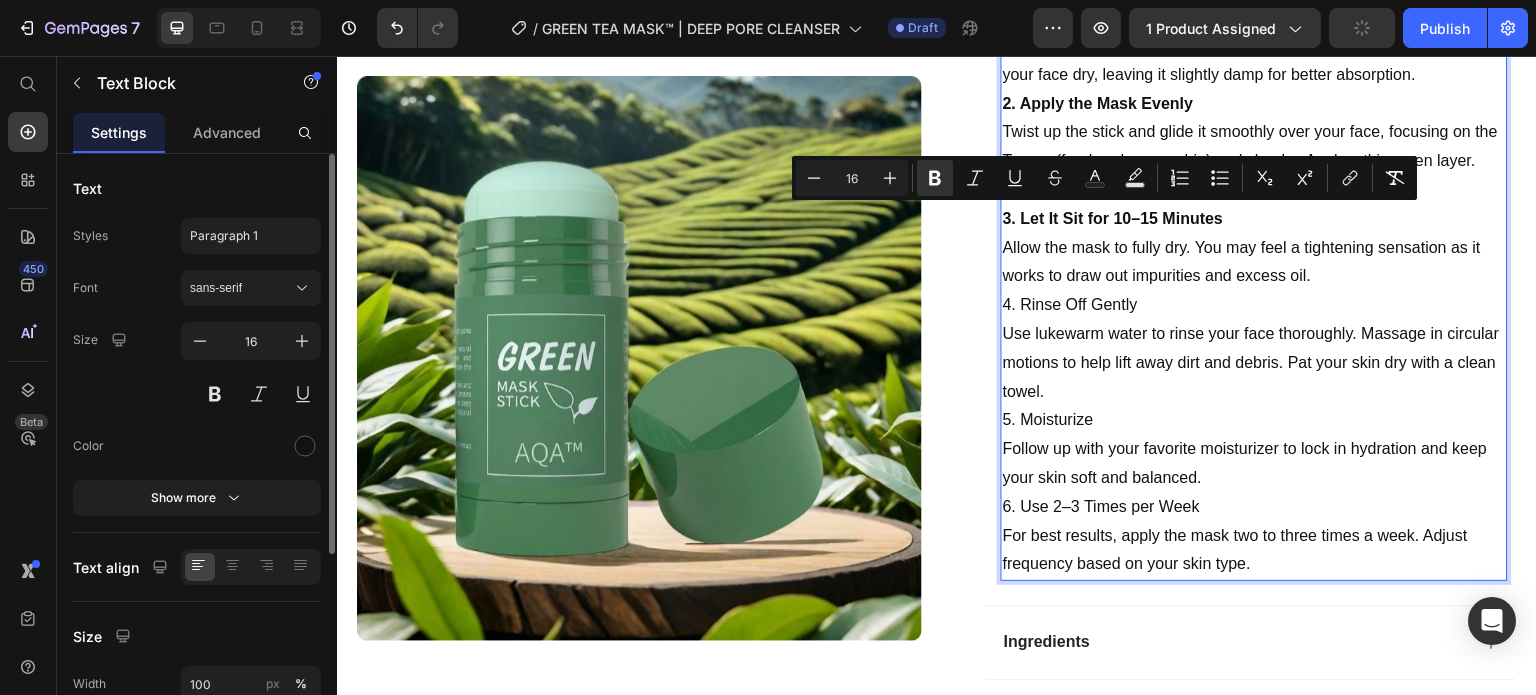 click on "4. Rinse Off Gently Use lukewarm water to rinse your face thoroughly. Massage in circular motions to help lift away dirt and debris. Pat your skin dry with a clean towel." at bounding box center [1254, 348] 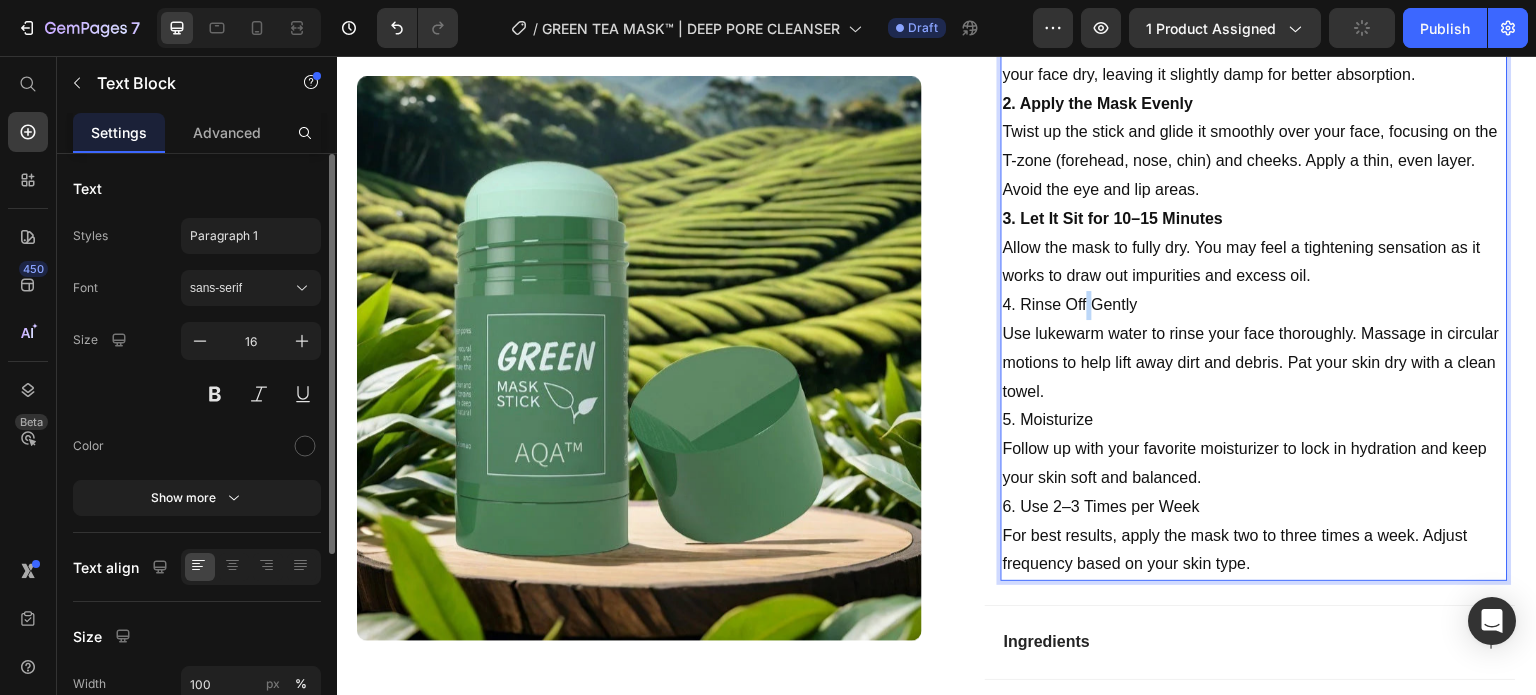 click on "4. Rinse Off Gently Use lukewarm water to rinse your face thoroughly. Massage in circular motions to help lift away dirt and debris. Pat your skin dry with a clean towel." at bounding box center (1254, 348) 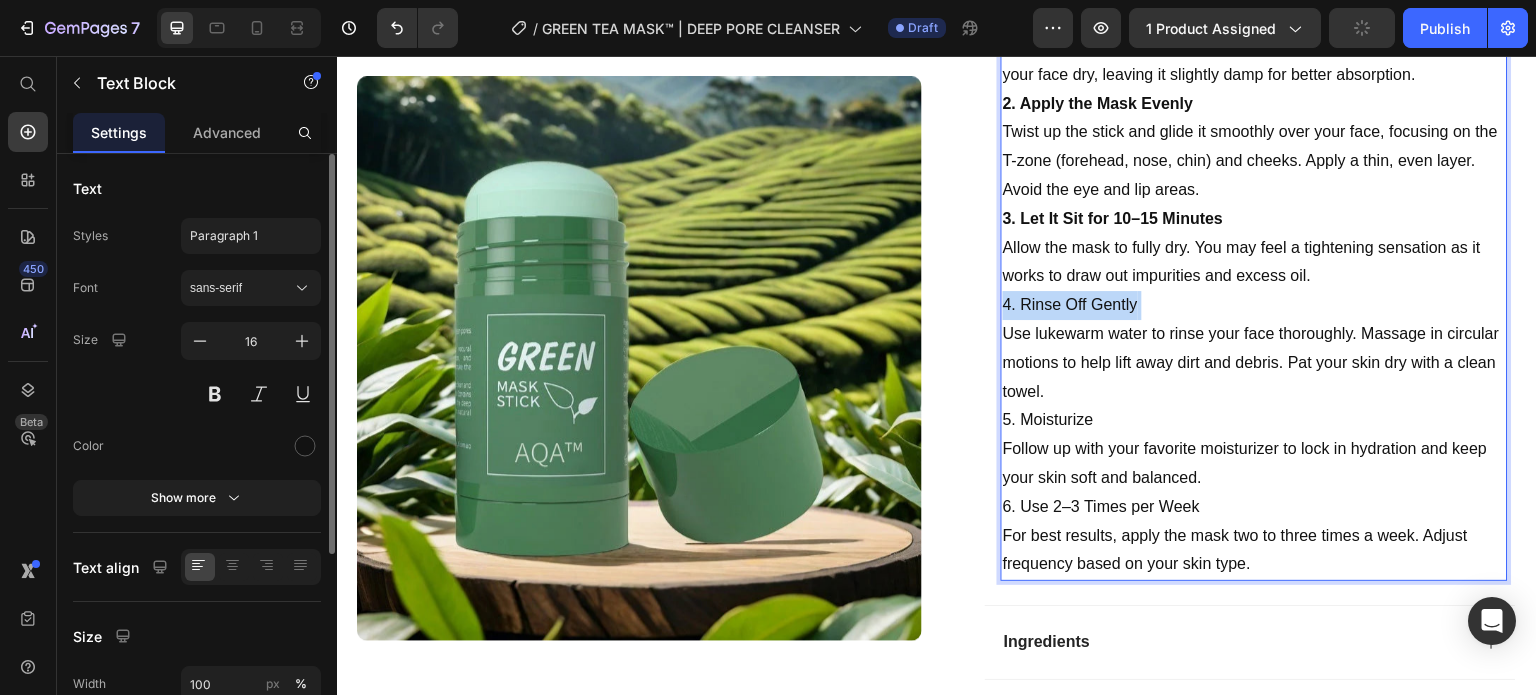 click on "4. Rinse Off Gently Use lukewarm water to rinse your face thoroughly. Massage in circular motions to help lift away dirt and debris. Pat your skin dry with a clean towel." at bounding box center [1254, 348] 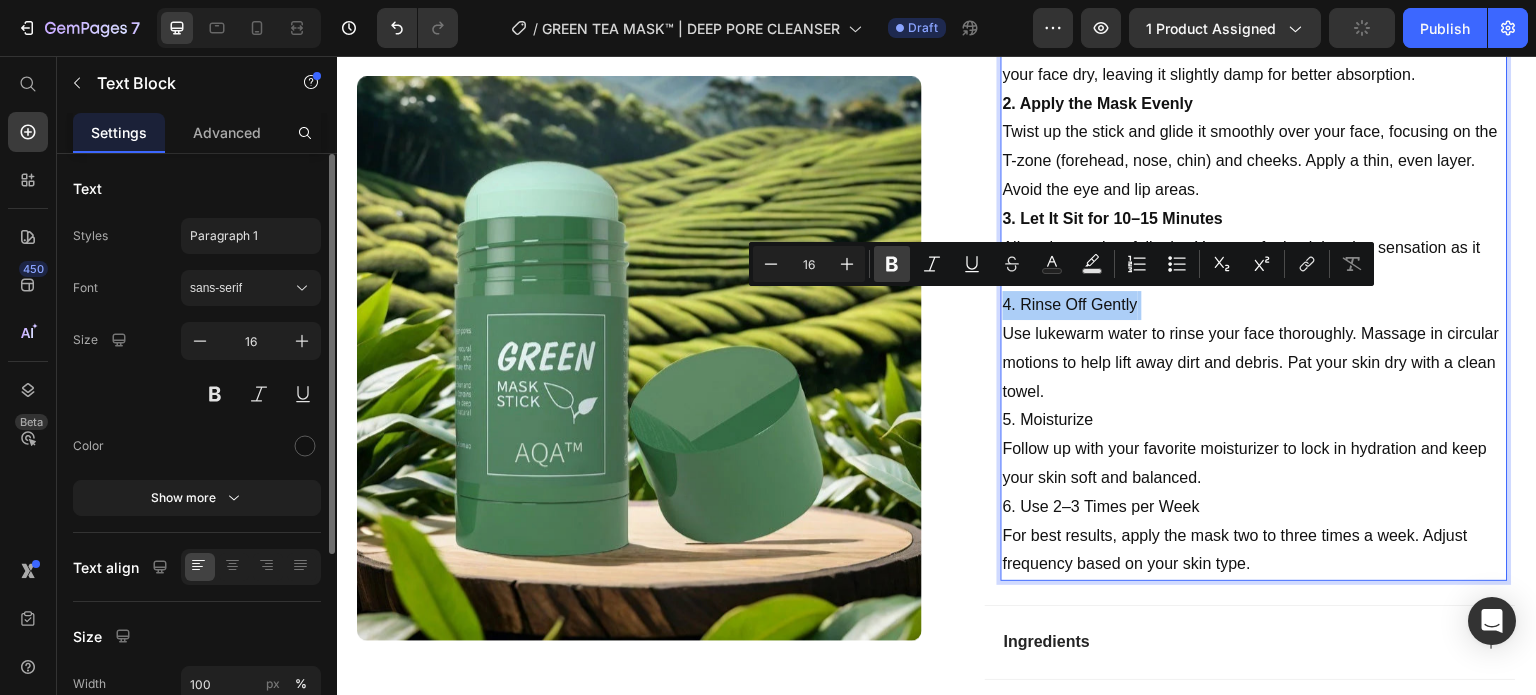 click on "Bold" at bounding box center [892, 264] 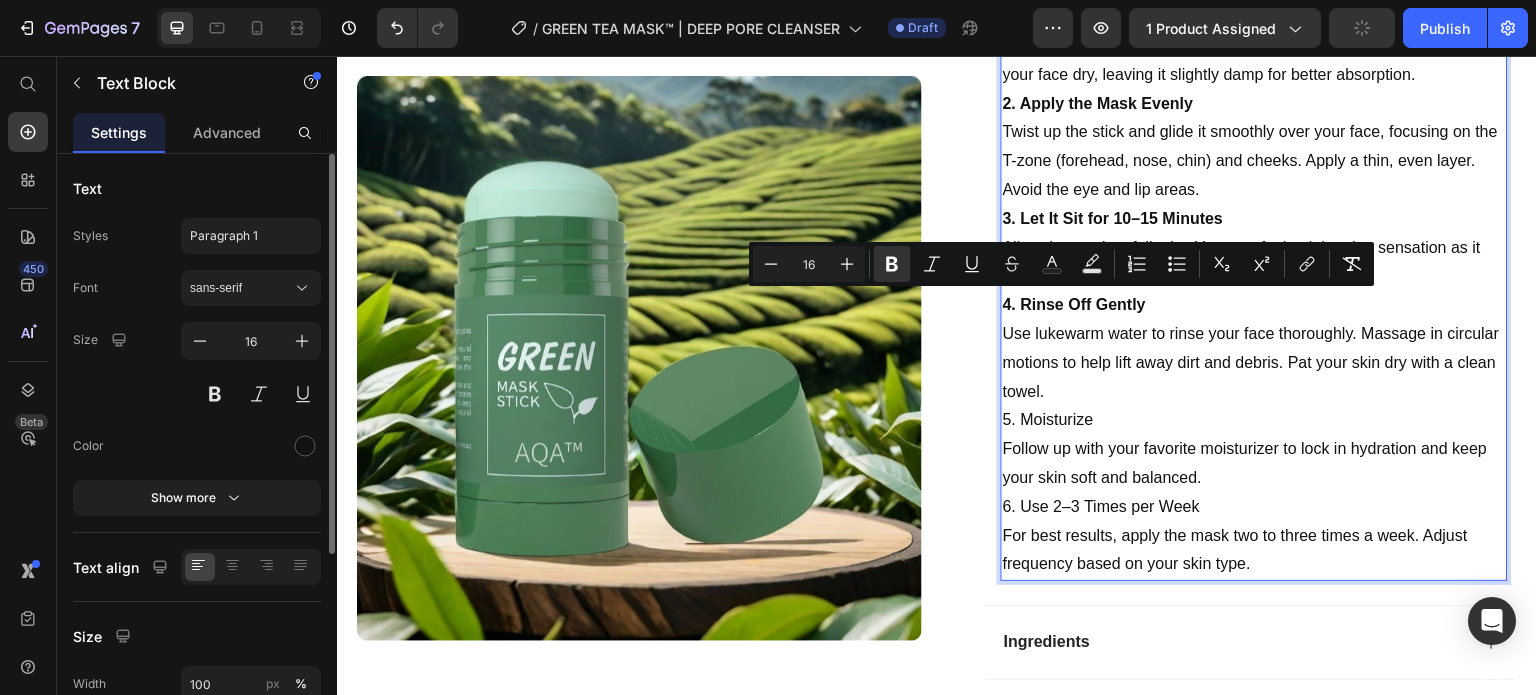 click on "5. Moisturize Follow up with your favorite moisturizer to lock in hydration and keep your skin soft and balanced." at bounding box center (1254, 449) 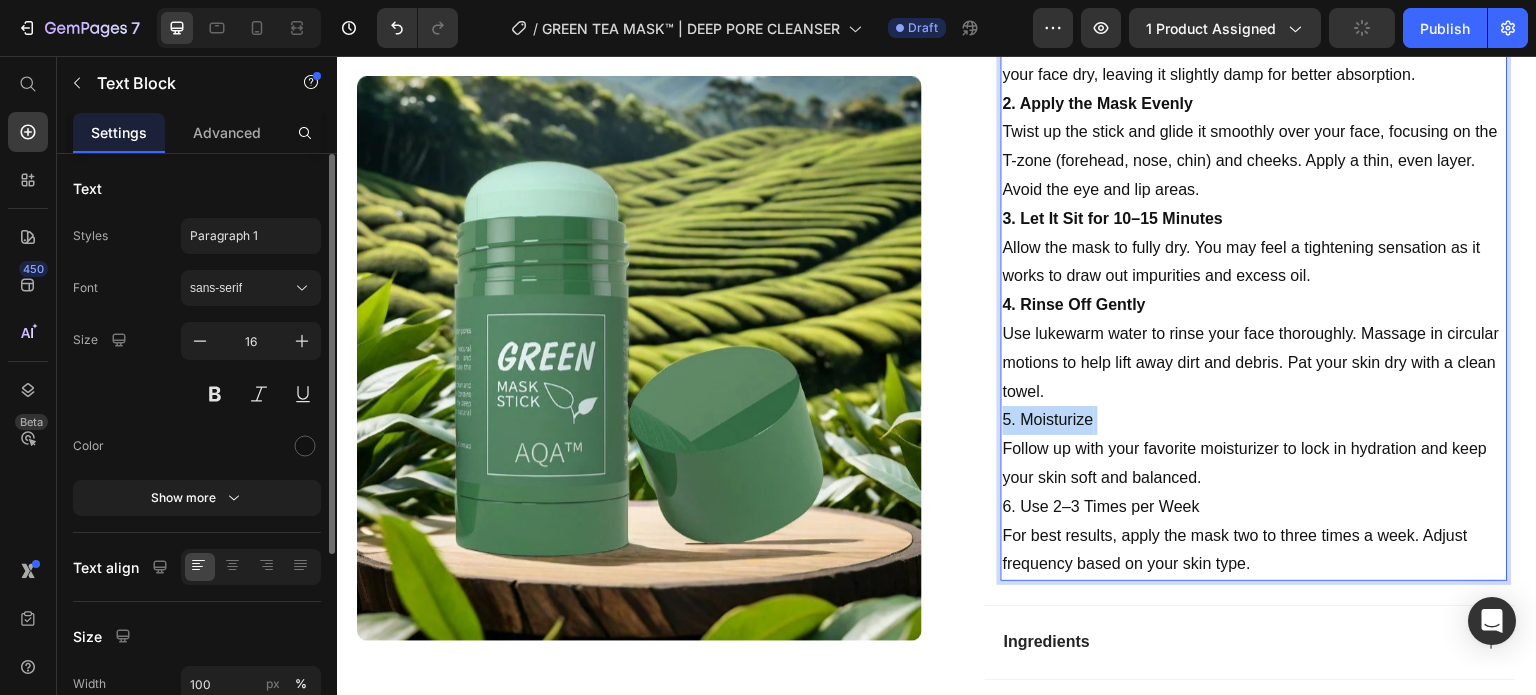 click on "5. Moisturize Follow up with your favorite moisturizer to lock in hydration and keep your skin soft and balanced." at bounding box center (1254, 449) 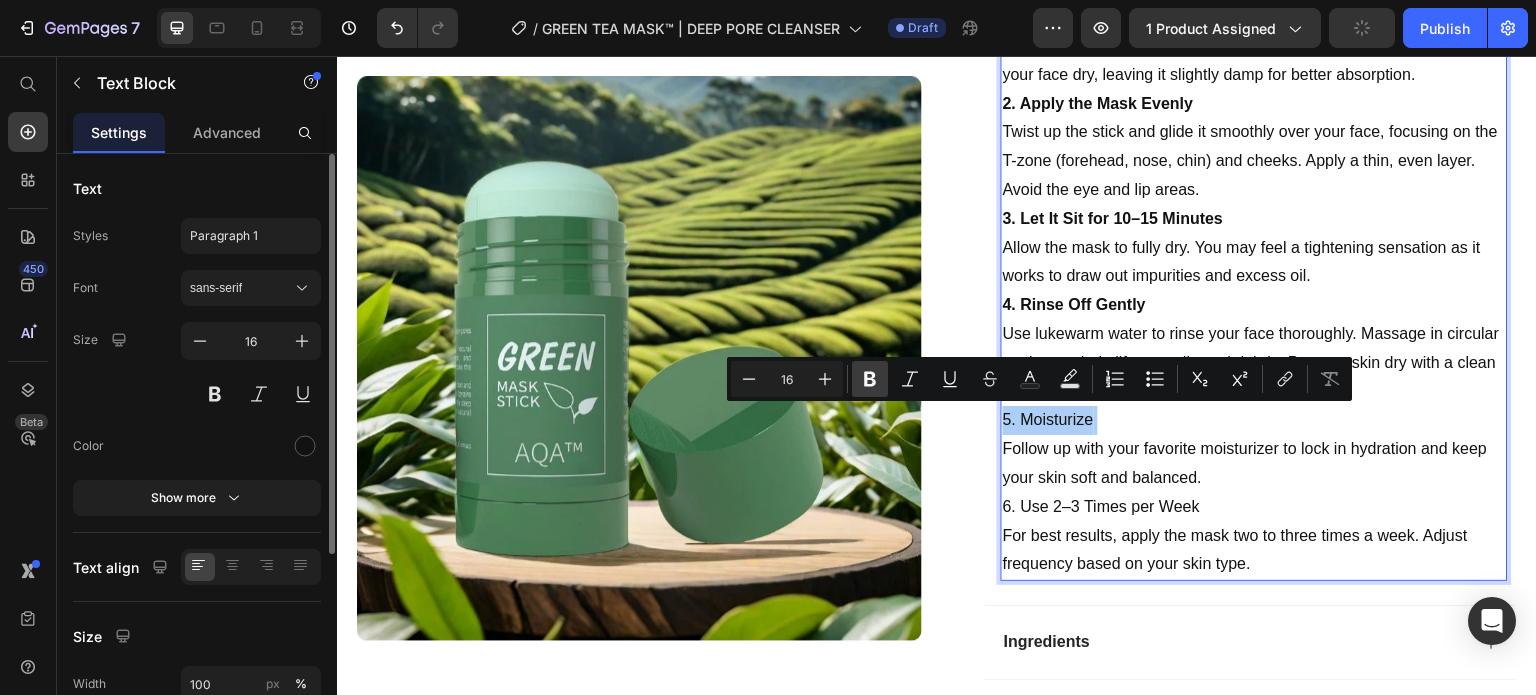 click 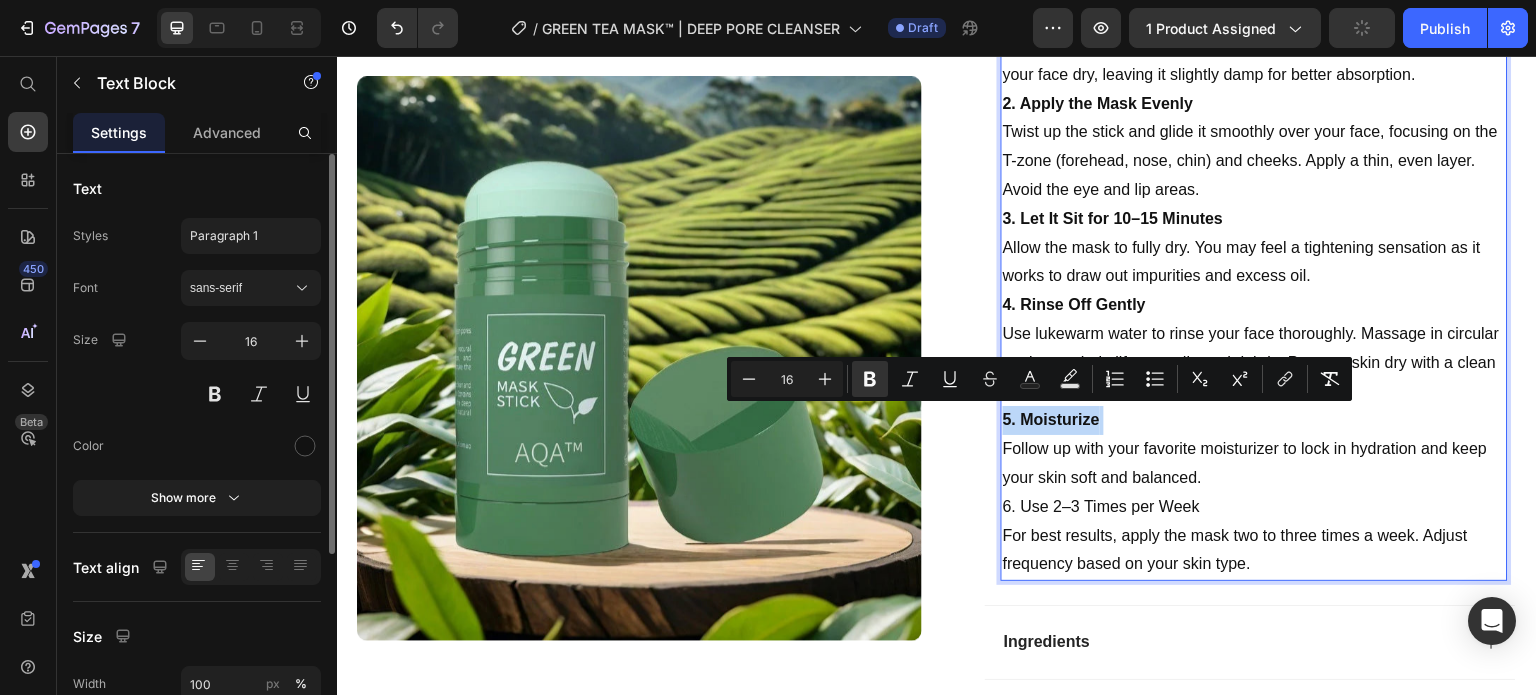 click on "6. Use 2–3 Times per Week For best results, apply the mask two to three times a week. Adjust frequency based on your skin type." at bounding box center (1254, 536) 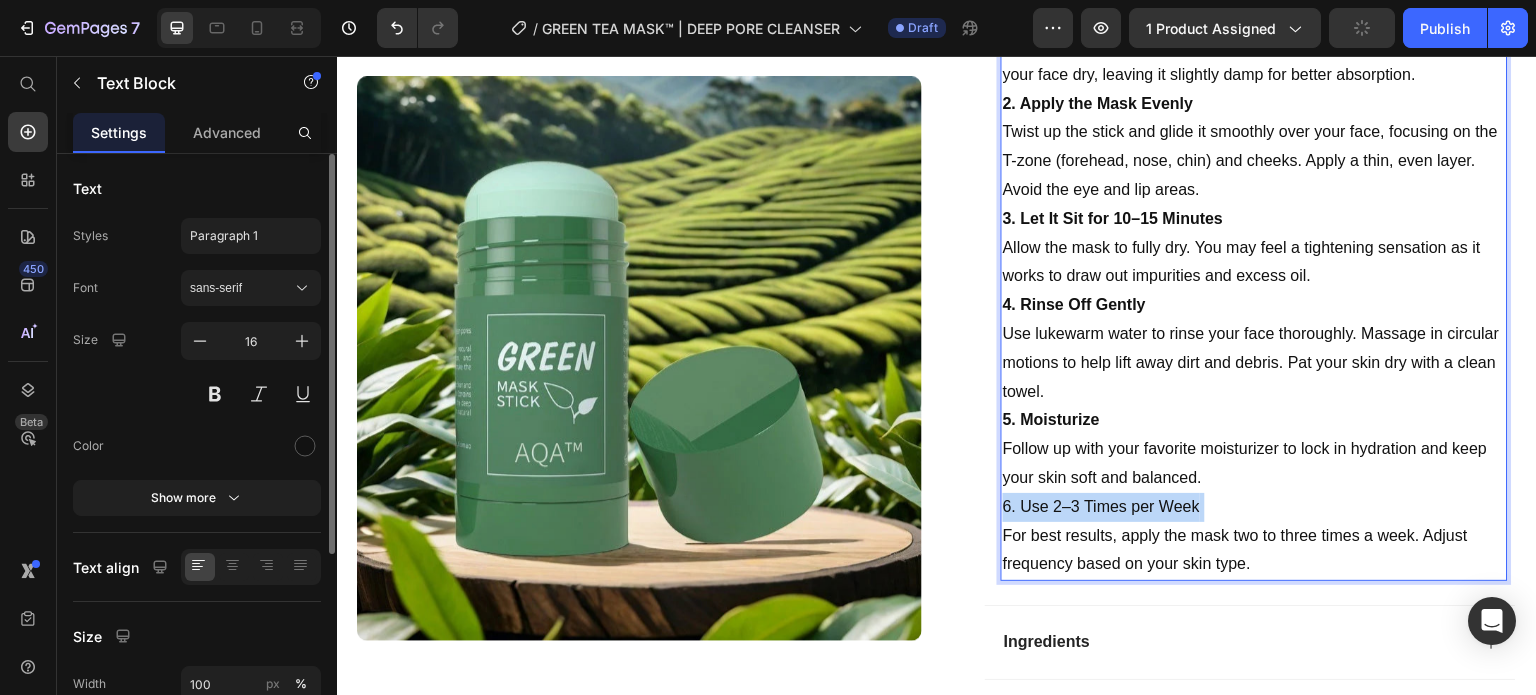 click on "6. Use 2–3 Times per Week For best results, apply the mask two to three times a week. Adjust frequency based on your skin type." at bounding box center (1254, 536) 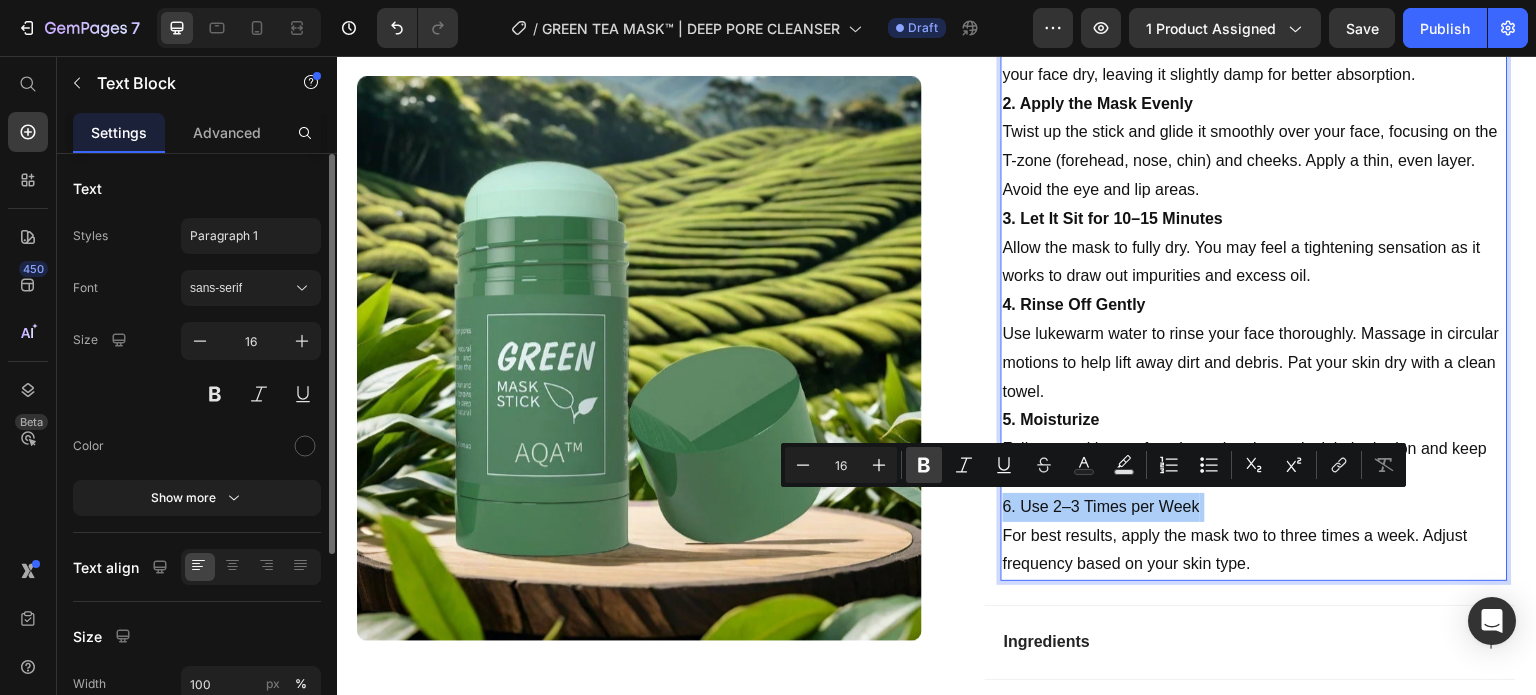 click on "Bold" at bounding box center [924, 465] 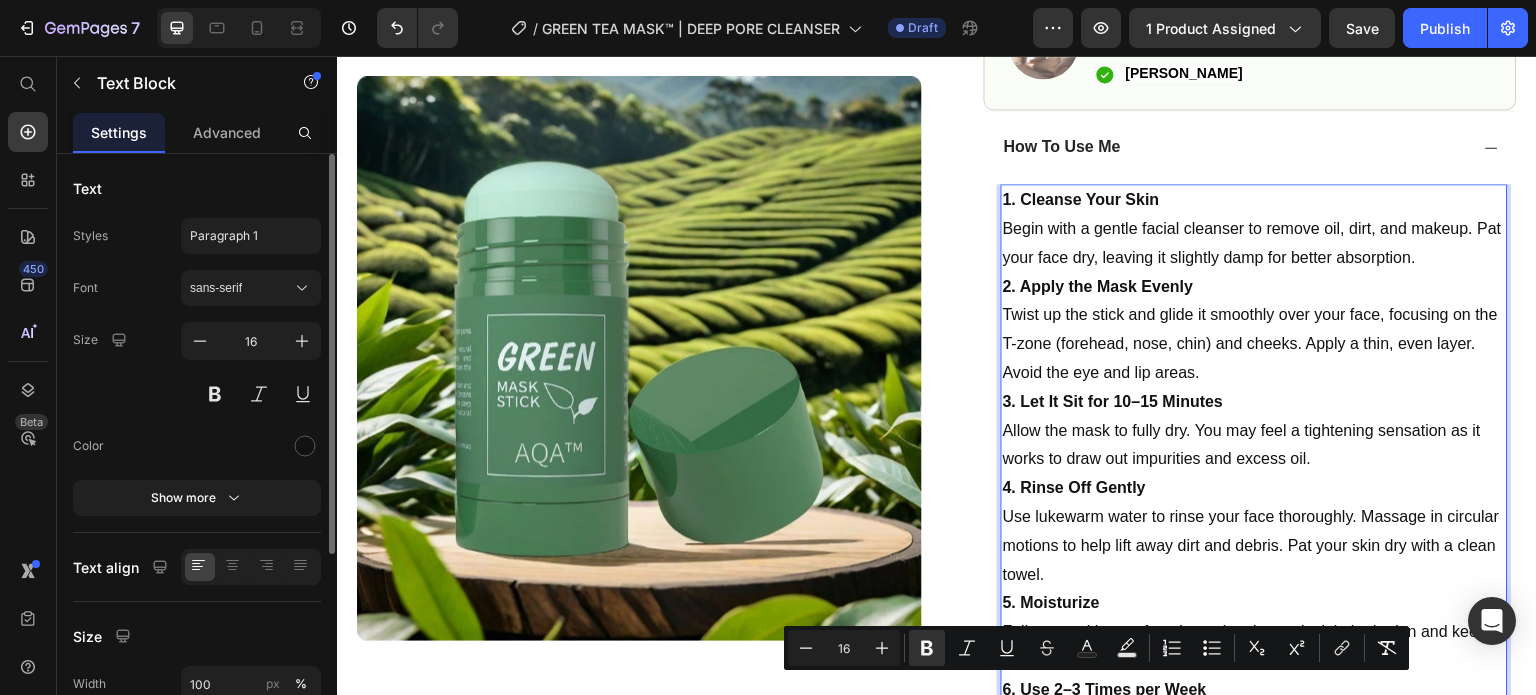 scroll, scrollTop: 700, scrollLeft: 0, axis: vertical 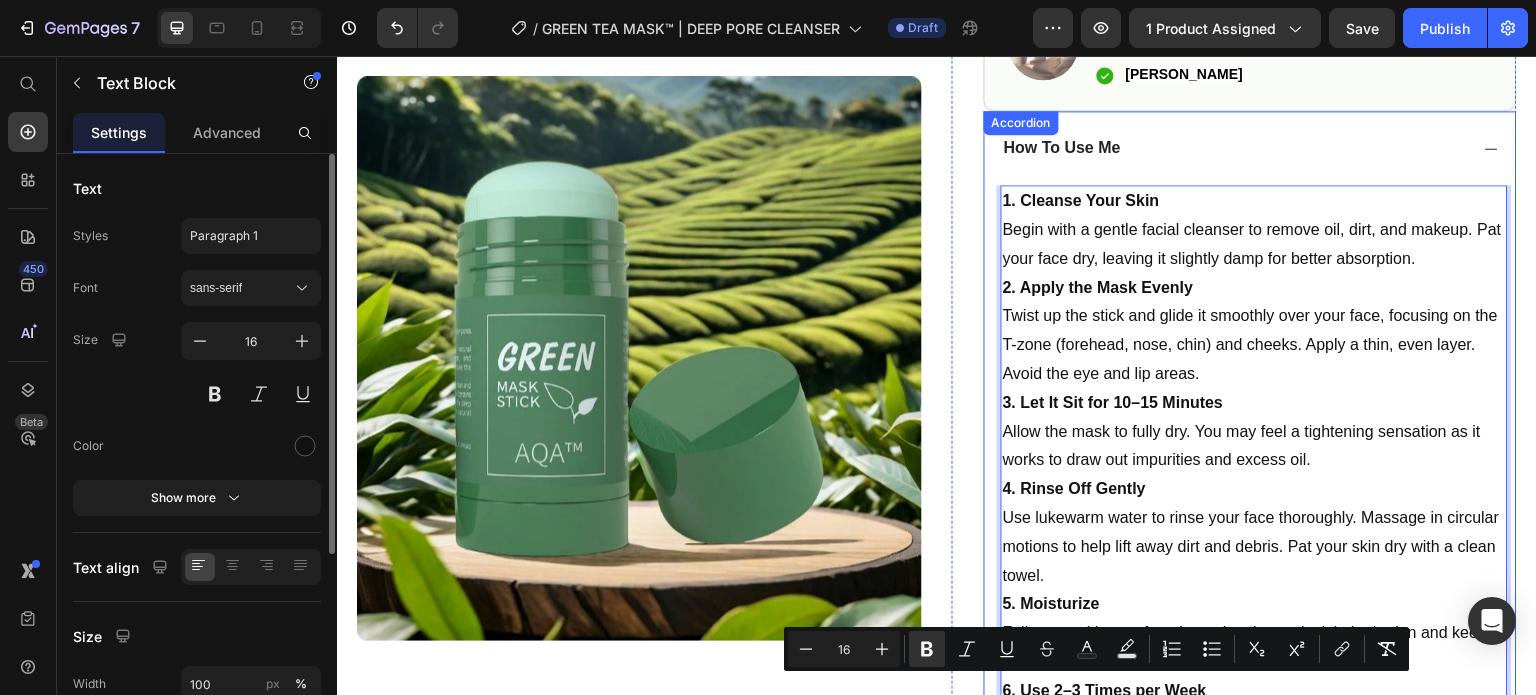 click on "How To Use Me" at bounding box center [1250, 148] 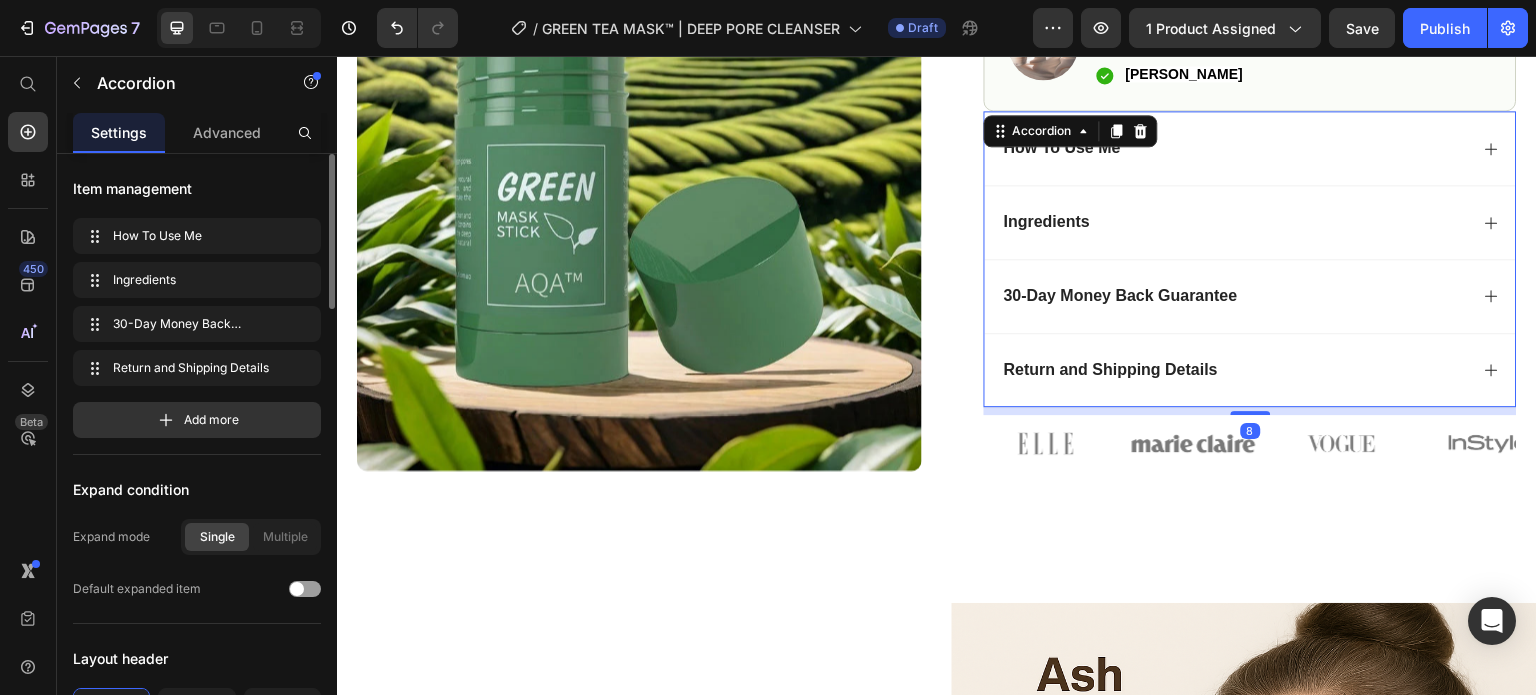 scroll, scrollTop: 772, scrollLeft: 0, axis: vertical 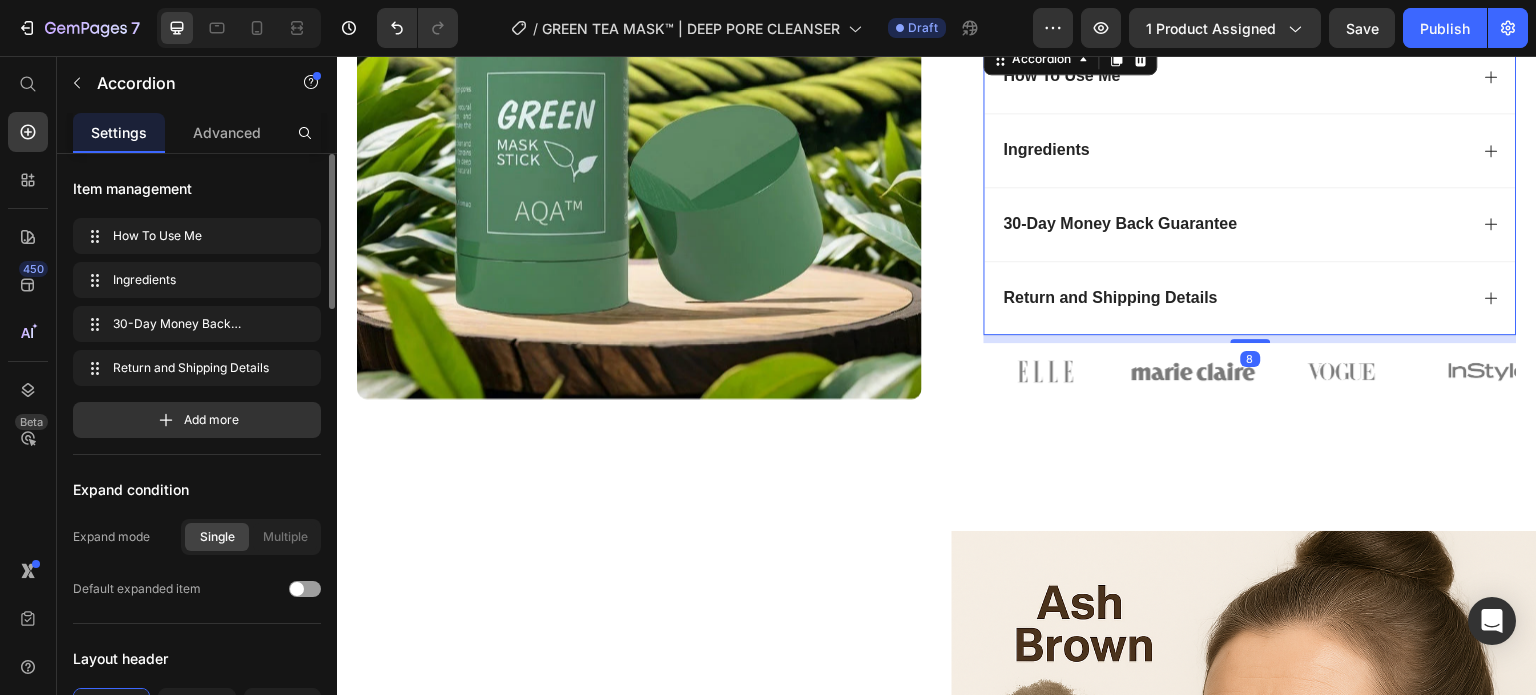 click on "Ingredients" at bounding box center [1234, 150] 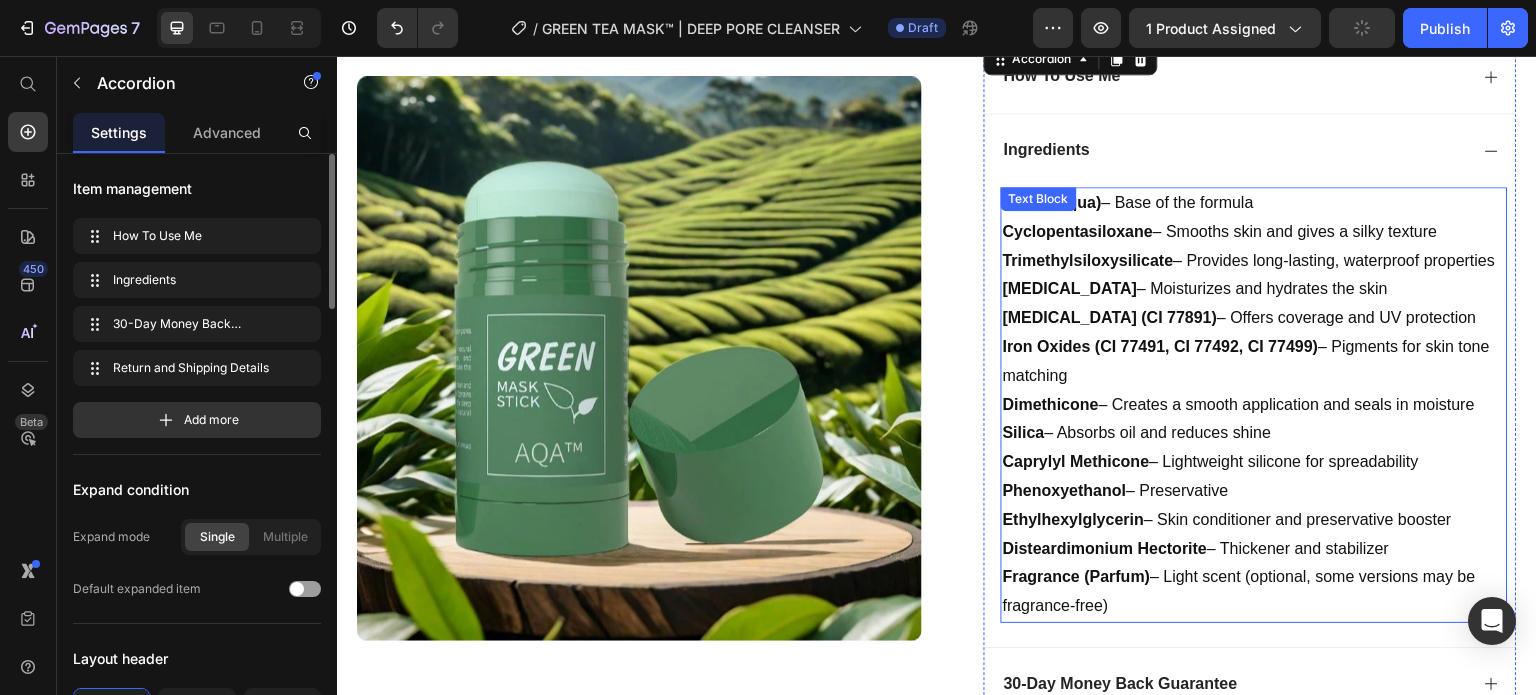 scroll, scrollTop: 817, scrollLeft: 0, axis: vertical 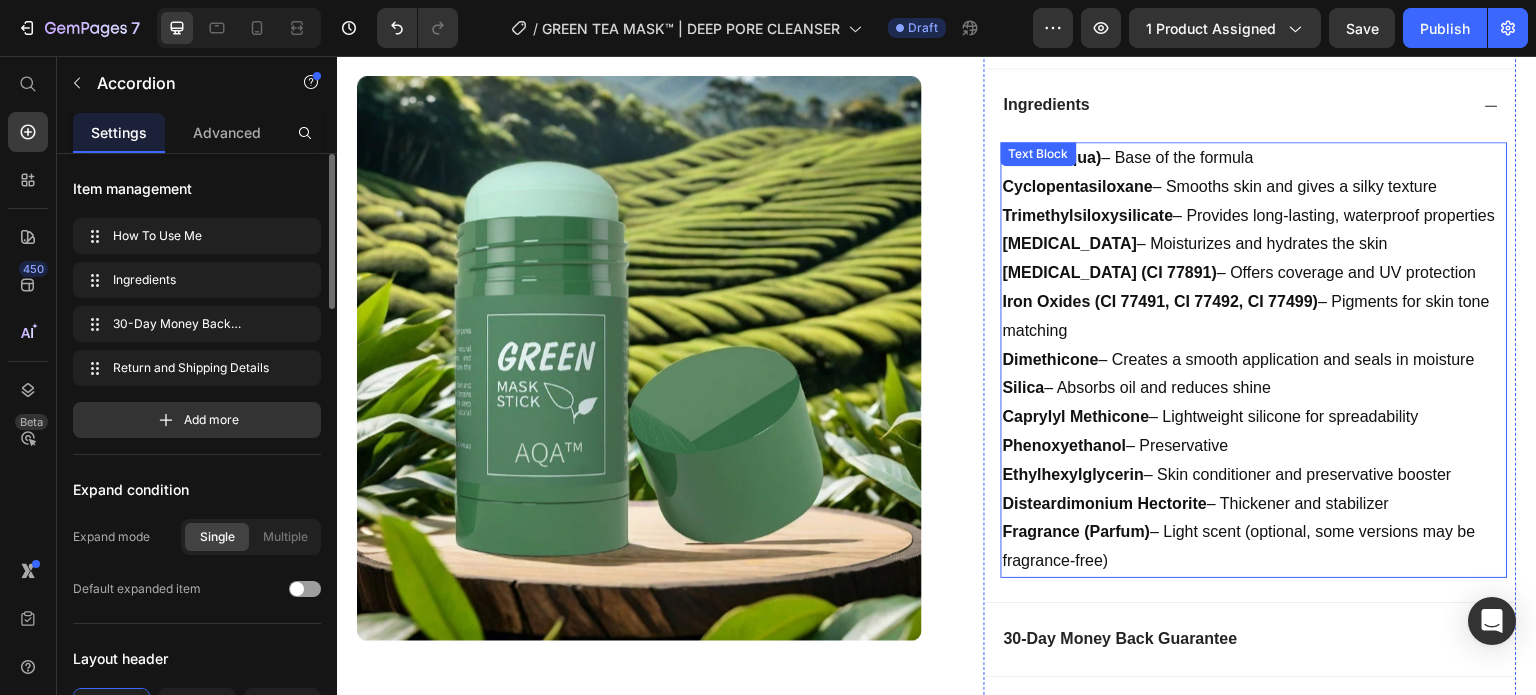click on "Dimethicone  – Creates a smooth application and seals in moisture" at bounding box center (1254, 360) 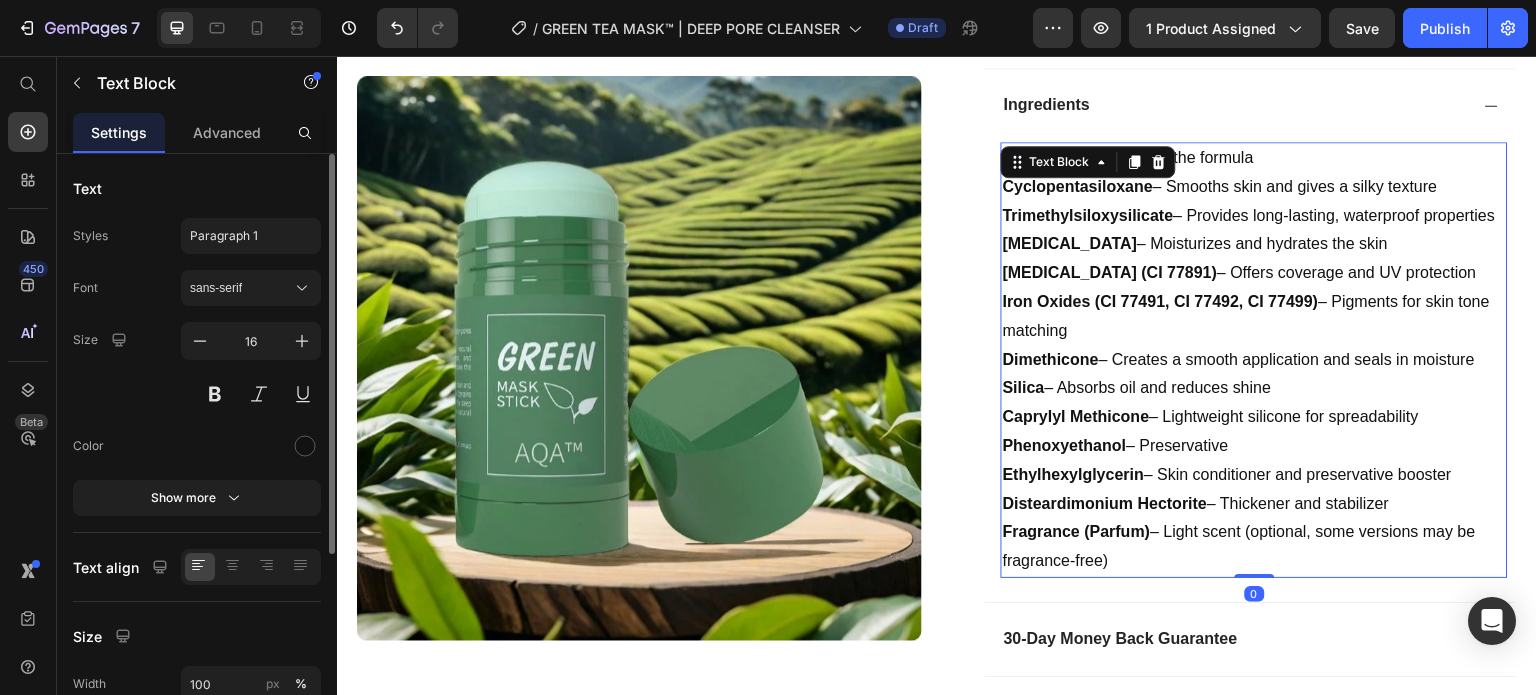 click on "Iron Oxides (CI 77491, CI 77492, CI 77499)" at bounding box center [1161, 301] 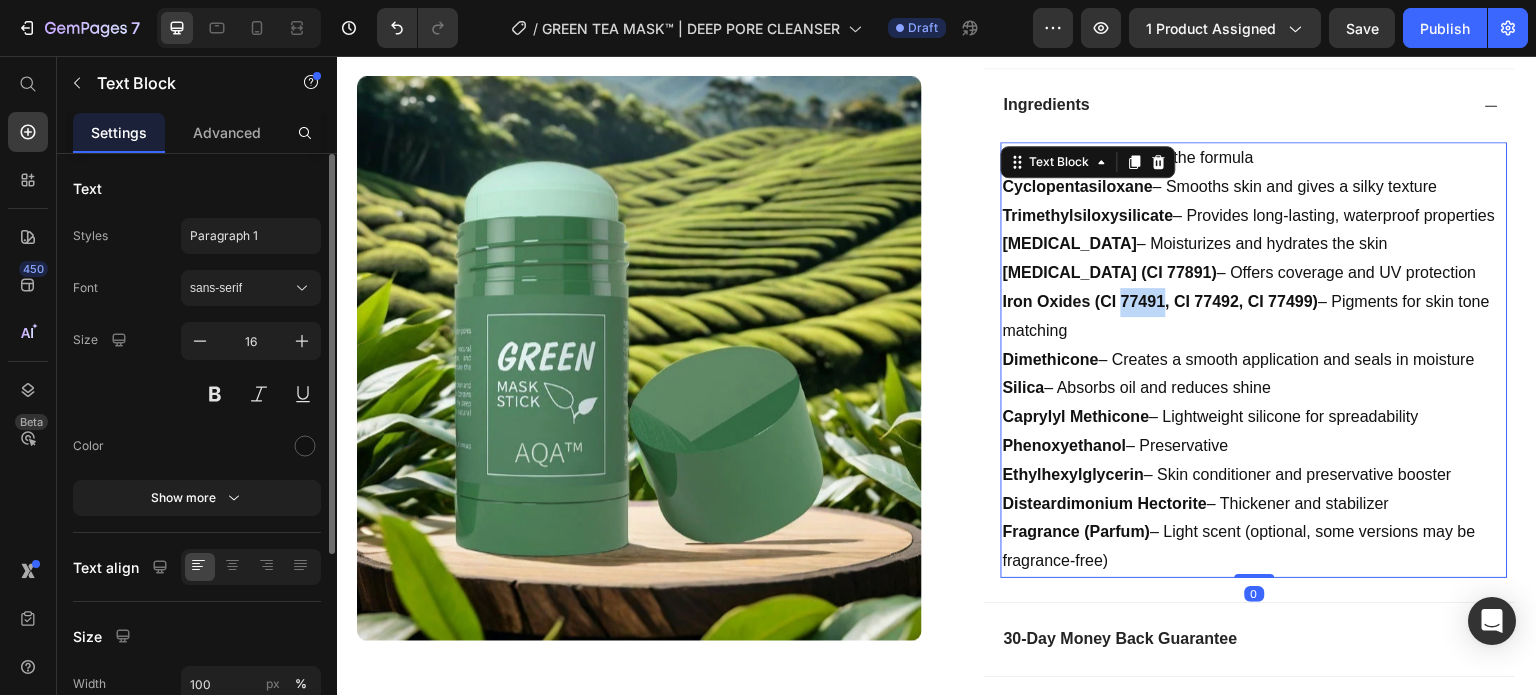 click on "Iron Oxides (CI 77491, CI 77492, CI 77499)" at bounding box center [1161, 301] 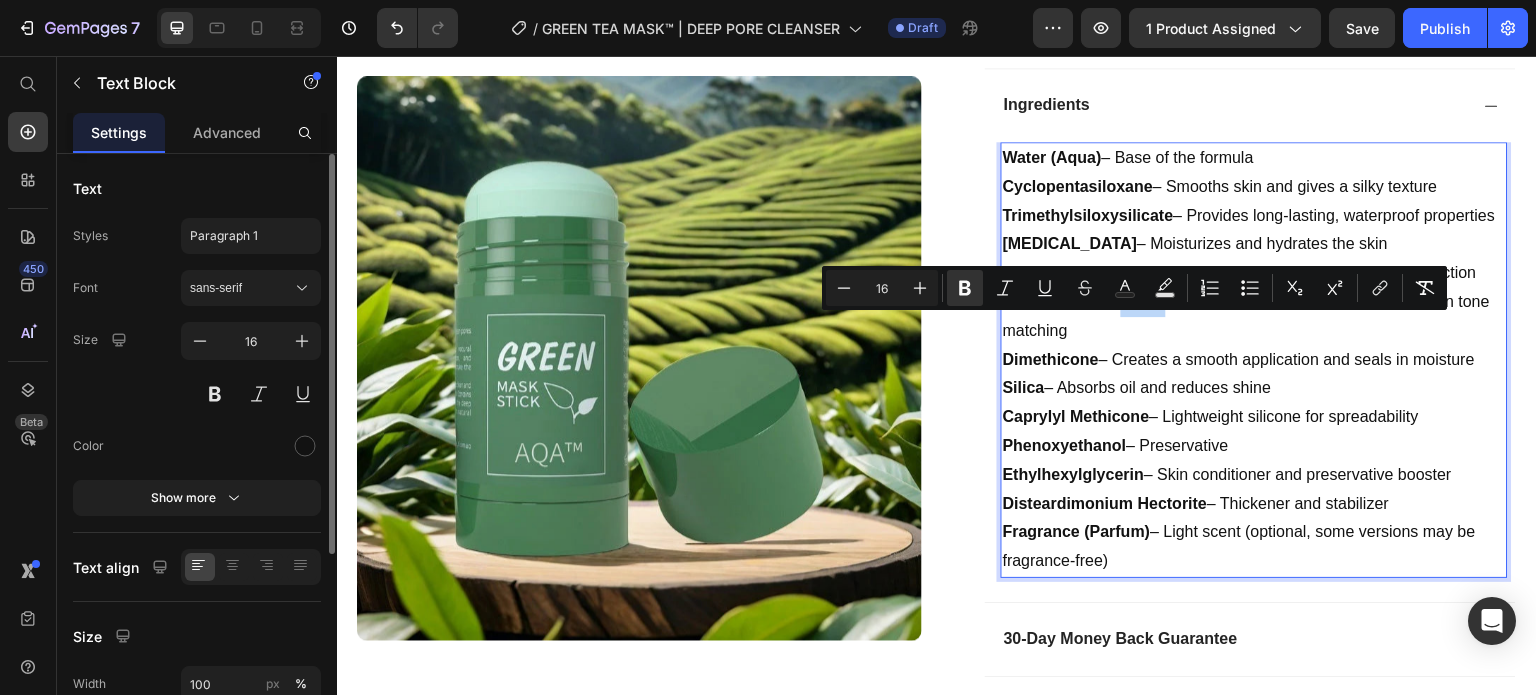 click on "Iron Oxides (CI 77491, CI 77492, CI 77499)" at bounding box center [1161, 301] 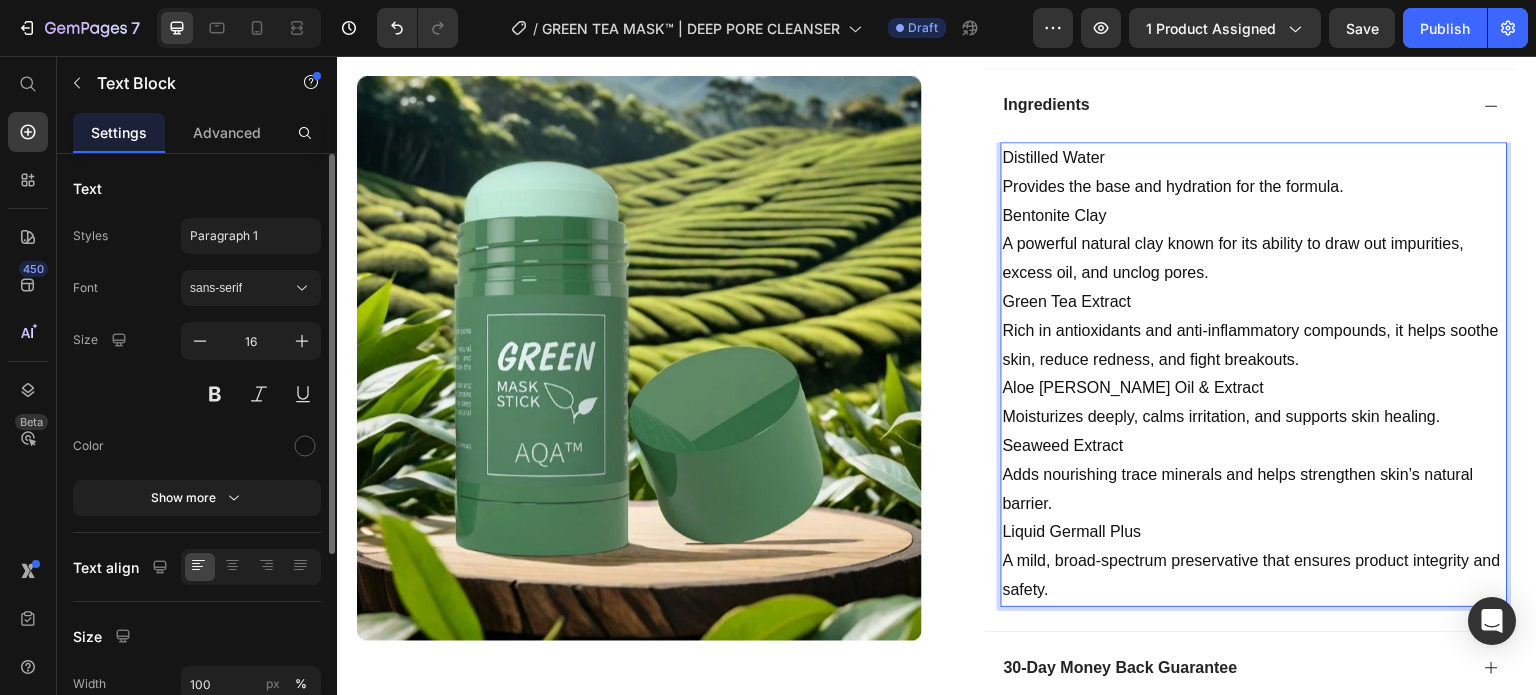 click on "Distilled Water Provides the base and hydration for the formula." at bounding box center [1254, 173] 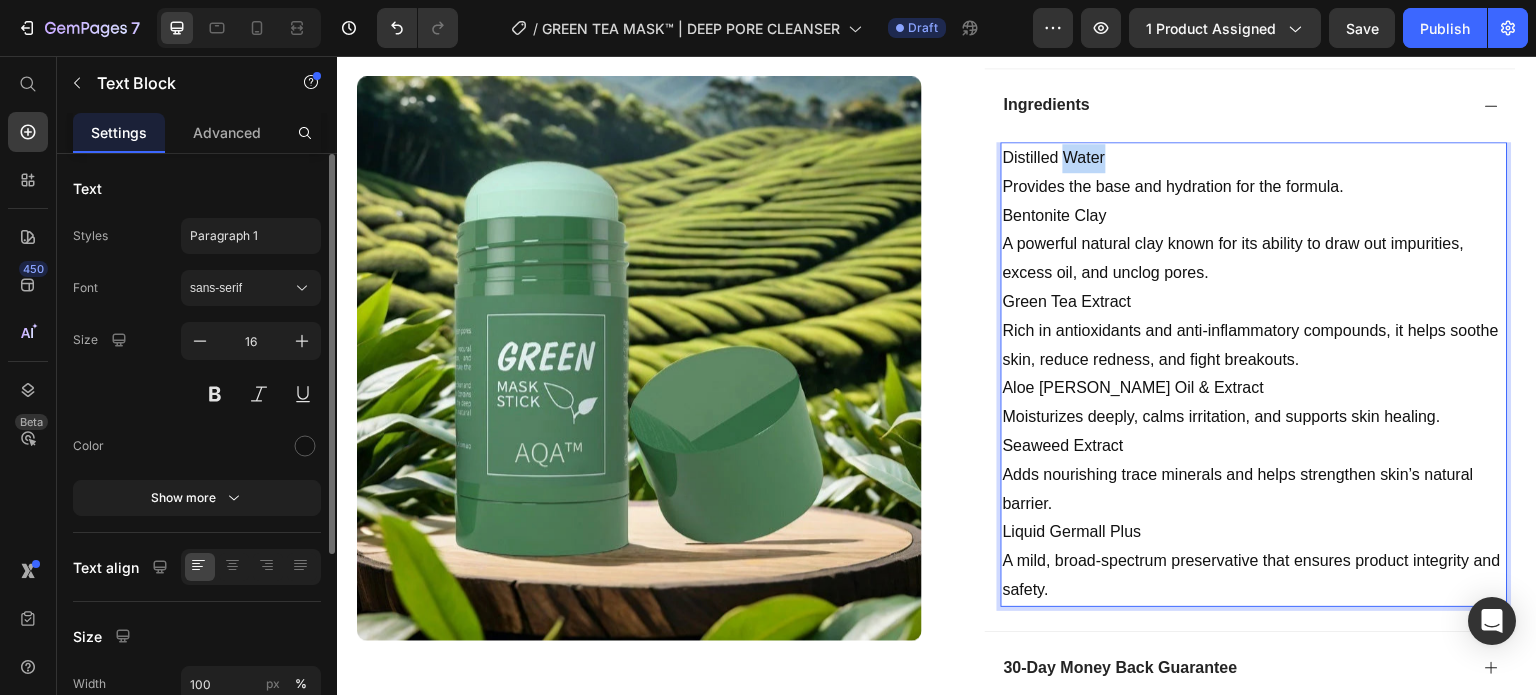 click on "Distilled Water Provides the base and hydration for the formula." at bounding box center (1254, 173) 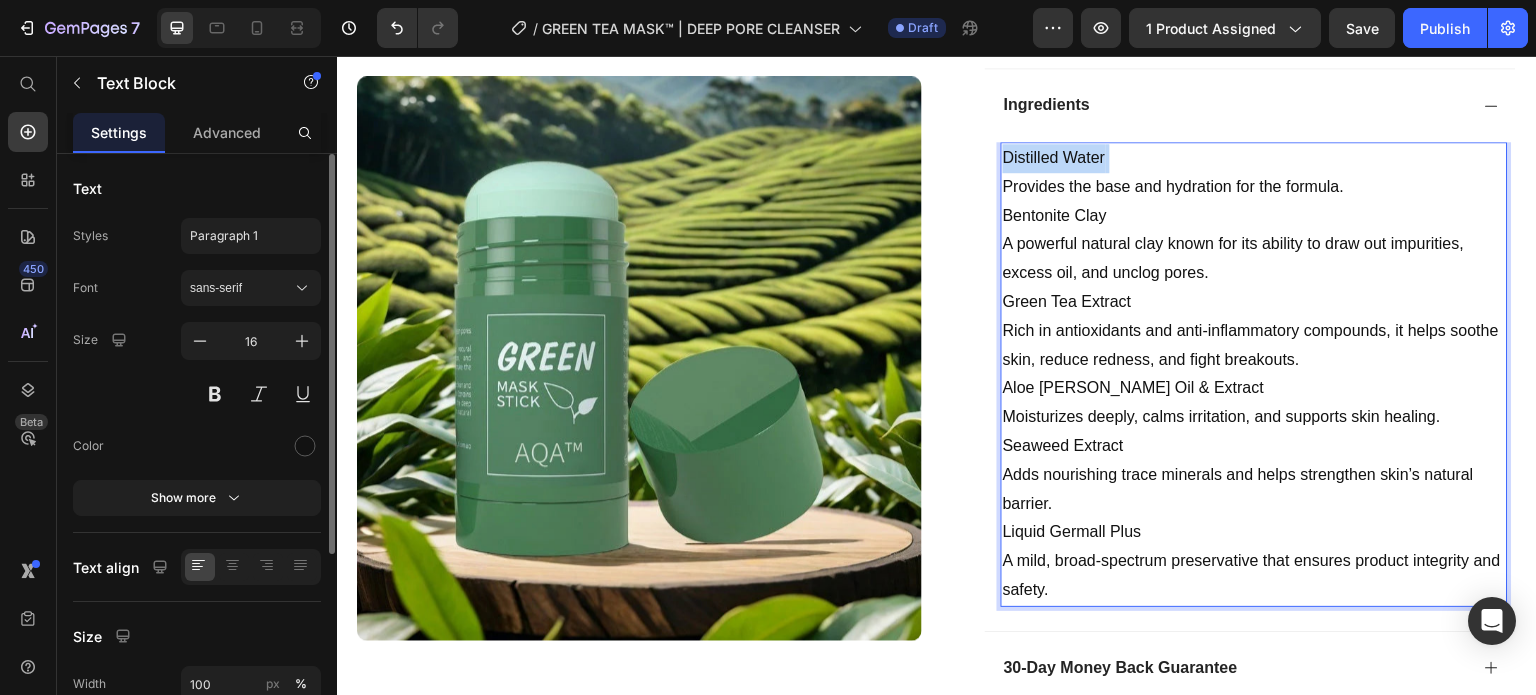 click on "Distilled Water Provides the base and hydration for the formula." at bounding box center [1254, 173] 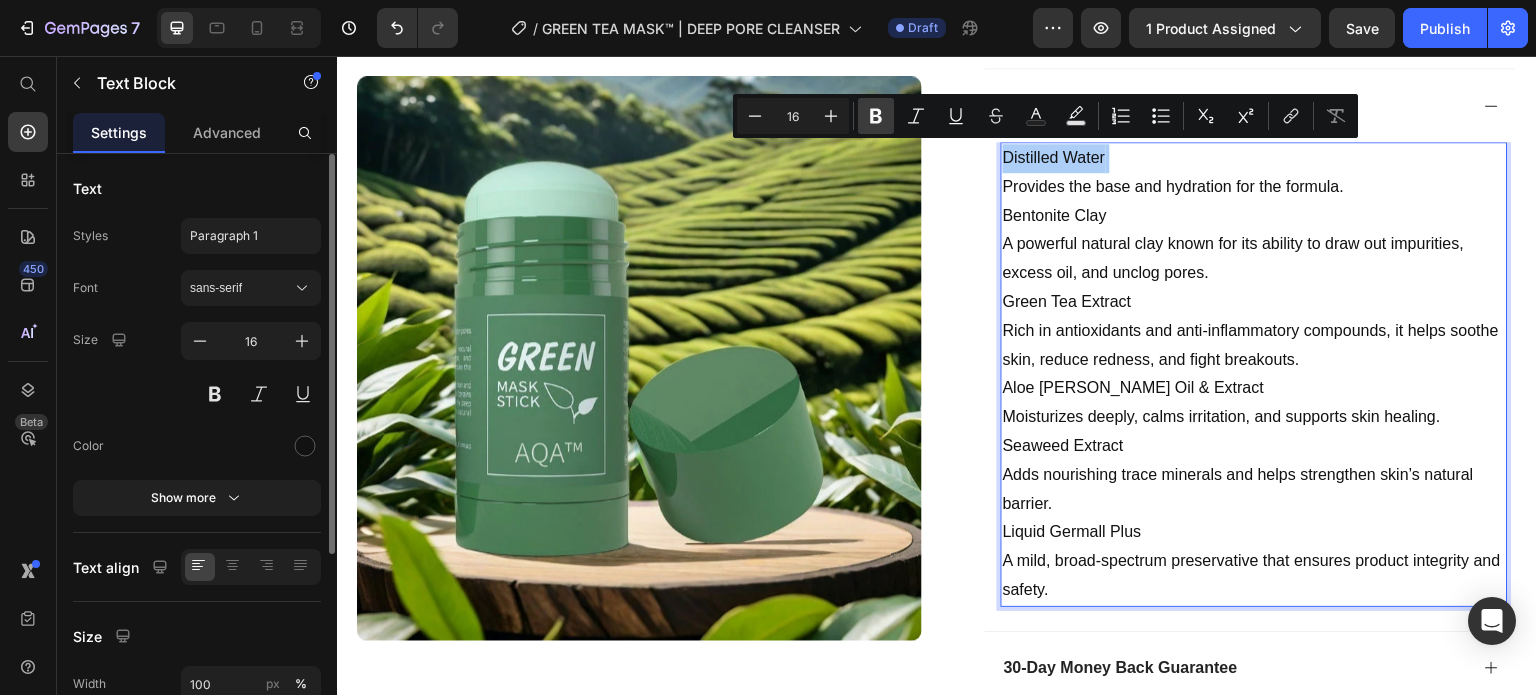 click 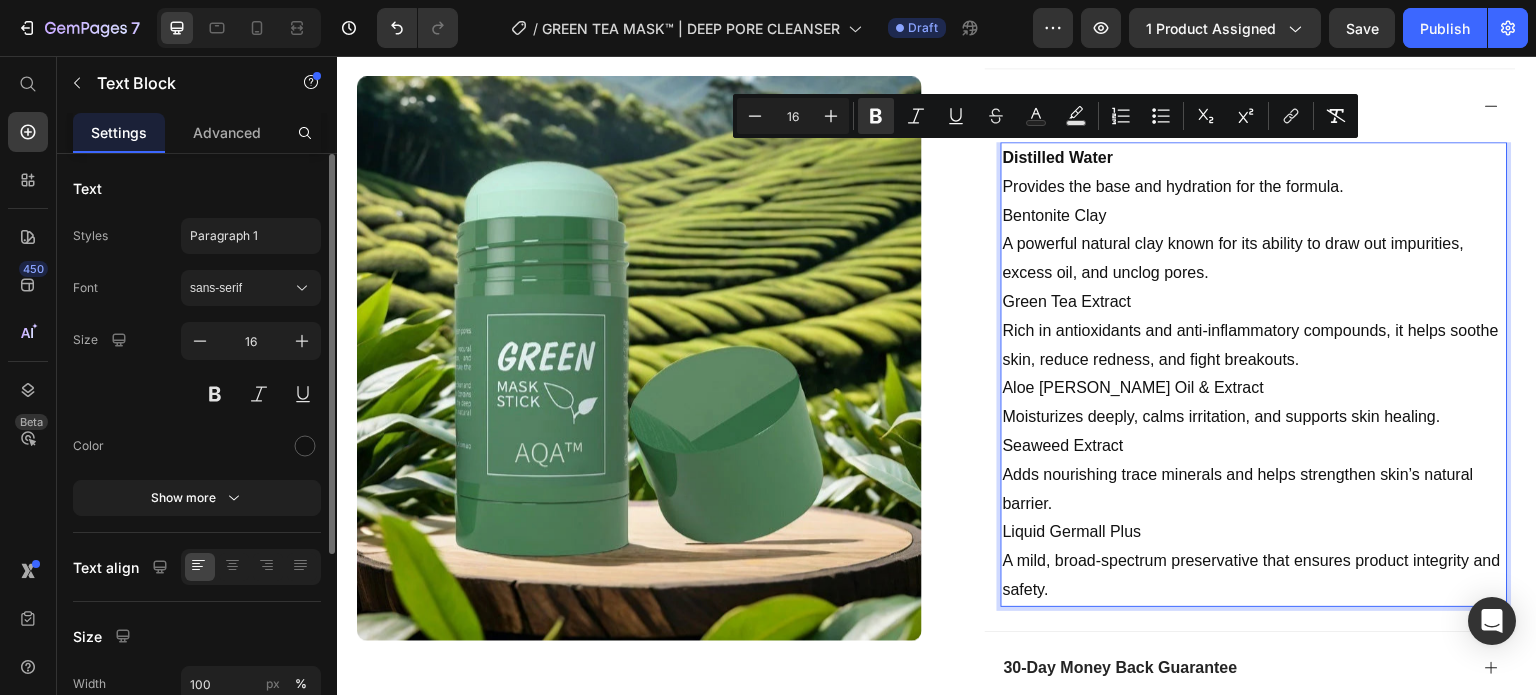 click on "Bentonite Clay A powerful natural clay known for its ability to draw out impurities, excess oil, and unclog pores." at bounding box center [1254, 245] 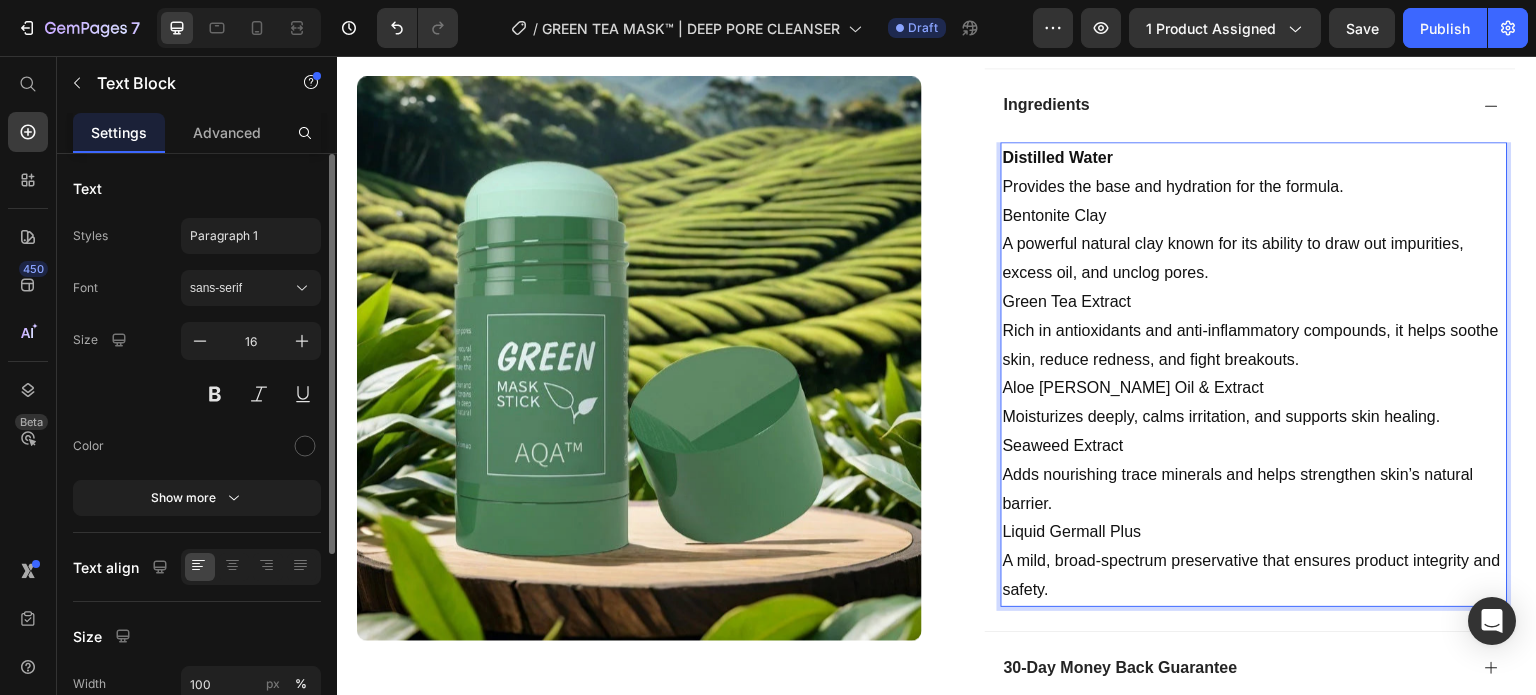 click on "Bentonite Clay A powerful natural clay known for its ability to draw out impurities, excess oil, and unclog pores." at bounding box center (1254, 245) 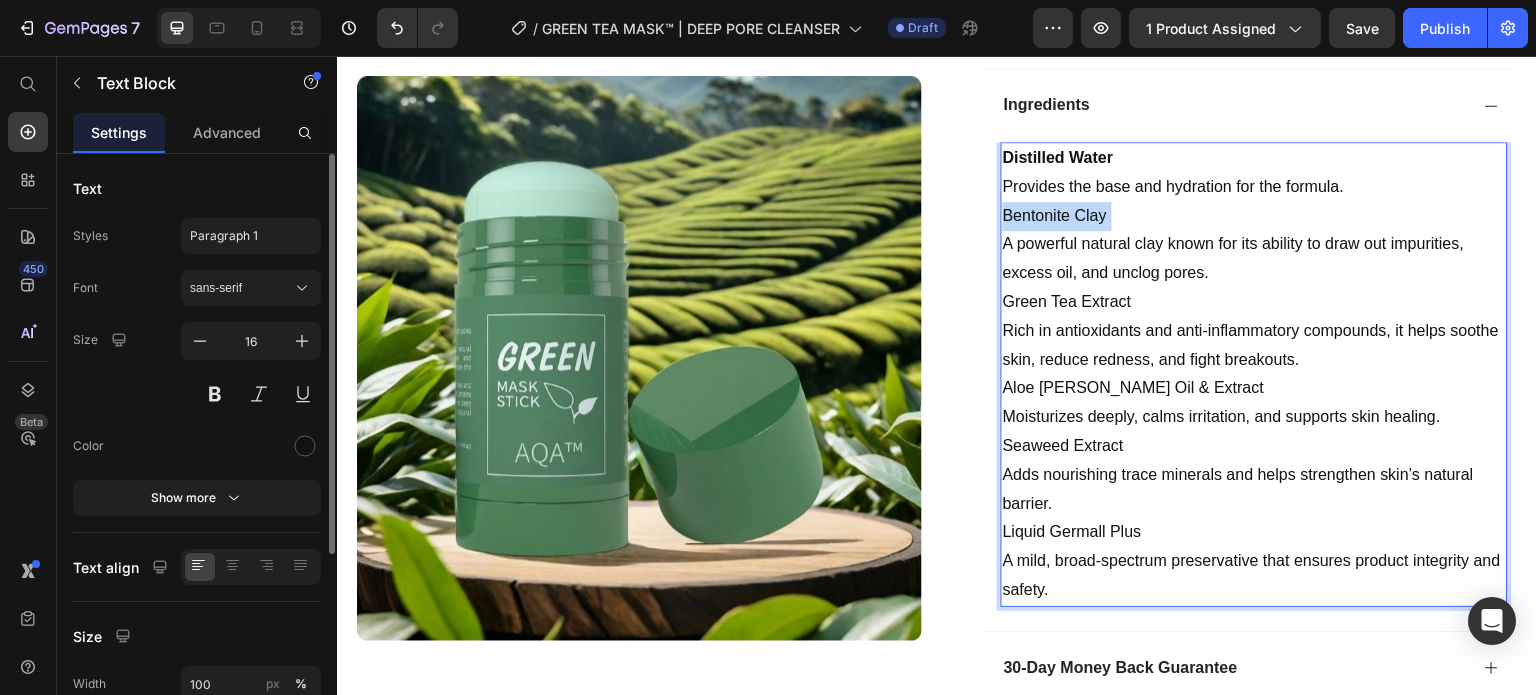click on "Bentonite Clay A powerful natural clay known for its ability to draw out impurities, excess oil, and unclog pores." at bounding box center (1254, 245) 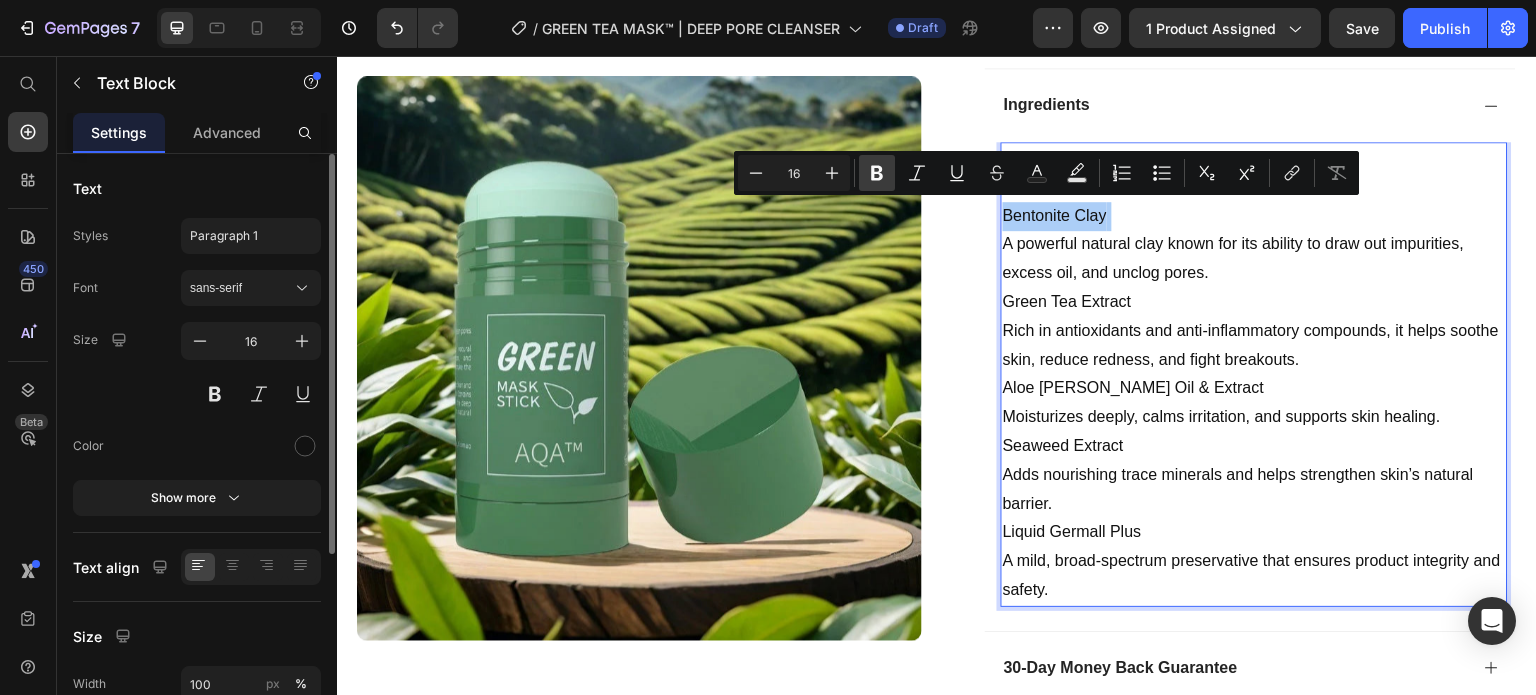 click 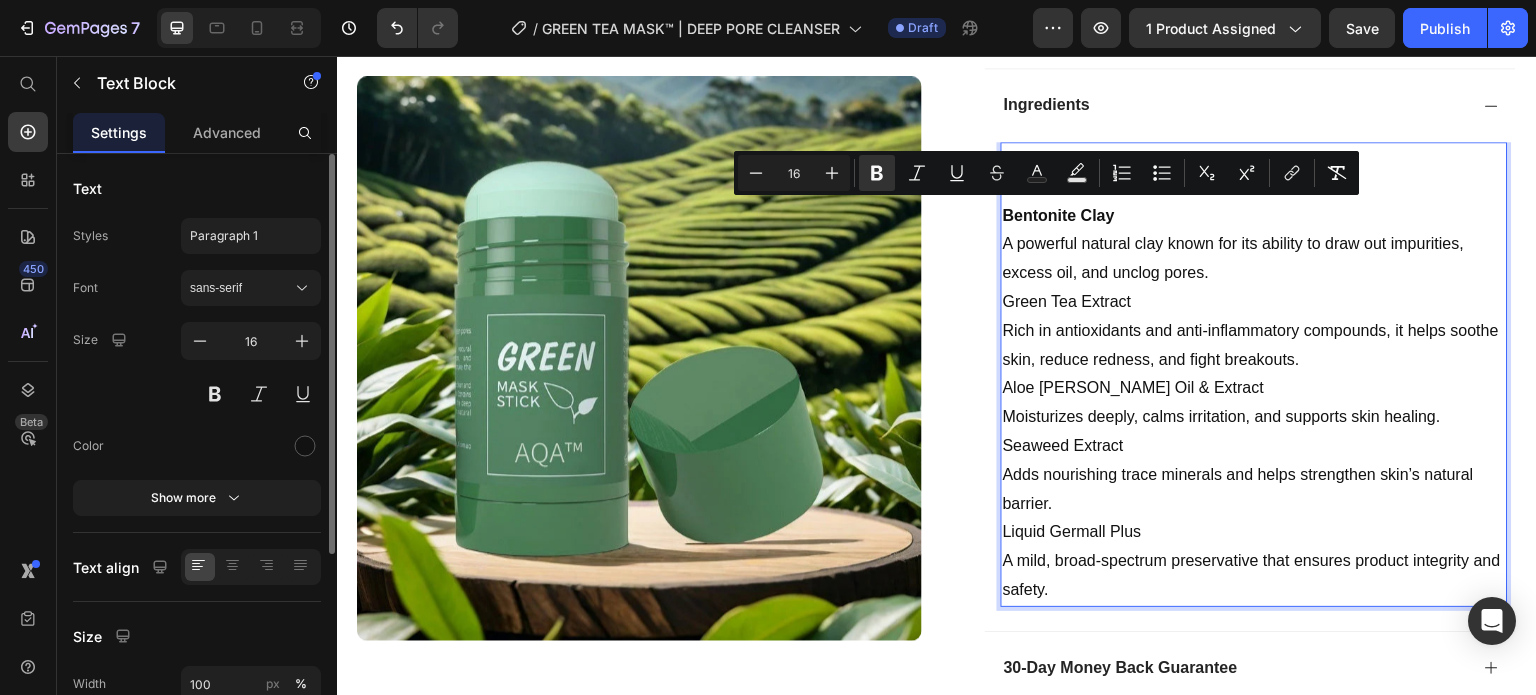 click on "Green Tea Extract Rich in antioxidants and anti-inflammatory compounds, it helps soothe skin, reduce redness, and fight breakouts." at bounding box center (1254, 331) 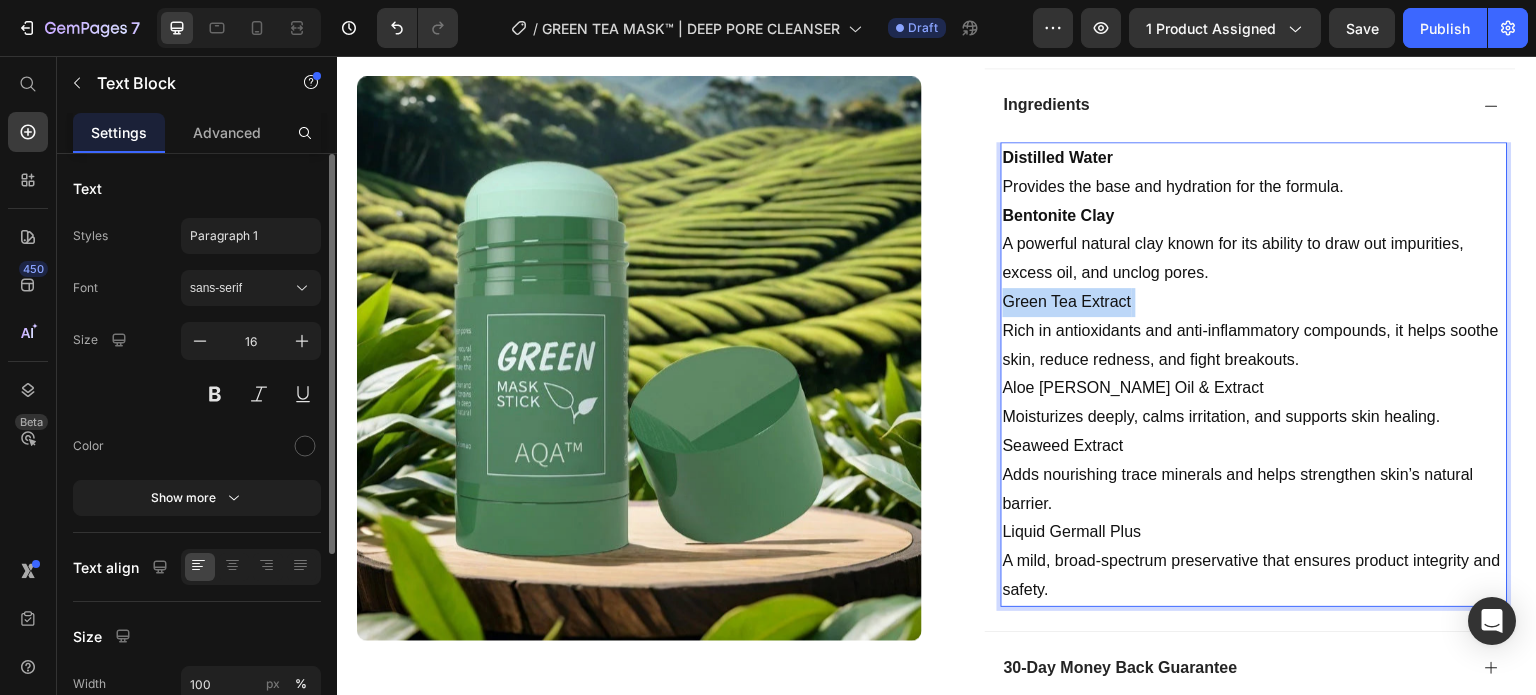 click on "Green Tea Extract Rich in antioxidants and anti-inflammatory compounds, it helps soothe skin, reduce redness, and fight breakouts." at bounding box center (1254, 331) 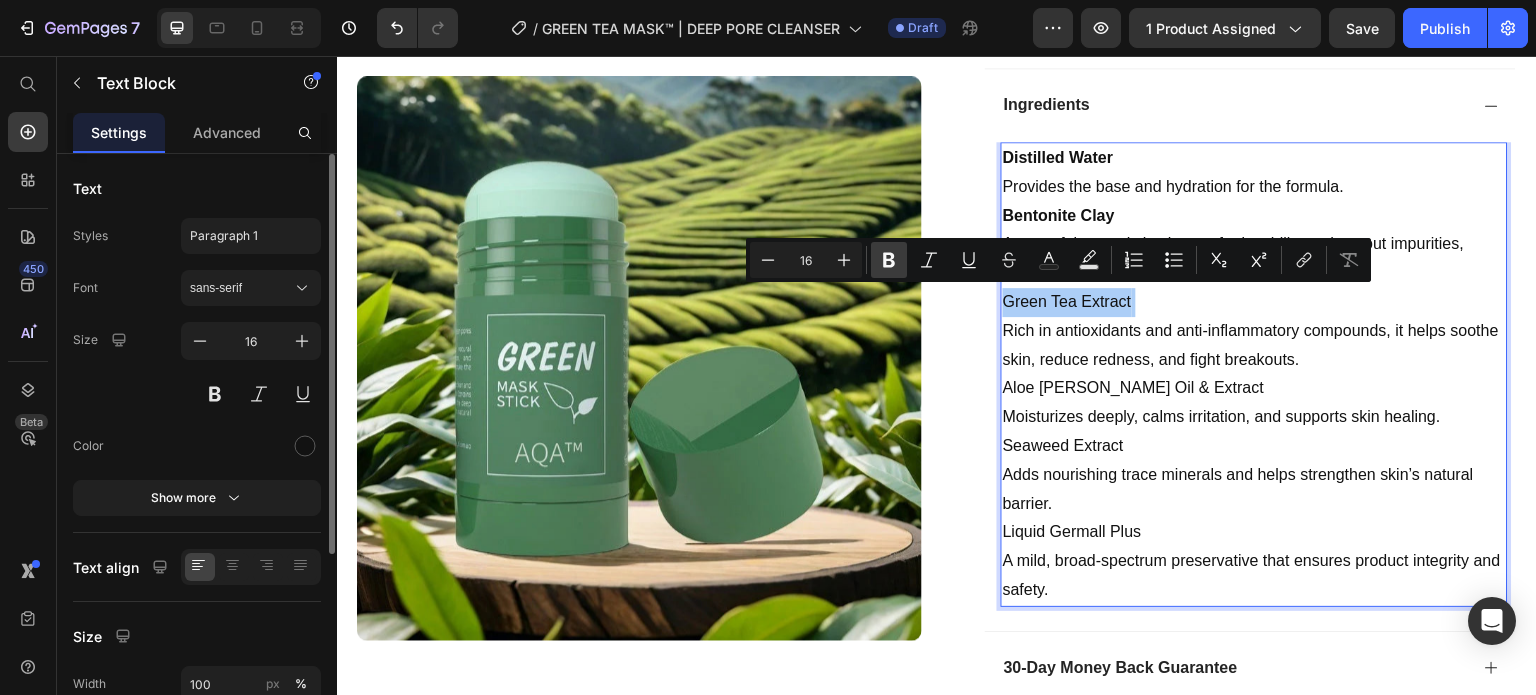 click 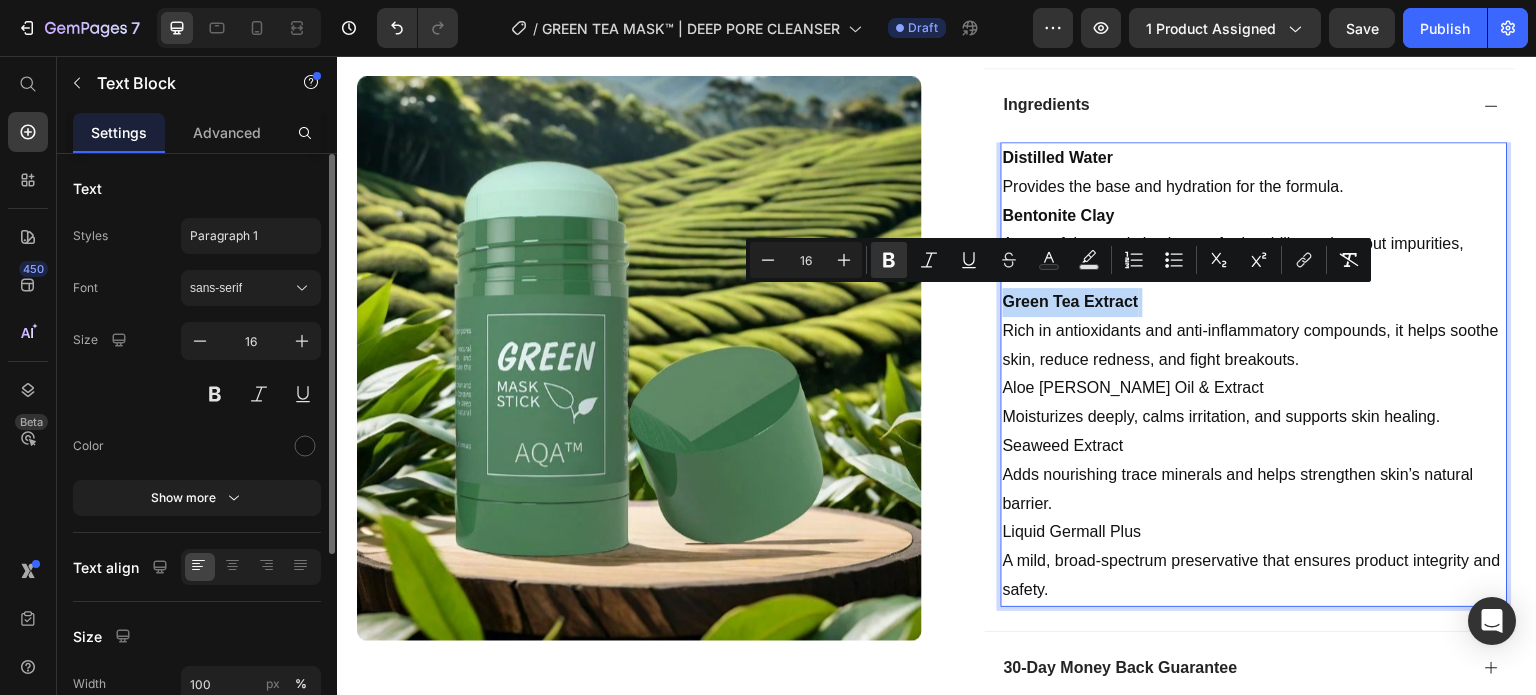 click on "Aloe Vera Oil & Extract Moisturizes deeply, calms irritation, and supports skin healing." at bounding box center (1254, 403) 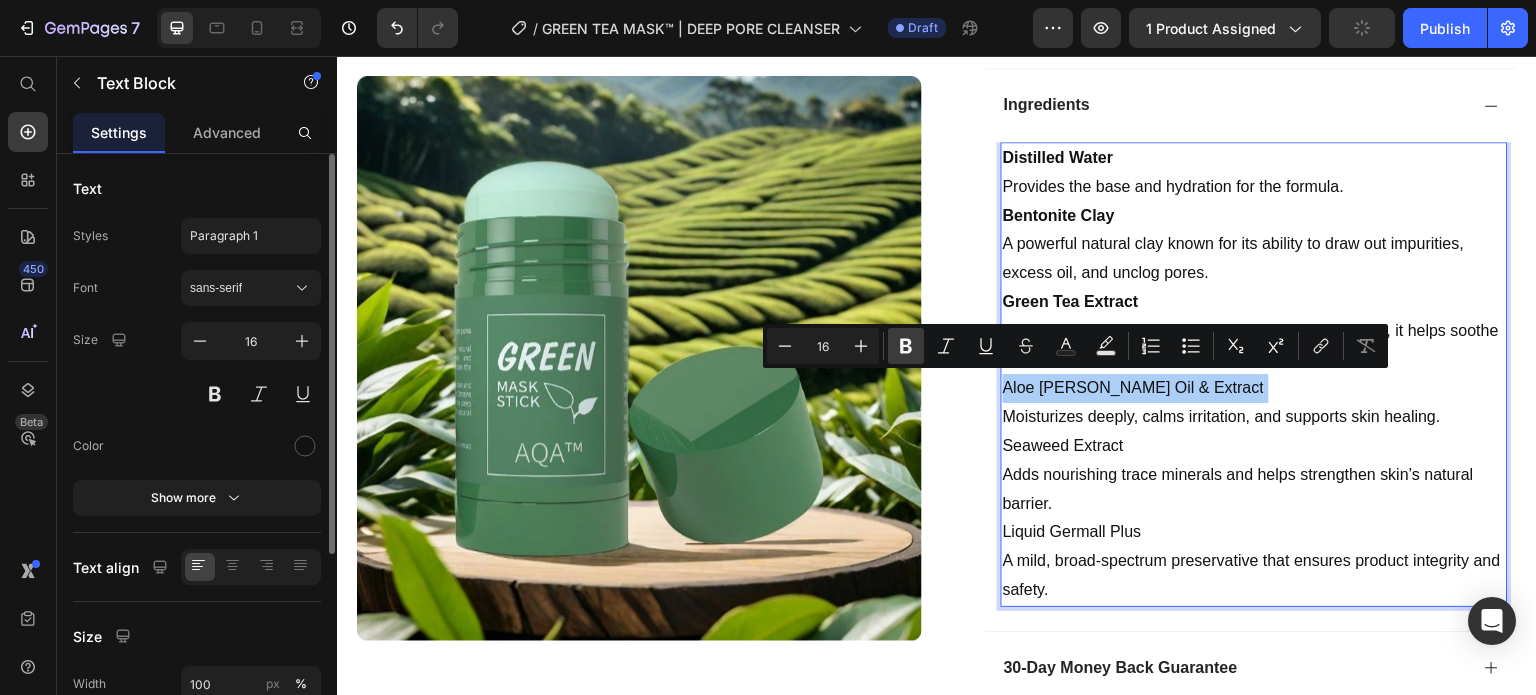 click 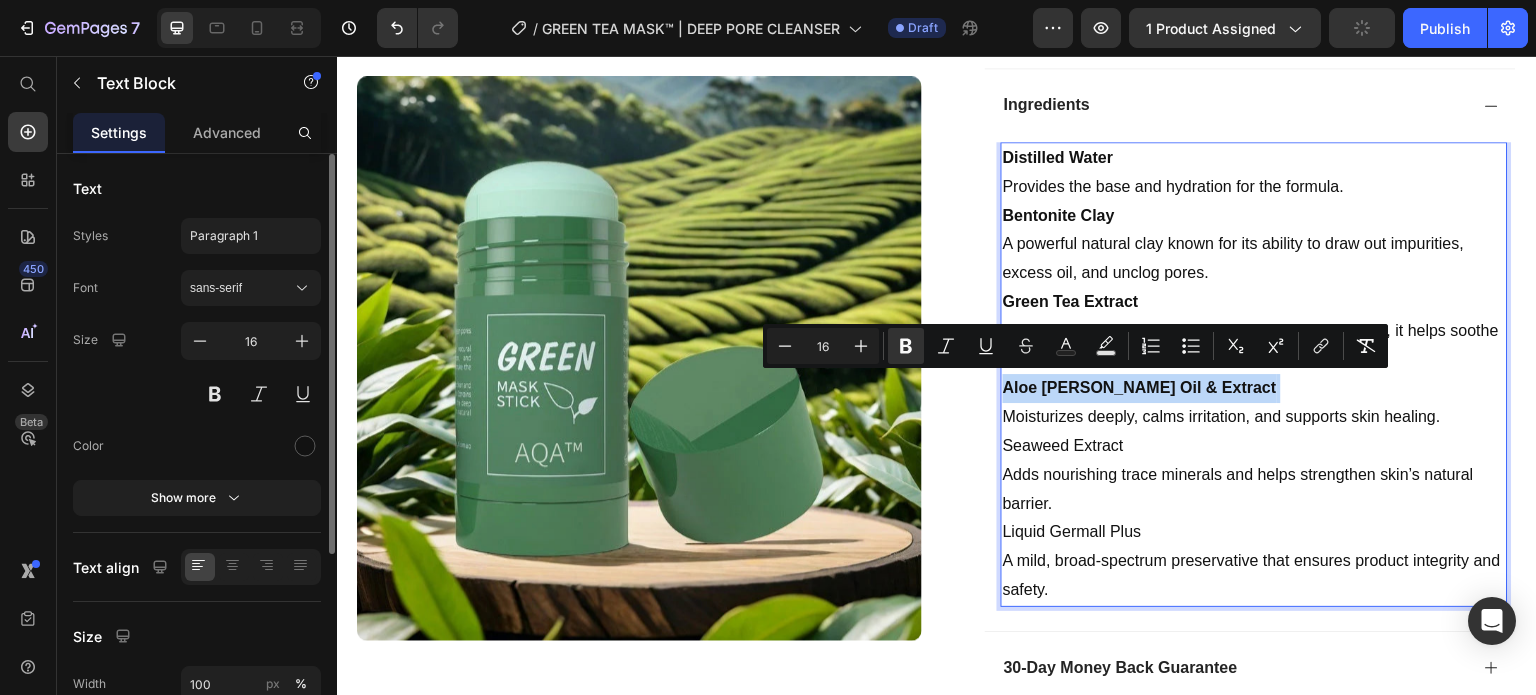 click on "Seaweed Extract Adds nourishing trace minerals and helps strengthen skin’s natural barrier." at bounding box center (1254, 475) 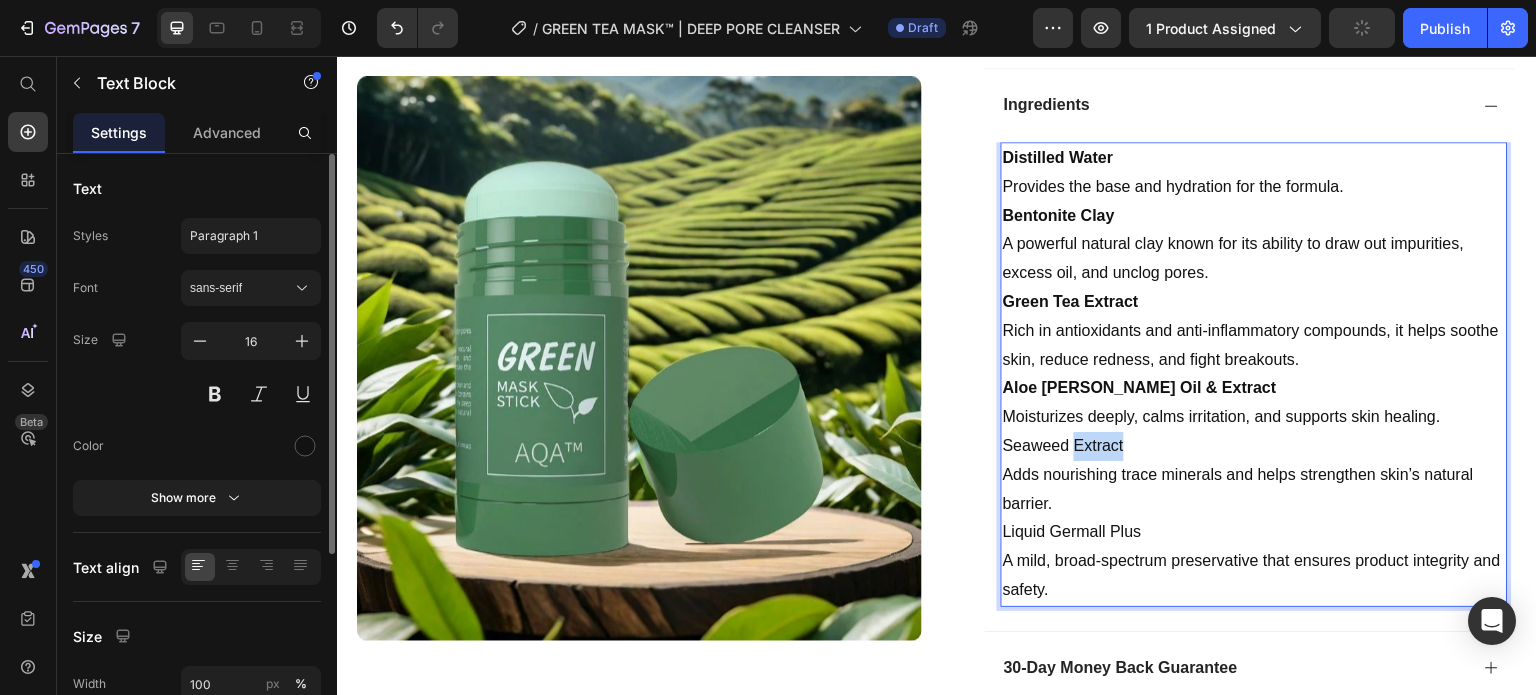 click on "Seaweed Extract Adds nourishing trace minerals and helps strengthen skin’s natural barrier." at bounding box center [1254, 475] 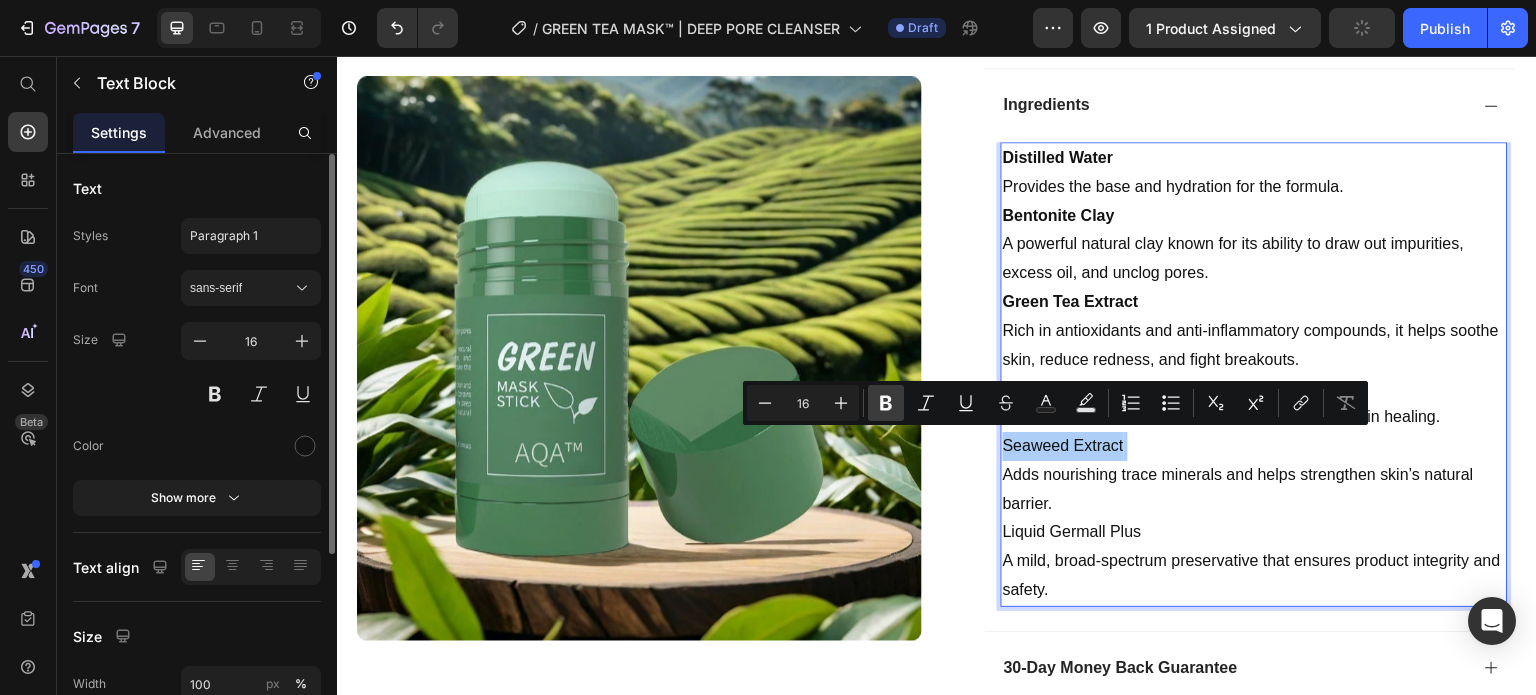 click 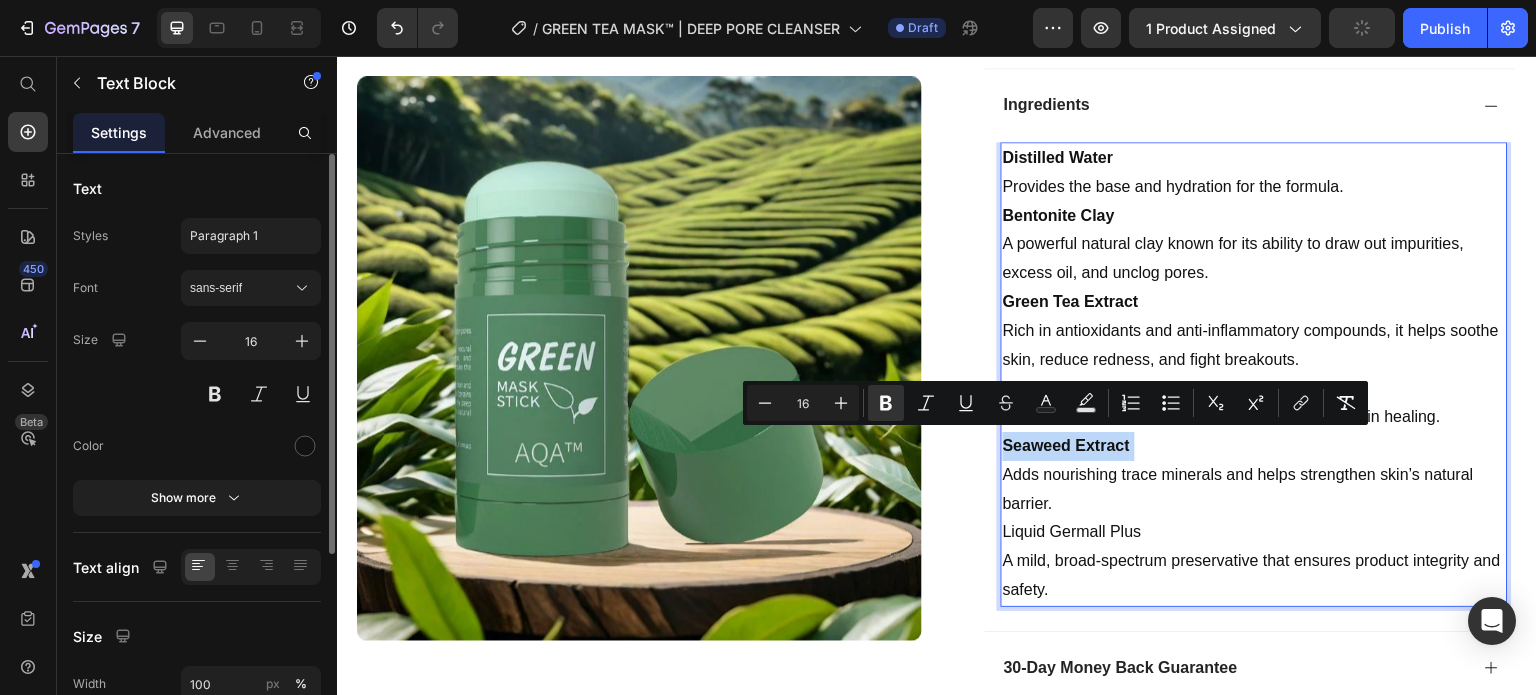 click on "Liquid Germall Plus A mild, broad-spectrum preservative that ensures product integrity and safety." at bounding box center [1254, 561] 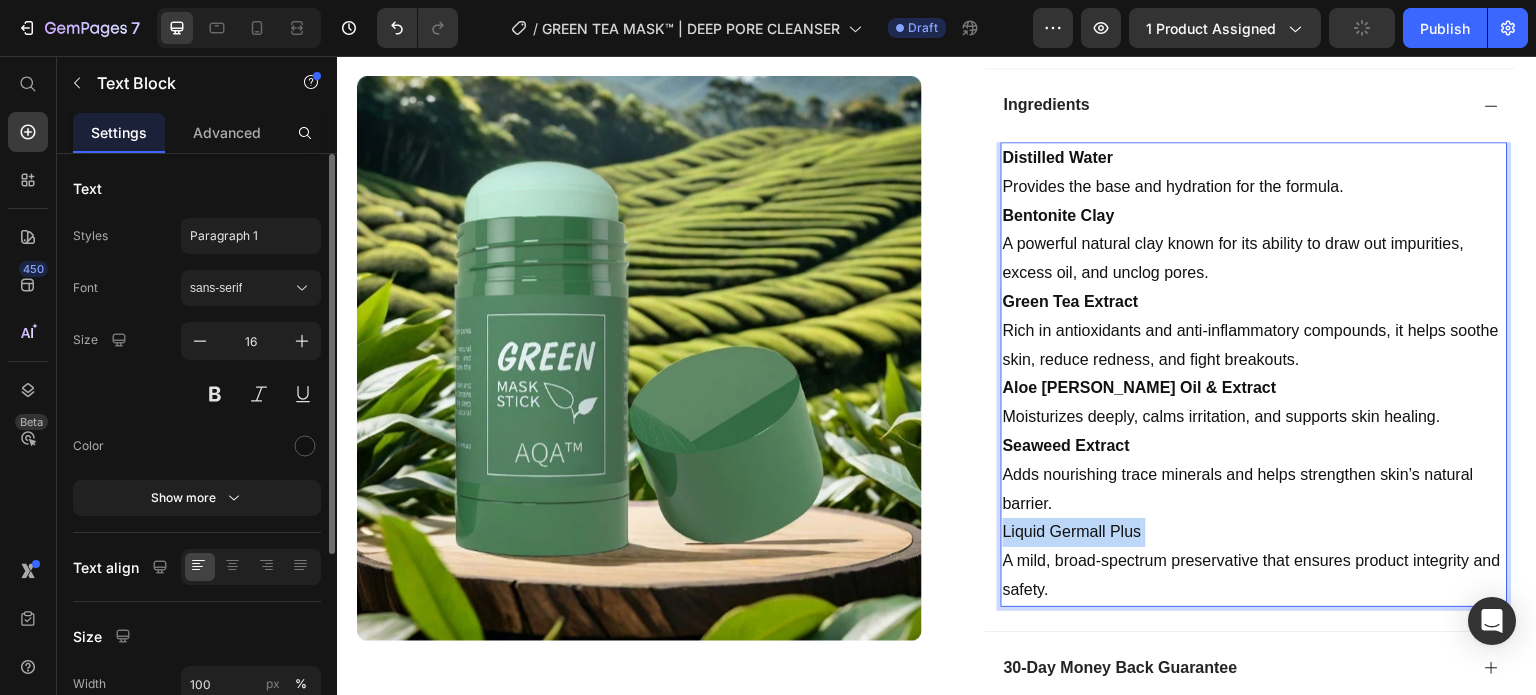 click on "Liquid Germall Plus A mild, broad-spectrum preservative that ensures product integrity and safety." at bounding box center [1254, 561] 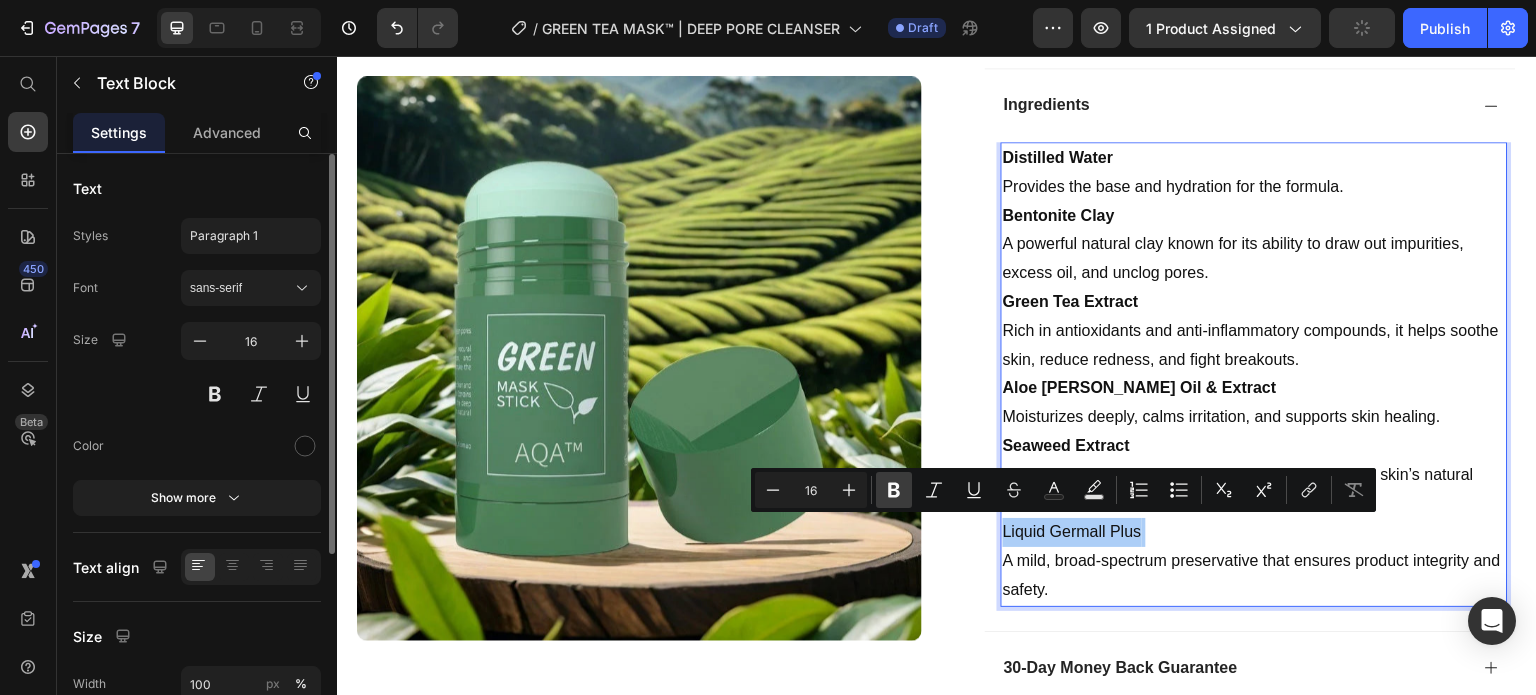 click 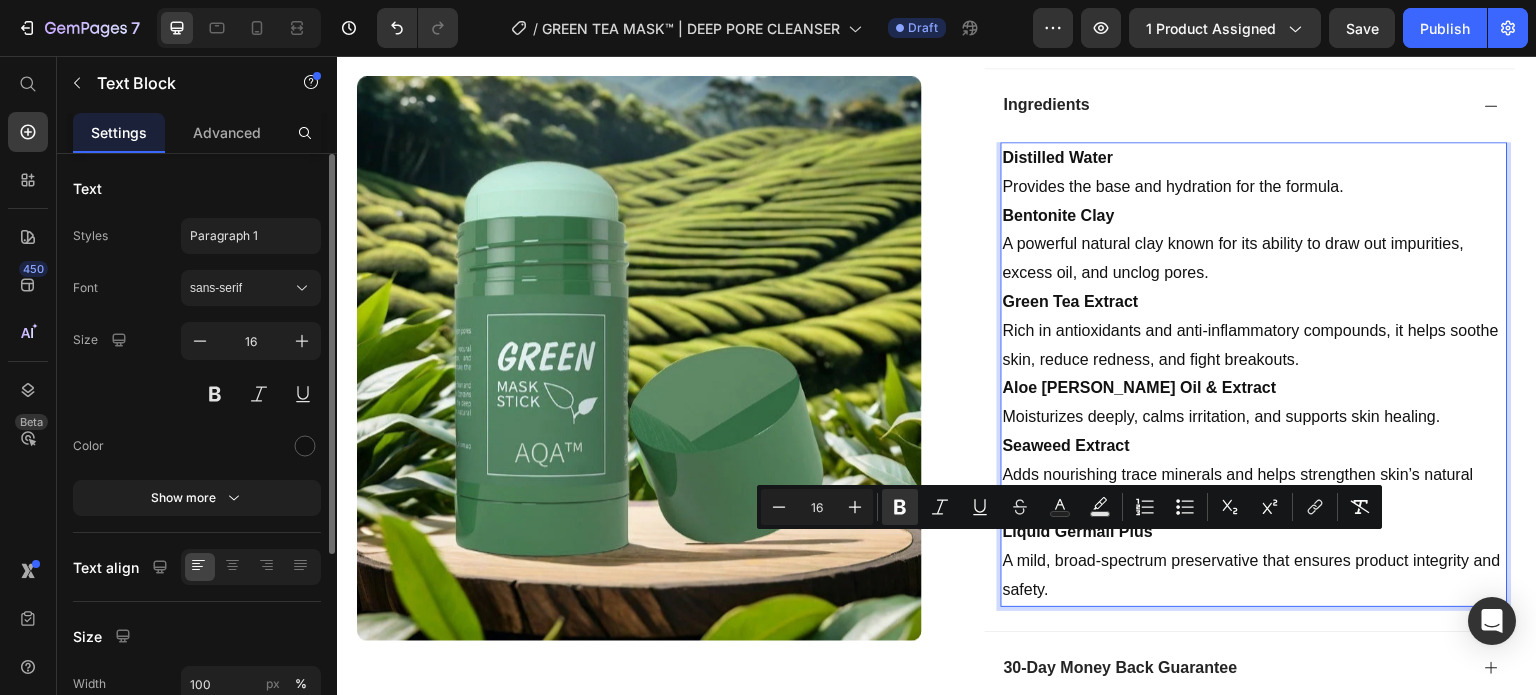 scroll, scrollTop: 769, scrollLeft: 0, axis: vertical 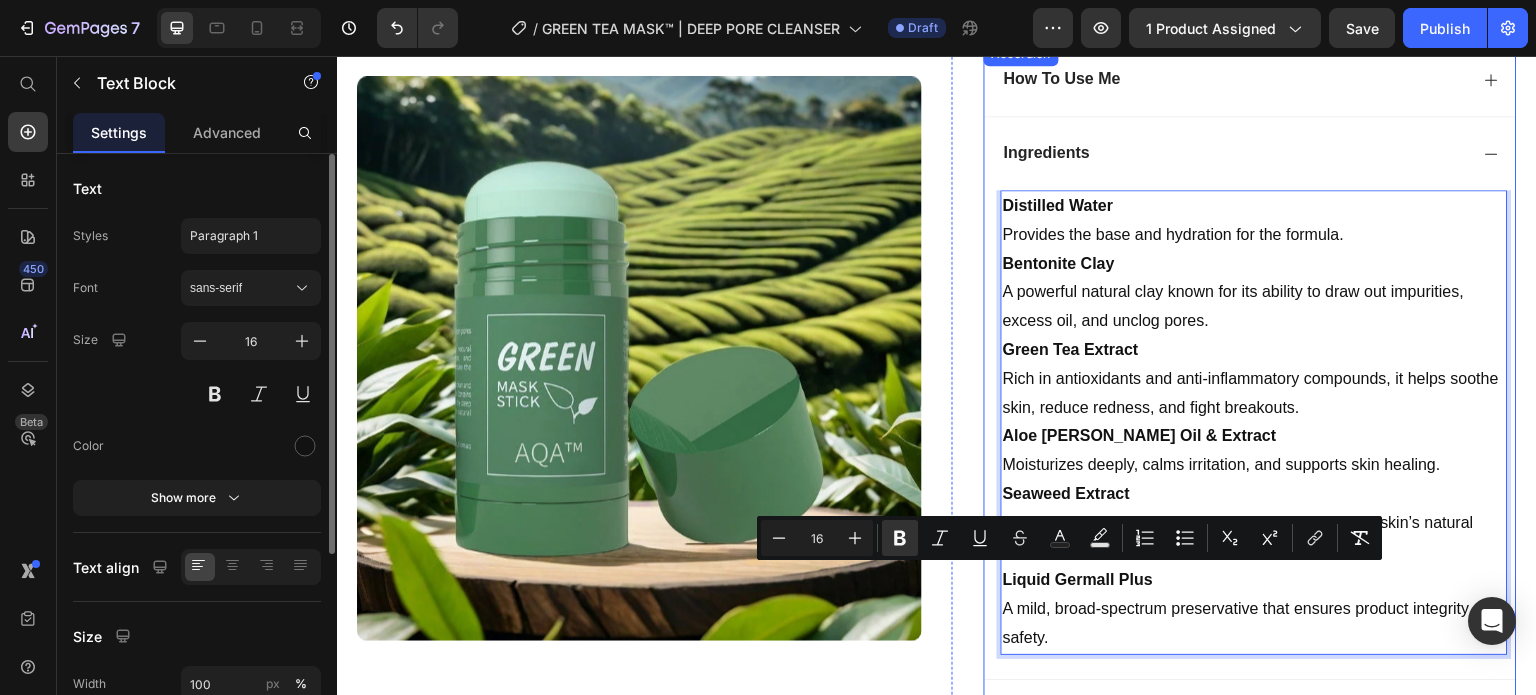 click on "Ingredients" at bounding box center [1234, 153] 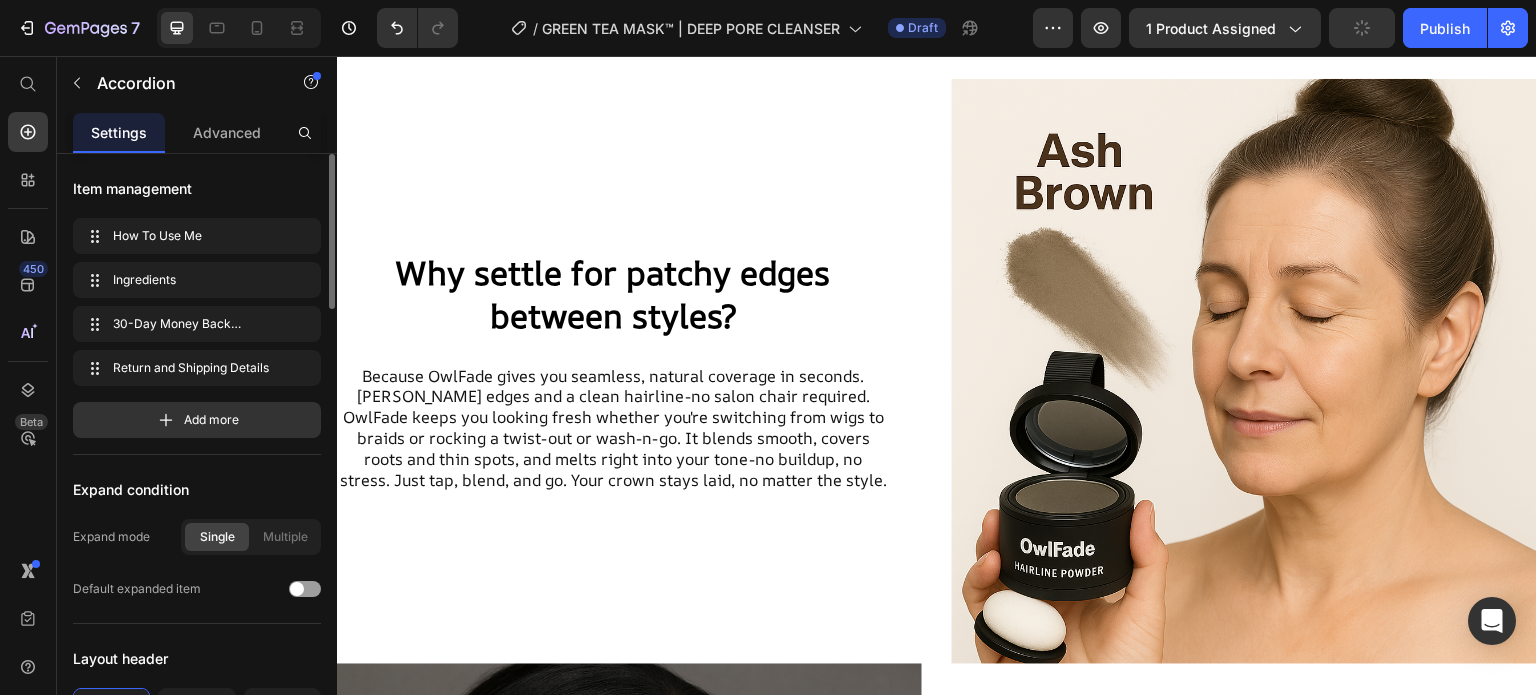 scroll, scrollTop: 1228, scrollLeft: 0, axis: vertical 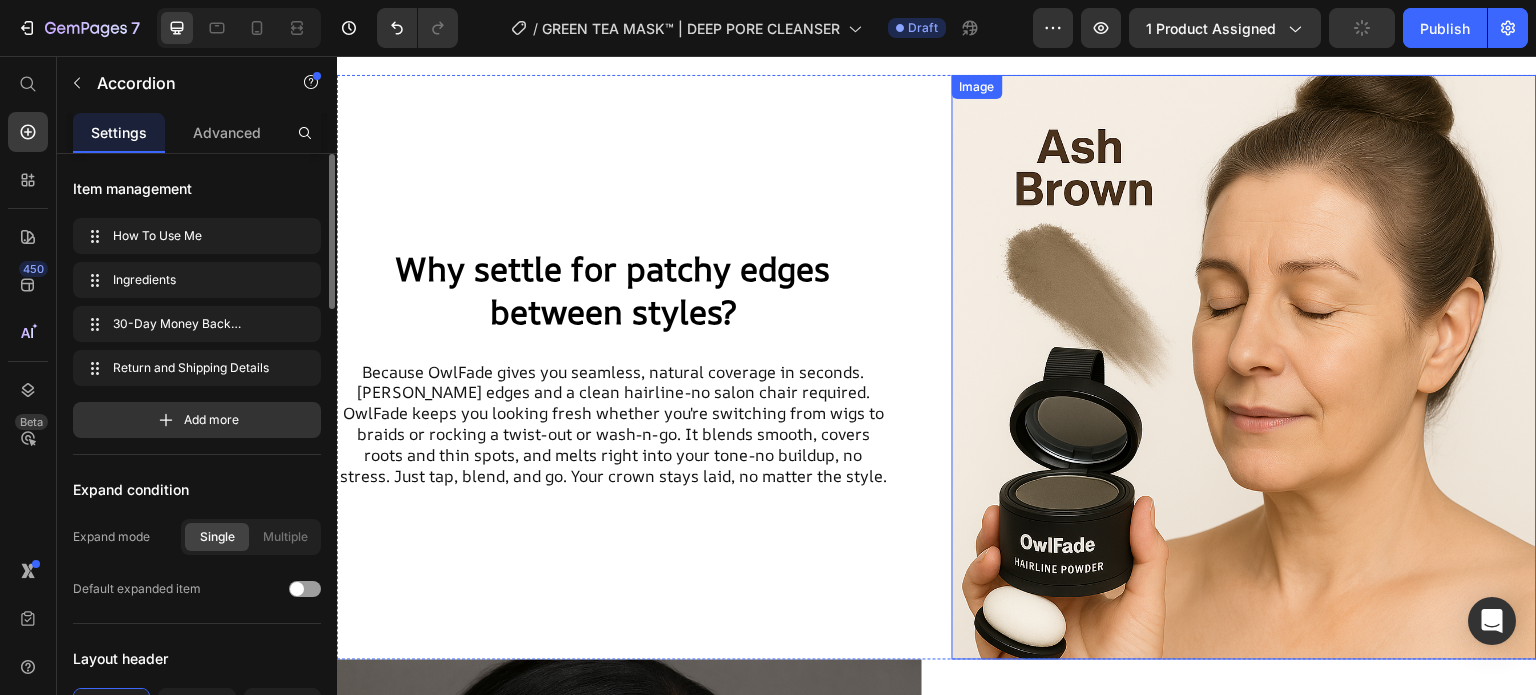 click at bounding box center [1244, 367] 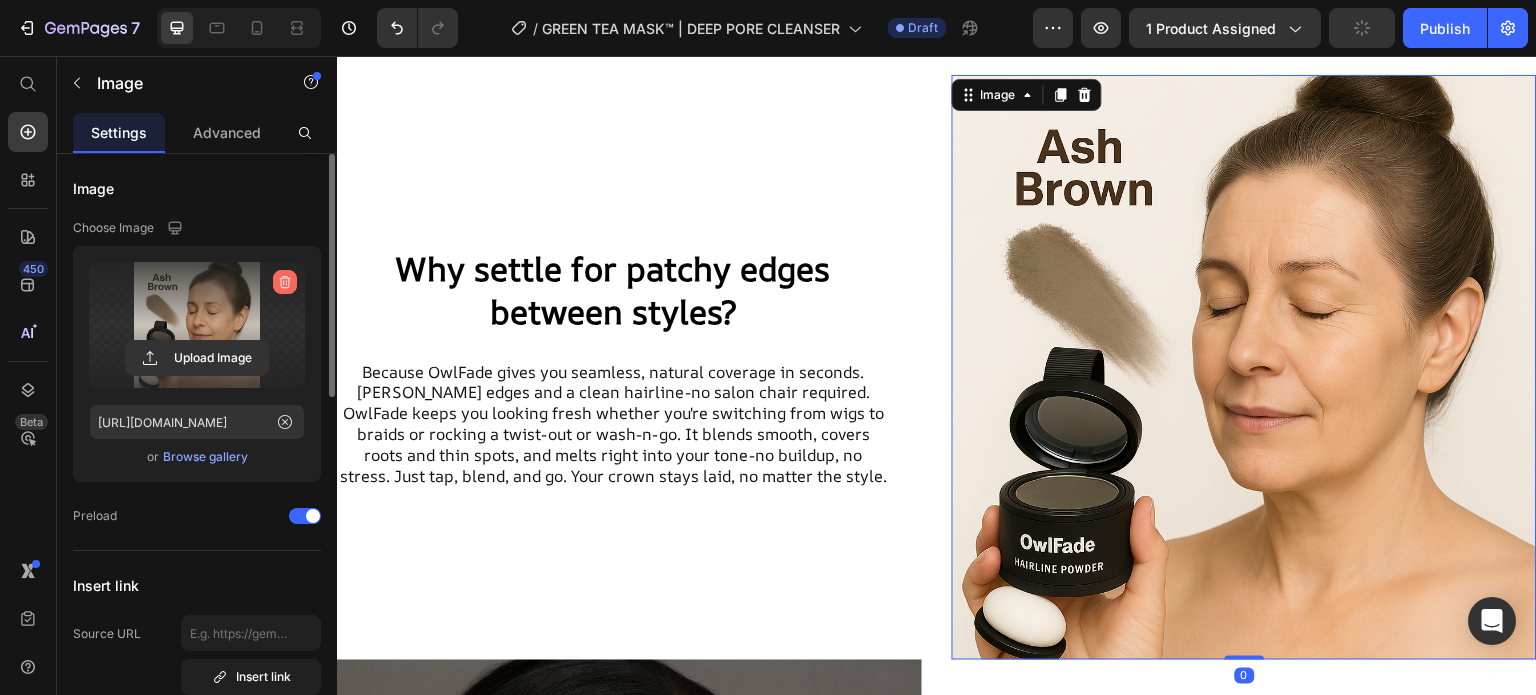 click 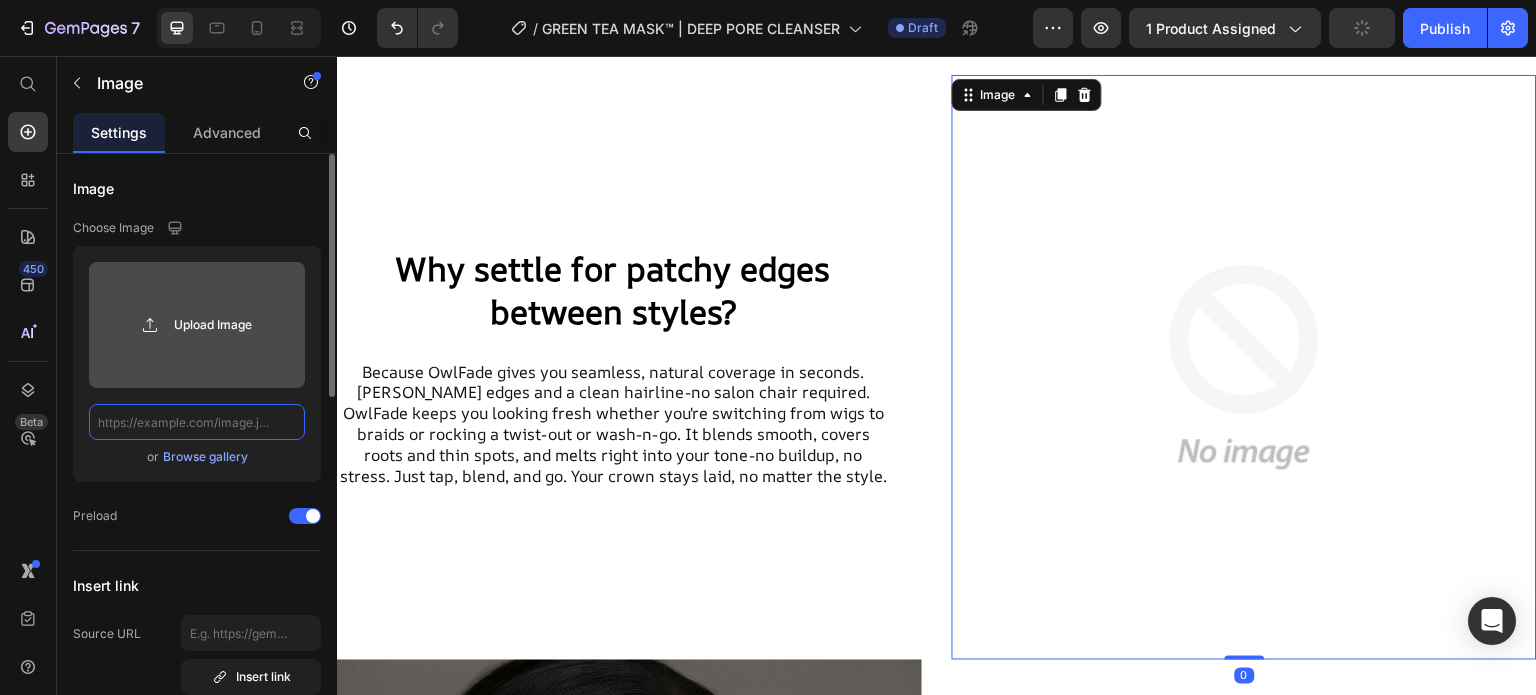 scroll, scrollTop: 0, scrollLeft: 0, axis: both 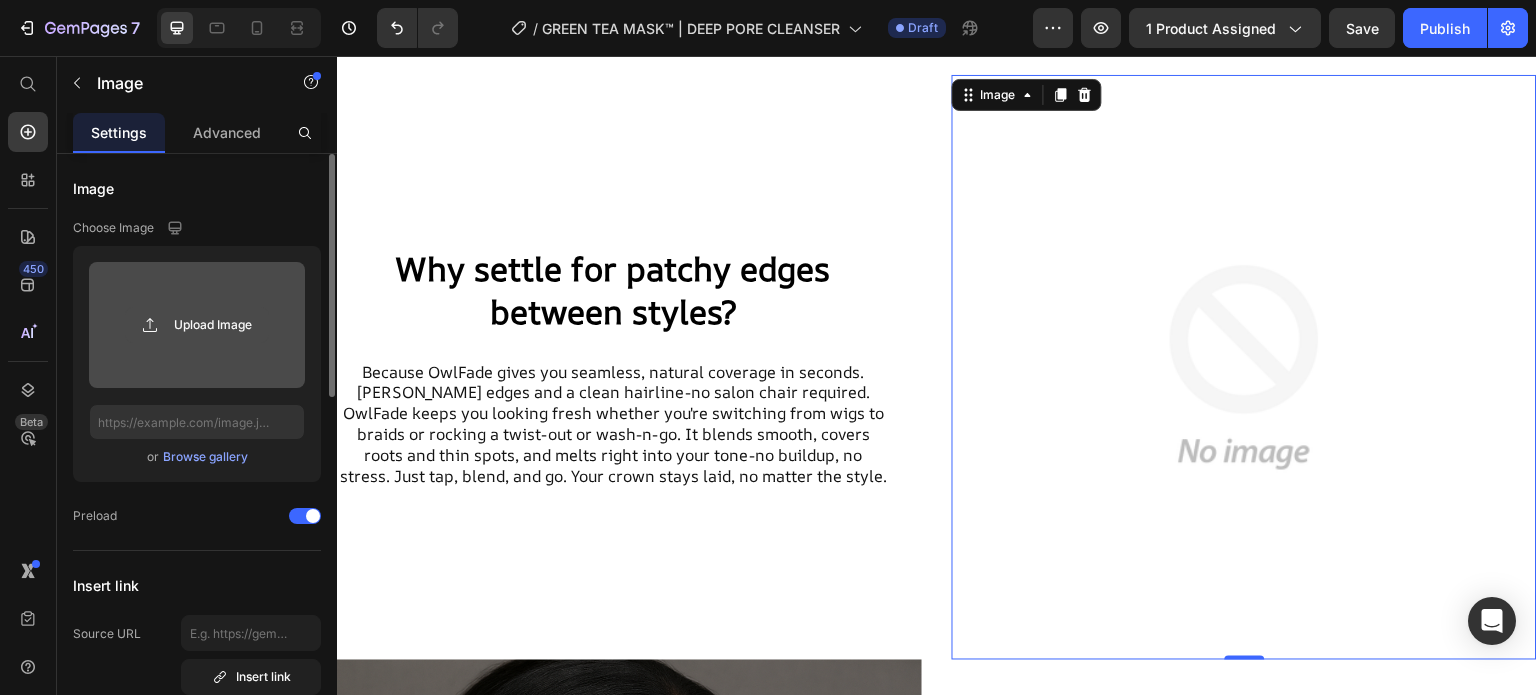 click 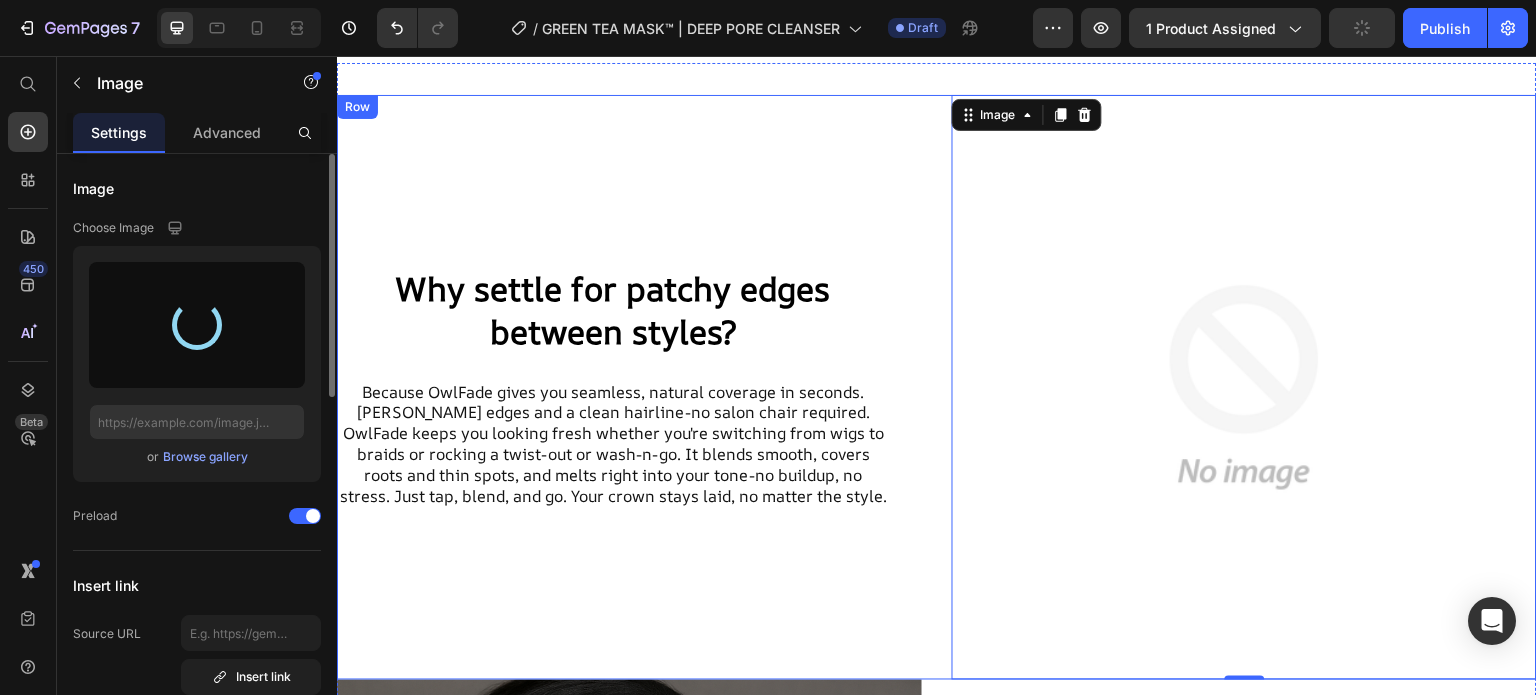 scroll, scrollTop: 1210, scrollLeft: 0, axis: vertical 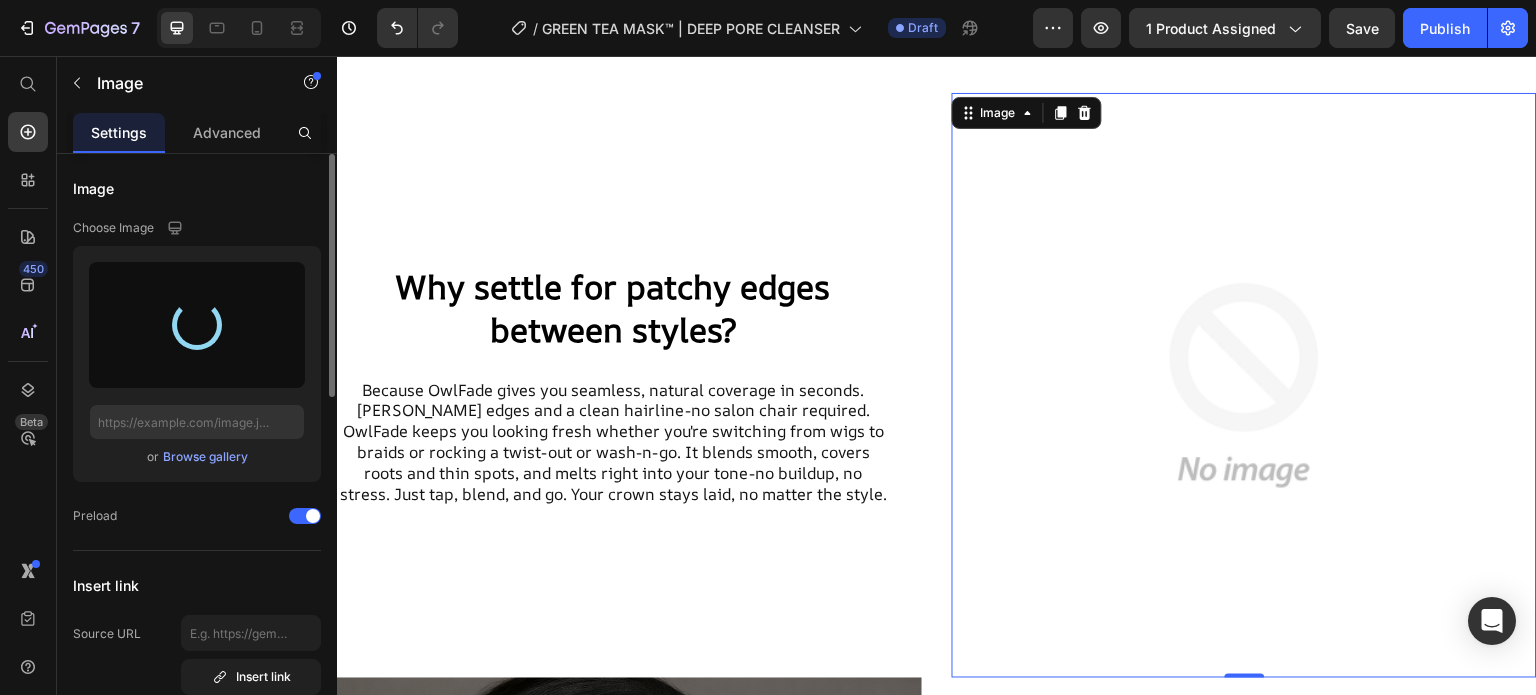 type on "https://cdn.shopify.com/s/files/1/0946/8457/8139/files/gempages_574408039877051621-795fbb90-c28b-4650-bfc7-92e9e7868901.gif" 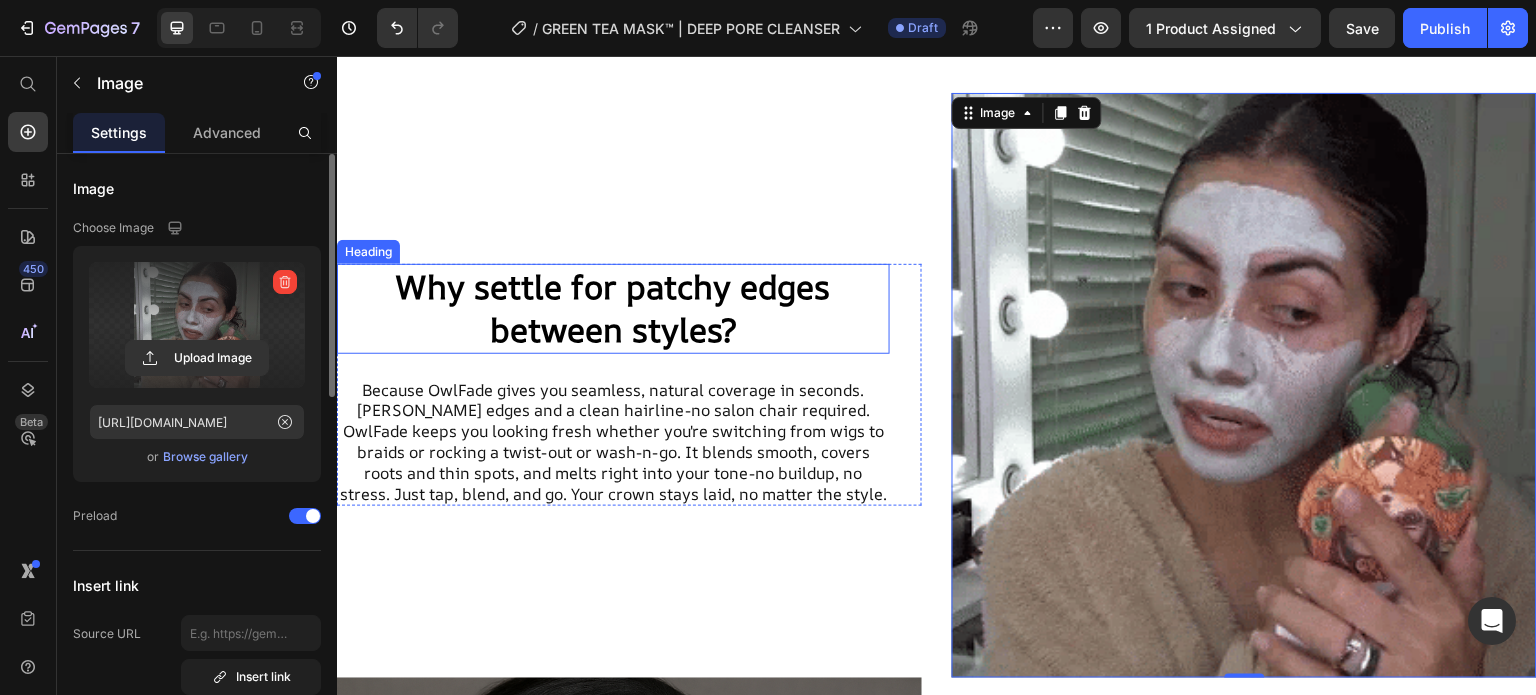 click on "Why settle for patchy edges between styles?" at bounding box center [614, 308] 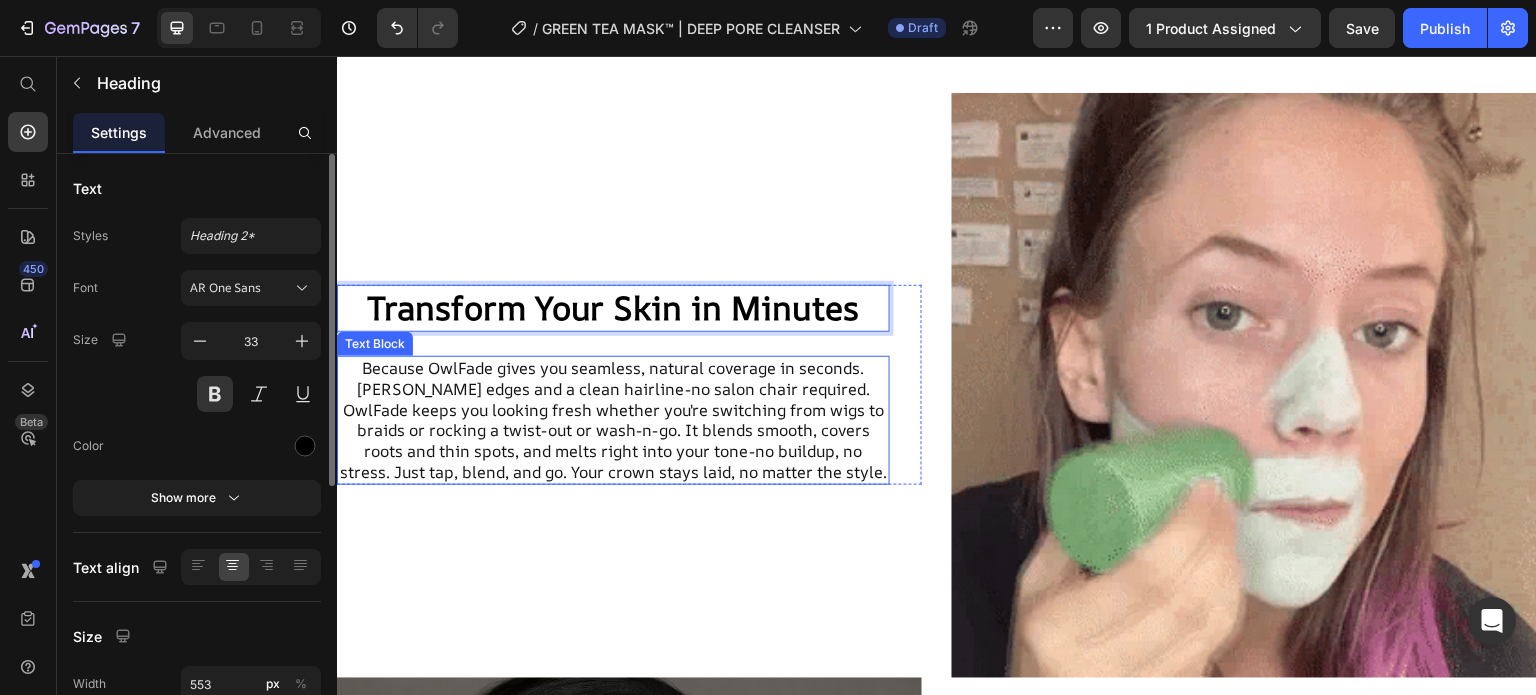 click on "Because OwlFade gives you seamless, natural coverage in seconds. Fuller edges and a clean hairline-no salon chair required. OwlFade keeps you looking fresh whether you're switching from wigs to braids or rocking a twist-out or wash-n-go. It blends smooth, covers roots and thin spots, and melts right into your tone-no buildup, no stress. Just tap, blend, and go. Your crown stays laid, no matter the style." at bounding box center [613, 420] 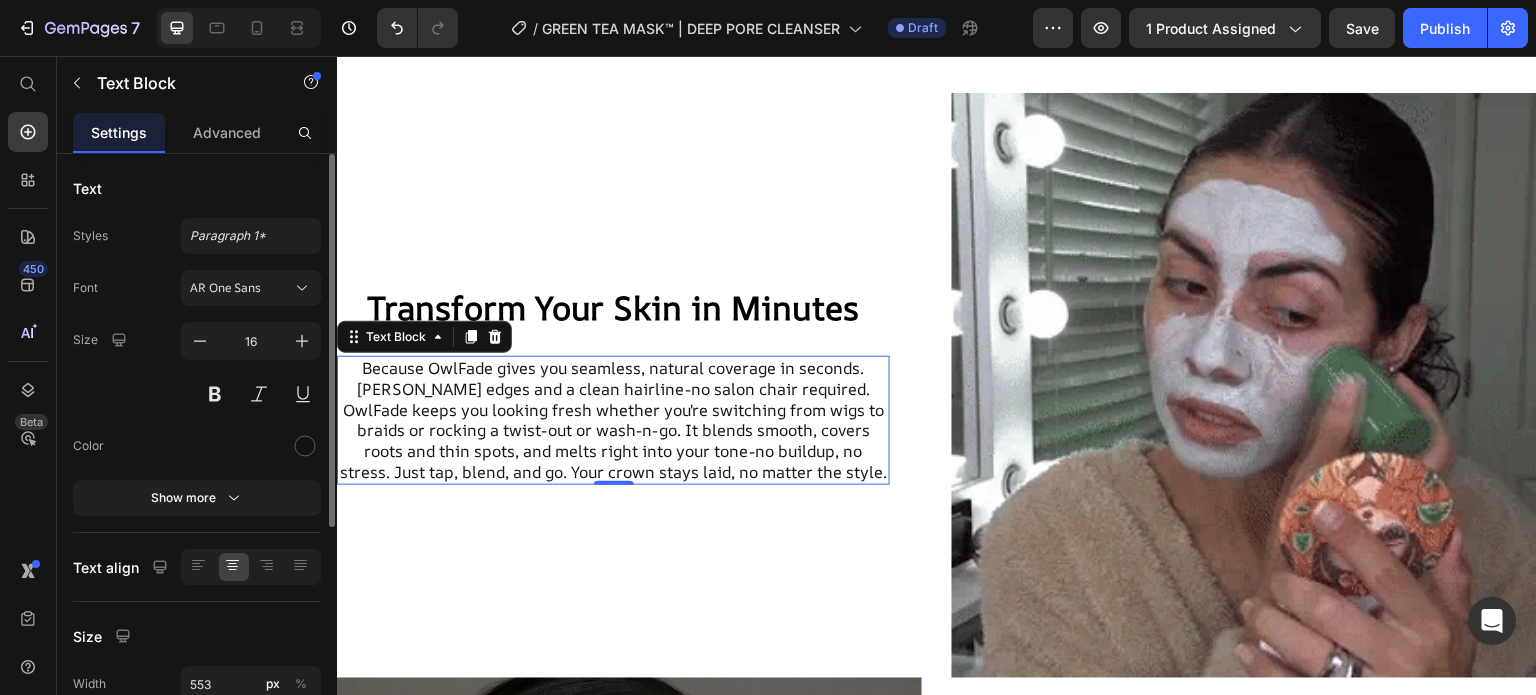 click on "Because OwlFade gives you seamless, natural coverage in seconds. Fuller edges and a clean hairline-no salon chair required. OwlFade keeps you looking fresh whether you're switching from wigs to braids or rocking a twist-out or wash-n-go. It blends smooth, covers roots and thin spots, and melts right into your tone-no buildup, no stress. Just tap, blend, and go. Your crown stays laid, no matter the style." at bounding box center [613, 420] 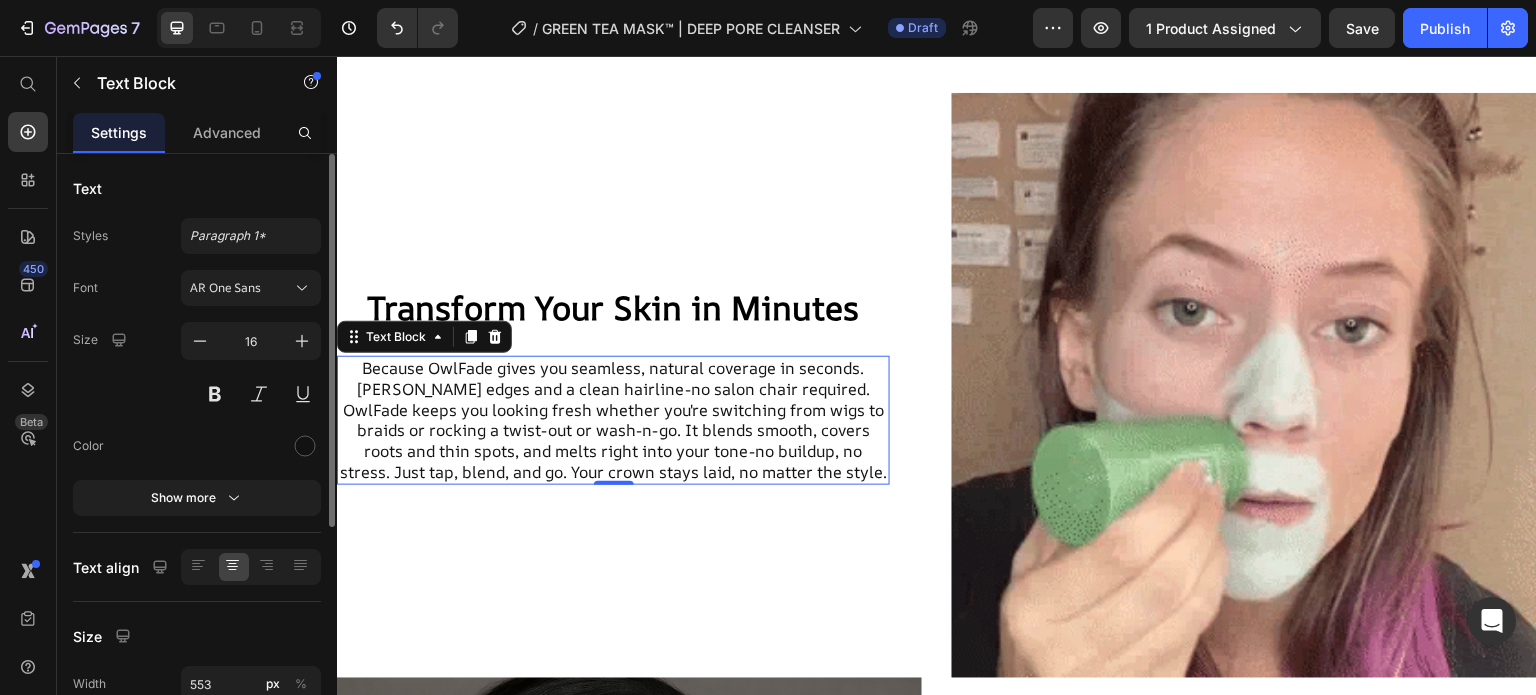 click on "Because OwlFade gives you seamless, natural coverage in seconds. Fuller edges and a clean hairline-no salon chair required. OwlFade keeps you looking fresh whether you're switching from wigs to braids or rocking a twist-out or wash-n-go. It blends smooth, covers roots and thin spots, and melts right into your tone-no buildup, no stress. Just tap, blend, and go. Your crown stays laid, no matter the style." at bounding box center [613, 420] 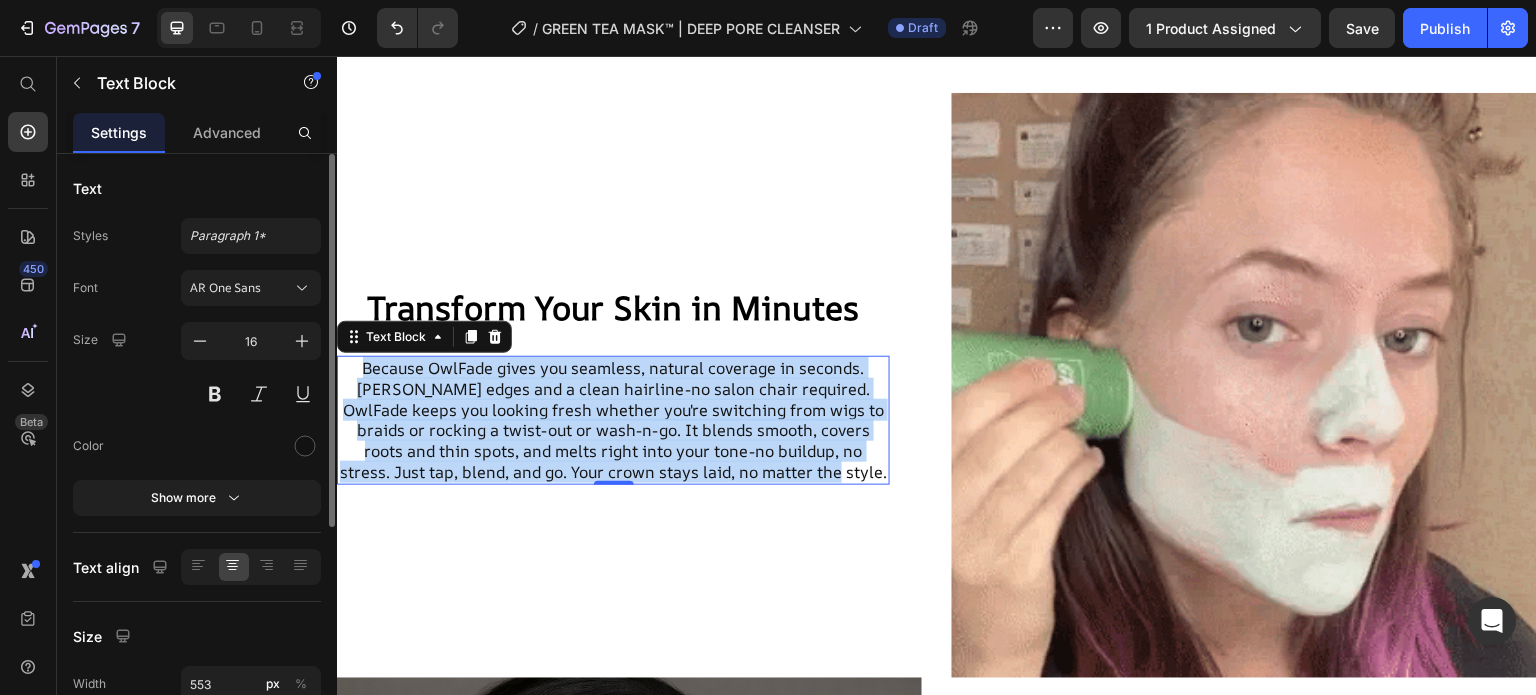 click on "Because OwlFade gives you seamless, natural coverage in seconds. Fuller edges and a clean hairline-no salon chair required. OwlFade keeps you looking fresh whether you're switching from wigs to braids or rocking a twist-out or wash-n-go. It blends smooth, covers roots and thin spots, and melts right into your tone-no buildup, no stress. Just tap, blend, and go. Your crown stays laid, no matter the style." at bounding box center [613, 420] 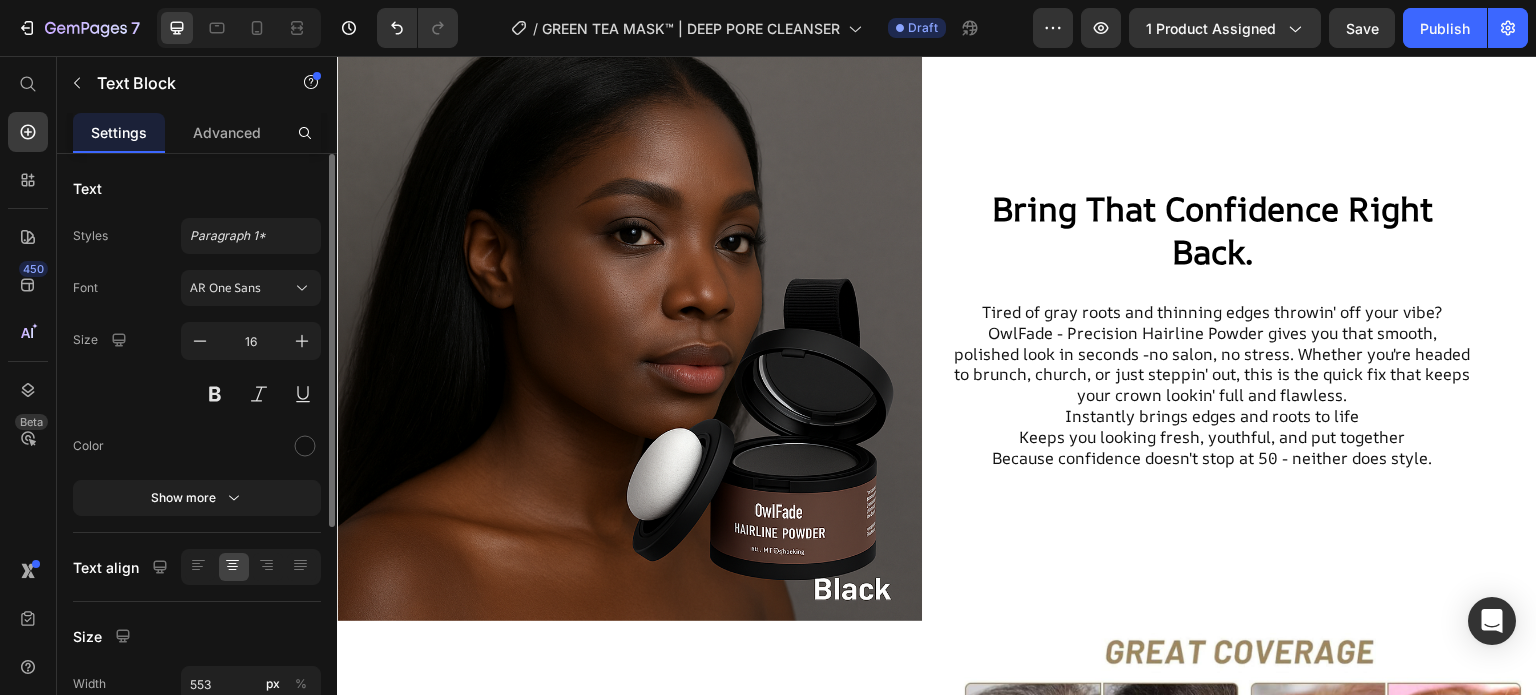 scroll, scrollTop: 1848, scrollLeft: 0, axis: vertical 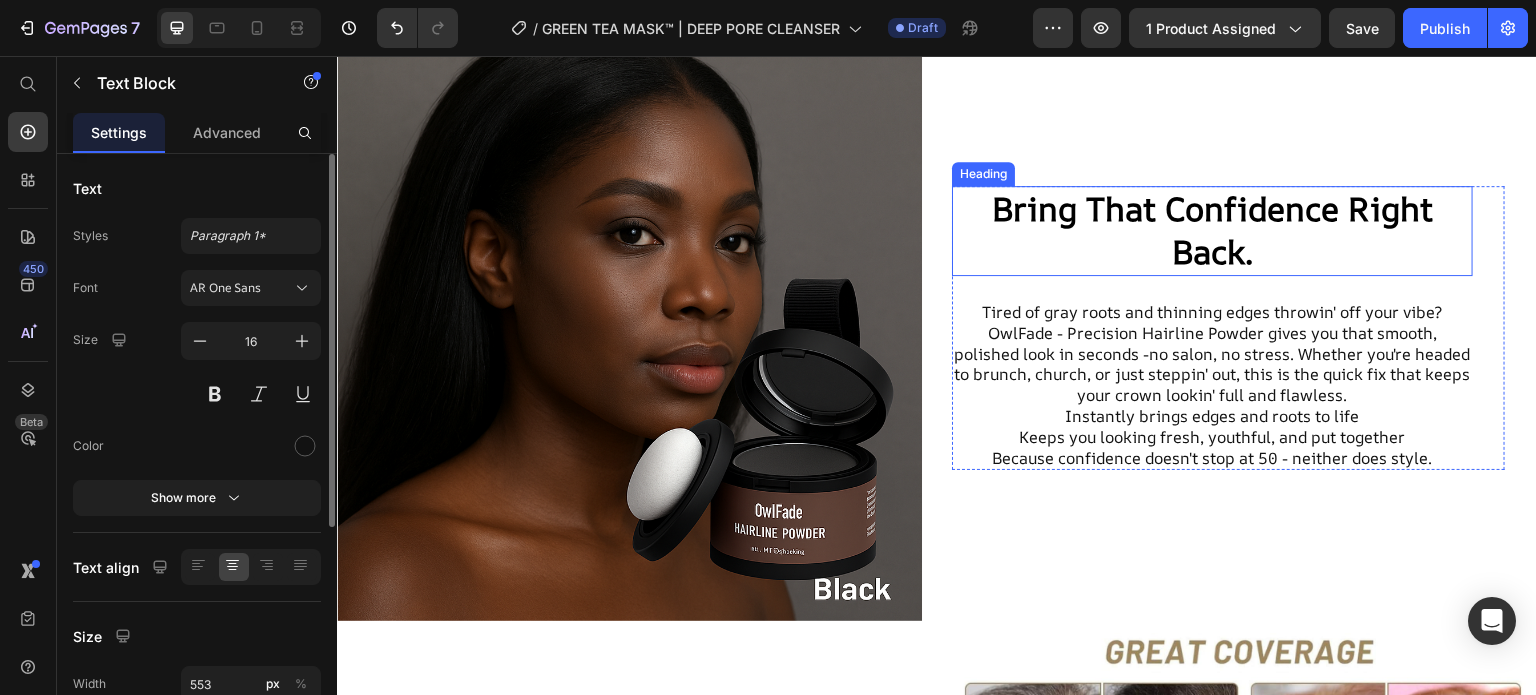 click on "Bring That Confidence Right Back." at bounding box center (1212, 230) 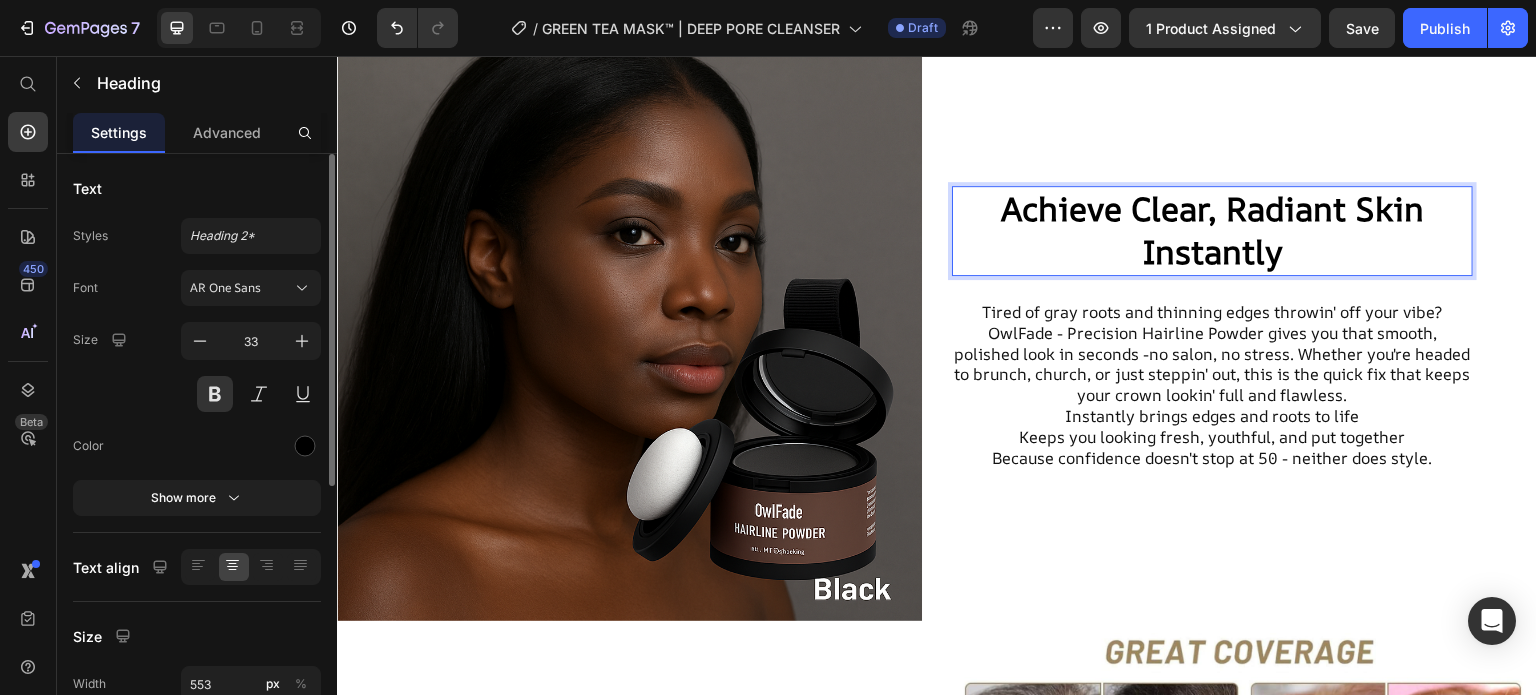 scroll, scrollTop: 1892, scrollLeft: 0, axis: vertical 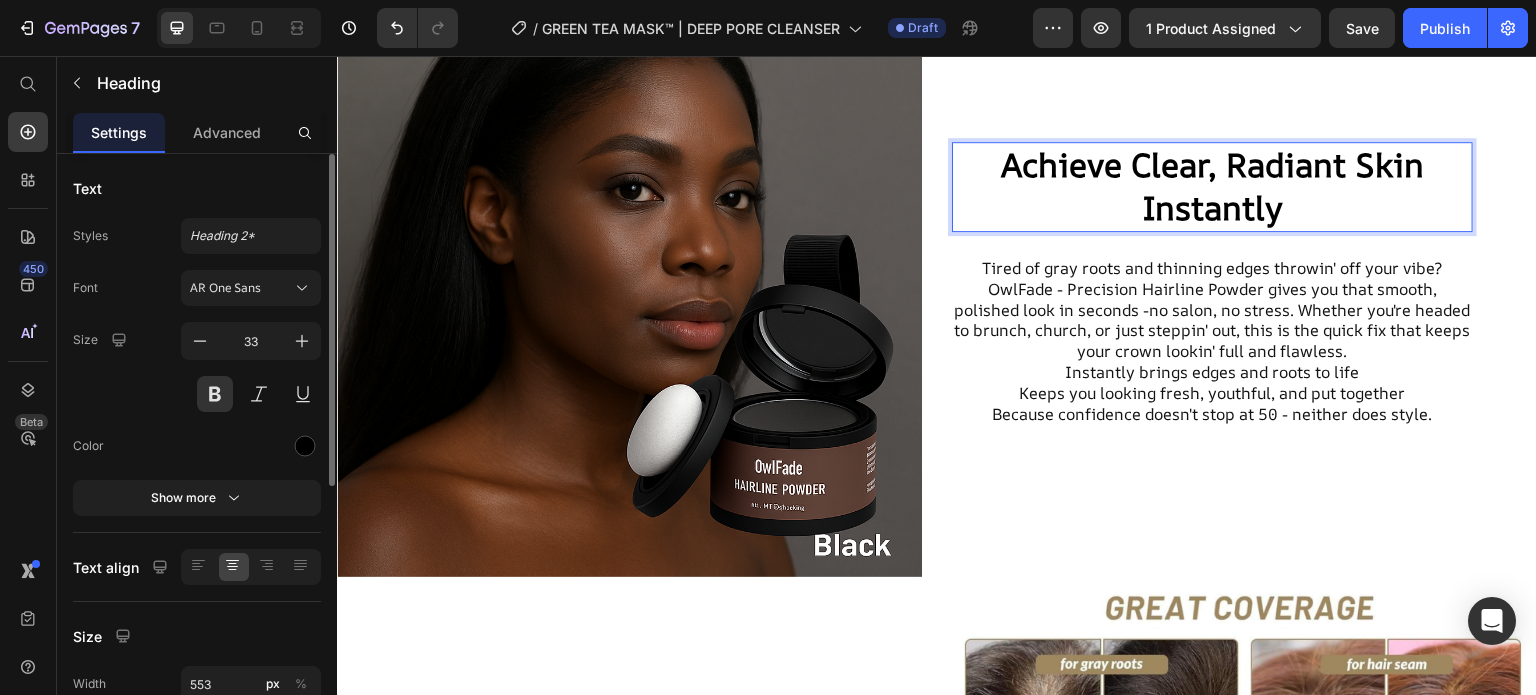 click on "Tired of gray roots and thinning edges throwin' off your vibe? OwlFade - Precision Hairline Powder gives you that smooth, polished look in seconds -no salon, no stress. Whether you're headed to brunch, church, or just steppin' out, this is the quick fix that keeps your crown lookin' full and flawless. Instantly brings edges and roots to life Keeps you looking fresh, youthful, and put together Because confidence doesn't stop at 50 - neither does style." at bounding box center [1212, 341] 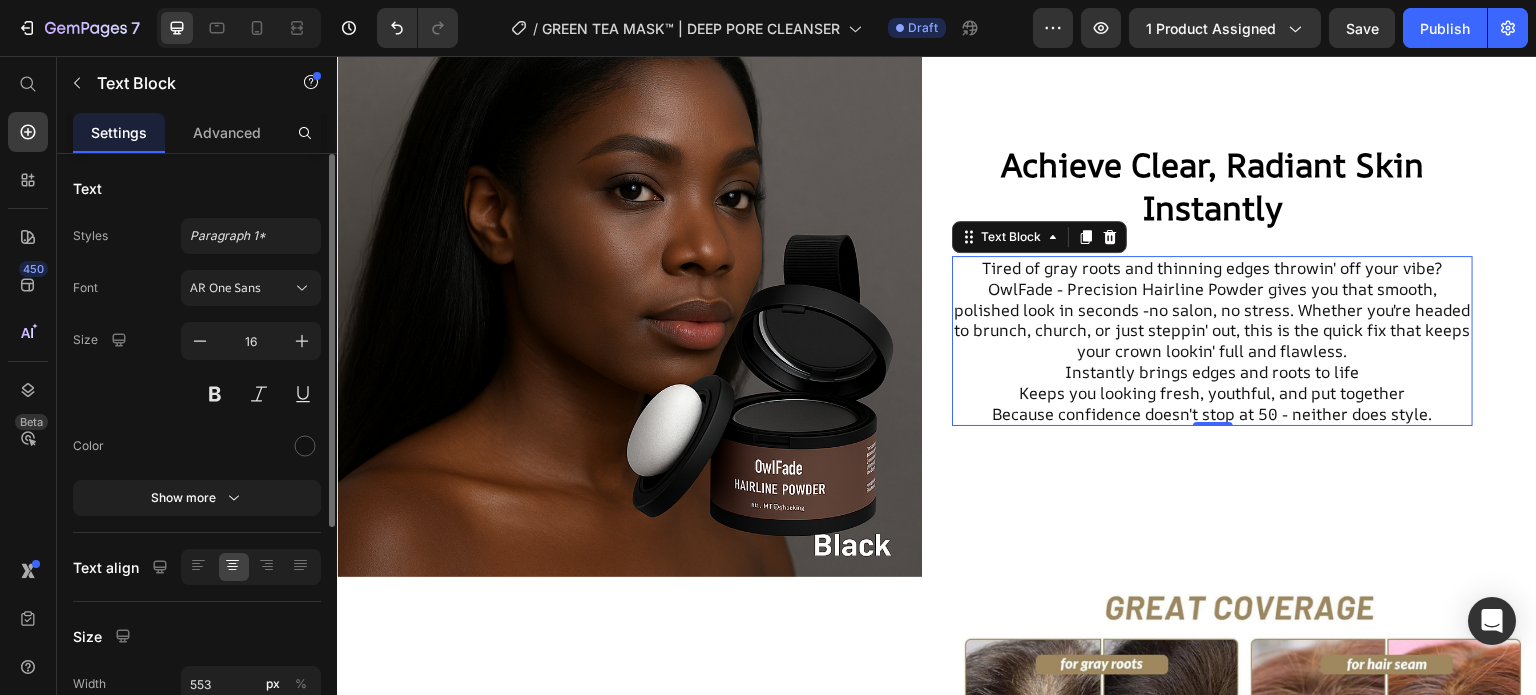 click on "Tired of gray roots and thinning edges throwin' off your vibe? OwlFade - Precision Hairline Powder gives you that smooth, polished look in seconds -no salon, no stress. Whether you're headed to brunch, church, or just steppin' out, this is the quick fix that keeps your crown lookin' full and flawless. Instantly brings edges and roots to life Keeps you looking fresh, youthful, and put together Because confidence doesn't stop at 50 - neither does style." at bounding box center (1212, 341) 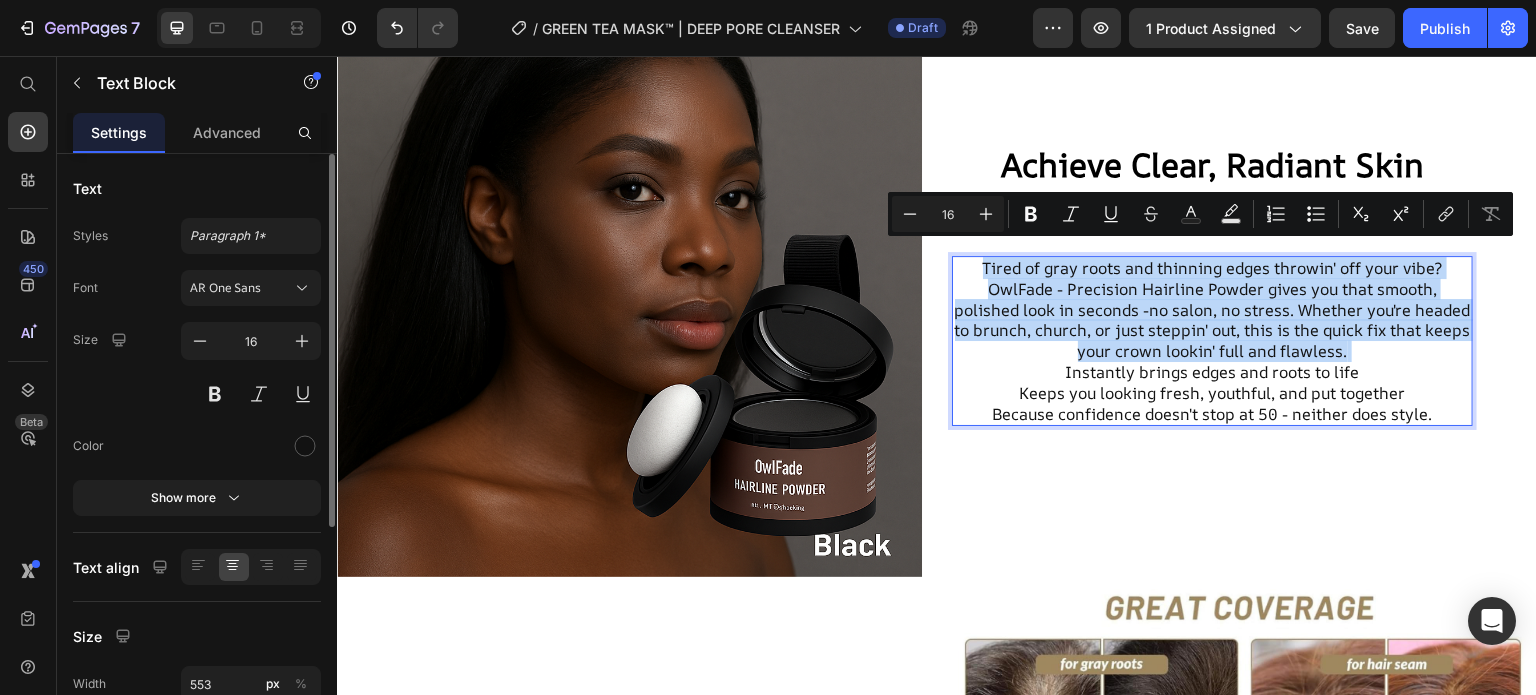 click on "Tired of gray roots and thinning edges throwin' off your vibe? OwlFade - Precision Hairline Powder gives you that smooth, polished look in seconds -no salon, no stress. Whether you're headed to brunch, church, or just steppin' out, this is the quick fix that keeps your crown lookin' full and flawless. Instantly brings edges and roots to life Keeps you looking fresh, youthful, and put together Because confidence doesn't stop at 50 - neither does style." at bounding box center (1212, 341) 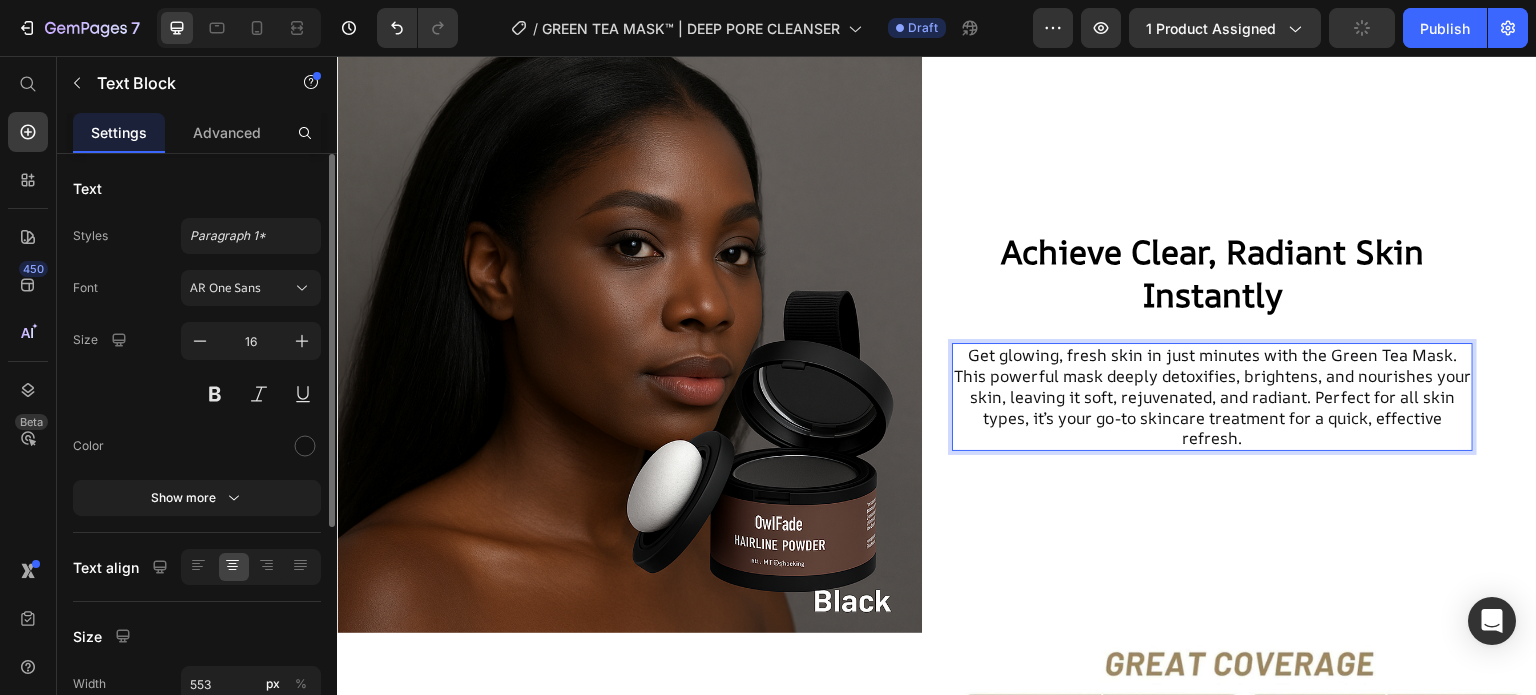 scroll, scrollTop: 1832, scrollLeft: 0, axis: vertical 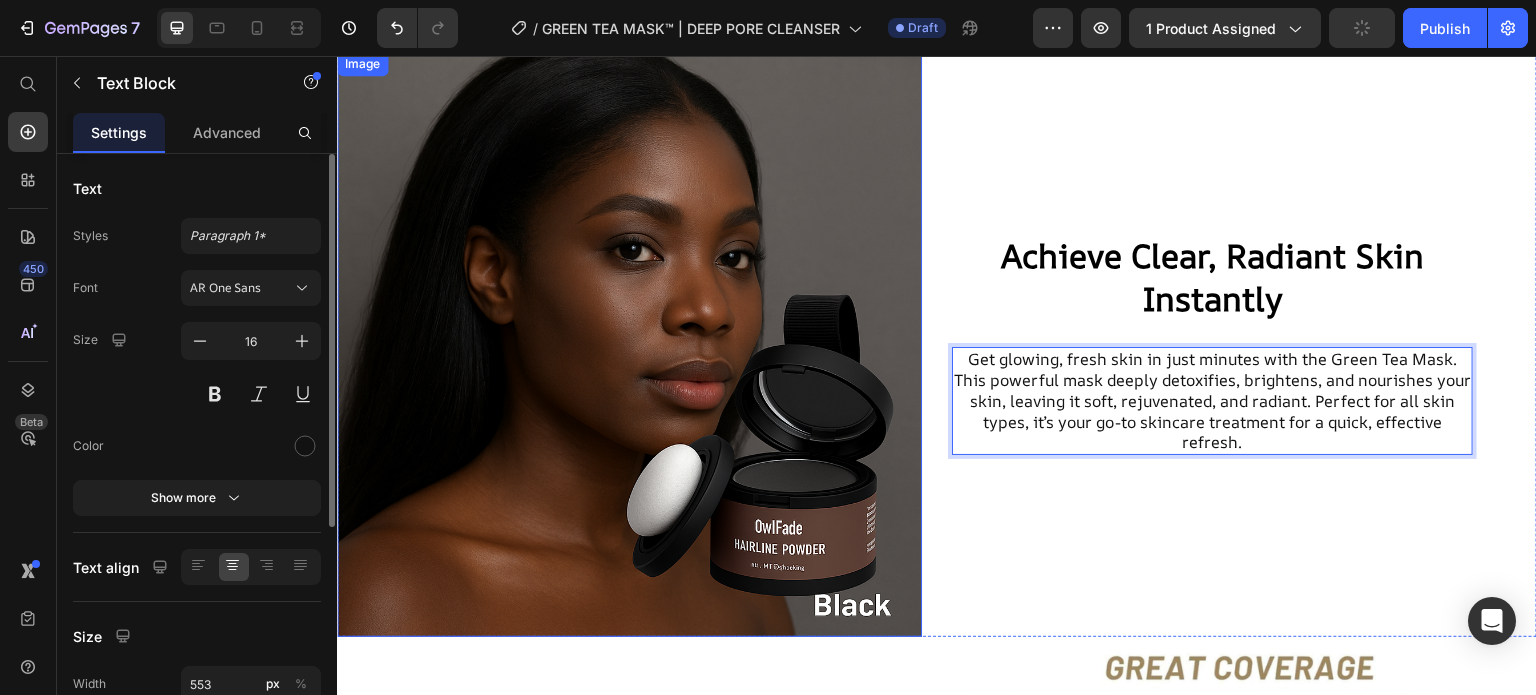 click at bounding box center (629, 344) 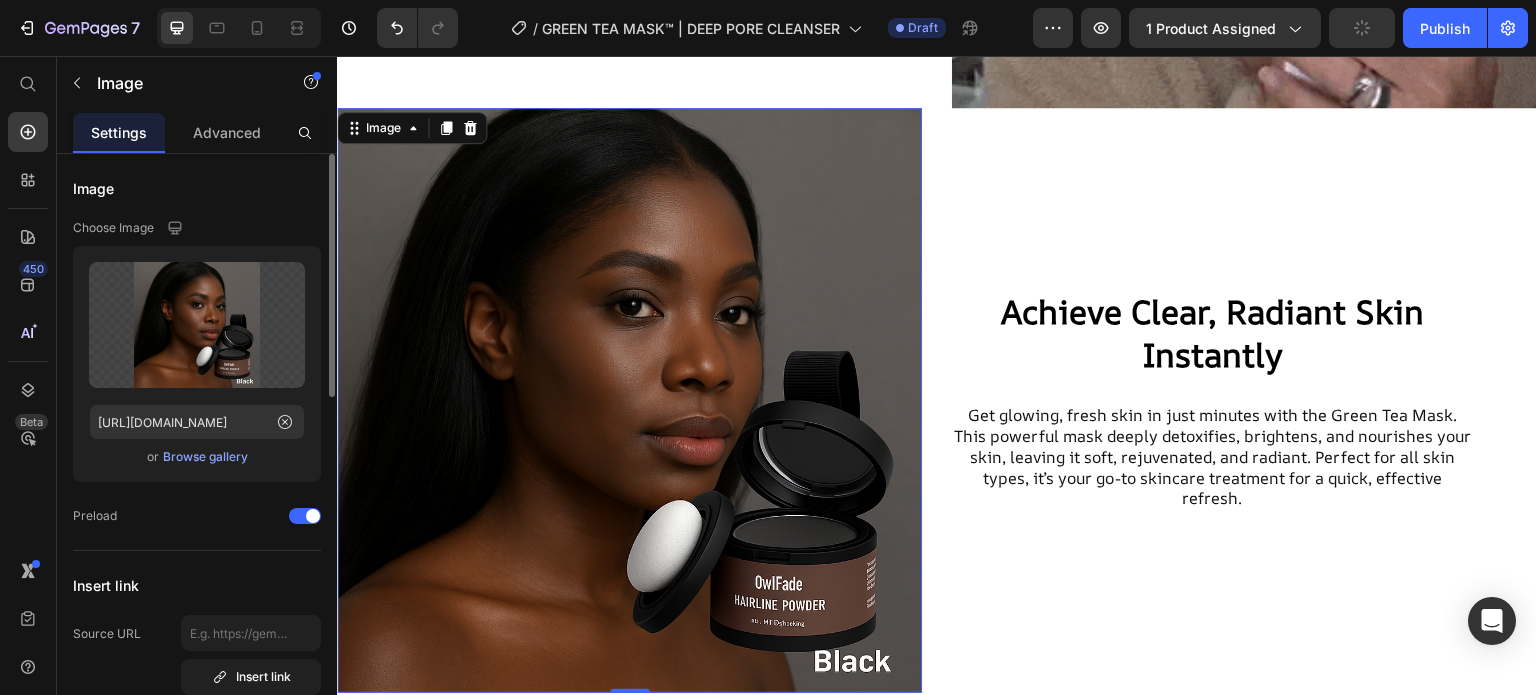 scroll, scrollTop: 1775, scrollLeft: 0, axis: vertical 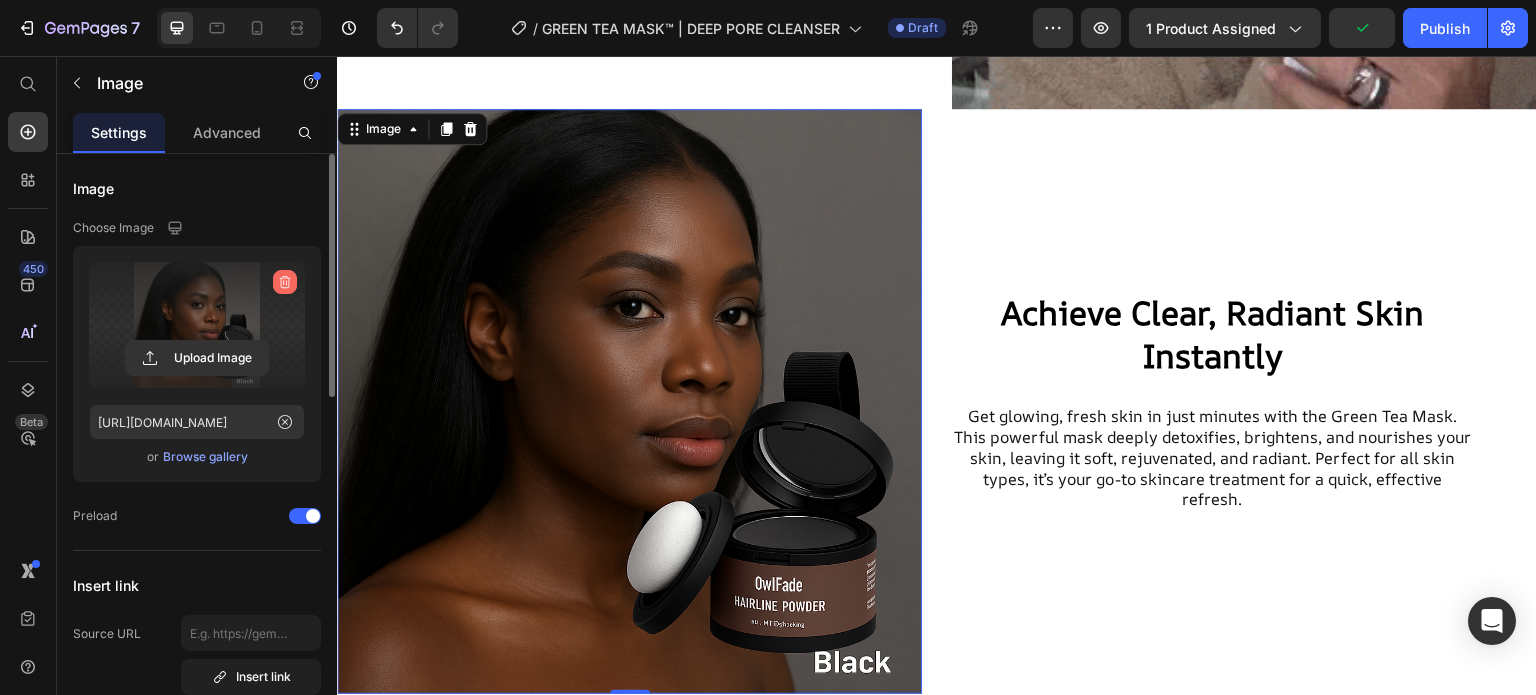 click at bounding box center [285, 282] 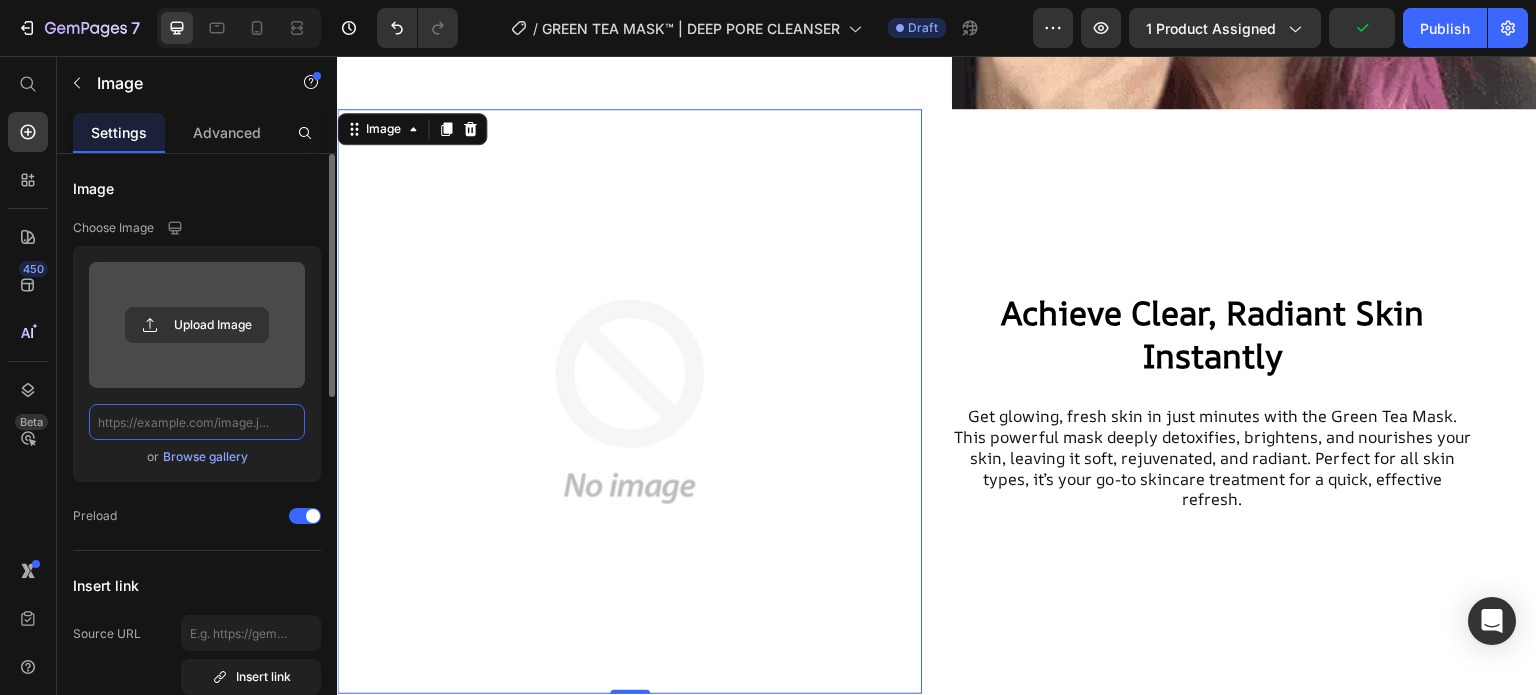 scroll, scrollTop: 0, scrollLeft: 0, axis: both 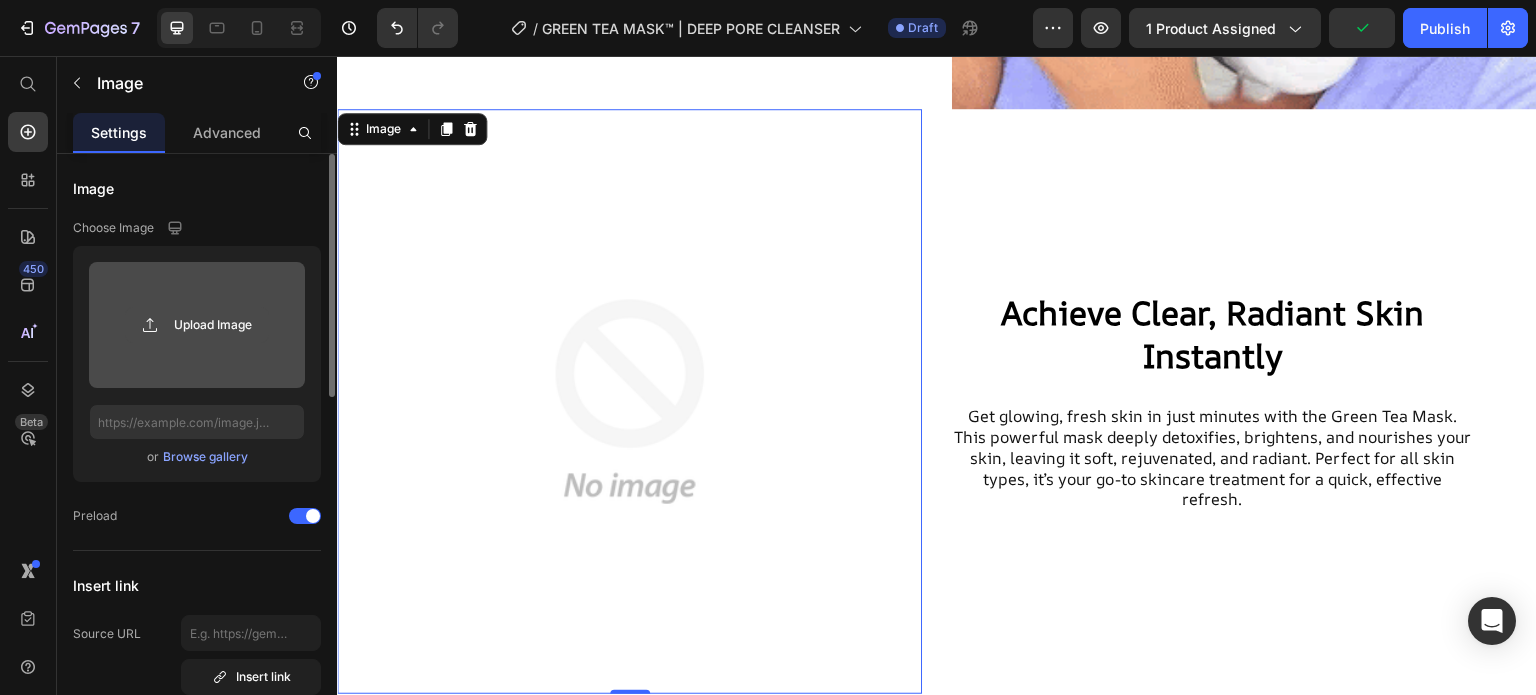 click 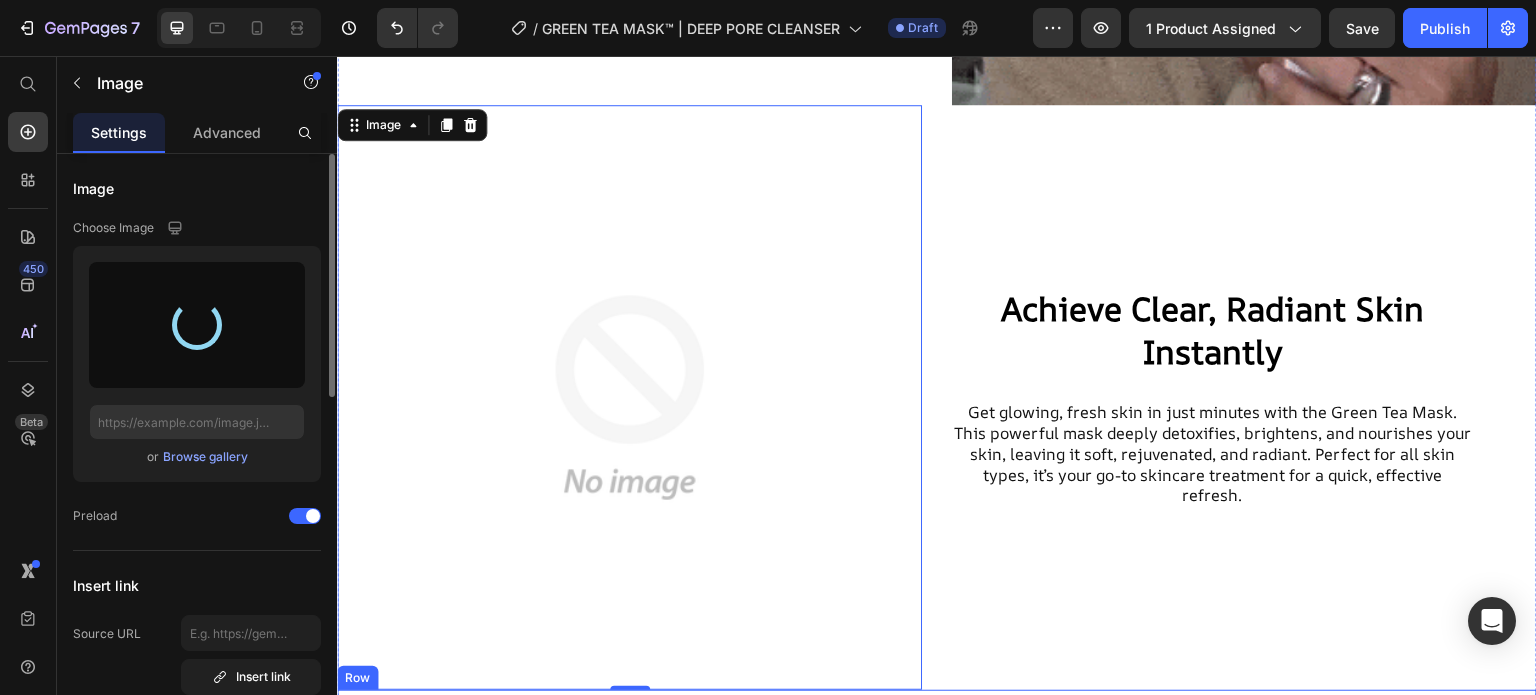 scroll, scrollTop: 1777, scrollLeft: 0, axis: vertical 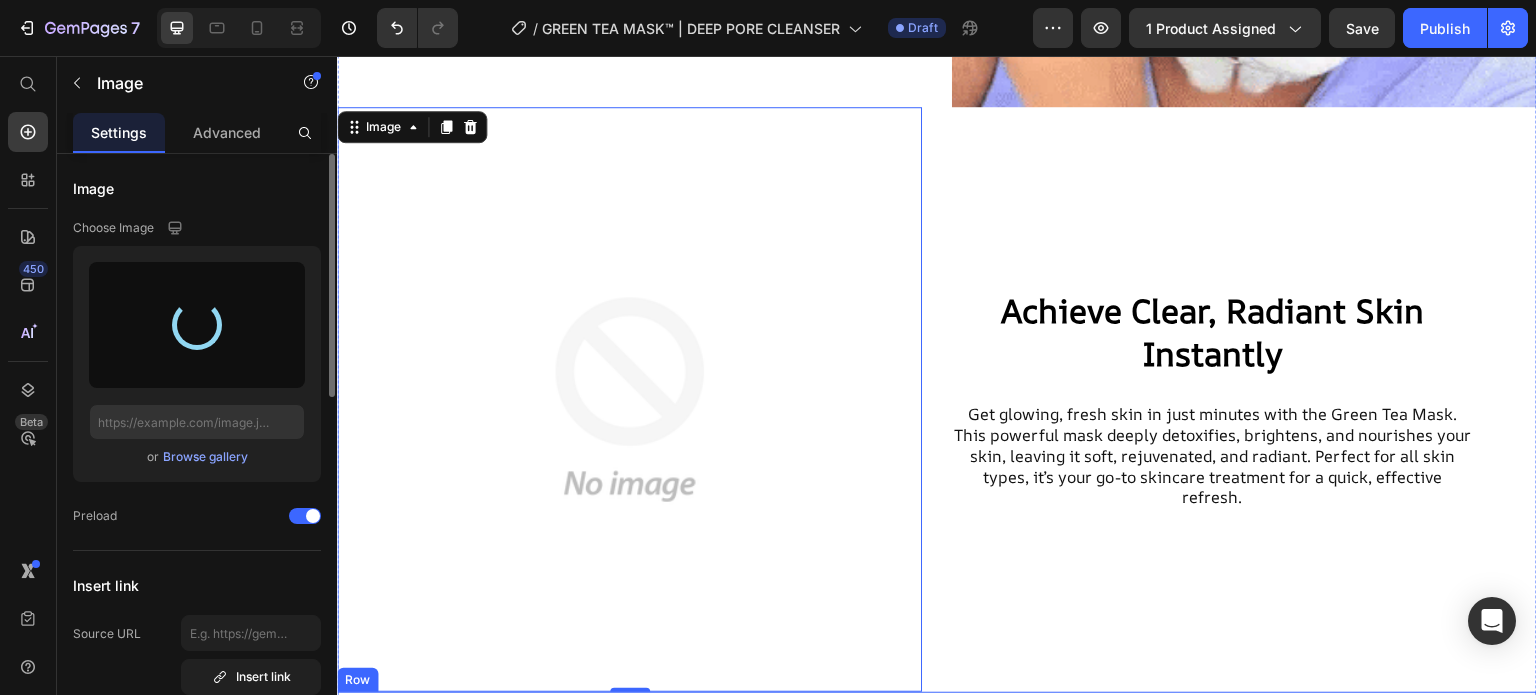 type on "https://cdn.shopify.com/s/files/1/0946/8457/8139/files/gempages_574408039877051621-904c4e78-0283-4e33-862d-e88628628872.gif" 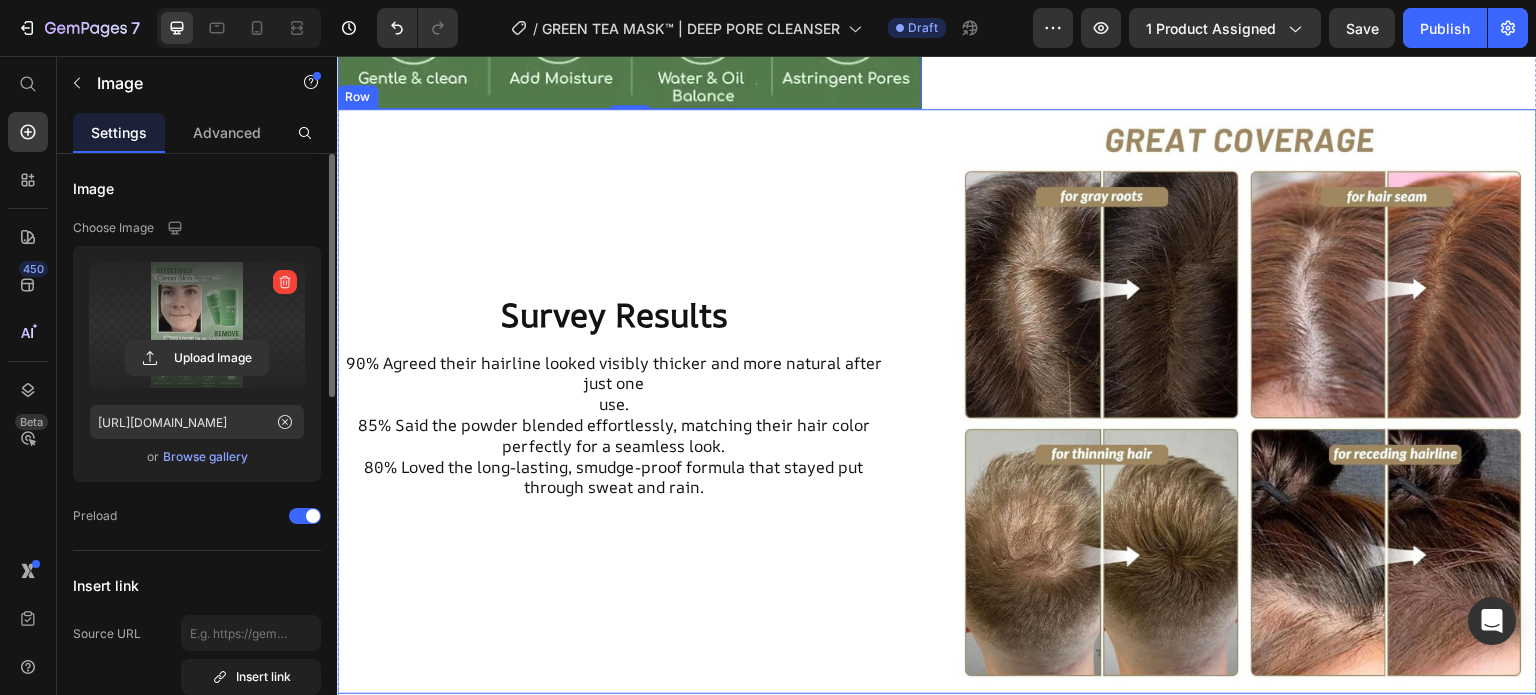 scroll, scrollTop: 2579, scrollLeft: 0, axis: vertical 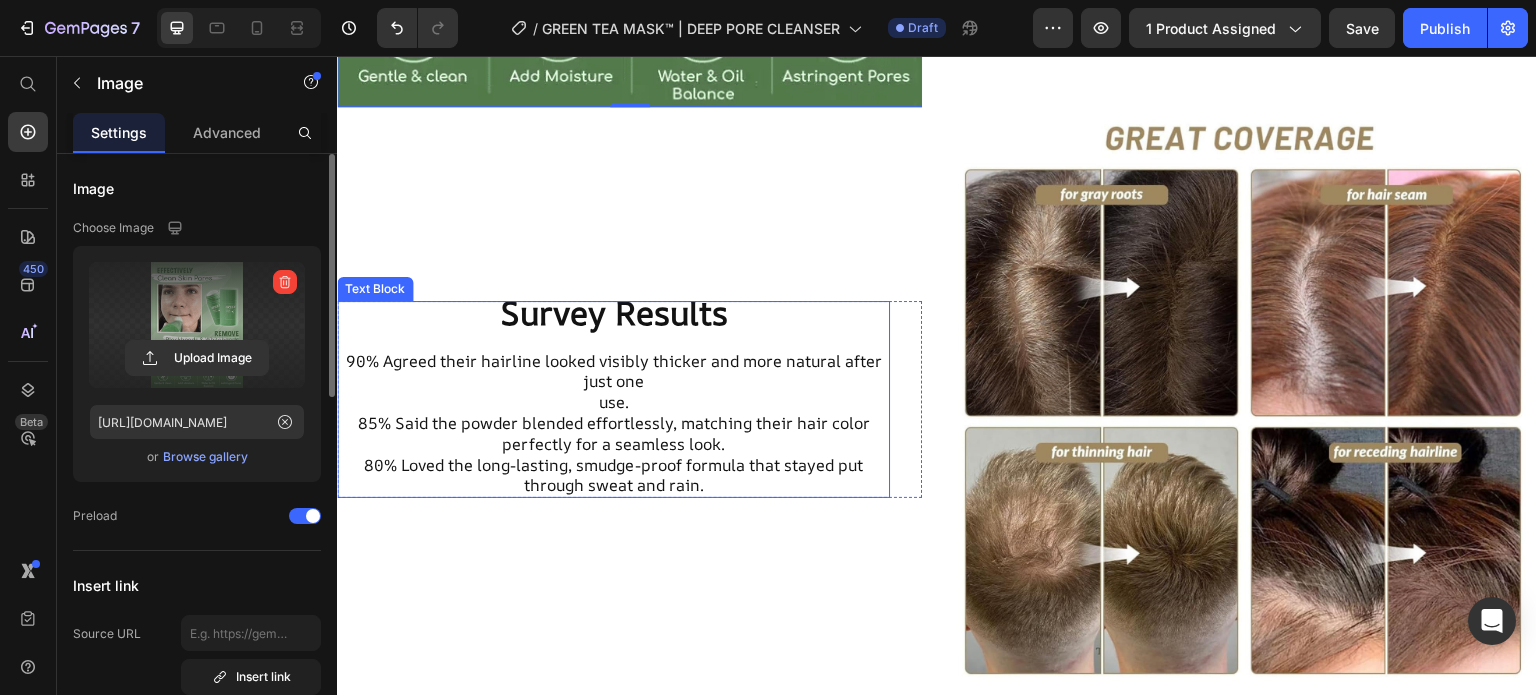 click on "Survey Results" at bounding box center [614, 312] 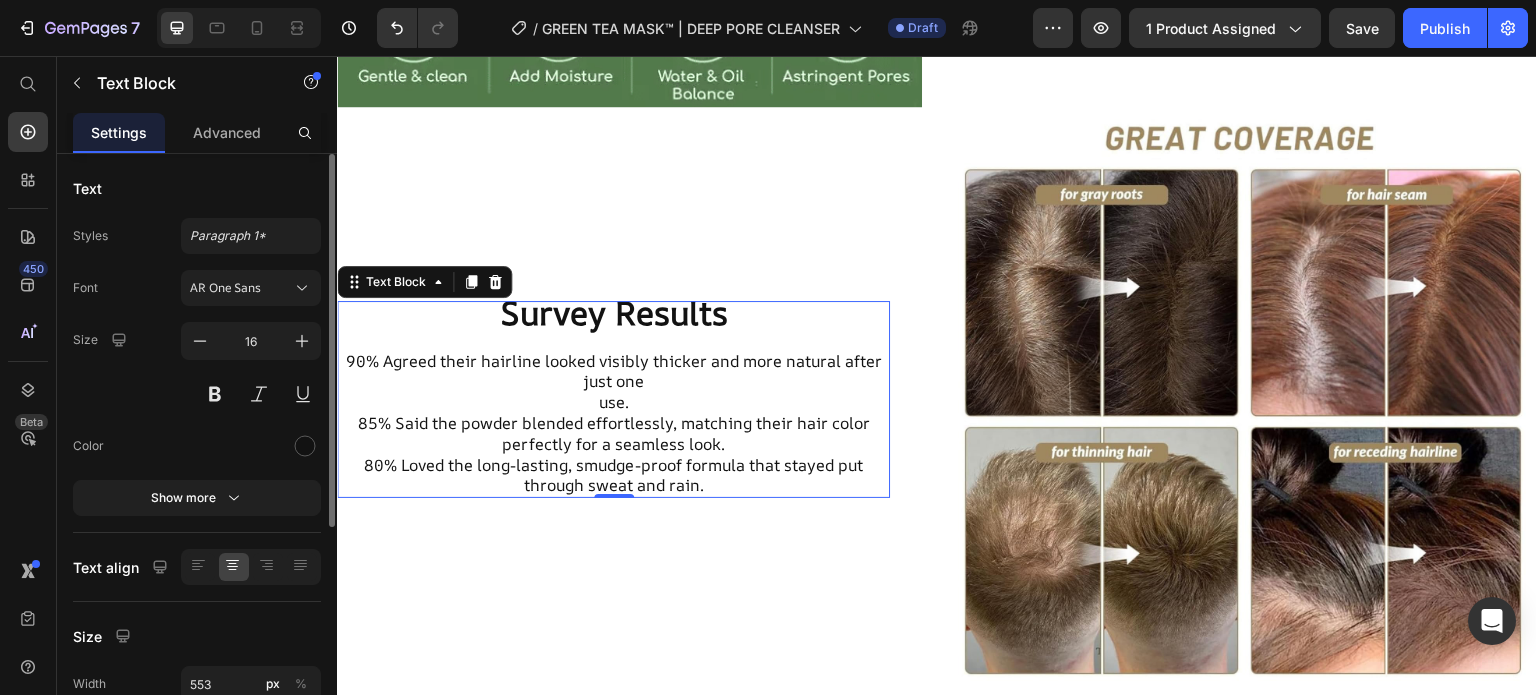 click on "Survey Results" at bounding box center [614, 312] 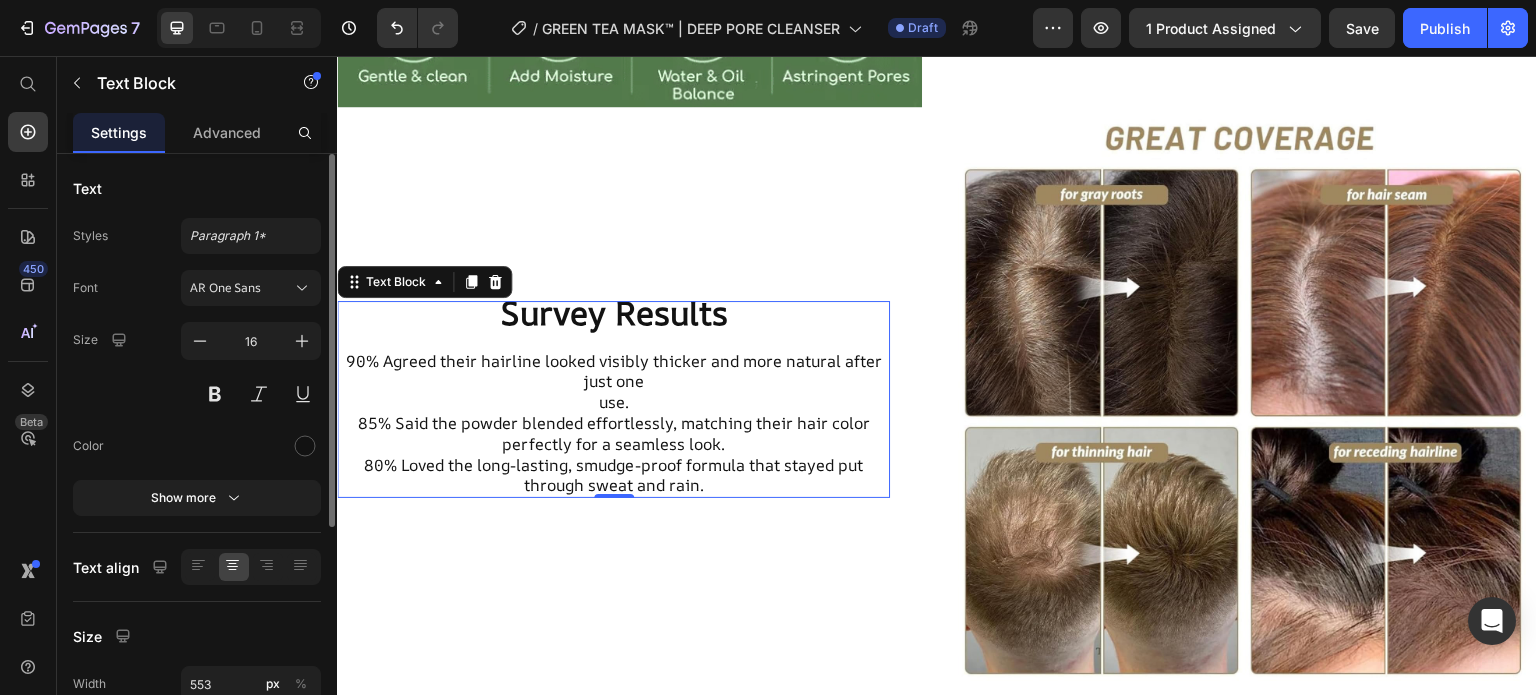 click on "Survey Results" at bounding box center (614, 312) 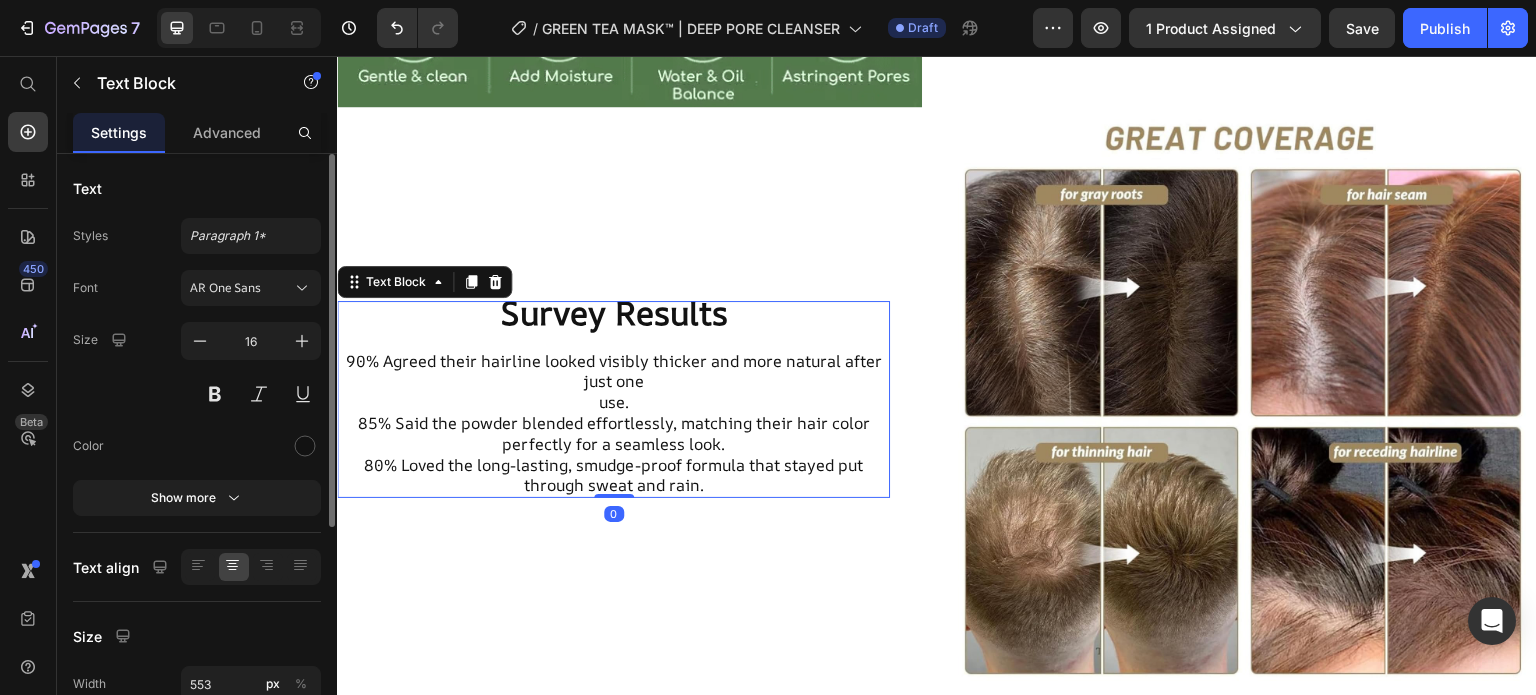 click on "Survey Results" at bounding box center (614, 312) 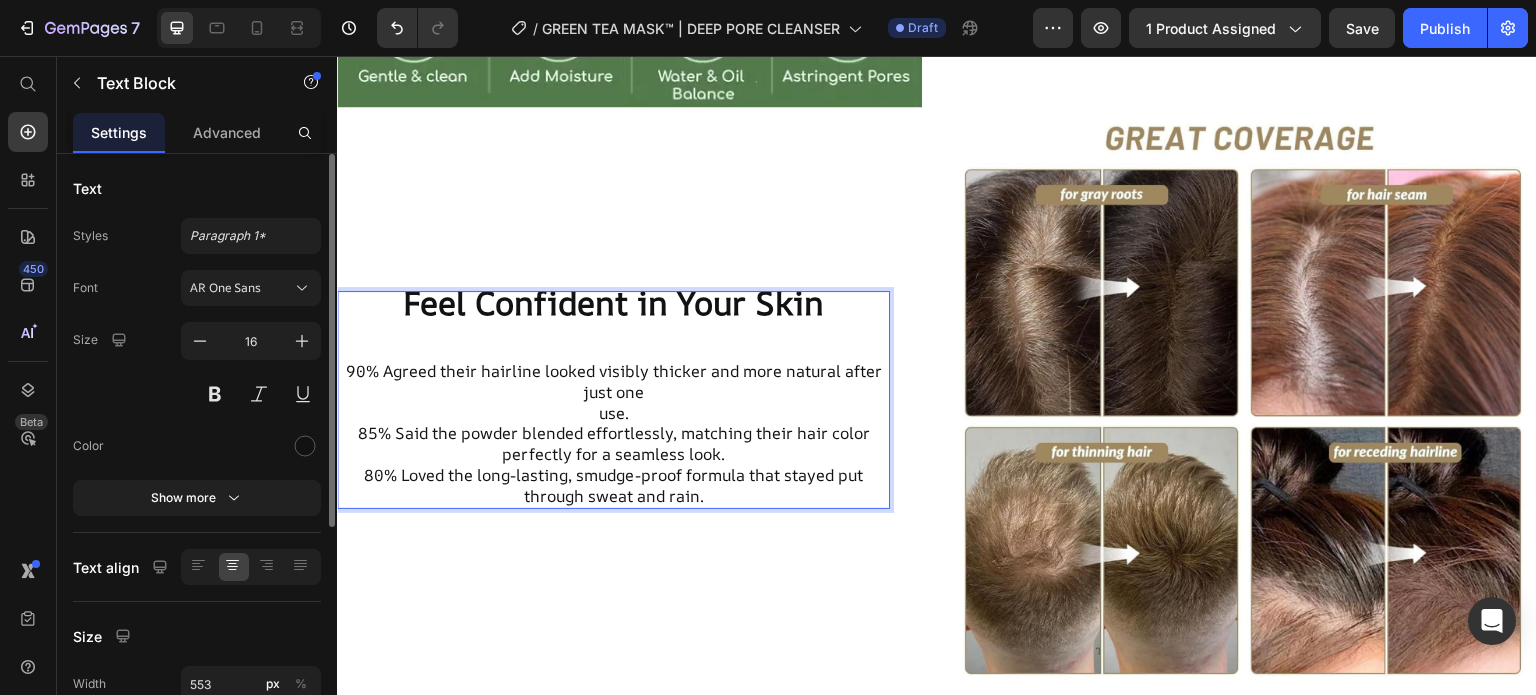 scroll, scrollTop: 2589, scrollLeft: 0, axis: vertical 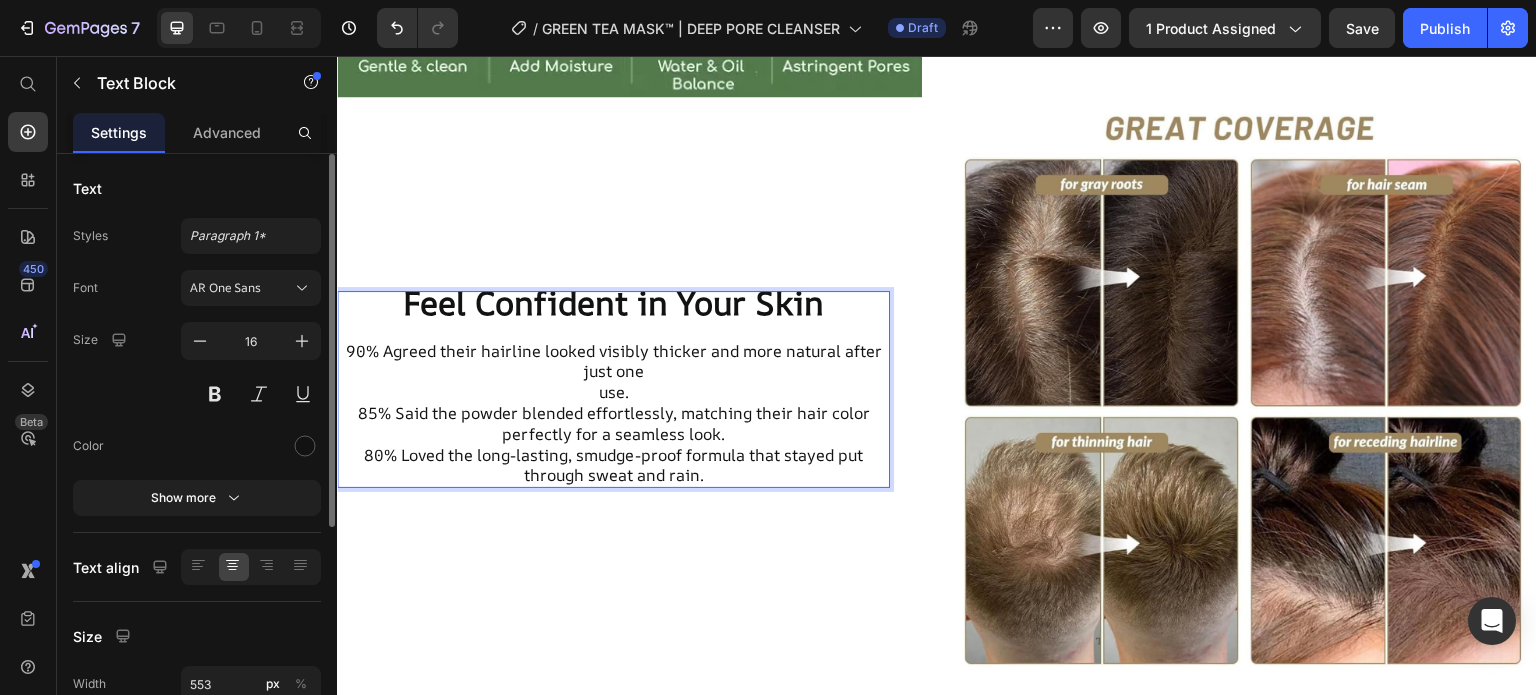 click on "90% Agreed their hairline looked visibly thicker and more natural after just one use. 85% Said the powder blended effortlessly, matching their hair color perfectly for a seamless look. 80% Loved the long-lasting, smudge-proof formula that stayed put through sweat and rain." at bounding box center [613, 403] 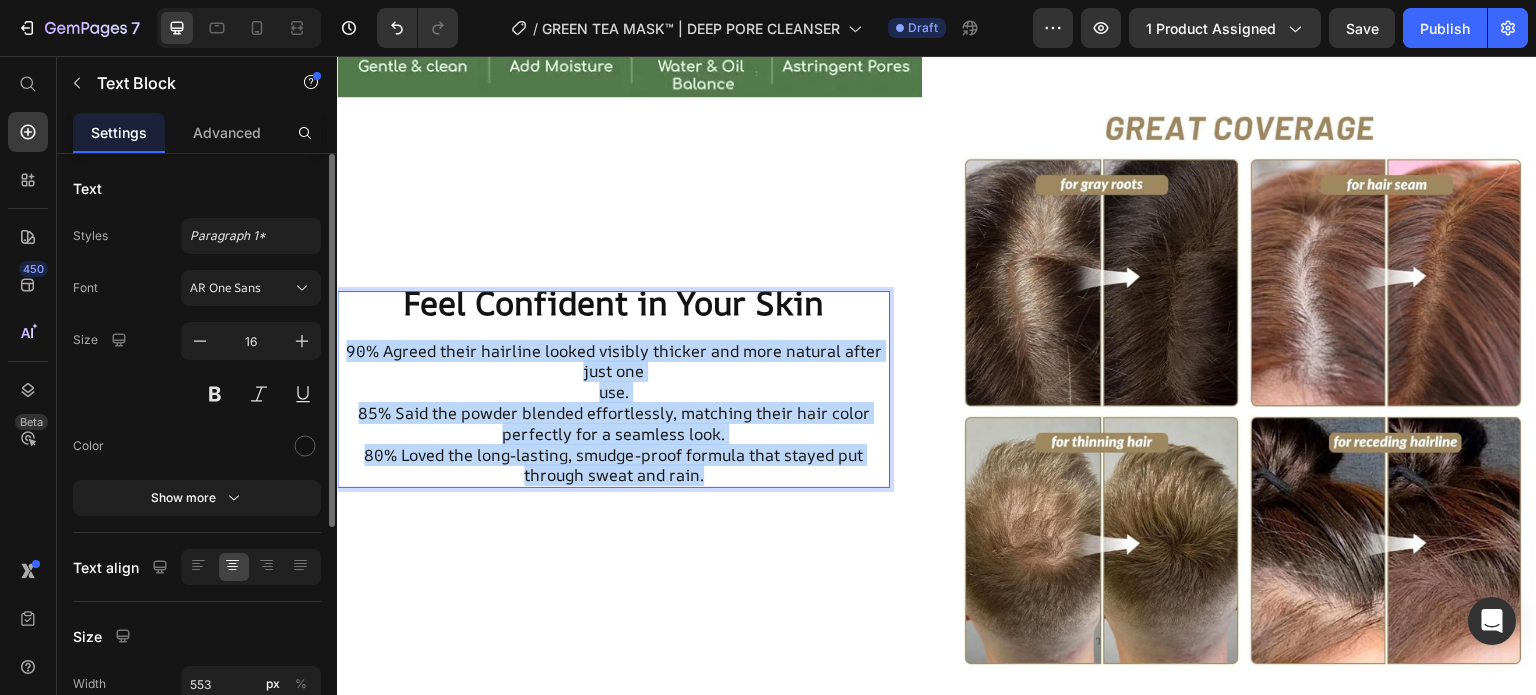 drag, startPoint x: 703, startPoint y: 460, endPoint x: 346, endPoint y: 331, distance: 379.5919 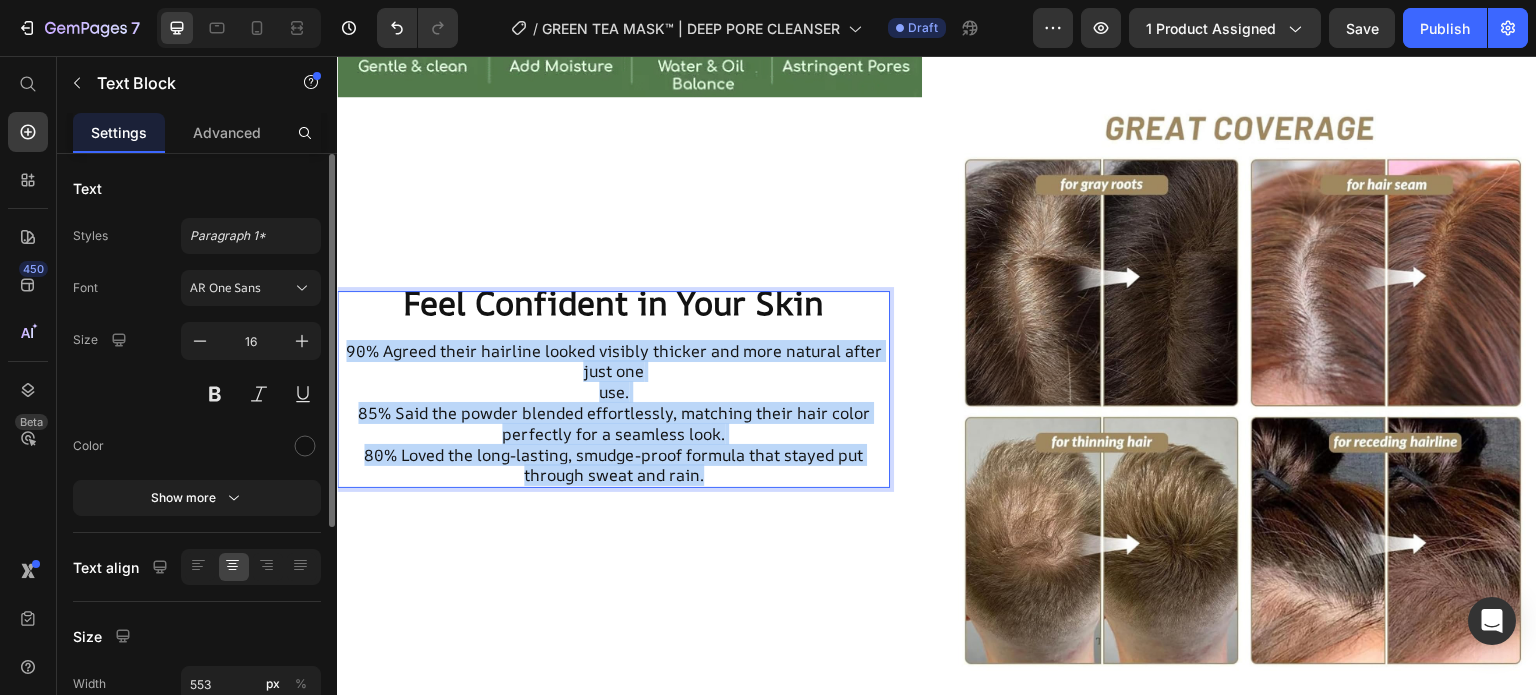 click on "90% Agreed their hairline looked visibly thicker and more natural after just one use. 85% Said the powder blended effortlessly, matching their hair color perfectly for a seamless look. 80% Loved the long-lasting, smudge-proof formula that stayed put through sweat and rain." at bounding box center [613, 403] 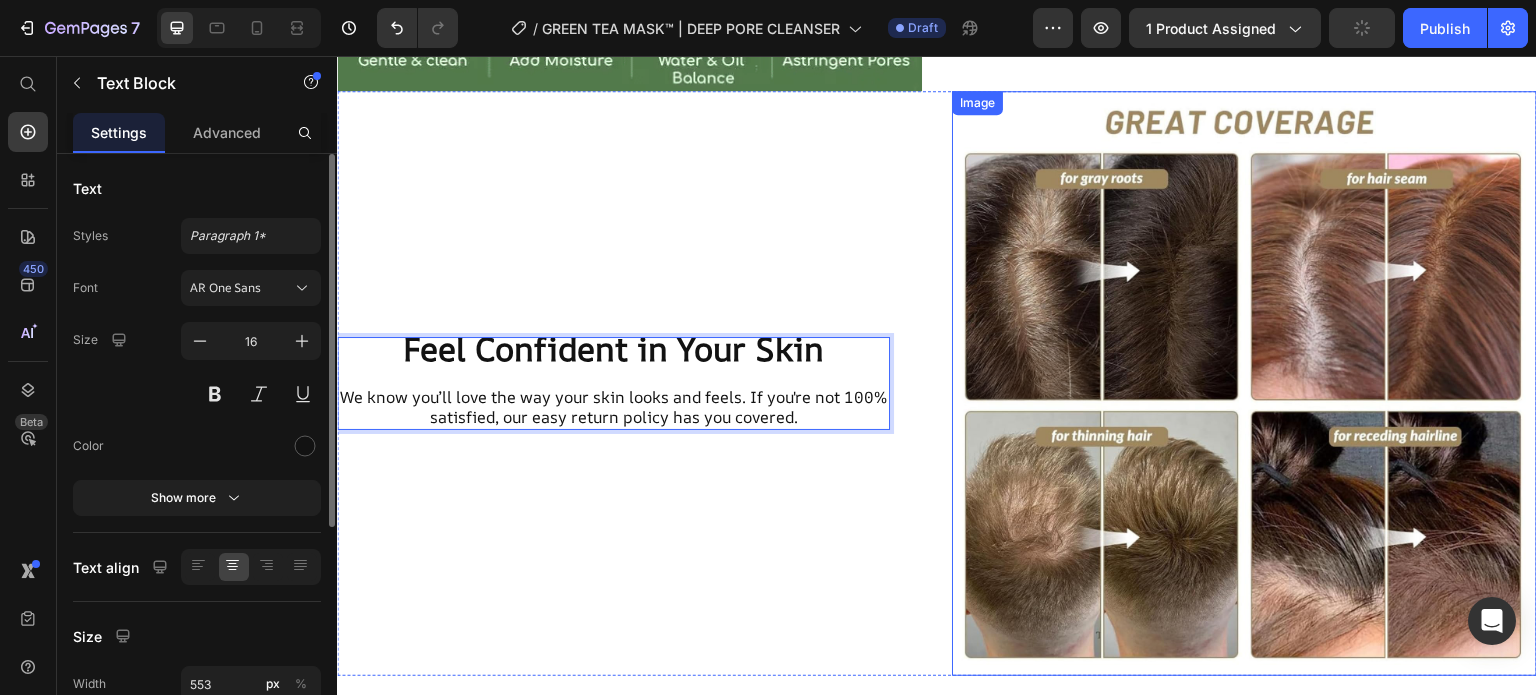 scroll, scrollTop: 2594, scrollLeft: 0, axis: vertical 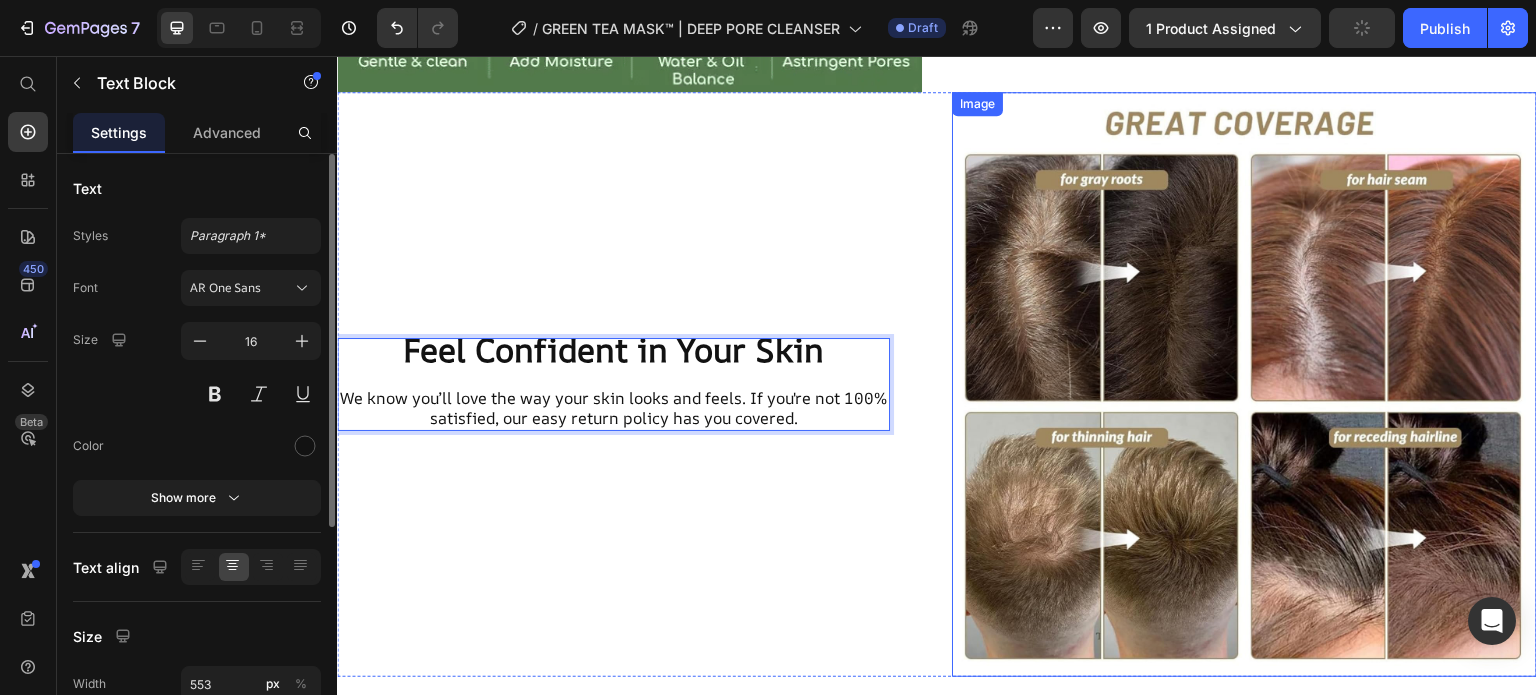 click at bounding box center [1244, 384] 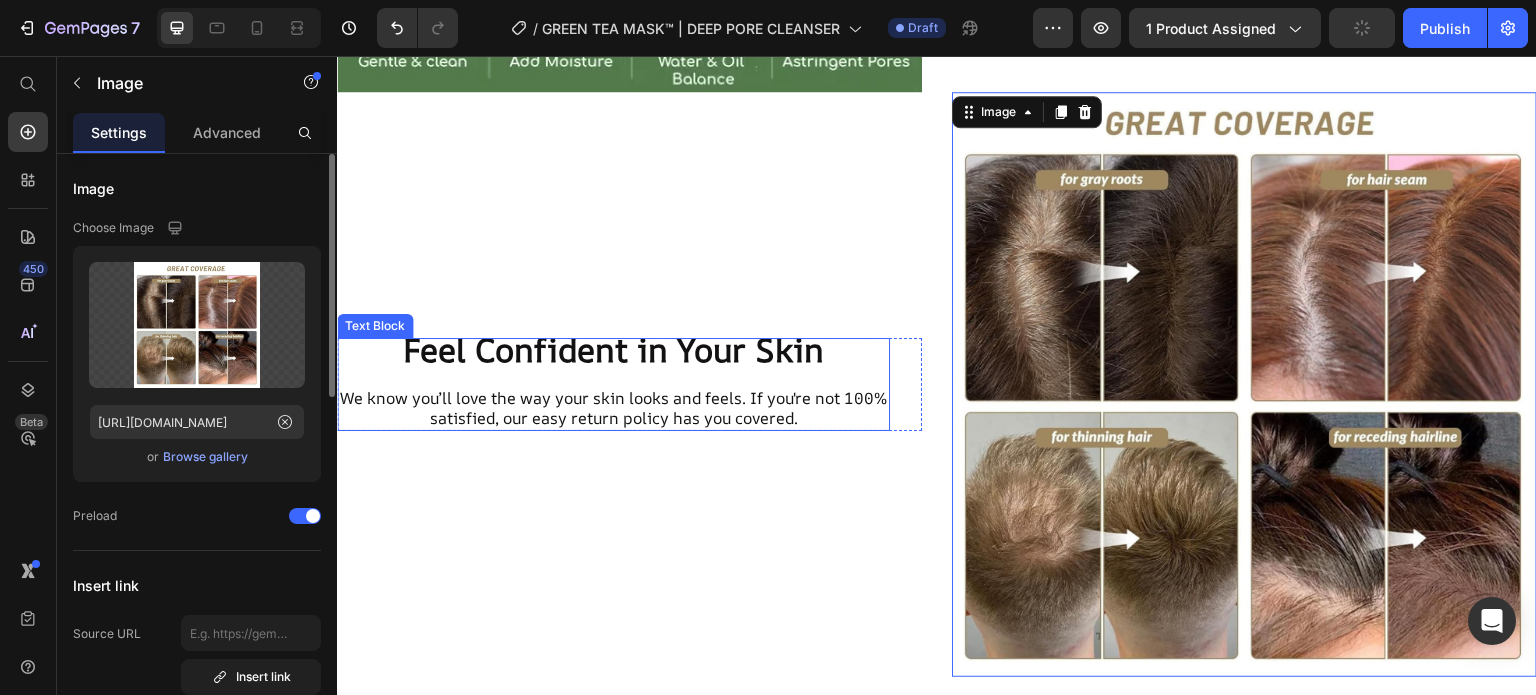 scroll, scrollTop: 2559, scrollLeft: 0, axis: vertical 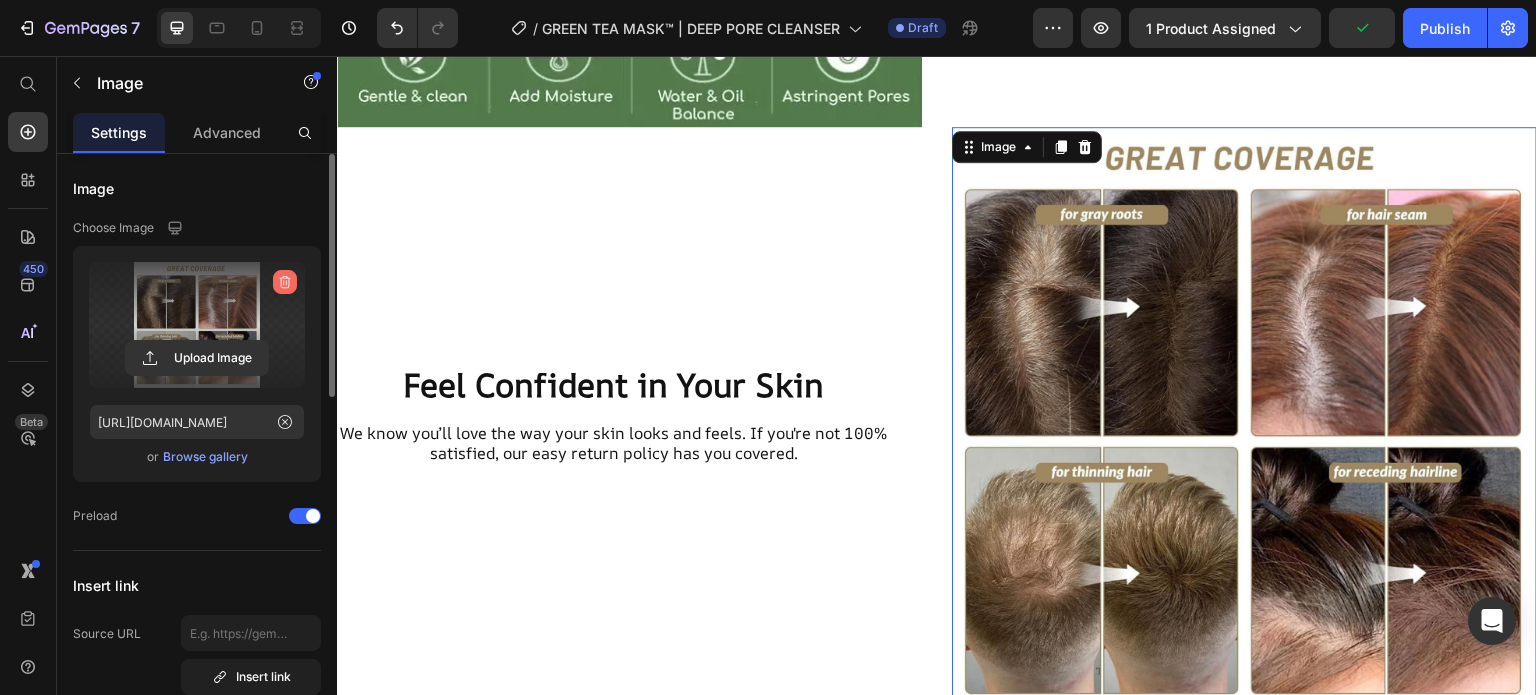 click 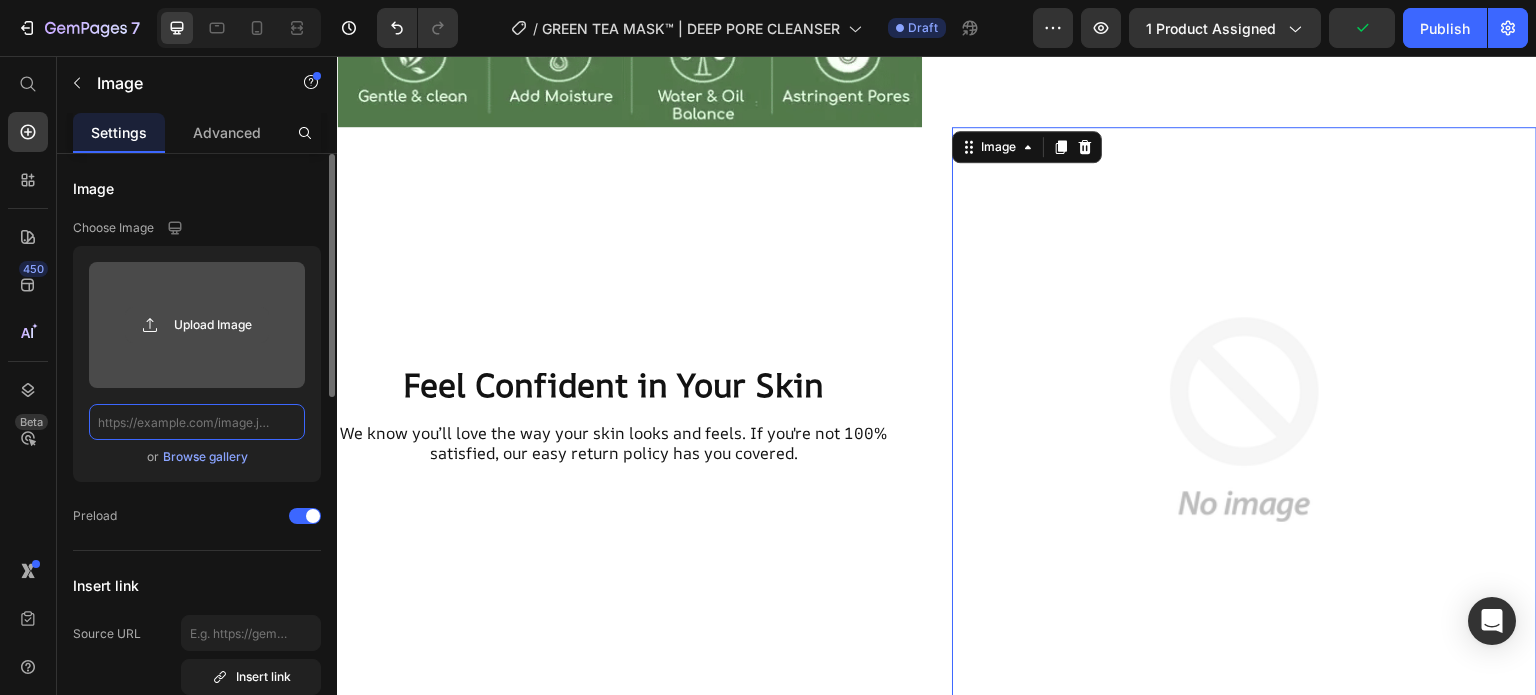 scroll, scrollTop: 0, scrollLeft: 0, axis: both 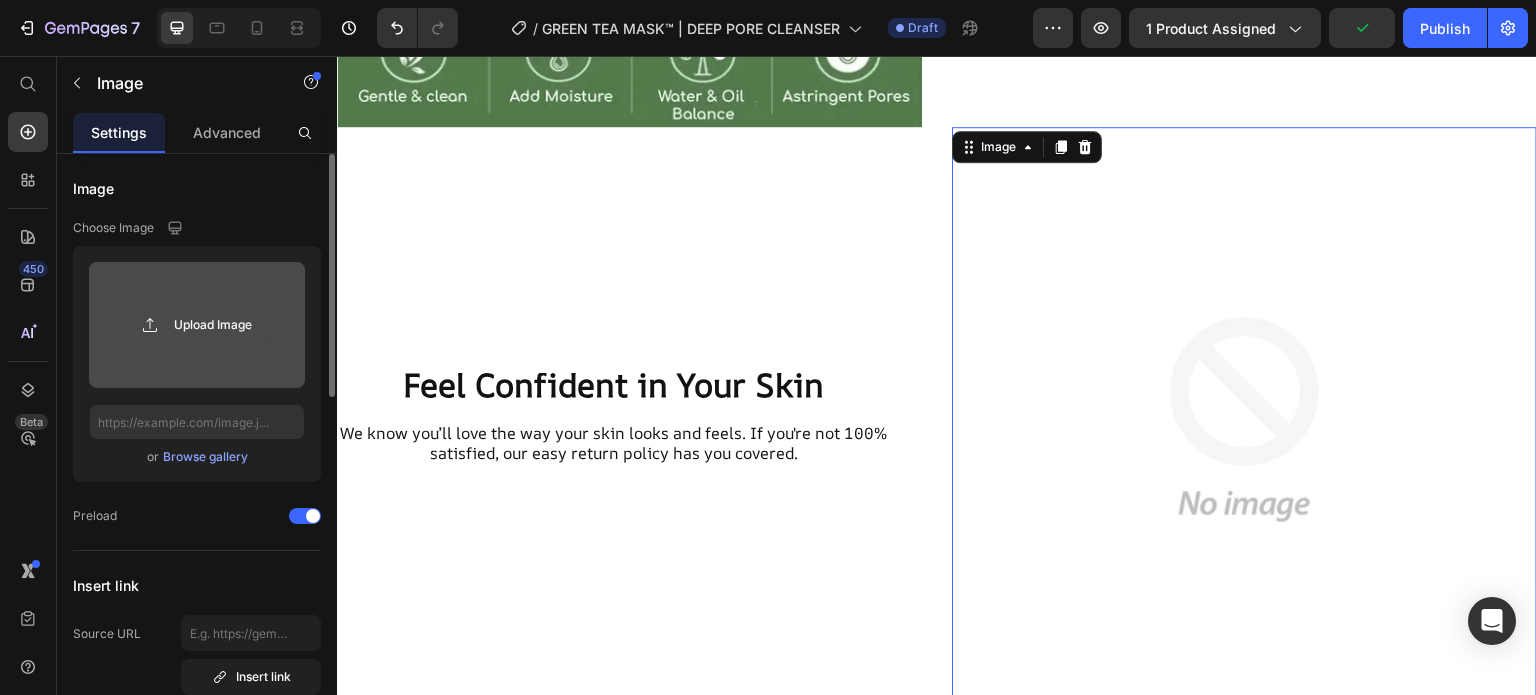click 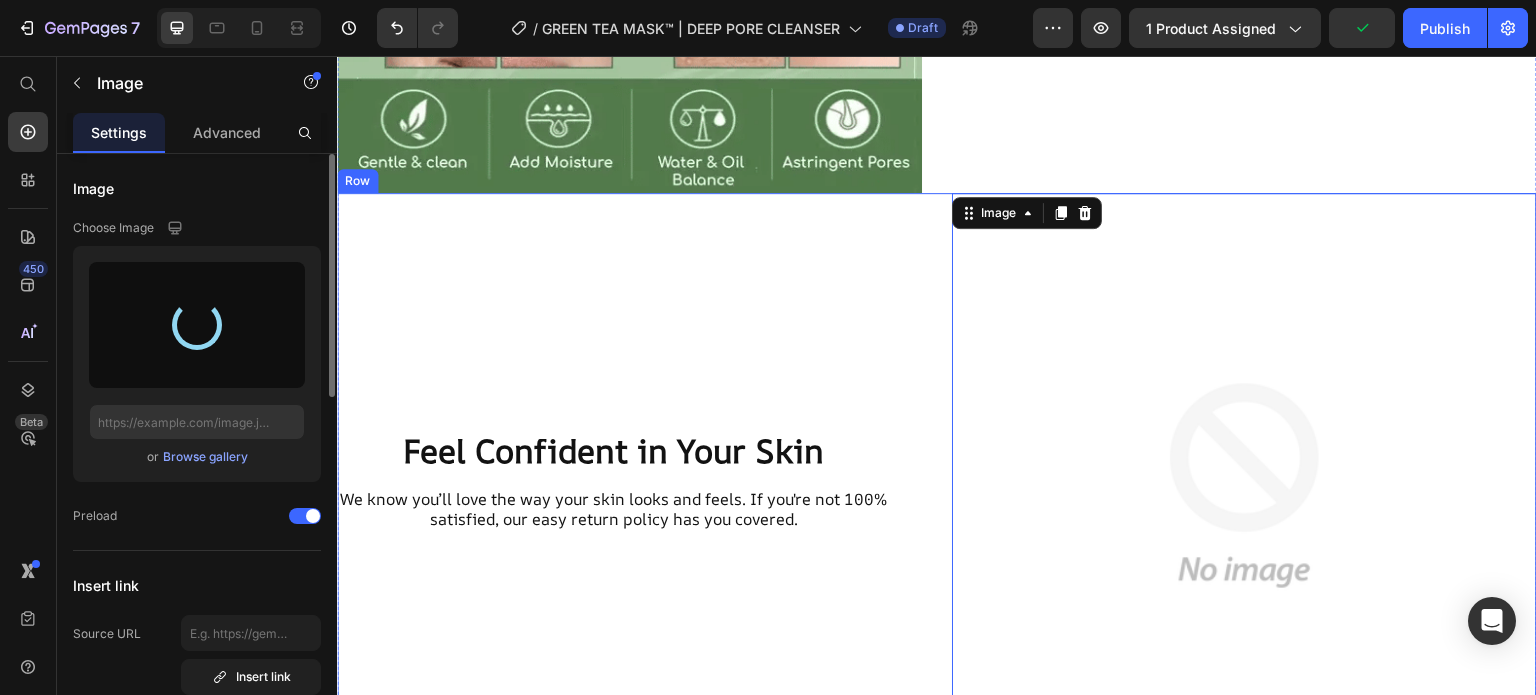 scroll, scrollTop: 2583, scrollLeft: 0, axis: vertical 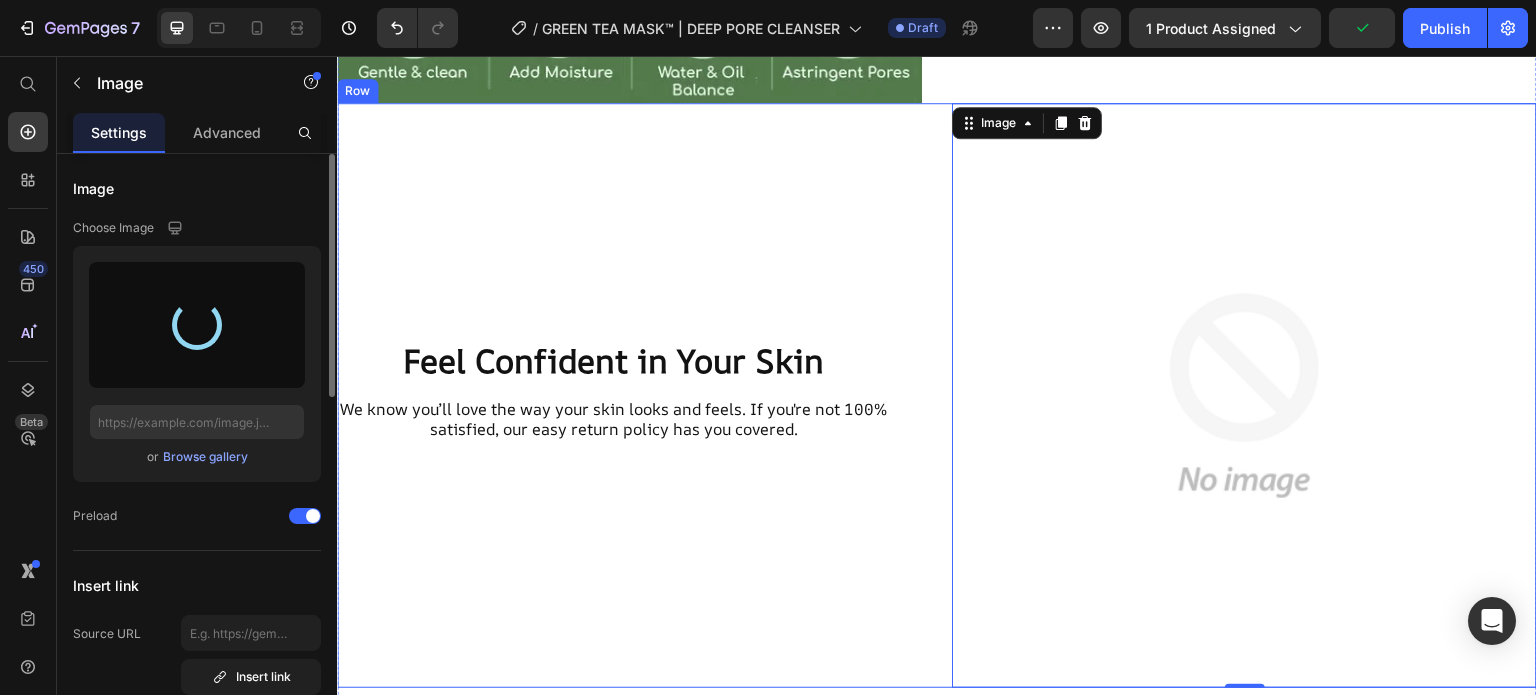 type on "https://cdn.shopify.com/s/files/1/0946/8457/8139/files/gempages_574408039877051621-4f2c089d-c7bf-4e09-997b-3c9fe499b09c.jpg" 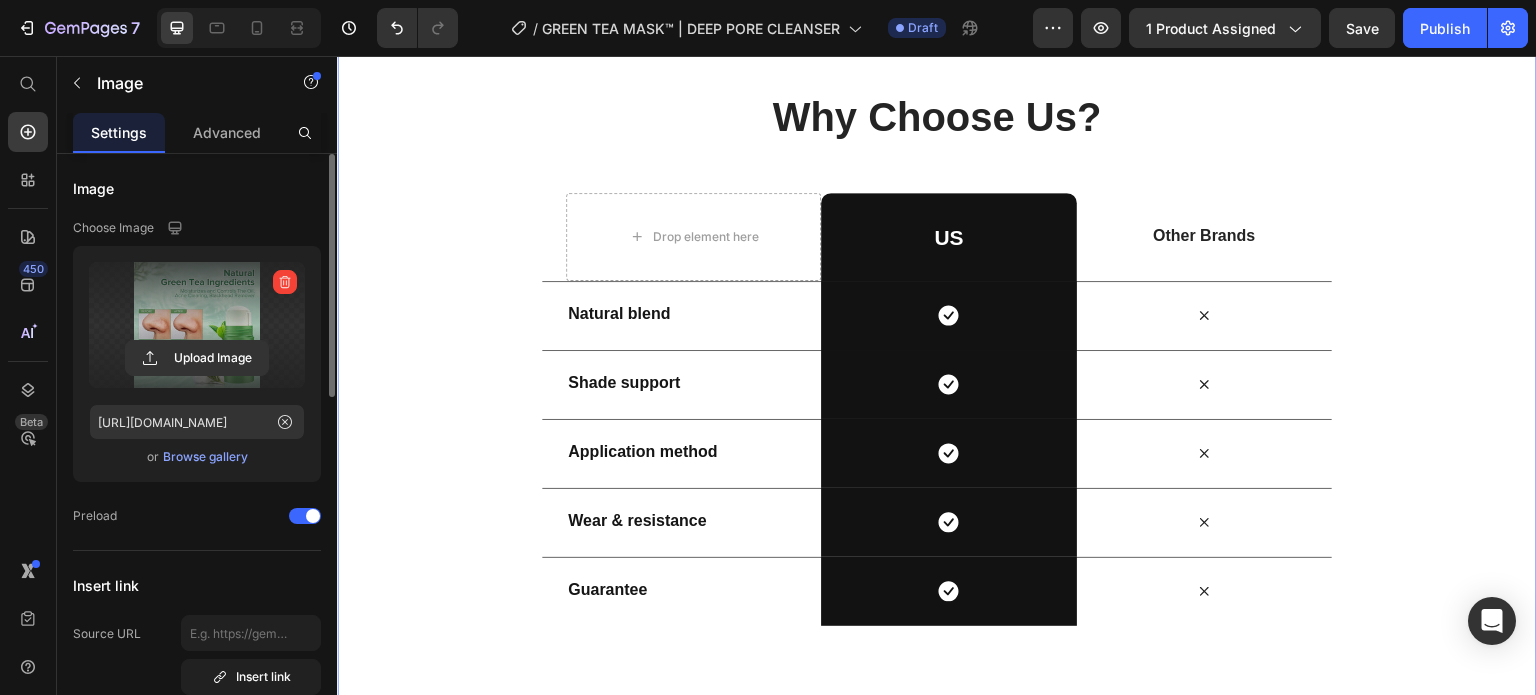 scroll, scrollTop: 3598, scrollLeft: 0, axis: vertical 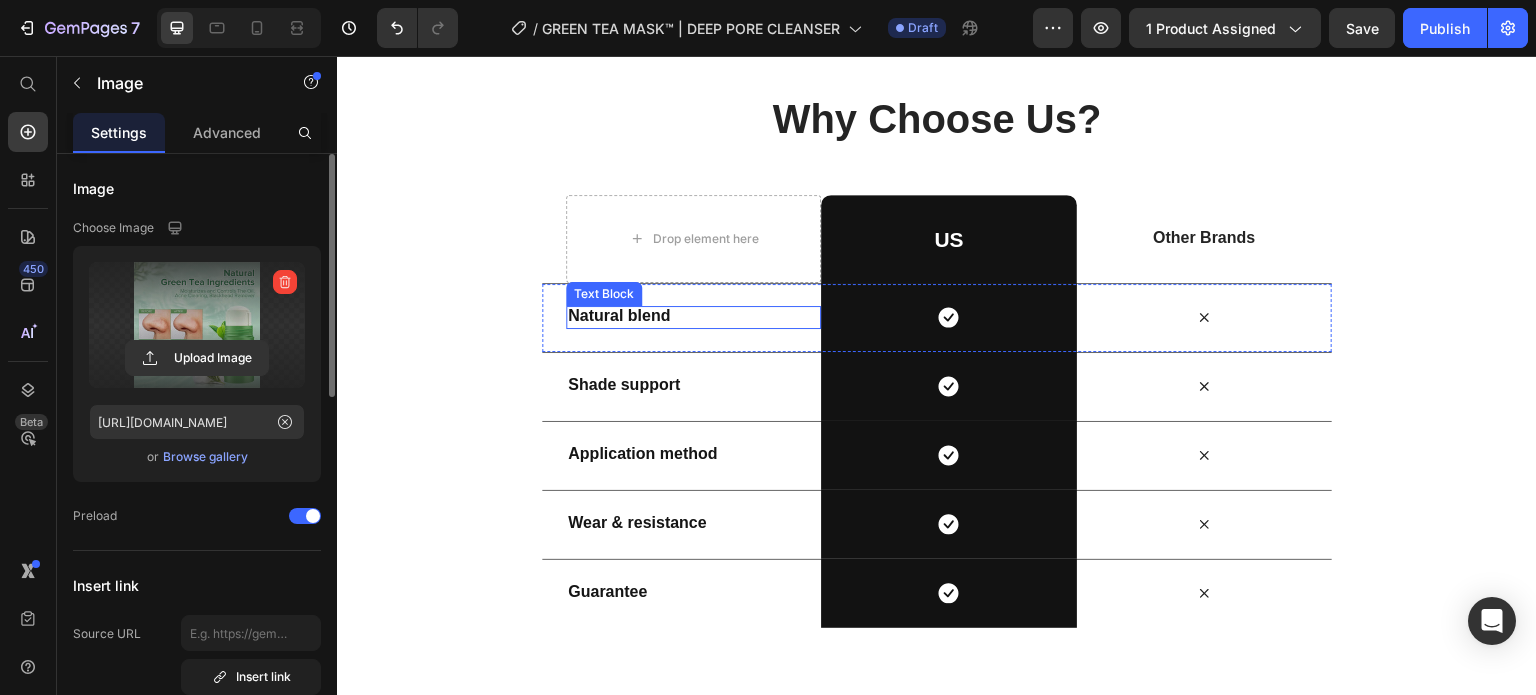 click on "Natural blend" at bounding box center (619, 315) 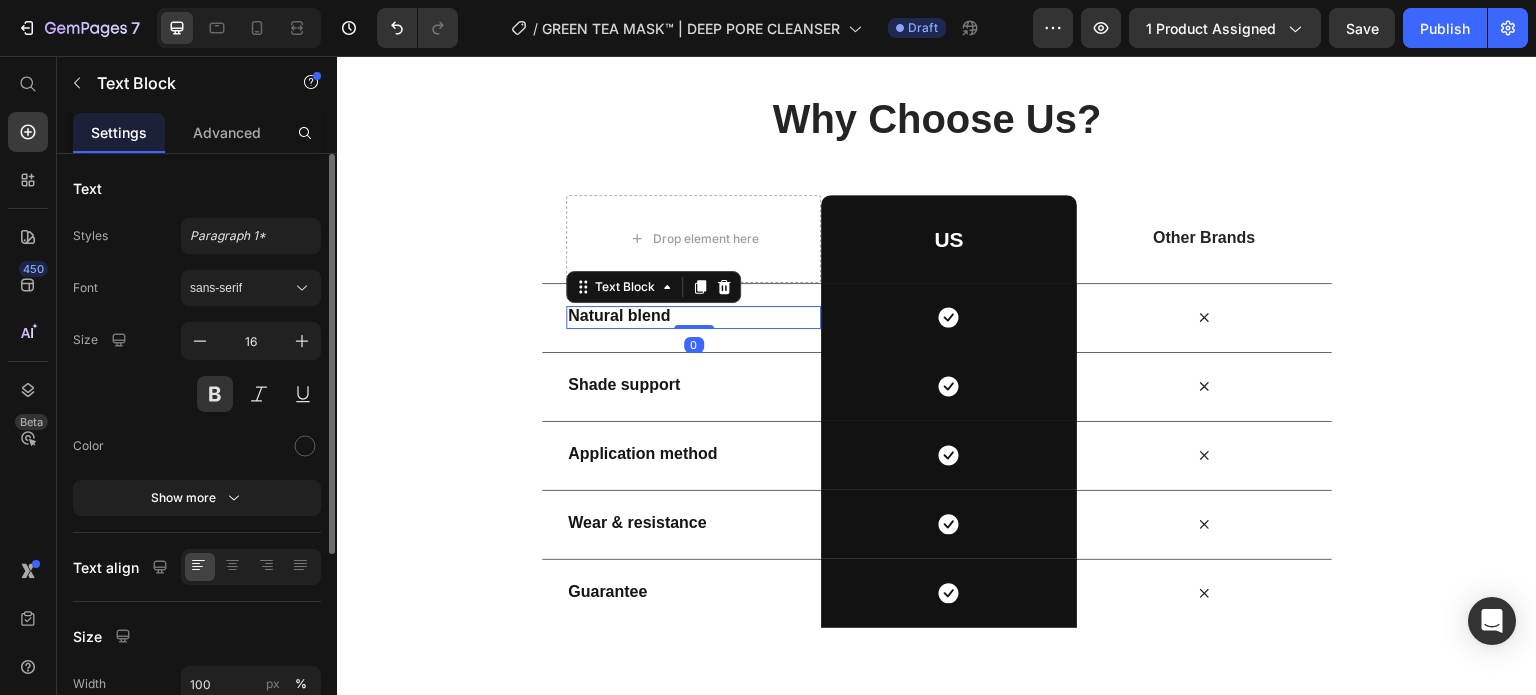 click on "Natural blend" at bounding box center [619, 315] 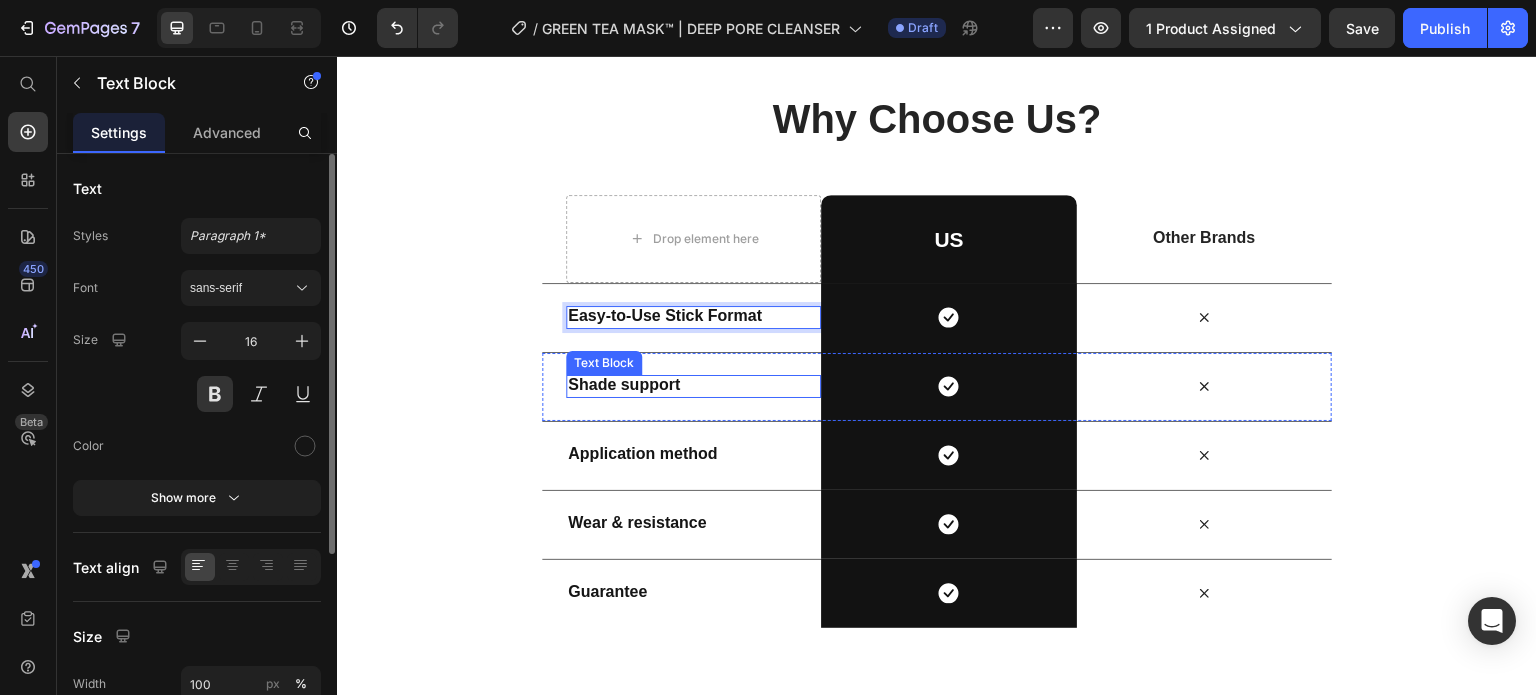 click on "Shade support" at bounding box center (624, 384) 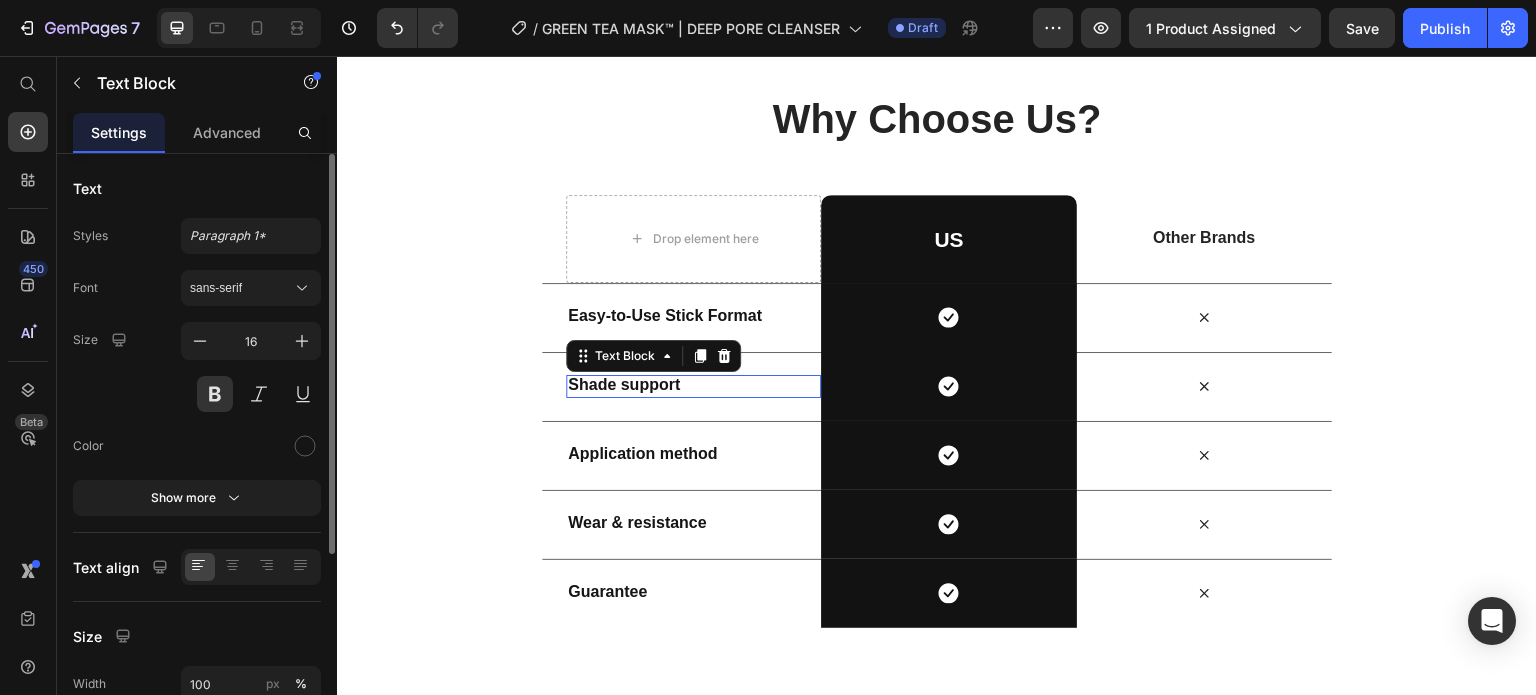 click on "Shade support" at bounding box center [624, 384] 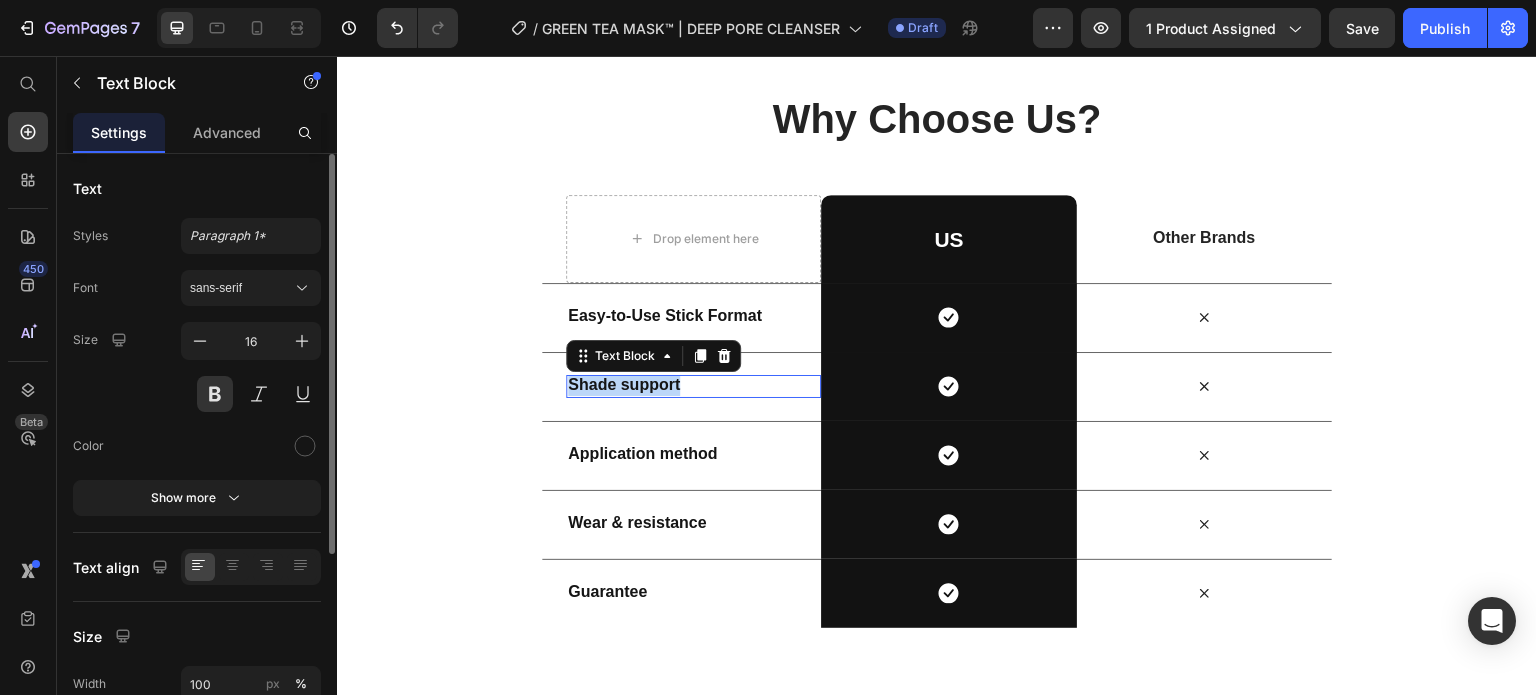click on "Shade support" at bounding box center (624, 384) 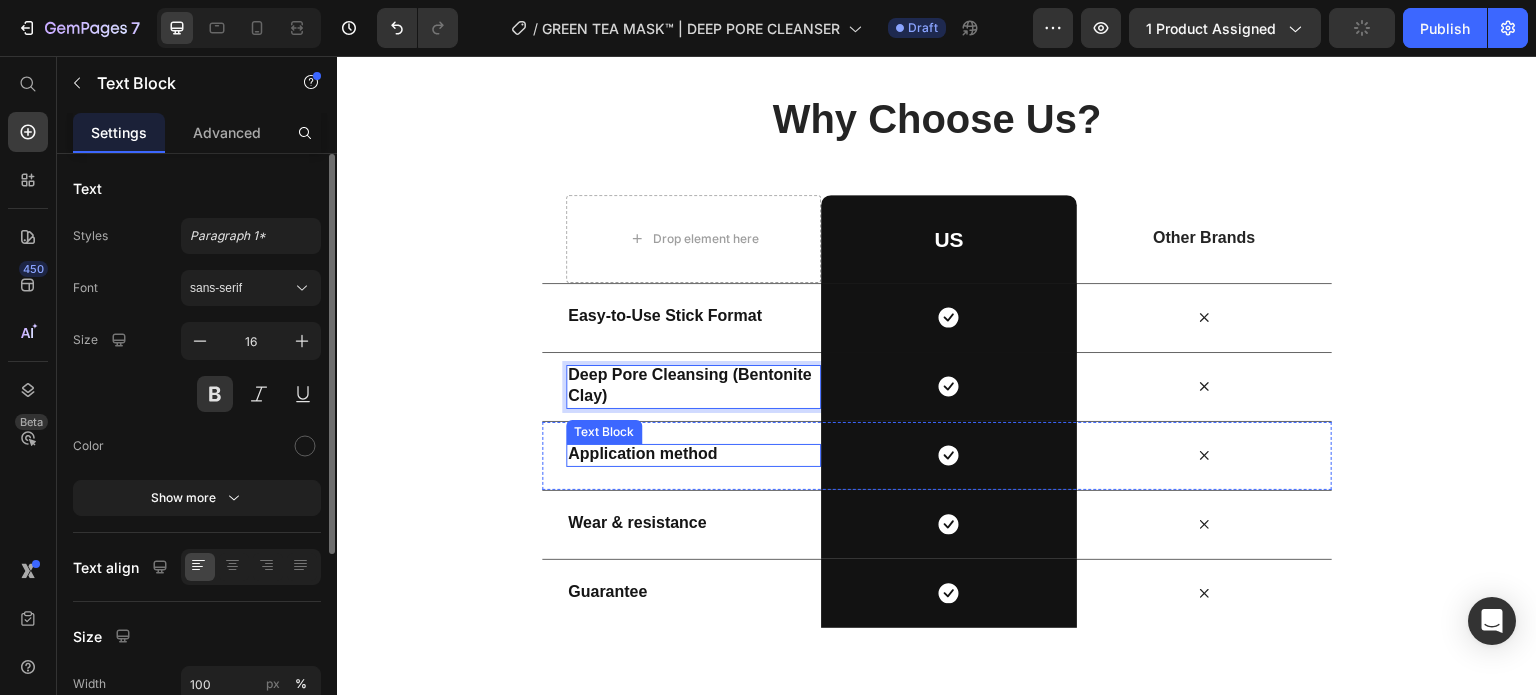click on "Application method" at bounding box center [642, 453] 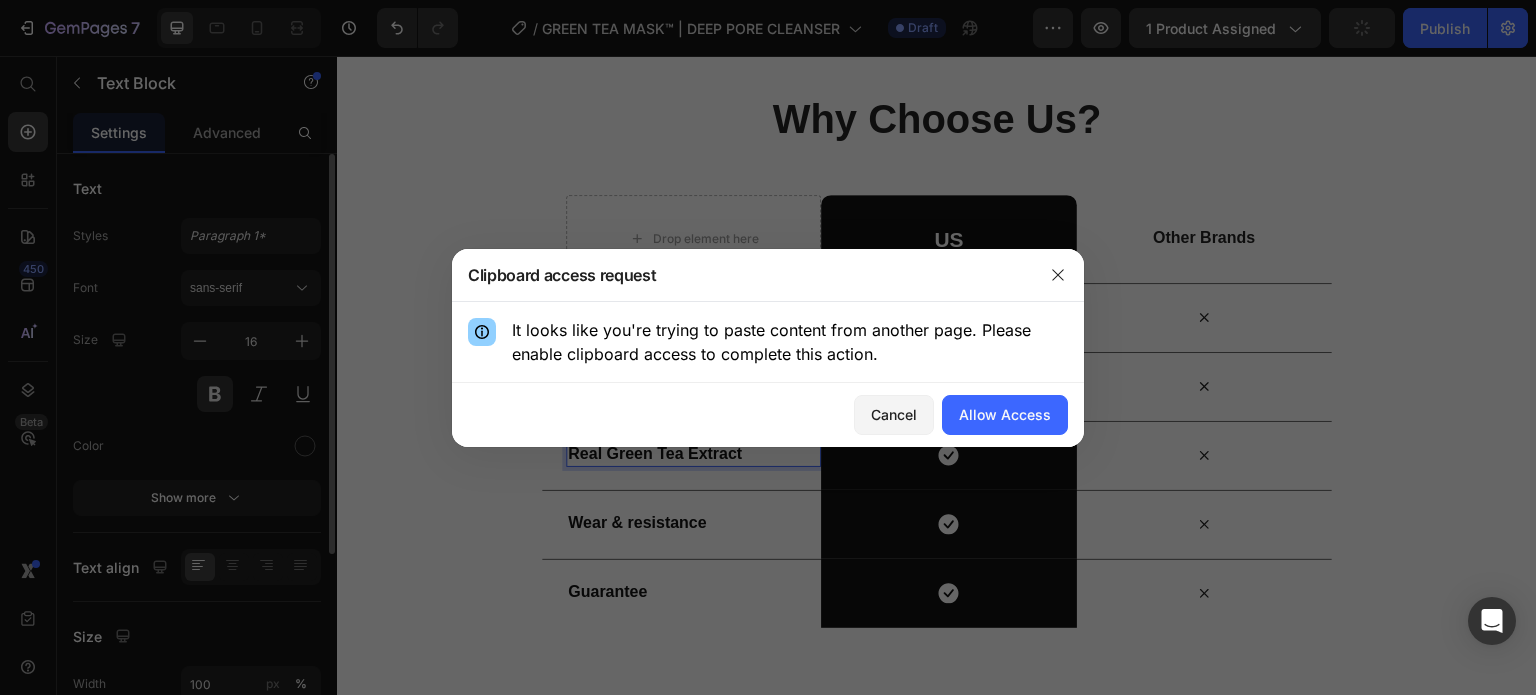 click on "Cancel" 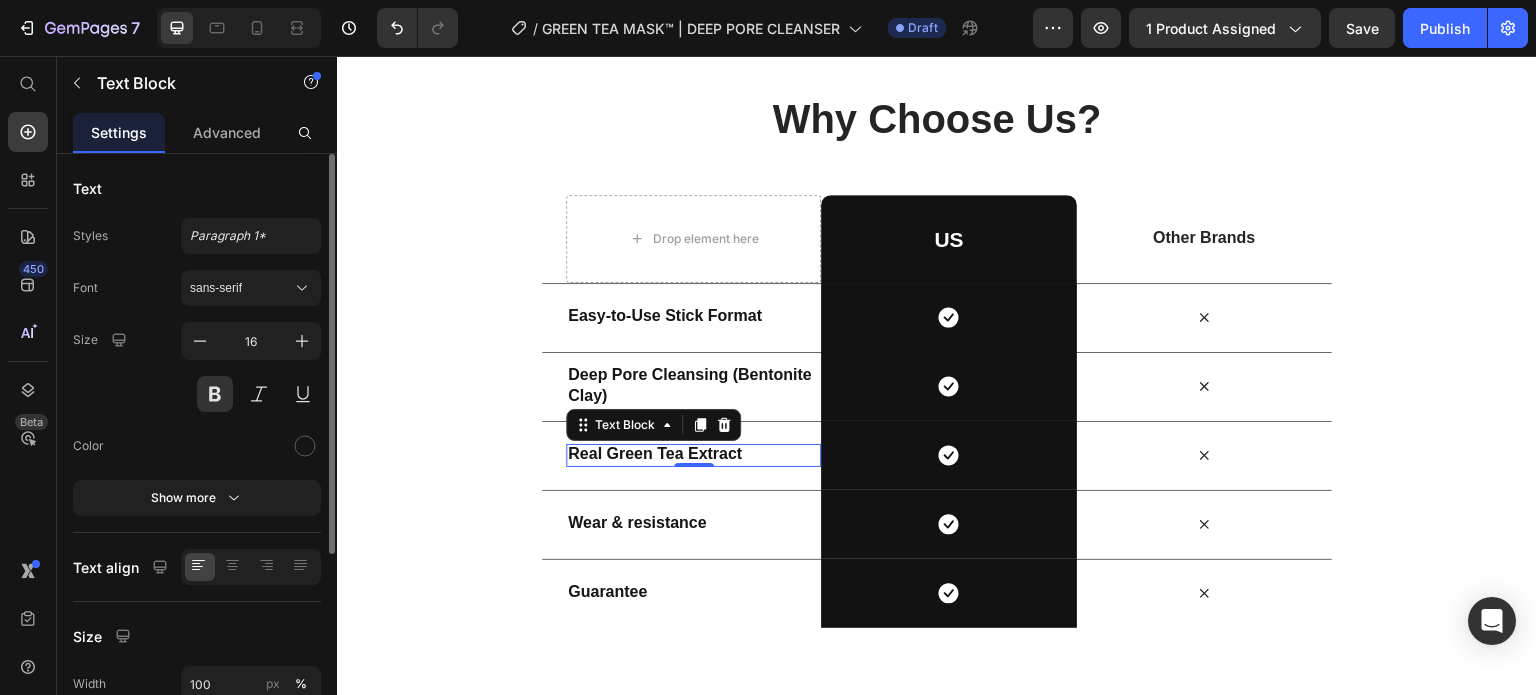 click on "Real Green Tea Extract" at bounding box center (655, 453) 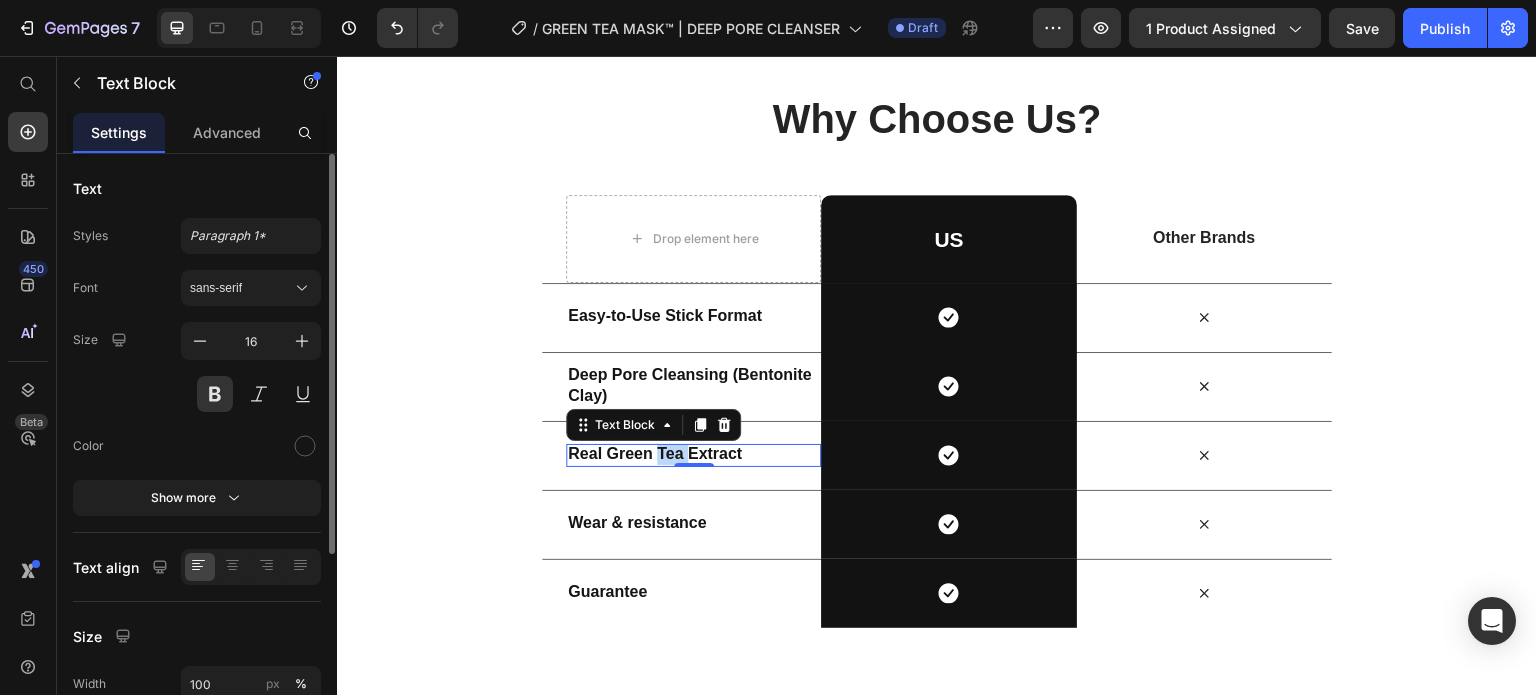 click on "Real Green Tea Extract" at bounding box center (655, 453) 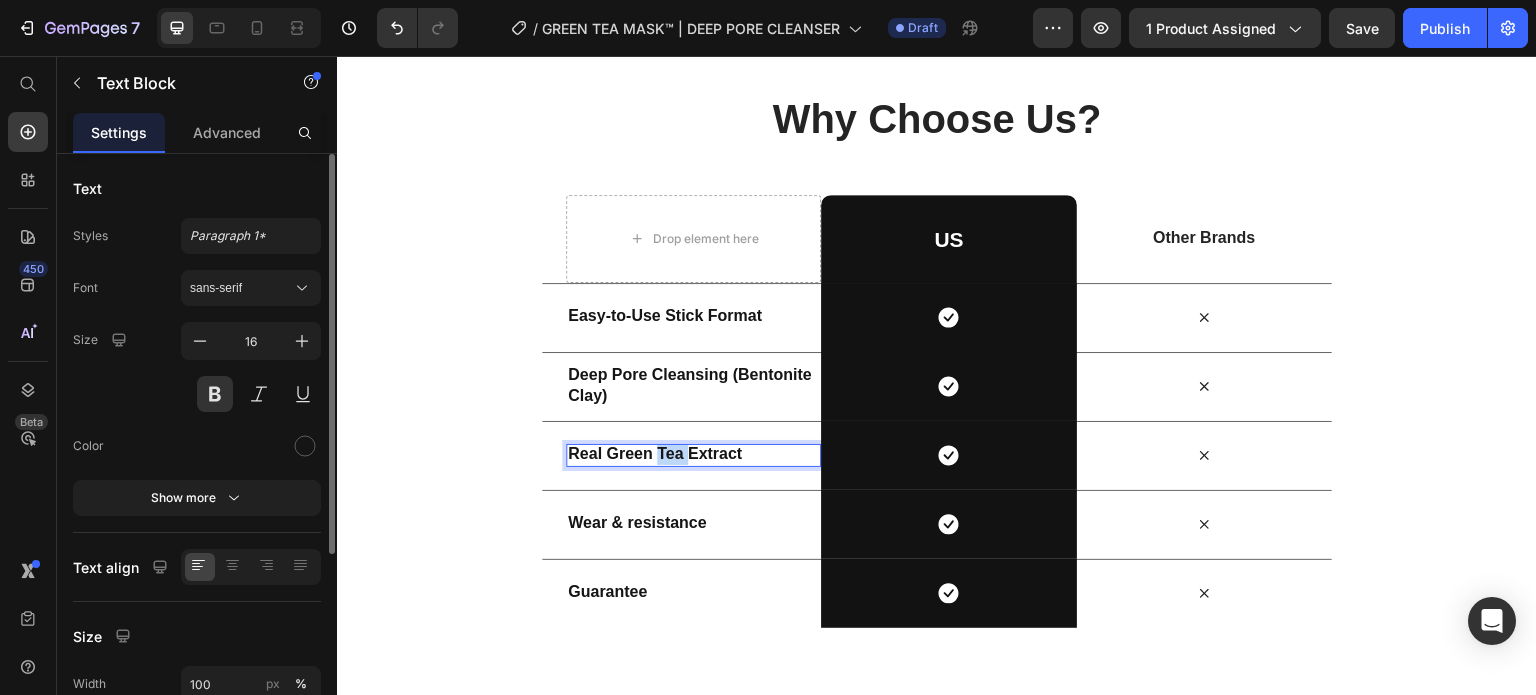 click on "Real Green Tea Extract" at bounding box center [655, 453] 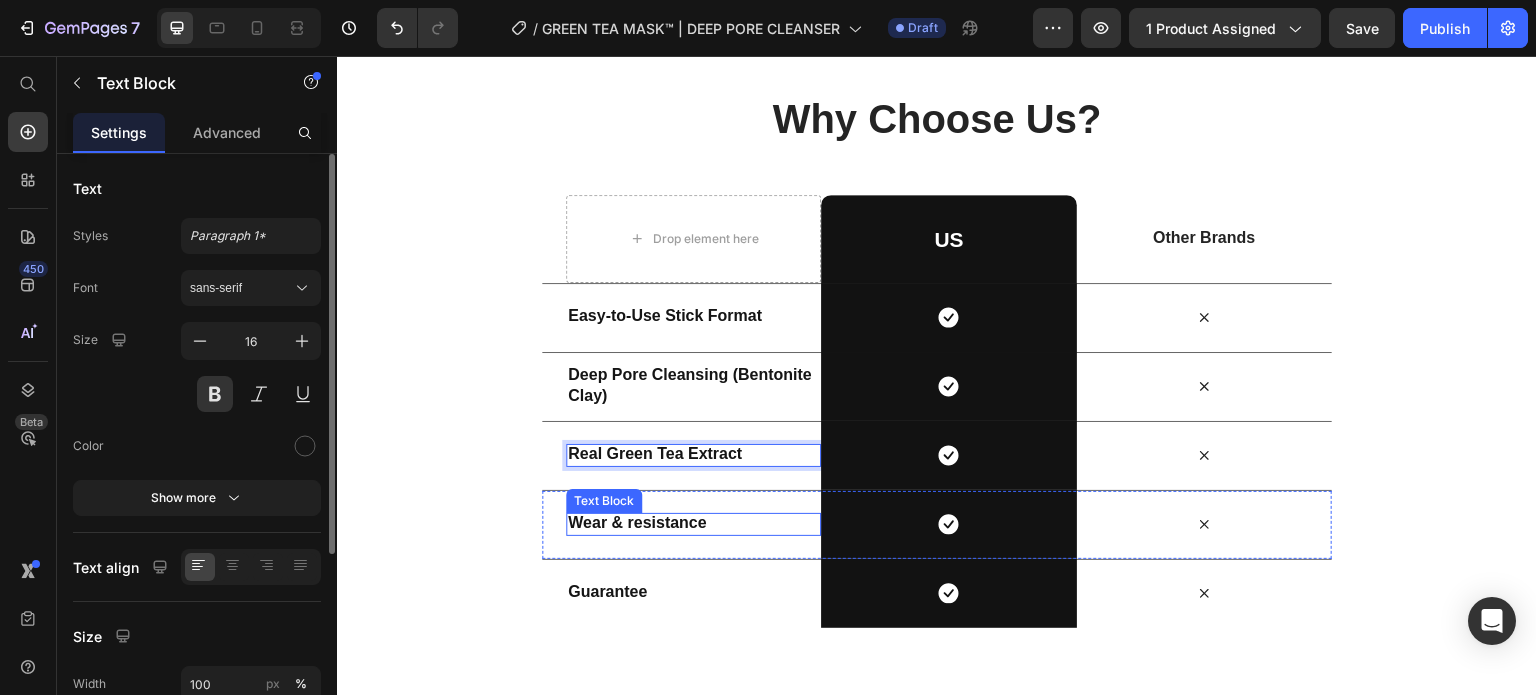 click on "Wear & resistance" at bounding box center (637, 522) 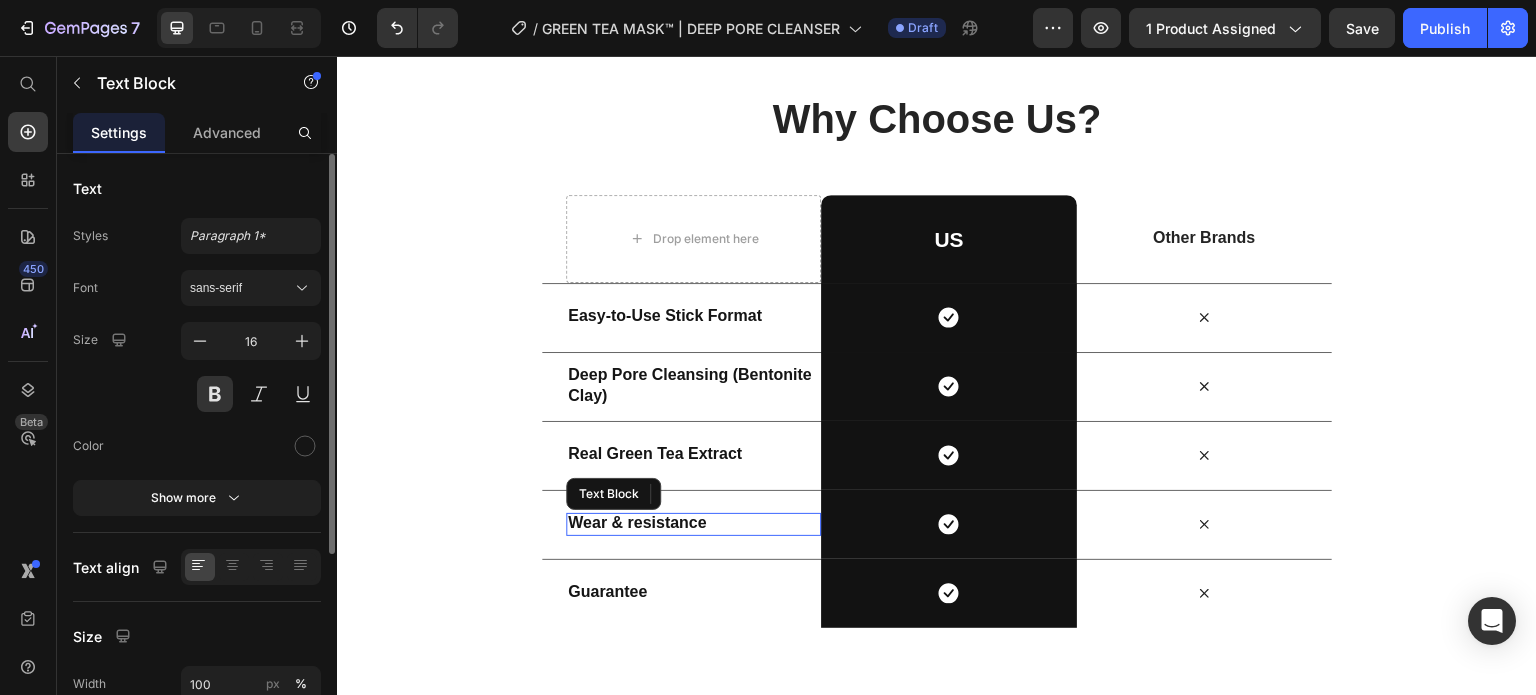 click on "Wear & resistance" at bounding box center [637, 522] 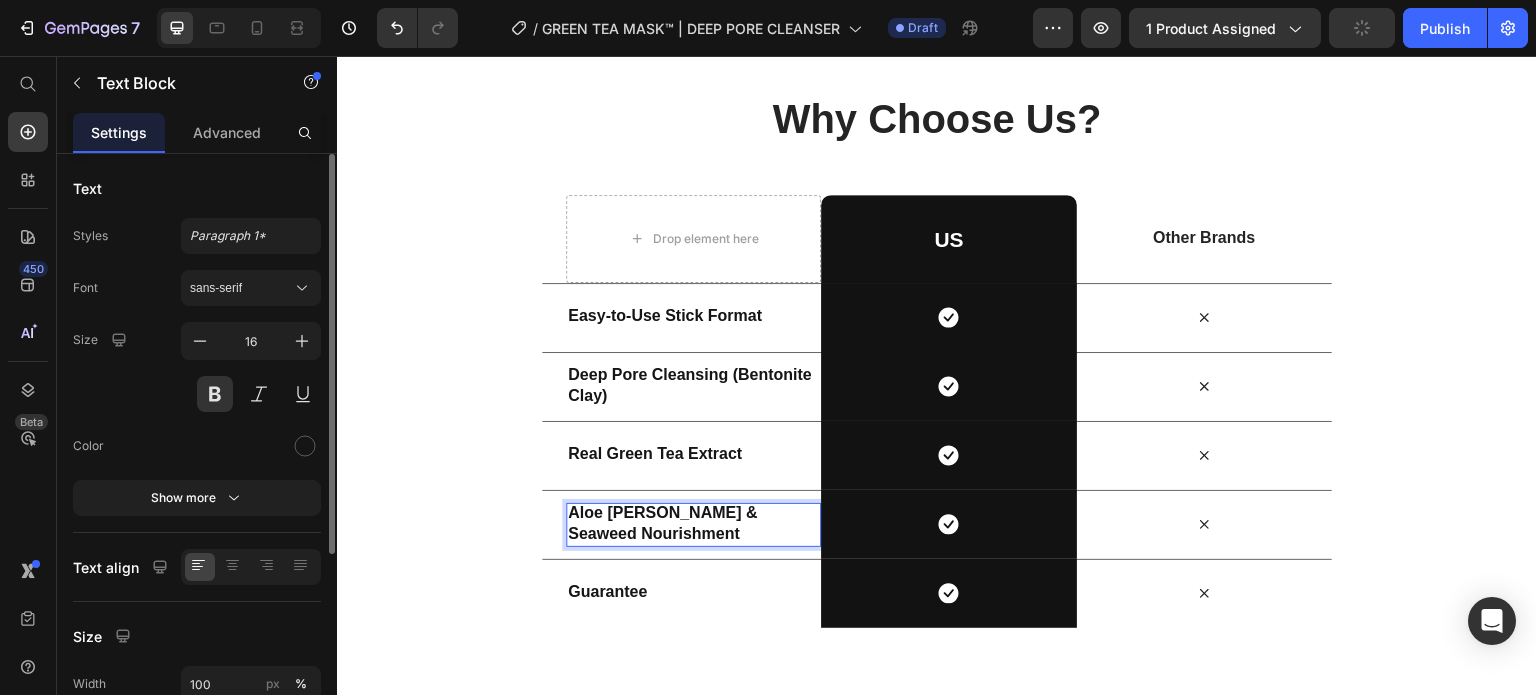 click on "Guarantee" at bounding box center (607, 591) 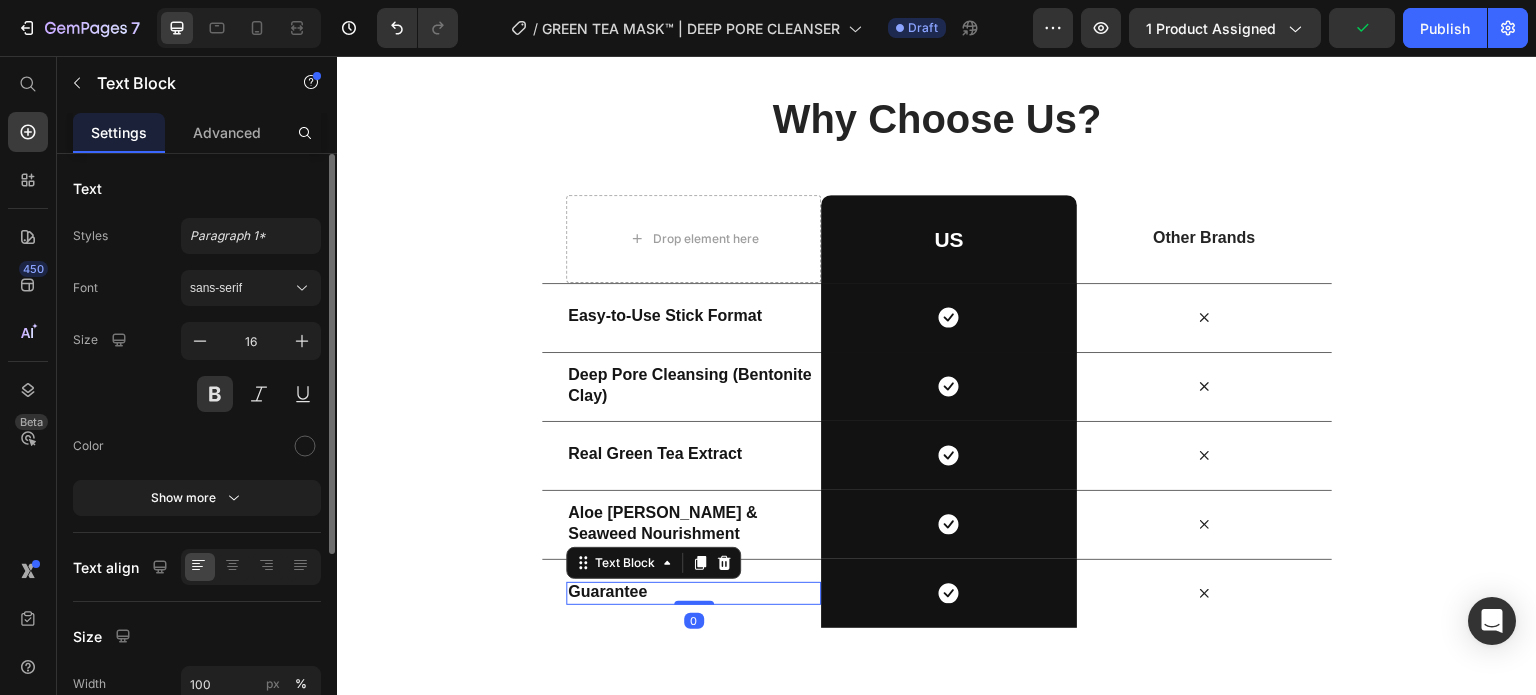 click on "Guarantee" at bounding box center (607, 591) 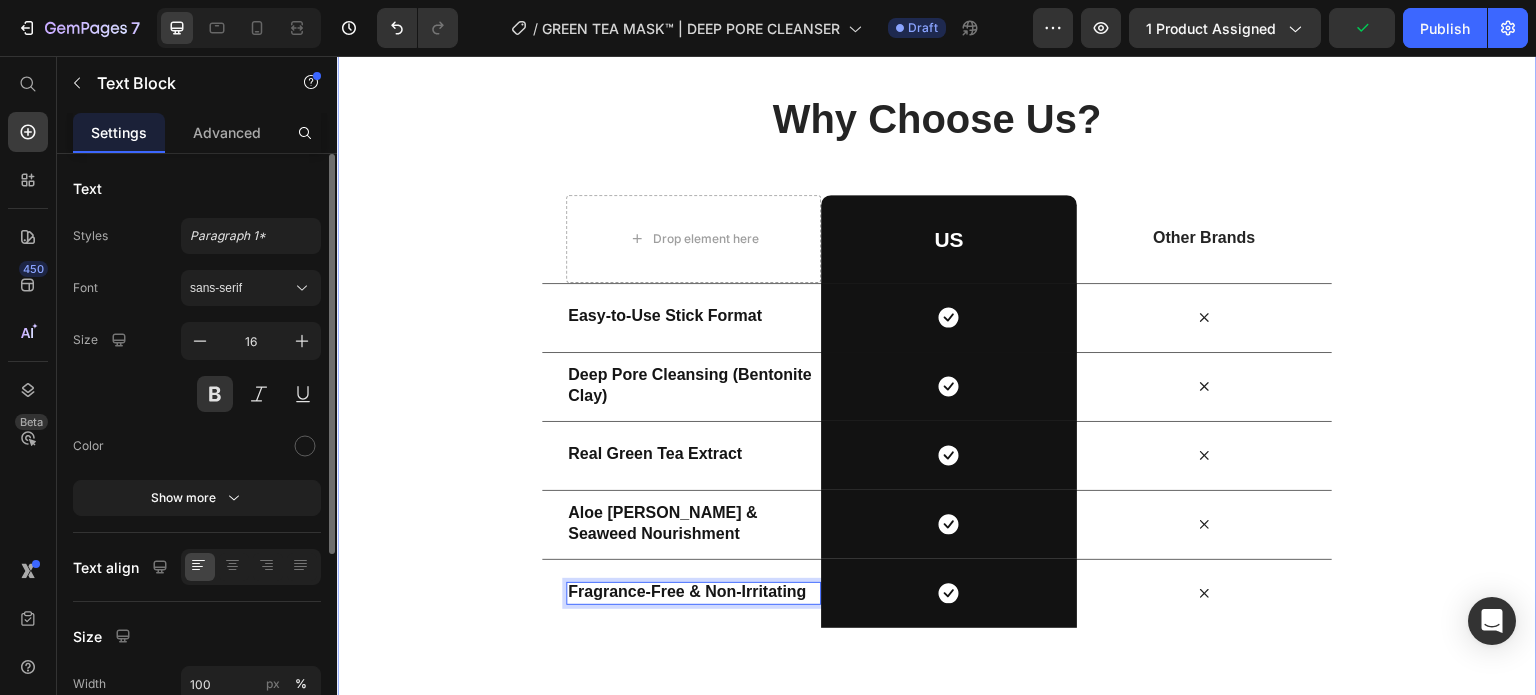 click on "Why Choose Us? Heading Row
Drop element here US Heading Row Other Brands Text Block Row Easy-to-Use Stick Format Text Block
Icon Row
Icon Row Deep Pore Cleansing (Bentonite Clay) Text Block
Icon Row
Icon Row Real Green Tea Extract Text Block
Icon Row
Icon Row Aloe Vera & Seaweed Nourishment Text Block
Icon Row
Icon Row Fragrance-Free & Non-Irritating Text Block   0
Icon Row
Icon Row" at bounding box center (937, 359) 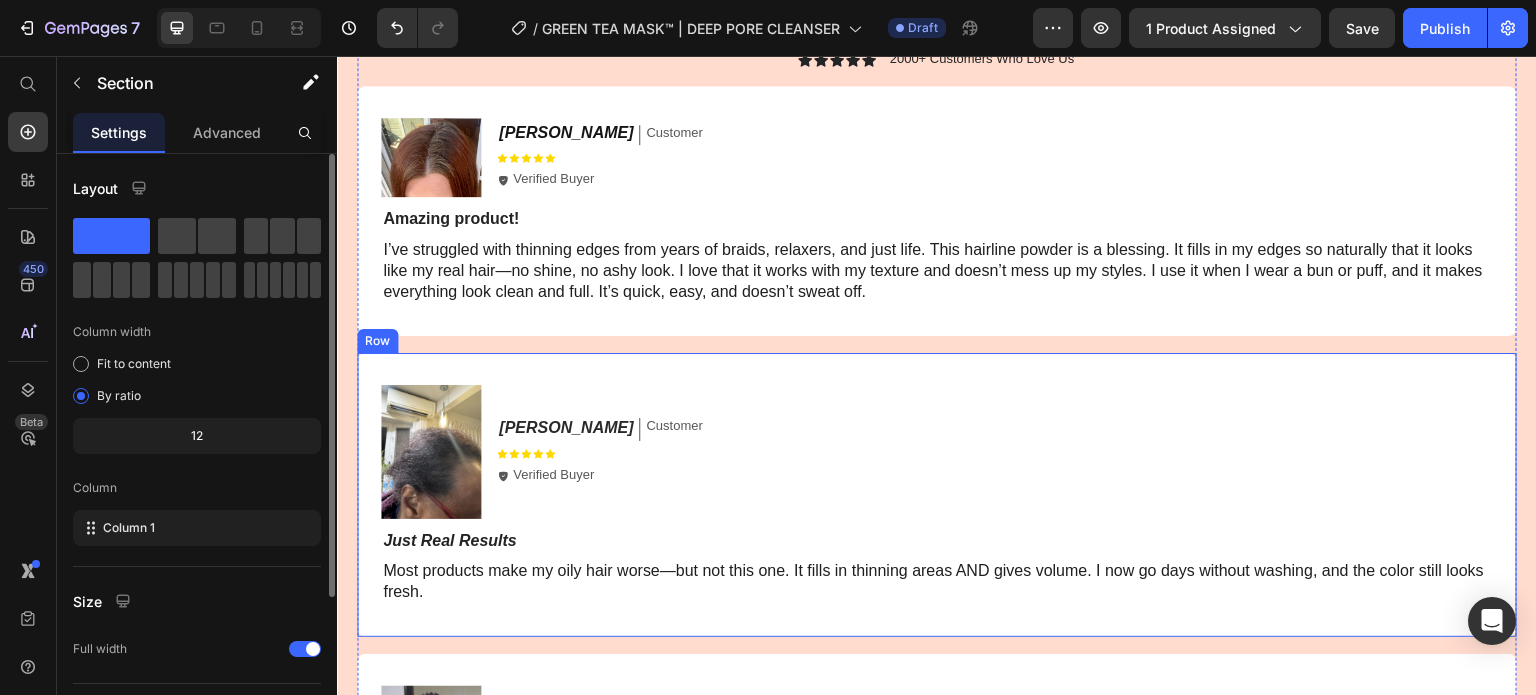 scroll, scrollTop: 4380, scrollLeft: 0, axis: vertical 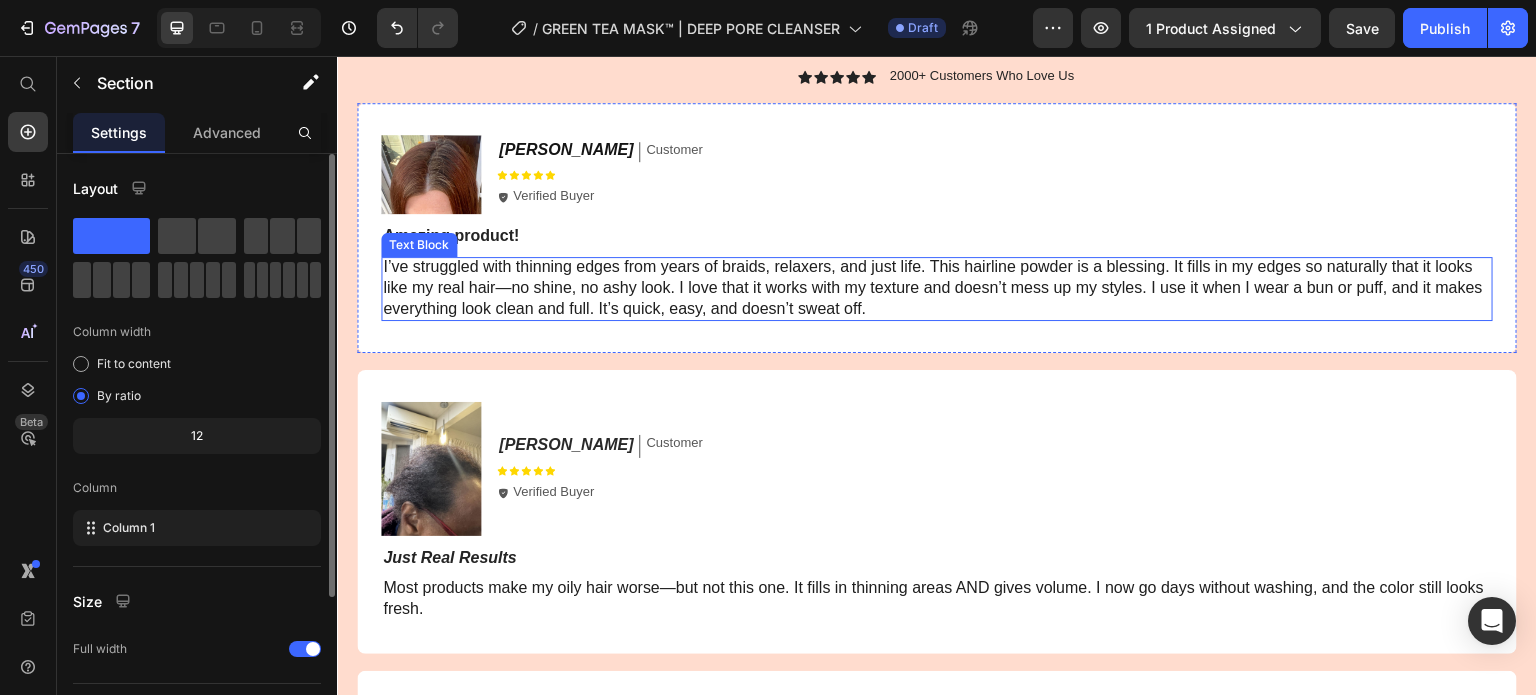 click on "I’ve struggled with thinning edges from years of braids, relaxers, and just life. This hairline powder is a blessing. It fills in my edges so naturally that it looks like my real hair—no shine, no ashy look. I love that it works with my texture and doesn’t mess up my styles. I use it when I wear a bun or puff, and it makes everything look clean and full. It’s quick, easy, and doesn’t sweat off." at bounding box center [933, 287] 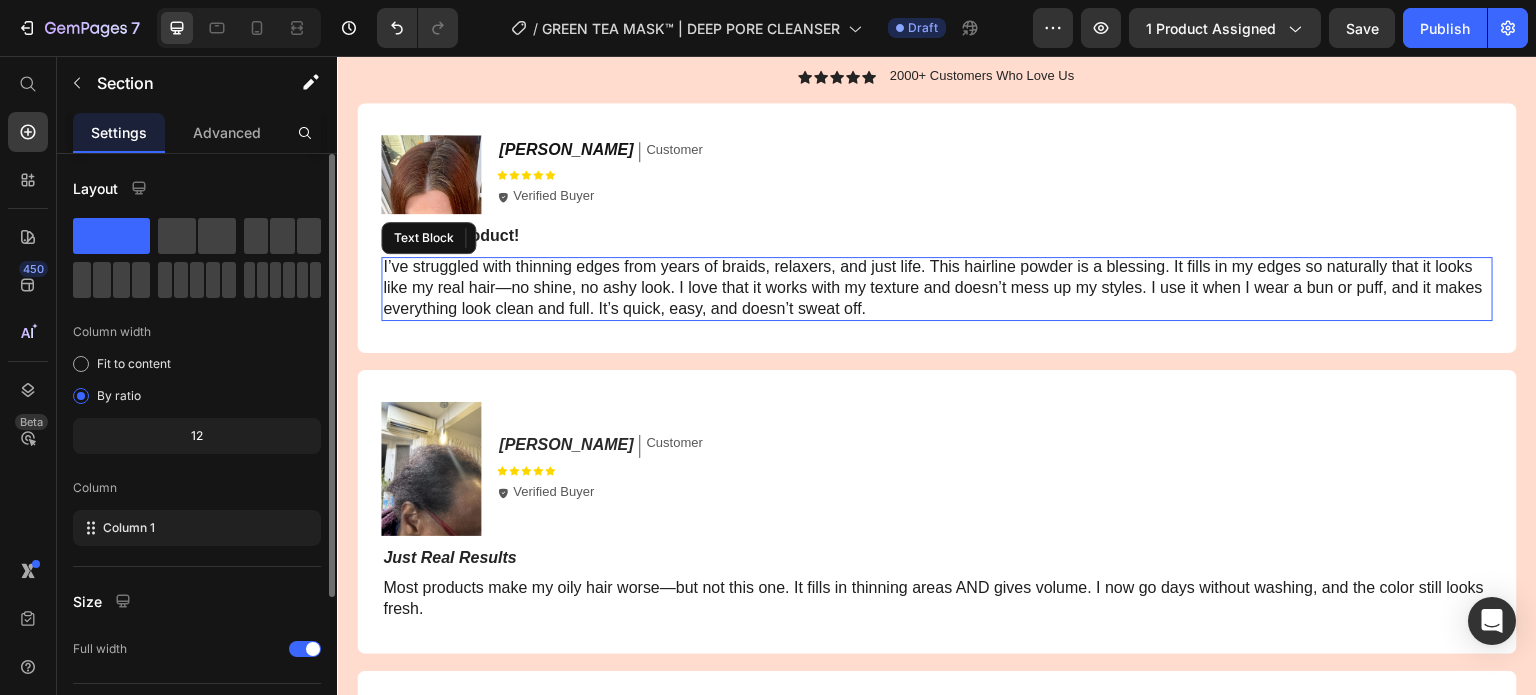 click on "I’ve struggled with thinning edges from years of braids, relaxers, and just life. This hairline powder is a blessing. It fills in my edges so naturally that it looks like my real hair—no shine, no ashy look. I love that it works with my texture and doesn’t mess up my styles. I use it when I wear a bun or puff, and it makes everything look clean and full. It’s quick, easy, and doesn’t sweat off." at bounding box center [933, 287] 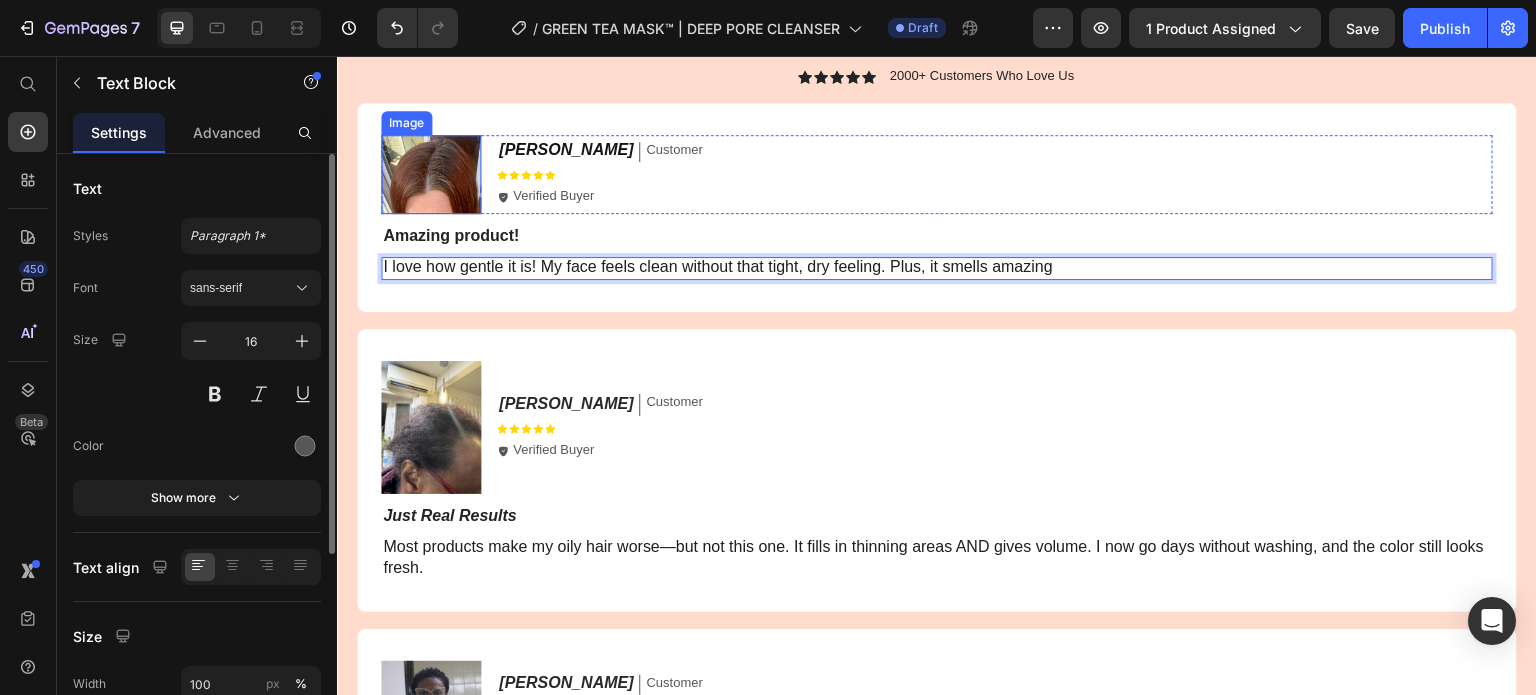 click at bounding box center (431, 174) 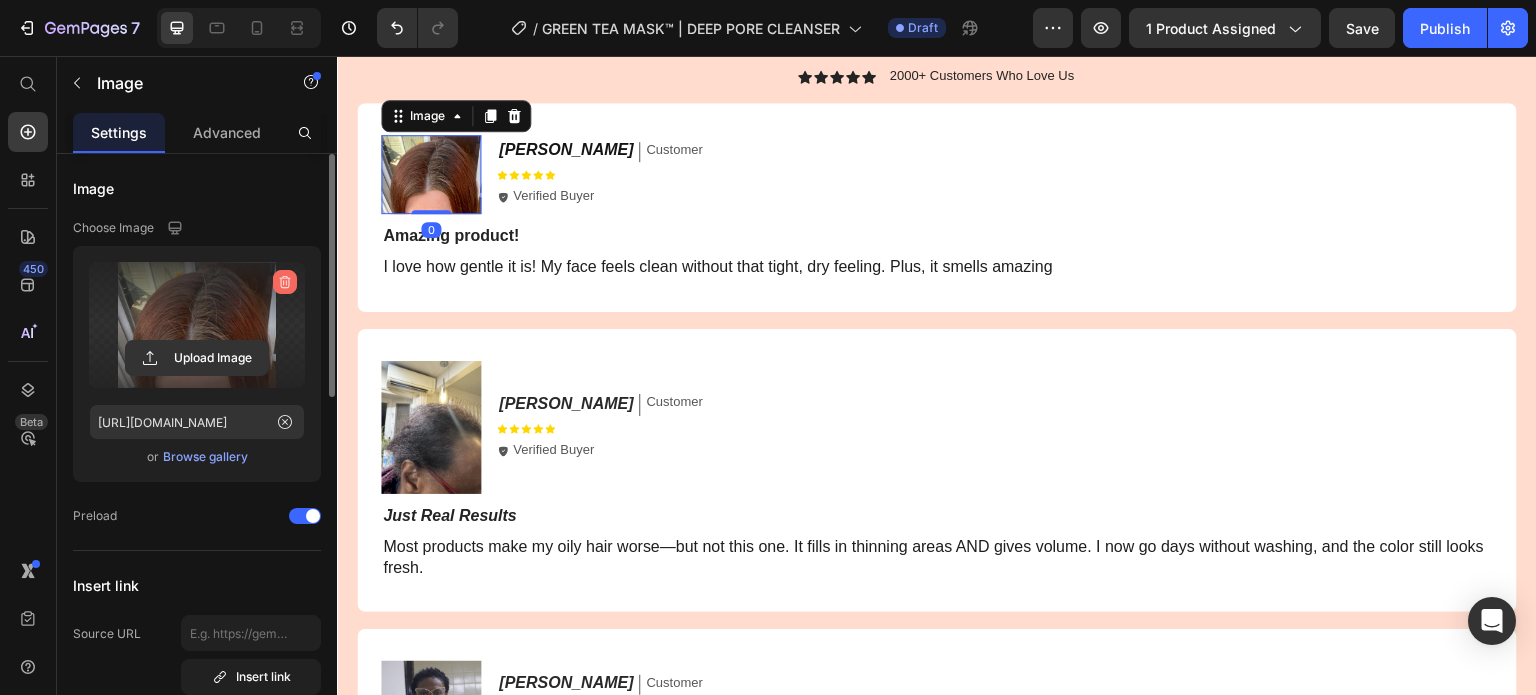 click 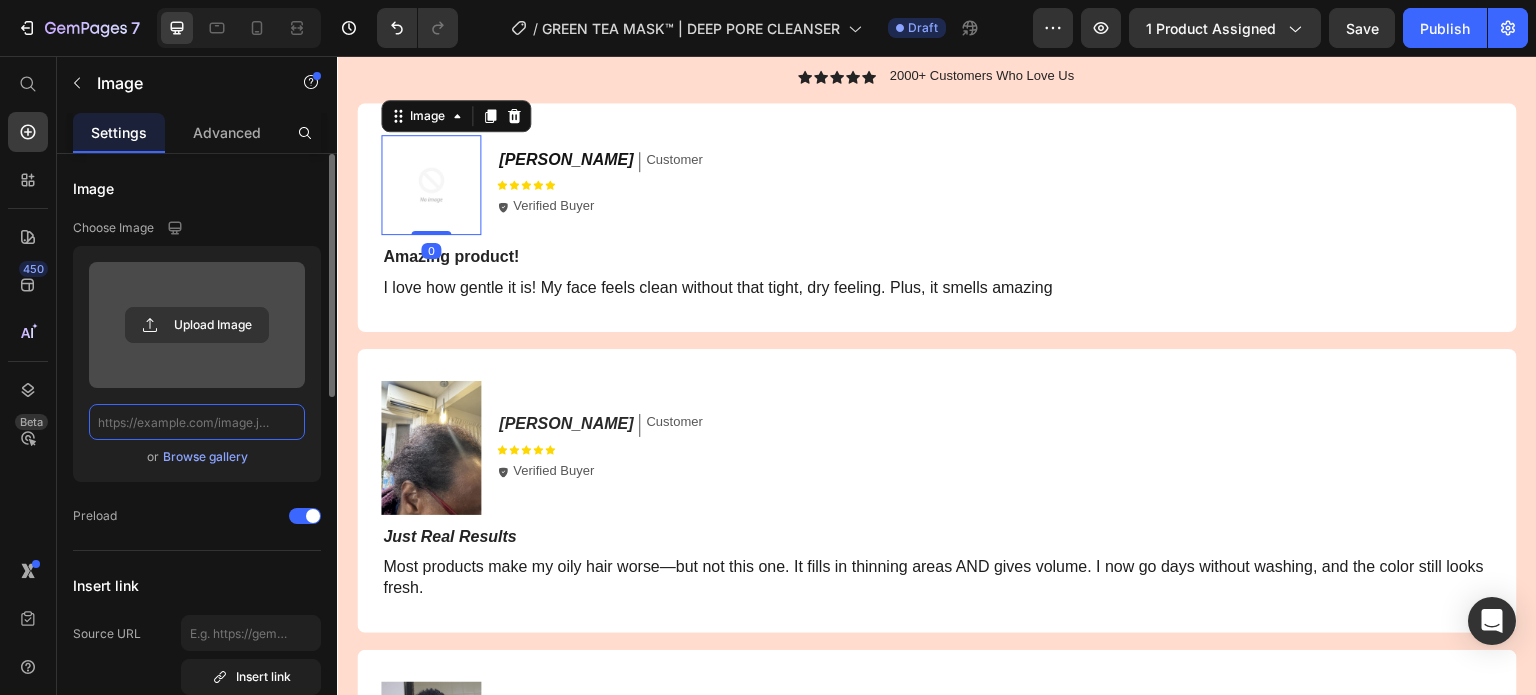 scroll, scrollTop: 0, scrollLeft: 0, axis: both 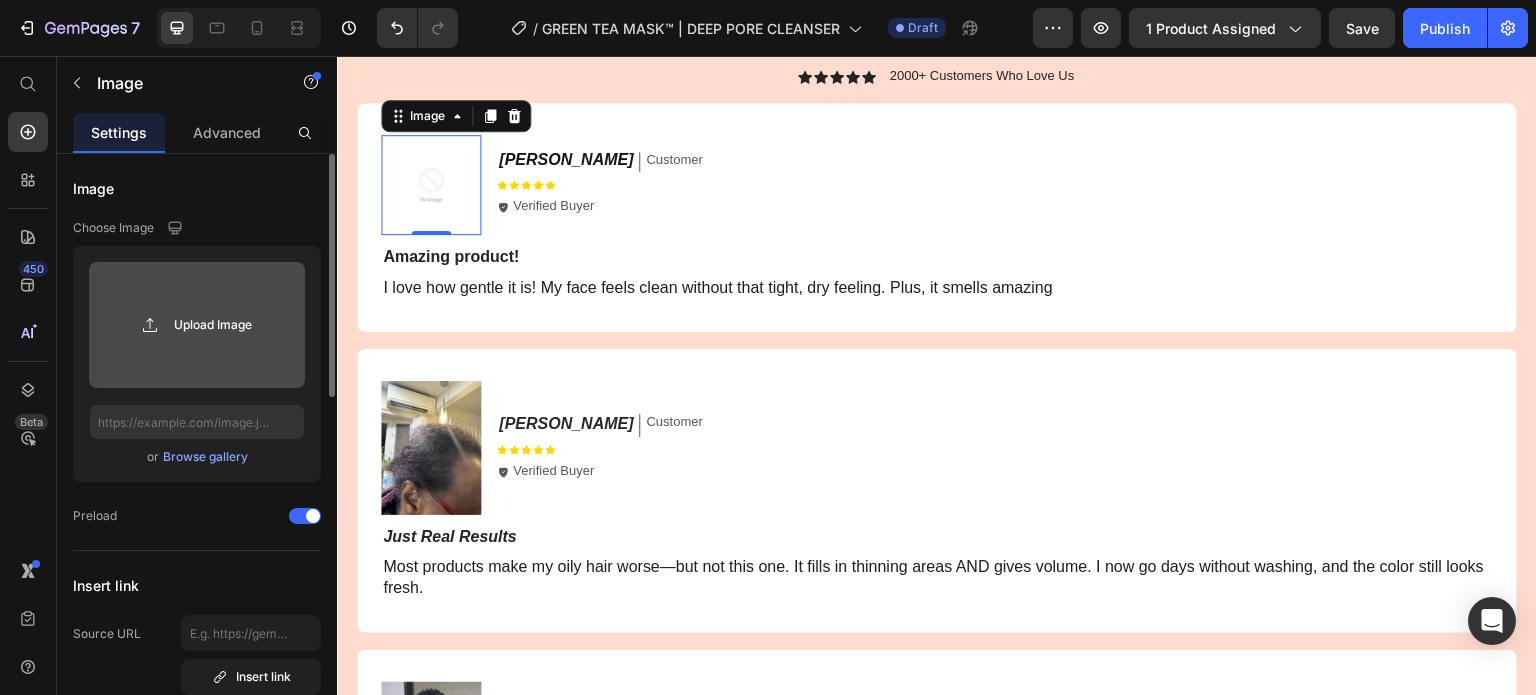 click 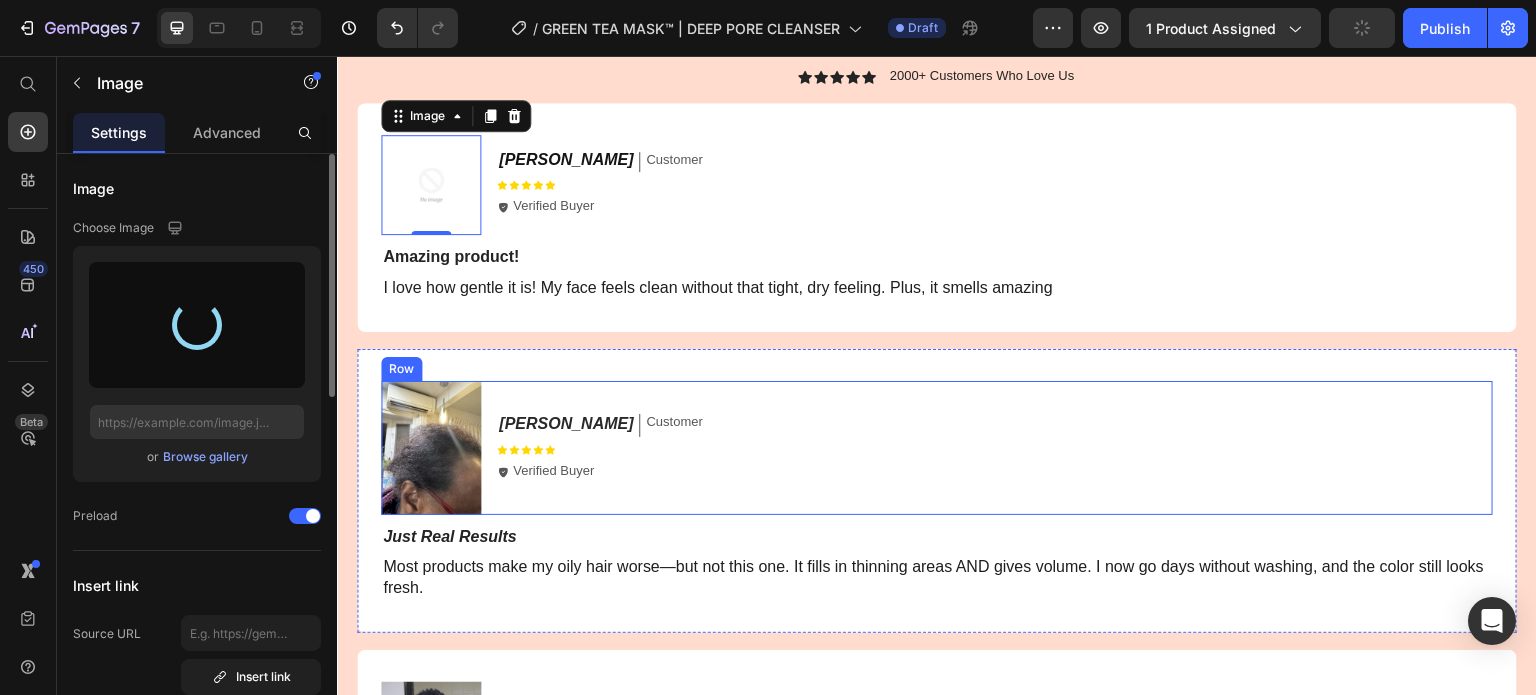 scroll, scrollTop: 4346, scrollLeft: 0, axis: vertical 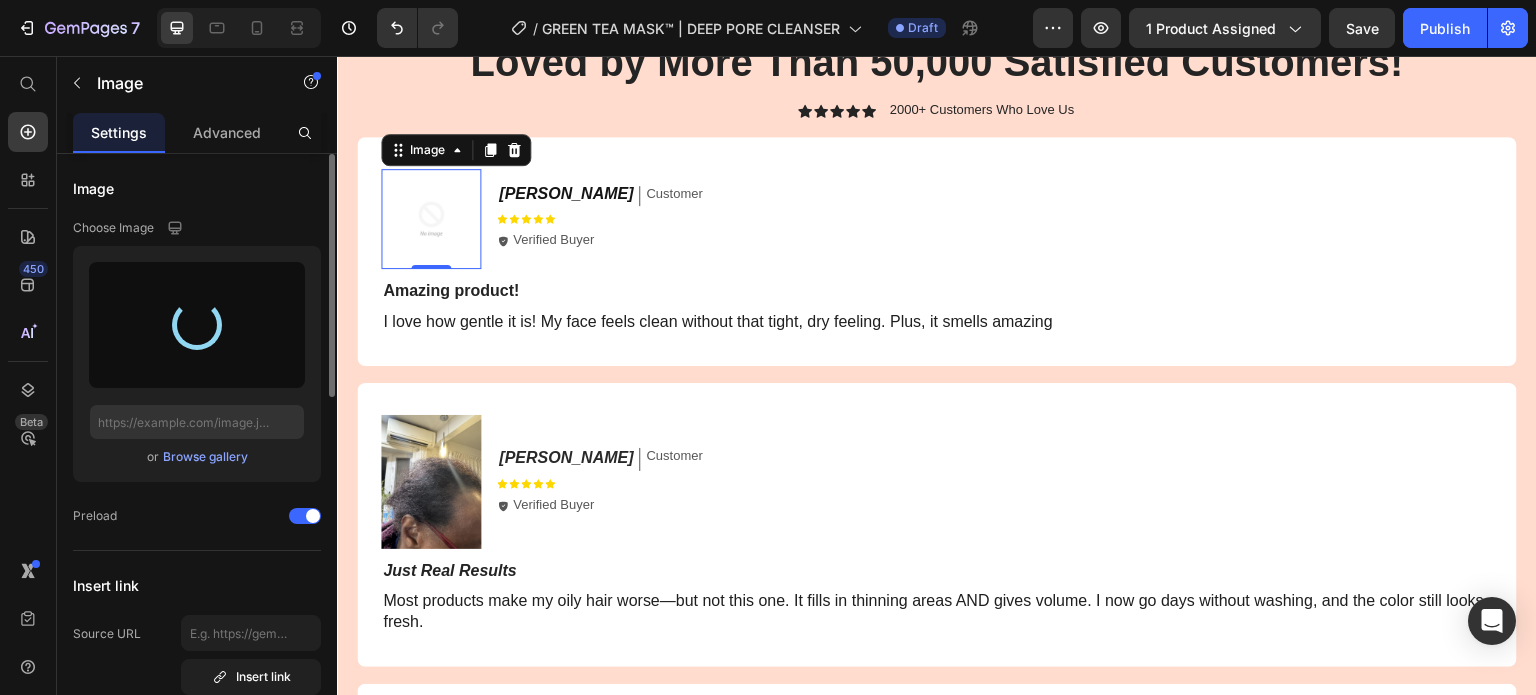 type on "https://cdn.shopify.com/s/files/1/0946/8457/8139/files/gempages_574408039877051621-4d59fddc-8559-4a61-a6a6-16297f73d6aa.jpg" 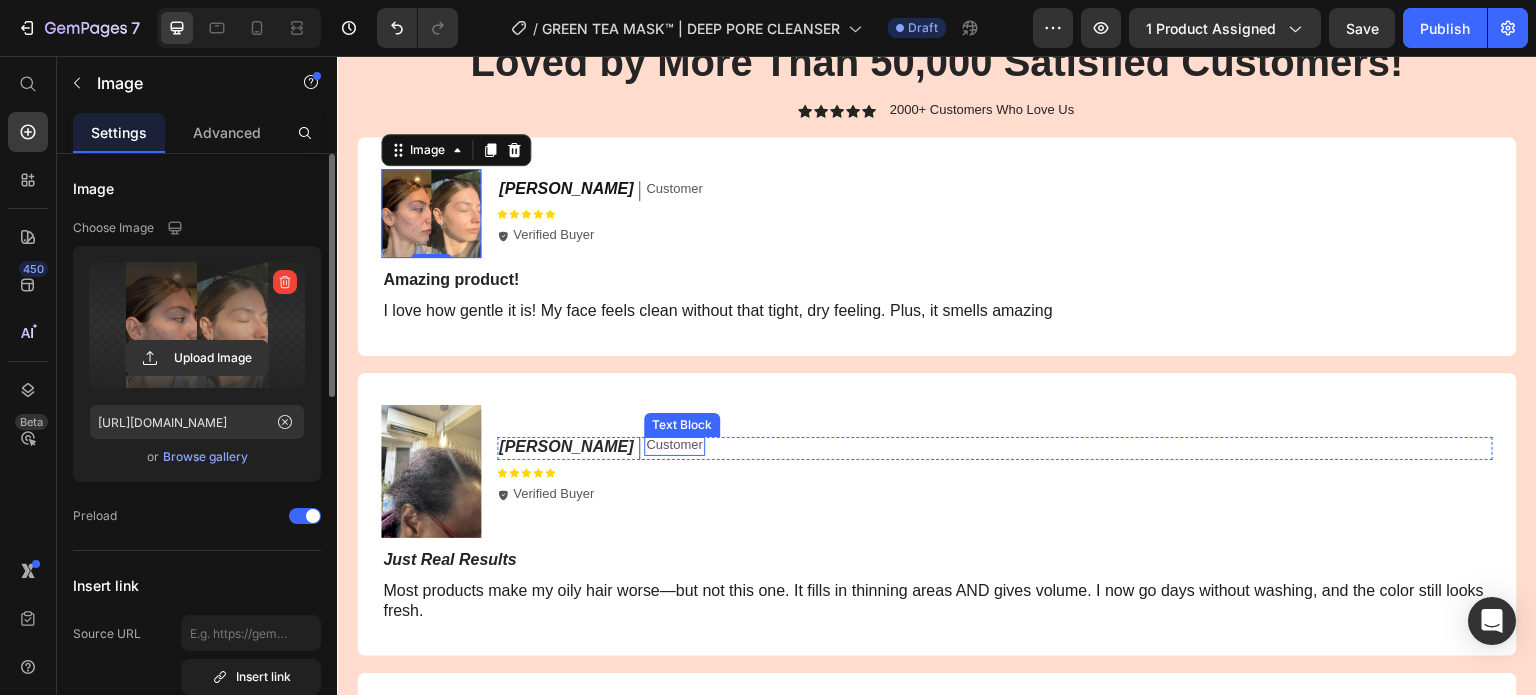 scroll, scrollTop: 4566, scrollLeft: 0, axis: vertical 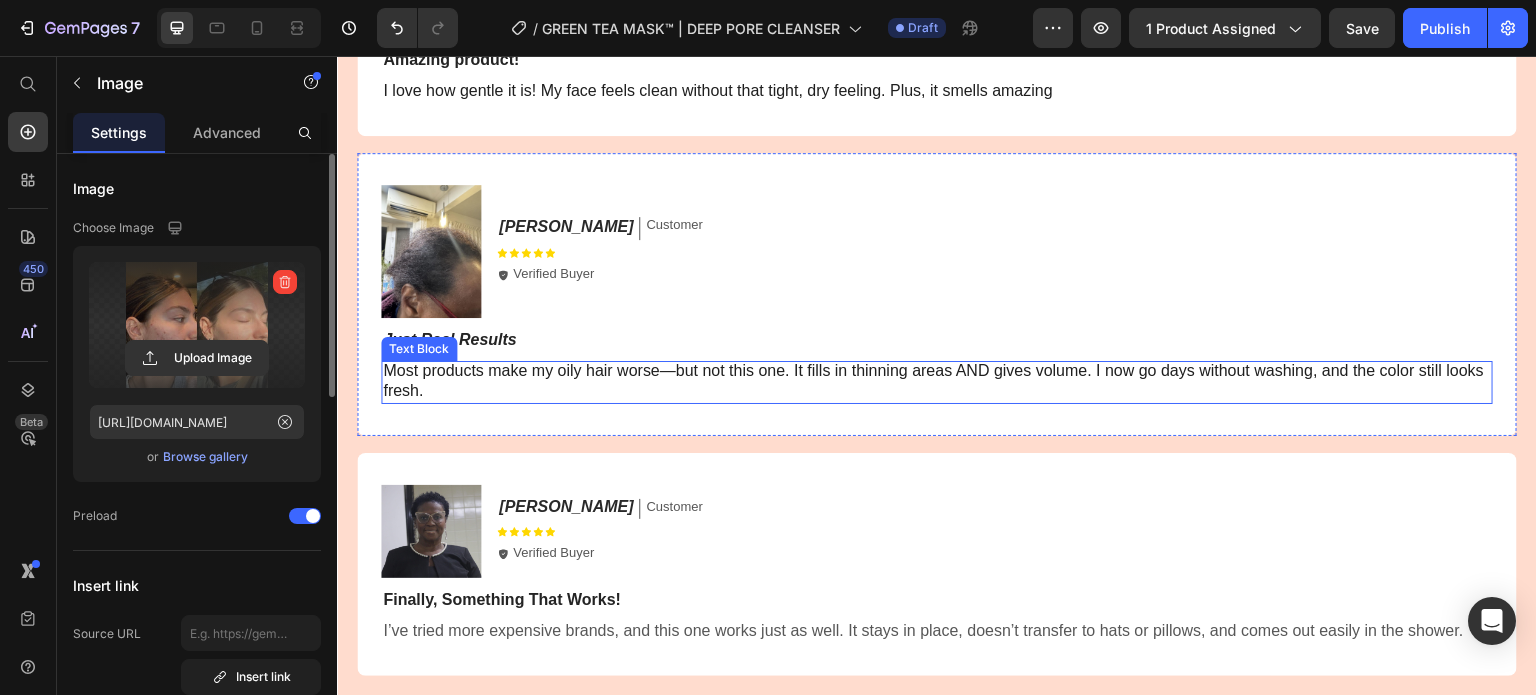 click on "Most products make my oily hair worse—but not this one. It fills in thinning areas AND gives volume. I now go days without washing, and the color still looks fresh." at bounding box center [933, 381] 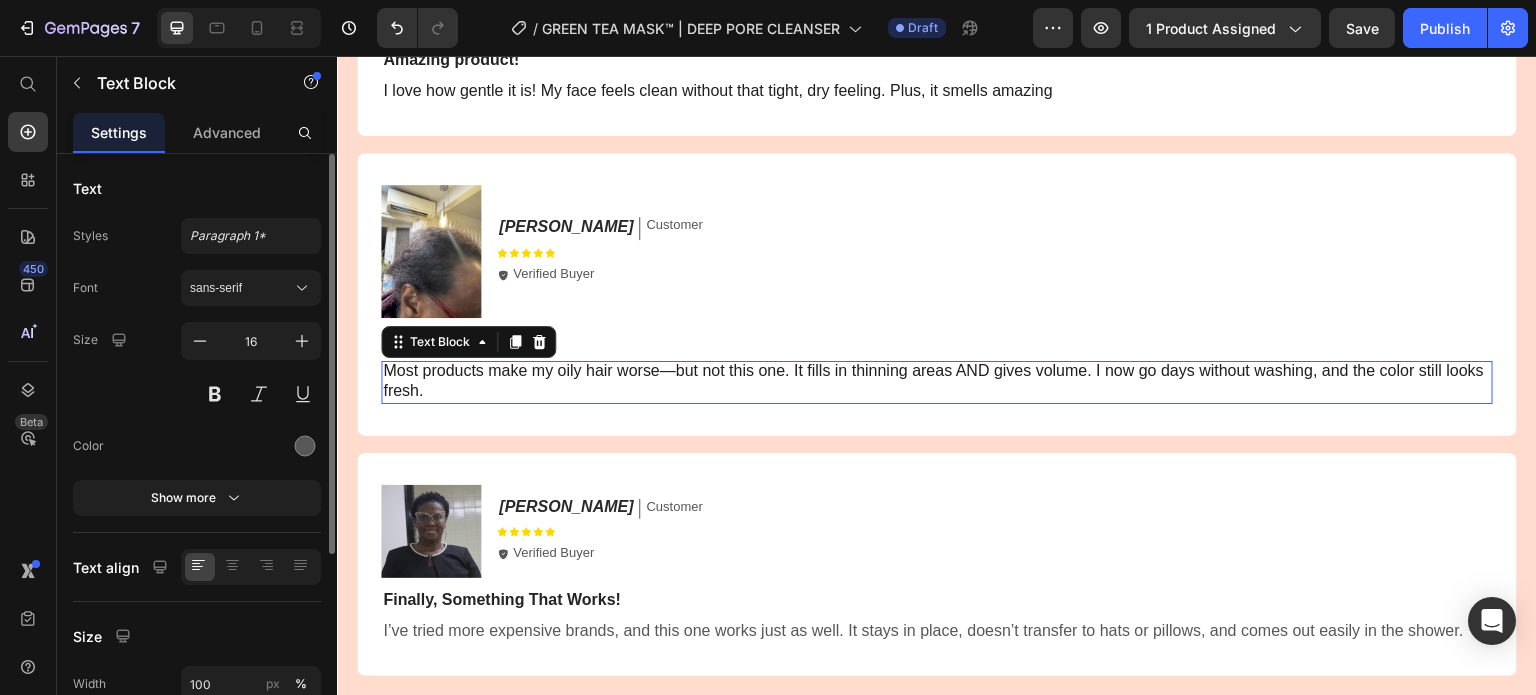click on "Most products make my oily hair worse—but not this one. It fills in thinning areas AND gives volume. I now go days without washing, and the color still looks fresh." at bounding box center (933, 381) 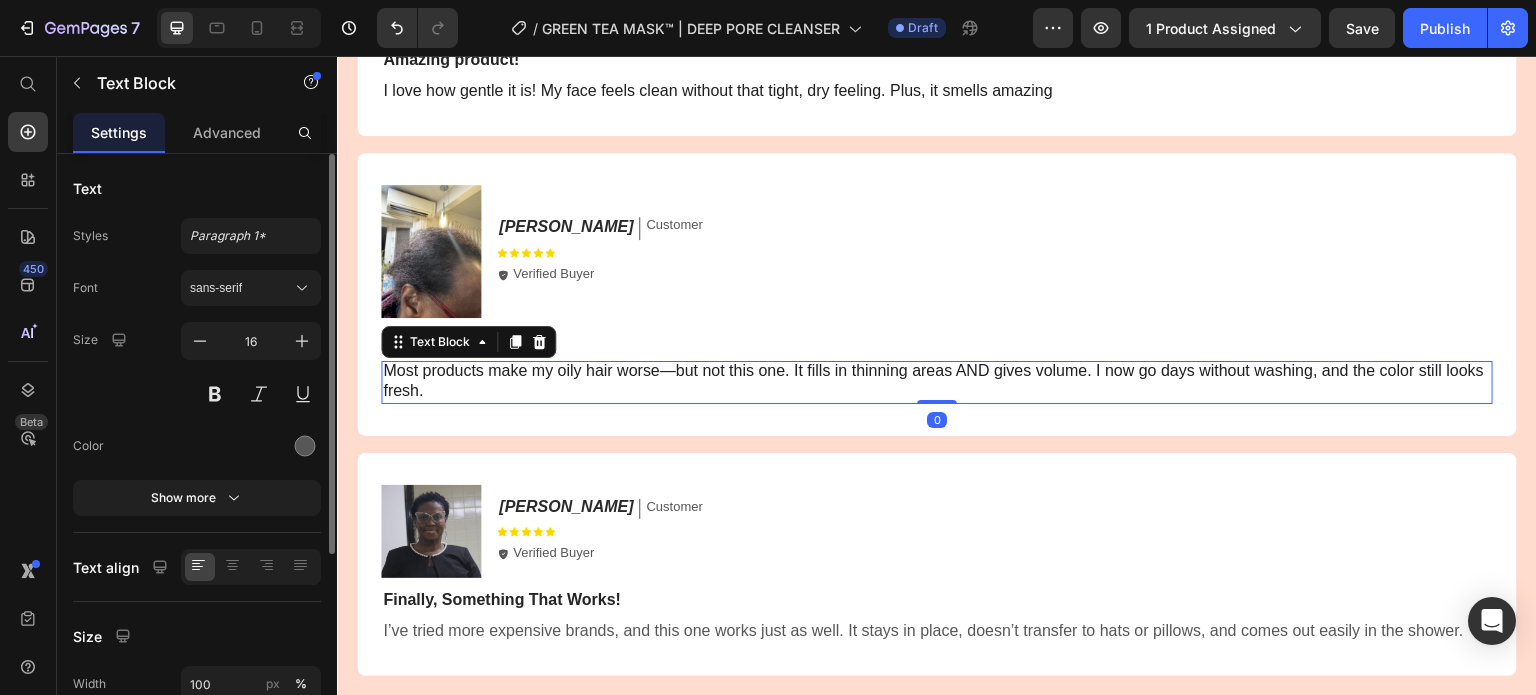 click on "Most products make my oily hair worse—but not this one. It fills in thinning areas AND gives volume. I now go days without washing, and the color still looks fresh." at bounding box center (933, 381) 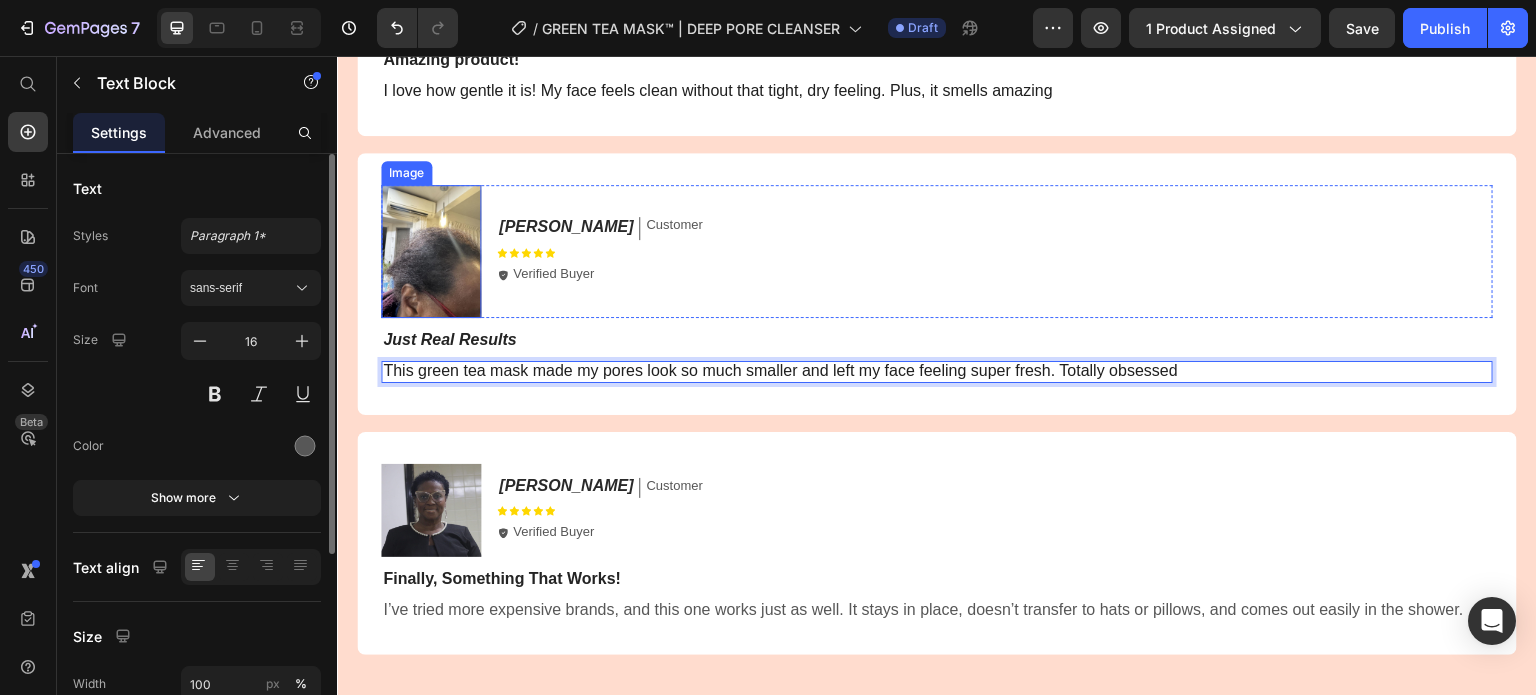 click at bounding box center (431, 251) 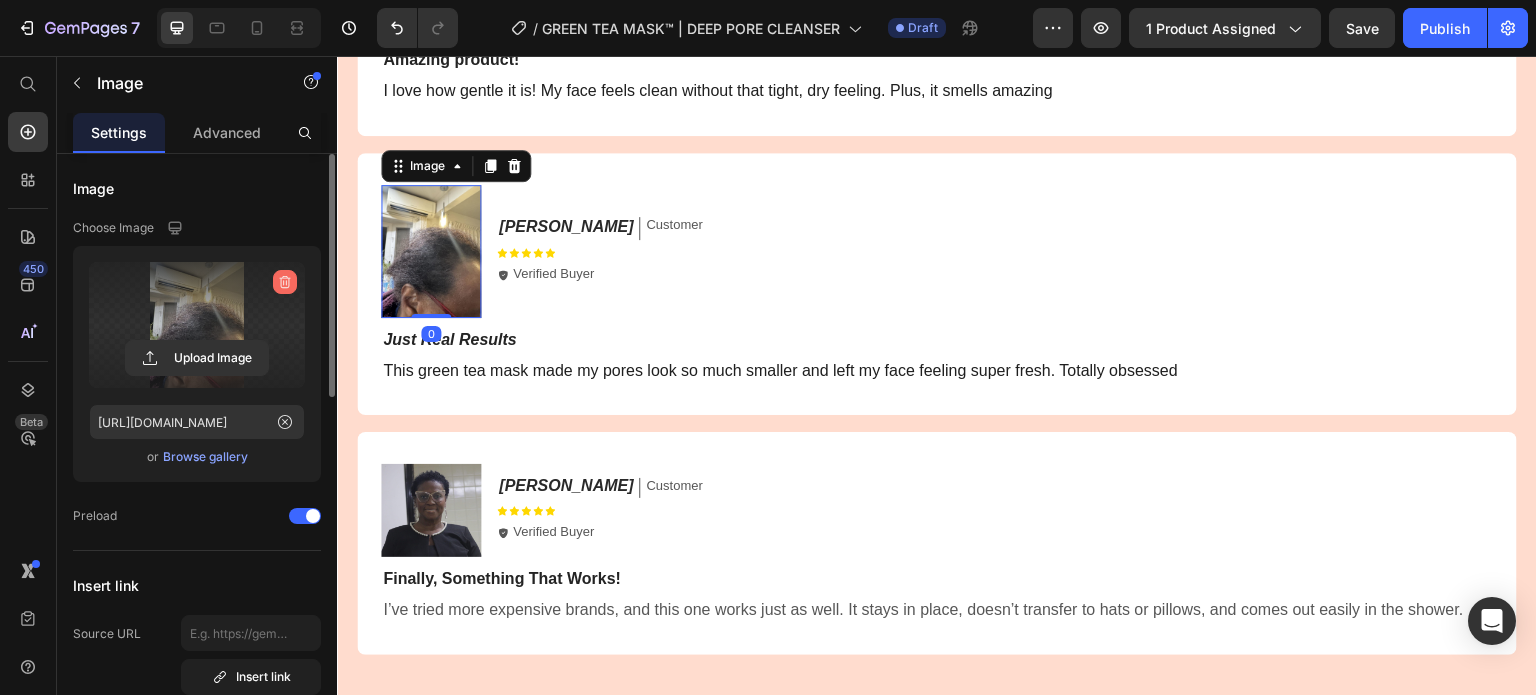 click 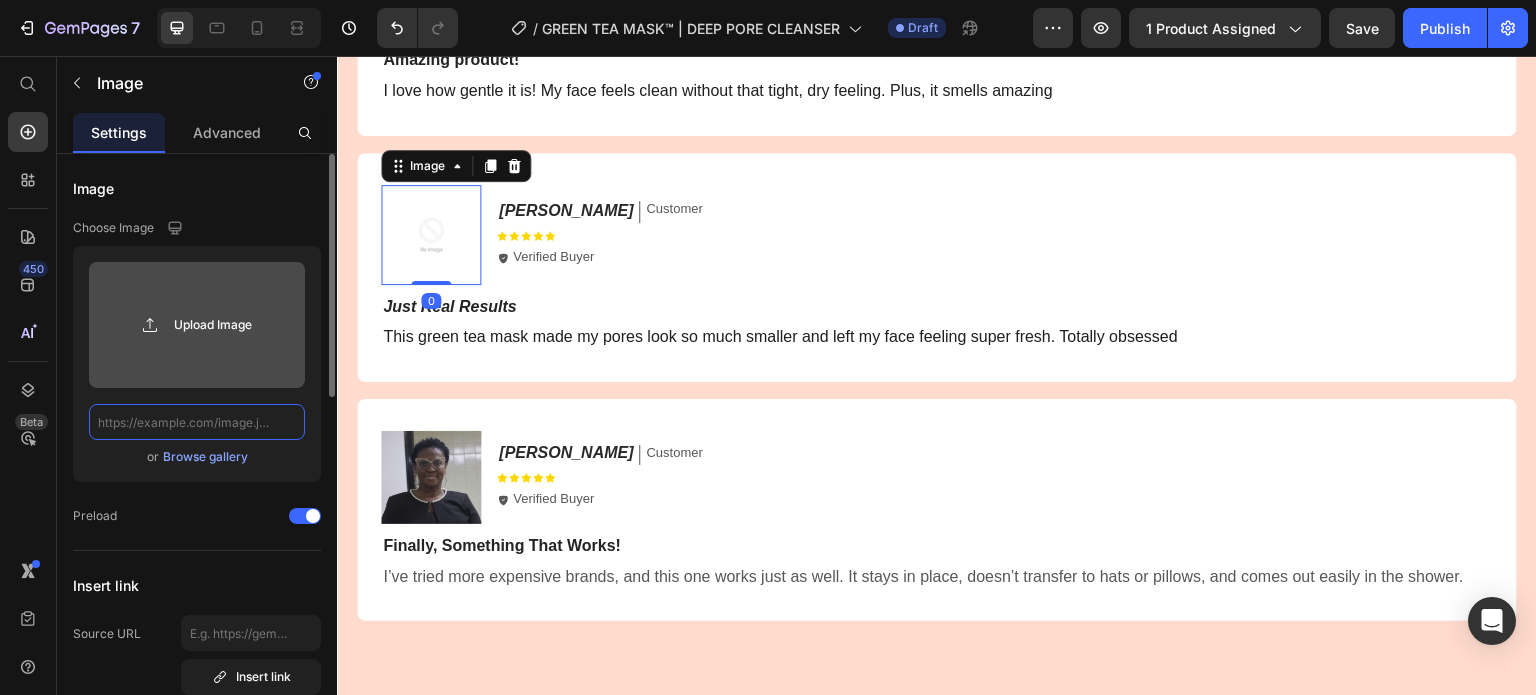 scroll, scrollTop: 0, scrollLeft: 0, axis: both 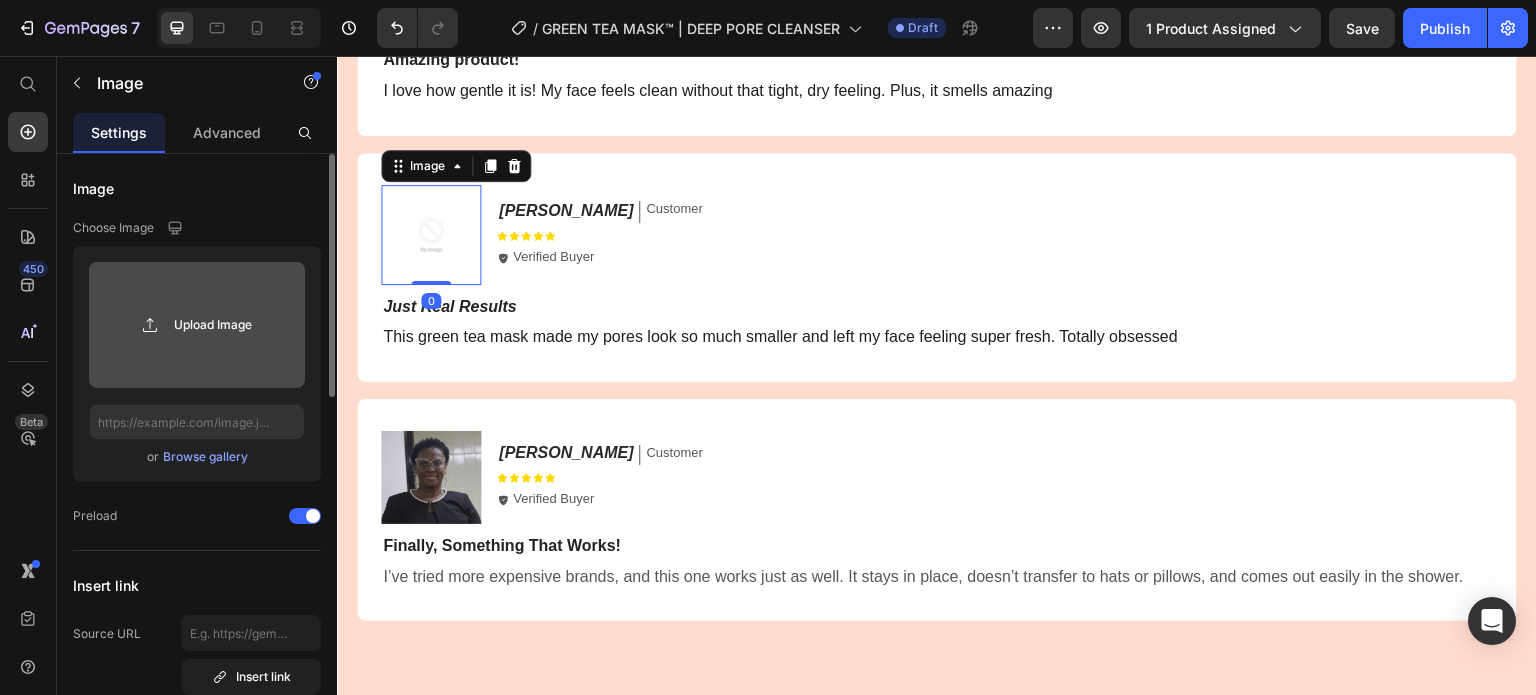 click 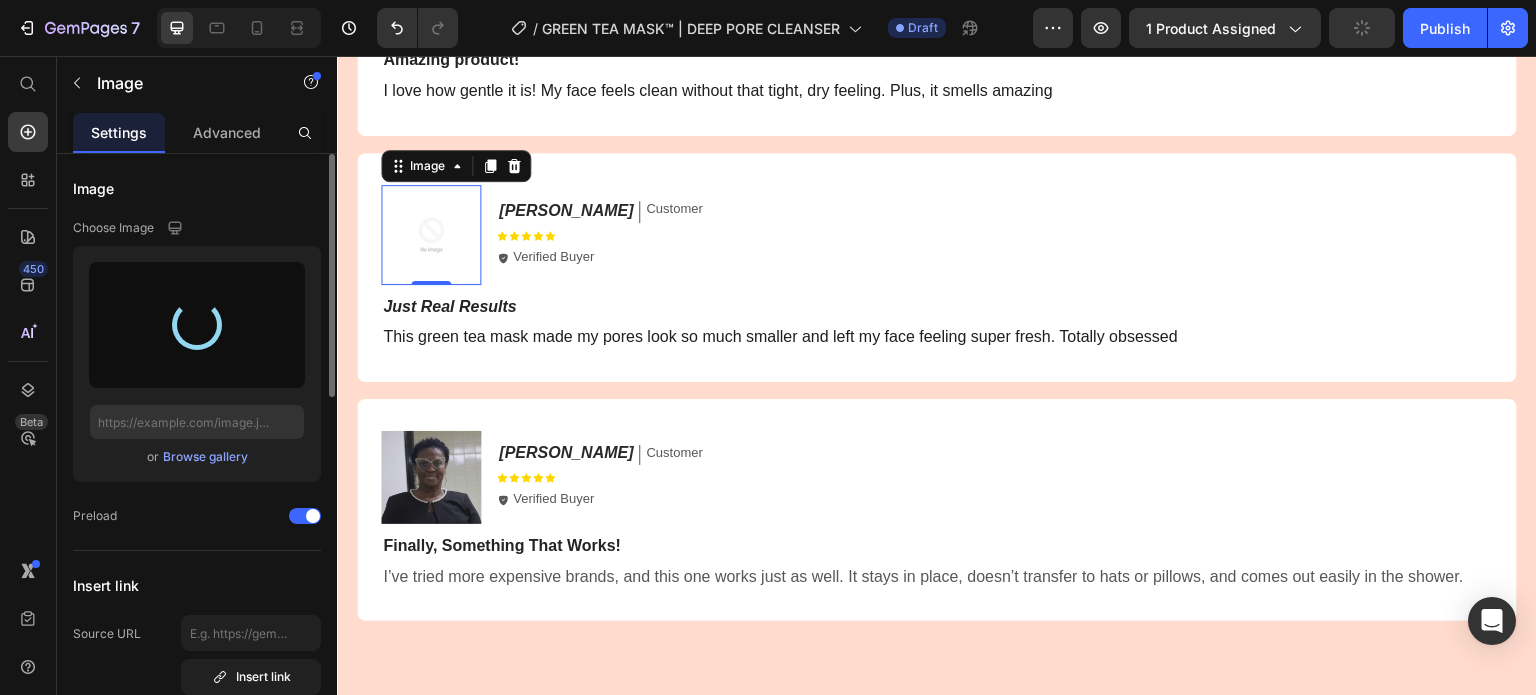 scroll, scrollTop: 4541, scrollLeft: 0, axis: vertical 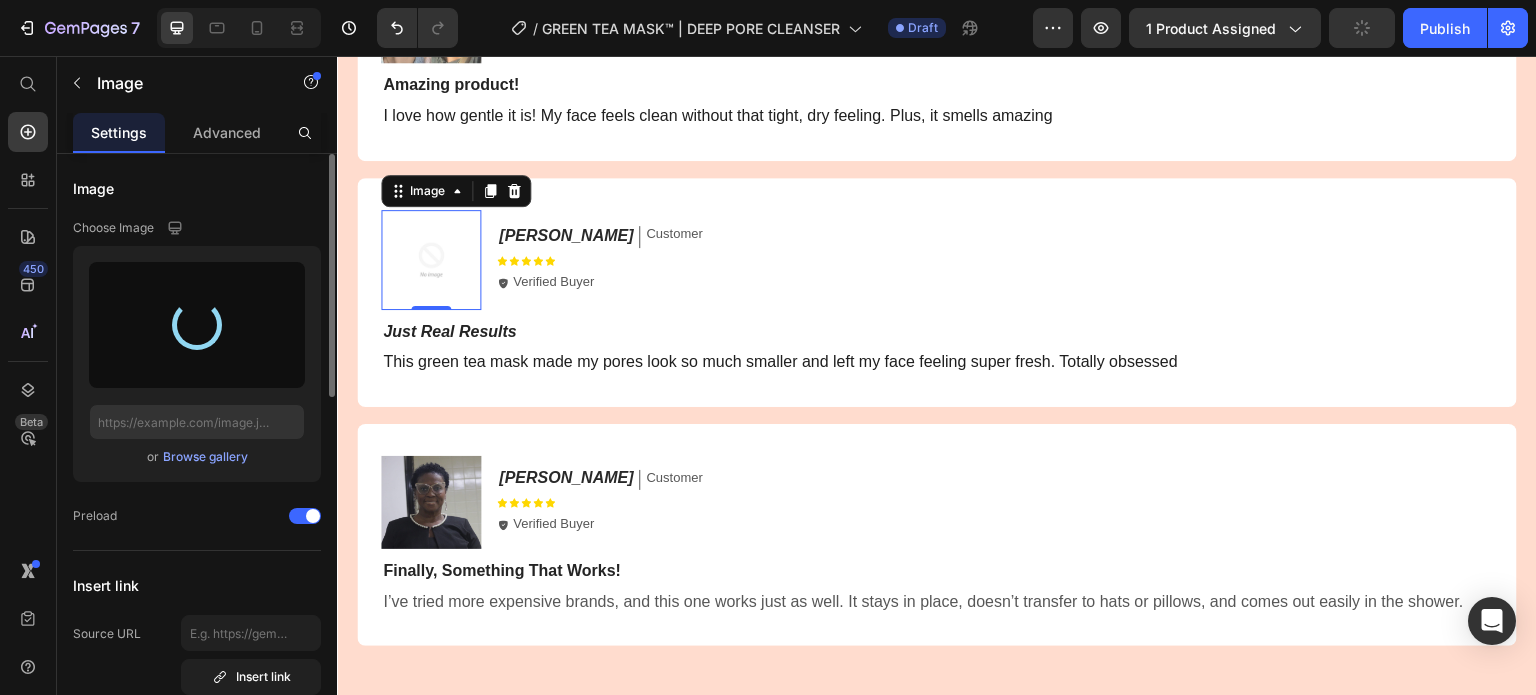 type on "https://cdn.shopify.com/s/files/1/0946/8457/8139/files/gempages_574408039877051621-b3959144-dc33-480b-a04b-369d3509977f.jpg" 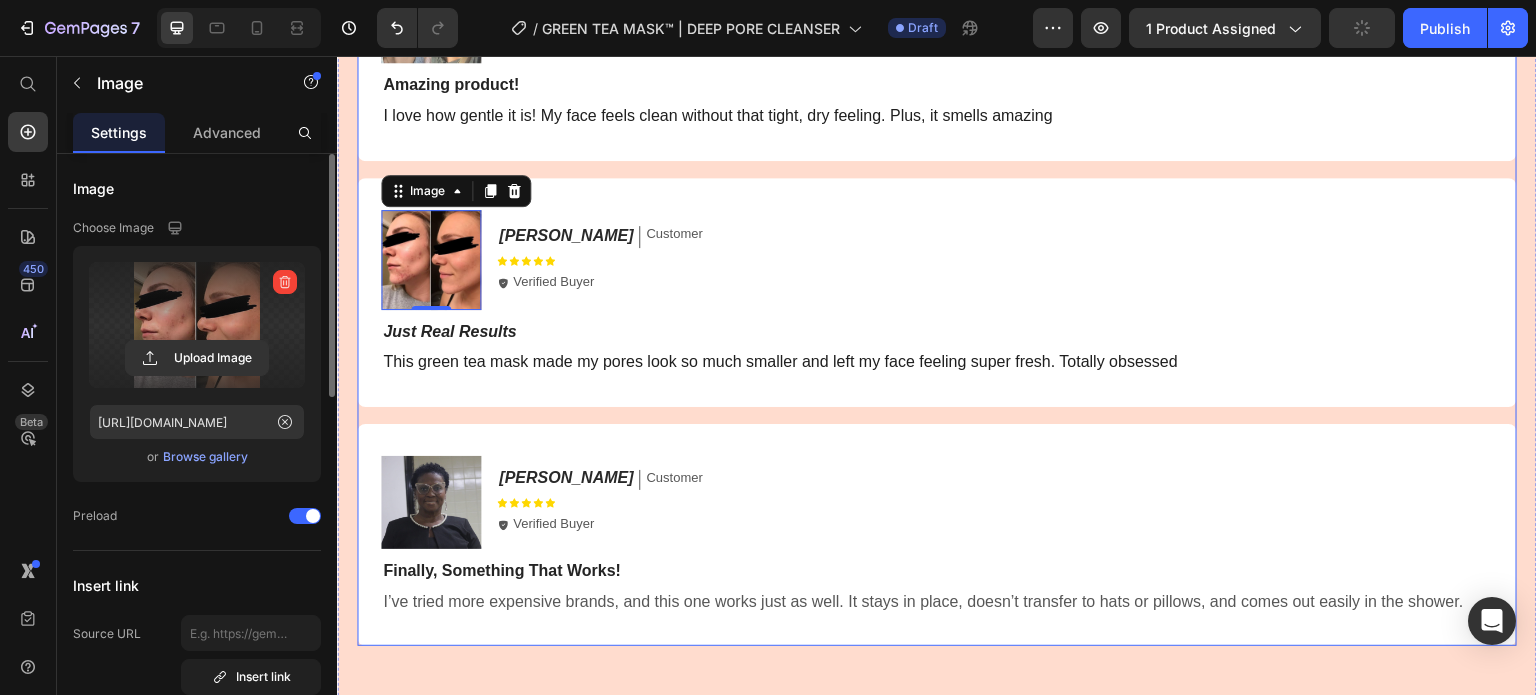 scroll, scrollTop: 4682, scrollLeft: 0, axis: vertical 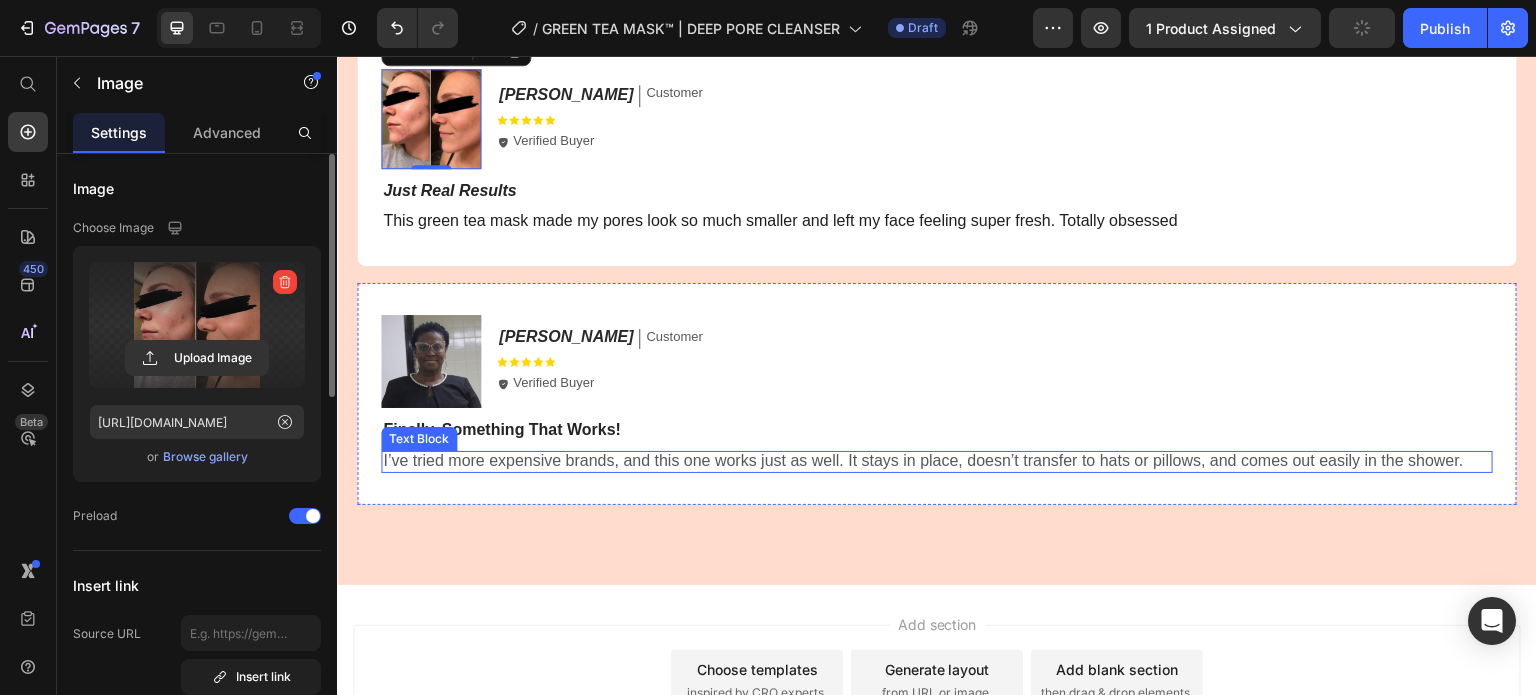 click on "I’ve tried more expensive brands, and this one works just as well. It stays in place, doesn’t transfer to hats or pillows, and comes out easily in the shower." at bounding box center (937, 462) 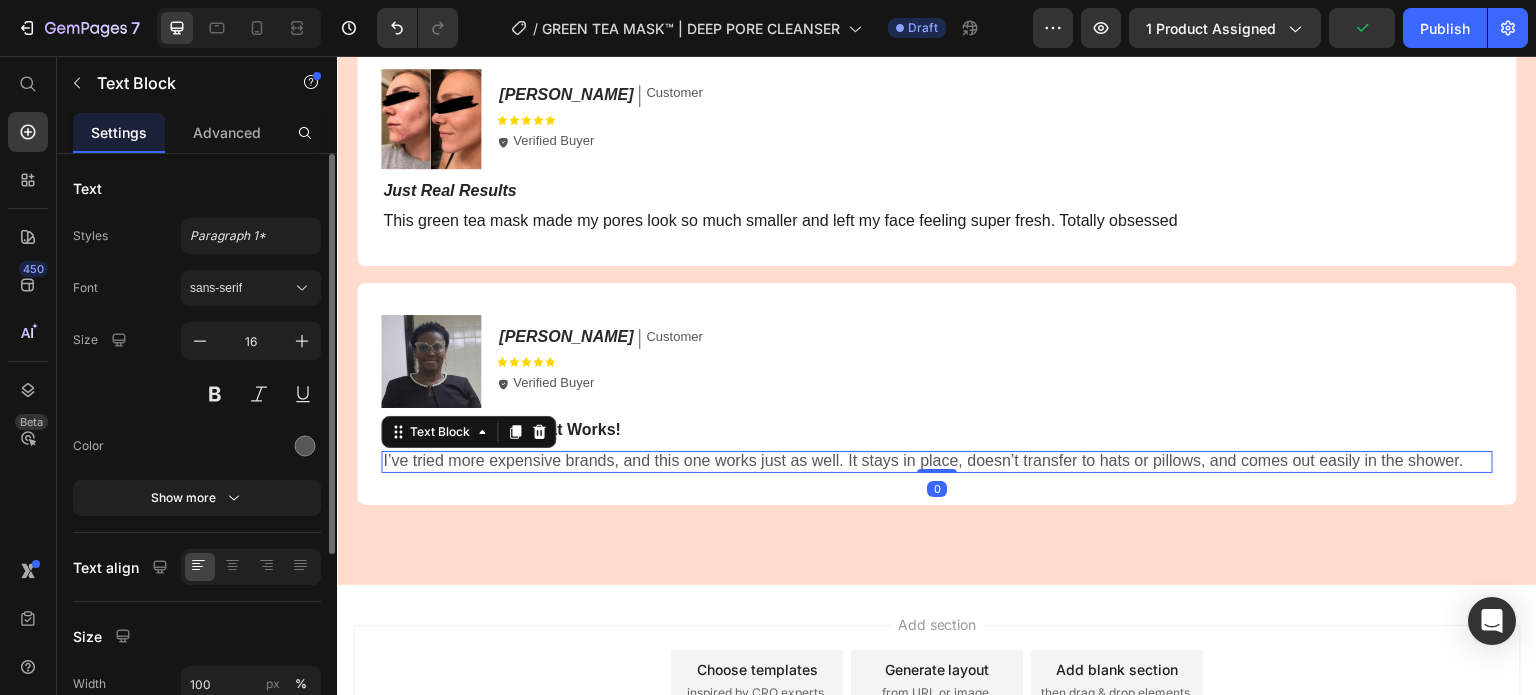 click on "I’ve tried more expensive brands, and this one works just as well. It stays in place, doesn’t transfer to hats or pillows, and comes out easily in the shower." at bounding box center [937, 461] 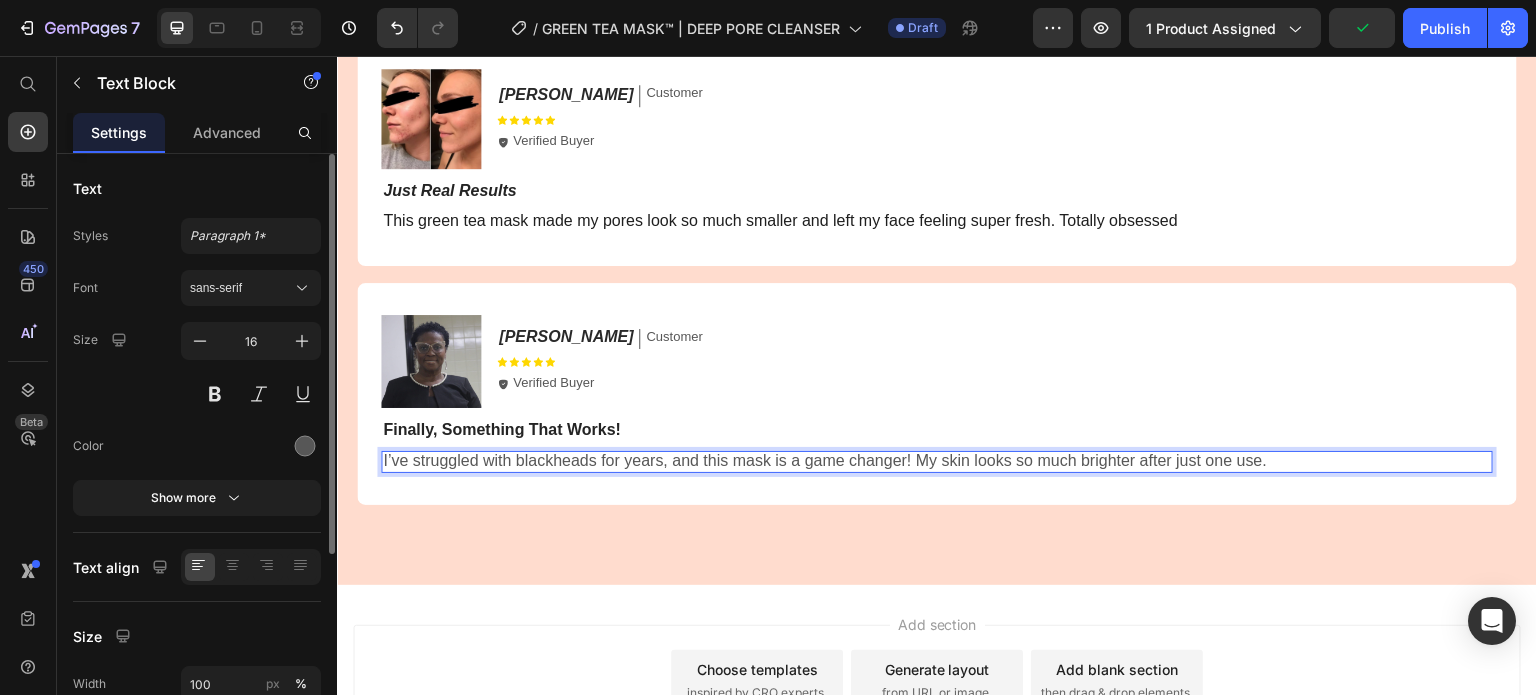 click on "I’ve struggled with blackheads for years, and this mask is a game changer! My skin looks so much brighter after just one use." at bounding box center (937, 461) 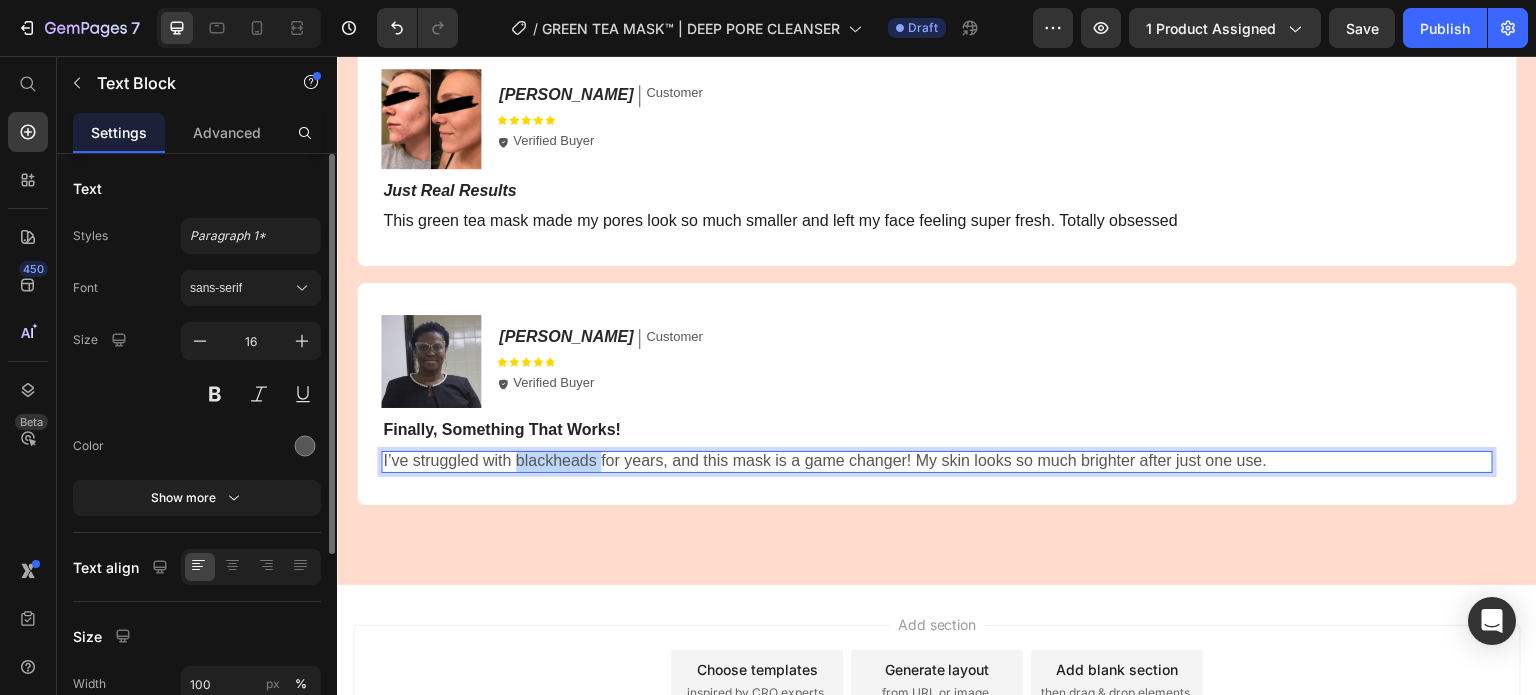 click on "I’ve struggled with blackheads for years, and this mask is a game changer! My skin looks so much brighter after just one use." at bounding box center [937, 461] 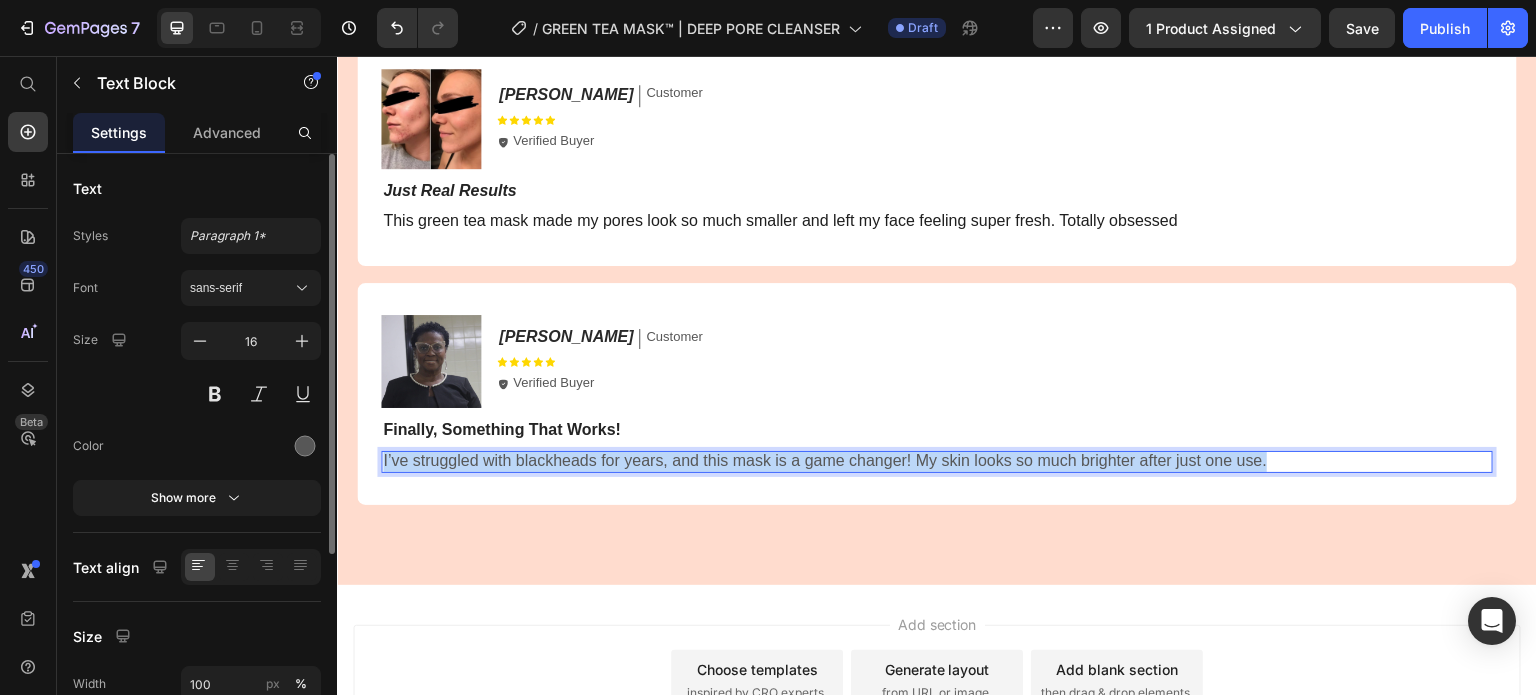 click on "I’ve struggled with blackheads for years, and this mask is a game changer! My skin looks so much brighter after just one use." at bounding box center (937, 461) 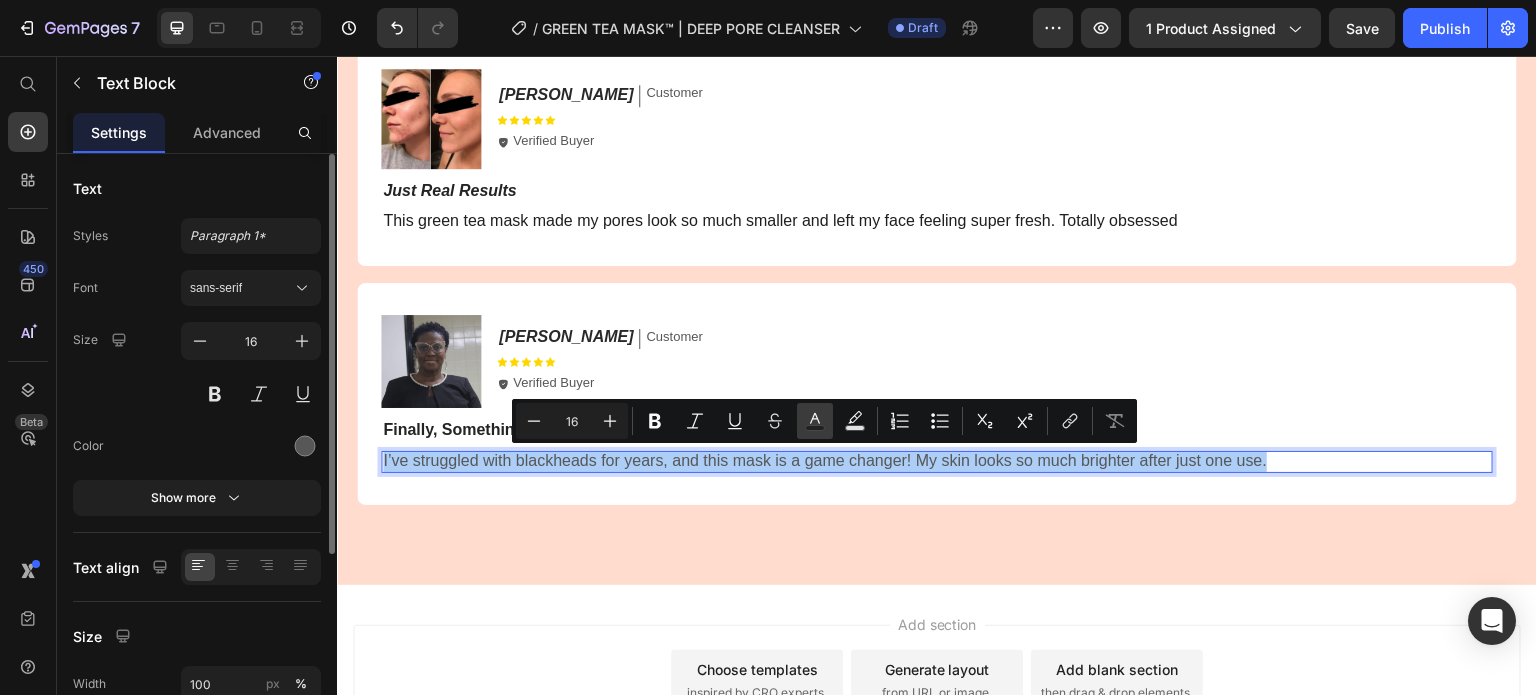 click 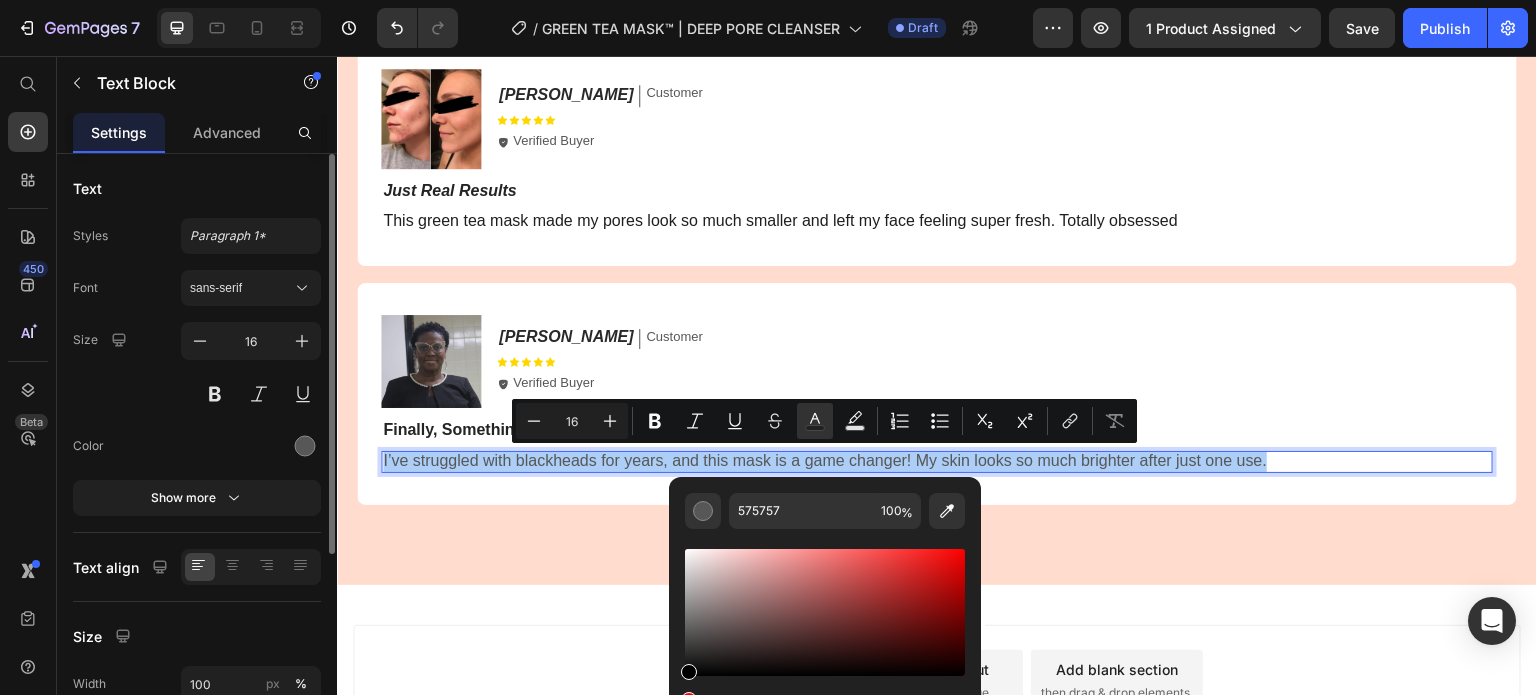 drag, startPoint x: 692, startPoint y: 637, endPoint x: 687, endPoint y: 679, distance: 42.296574 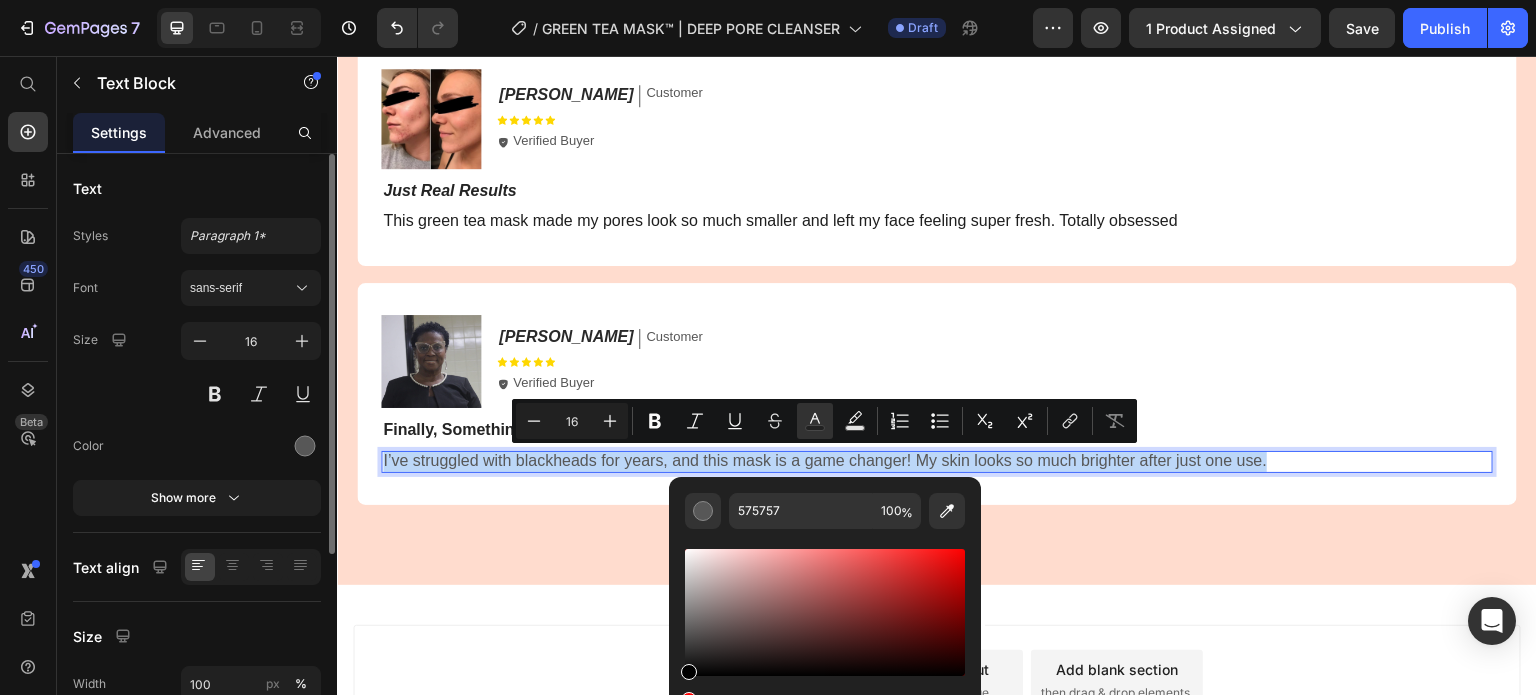 click on "Loved by More Than 50,000 Satisfied Customers! Heading Icon Icon Icon Icon Icon Icon List 2000+ Customers Who Love Us Text Block Row Image Mary R. Text Block Customer  Text Block Row Icon Icon Icon Icon Icon Icon List
Icon Verified Buyer Text Block Row Row Amazing product! Text Block I love how gentle it is! My face feels clean without that tight, dry feeling. Plus, it smells amazing Text Block Row Image Sandra M. Text Block Customer  Text Block Row Icon Icon Icon Icon Icon Icon List
Icon Verified Buyer Text Block Row Row Just Real Results Text Block This green tea mask made my pores look so much smaller and left my face feeling super fresh. Totally obsessed Text Block Row Image Alina H. Text Block Customer  Text Block Row Icon Icon Icon Icon Icon Icon List
Icon Verified Buyer Text Block Row Row Finally, Something That Works! Text Block Text Block   0 Row Row Section 5" at bounding box center [937, 101] 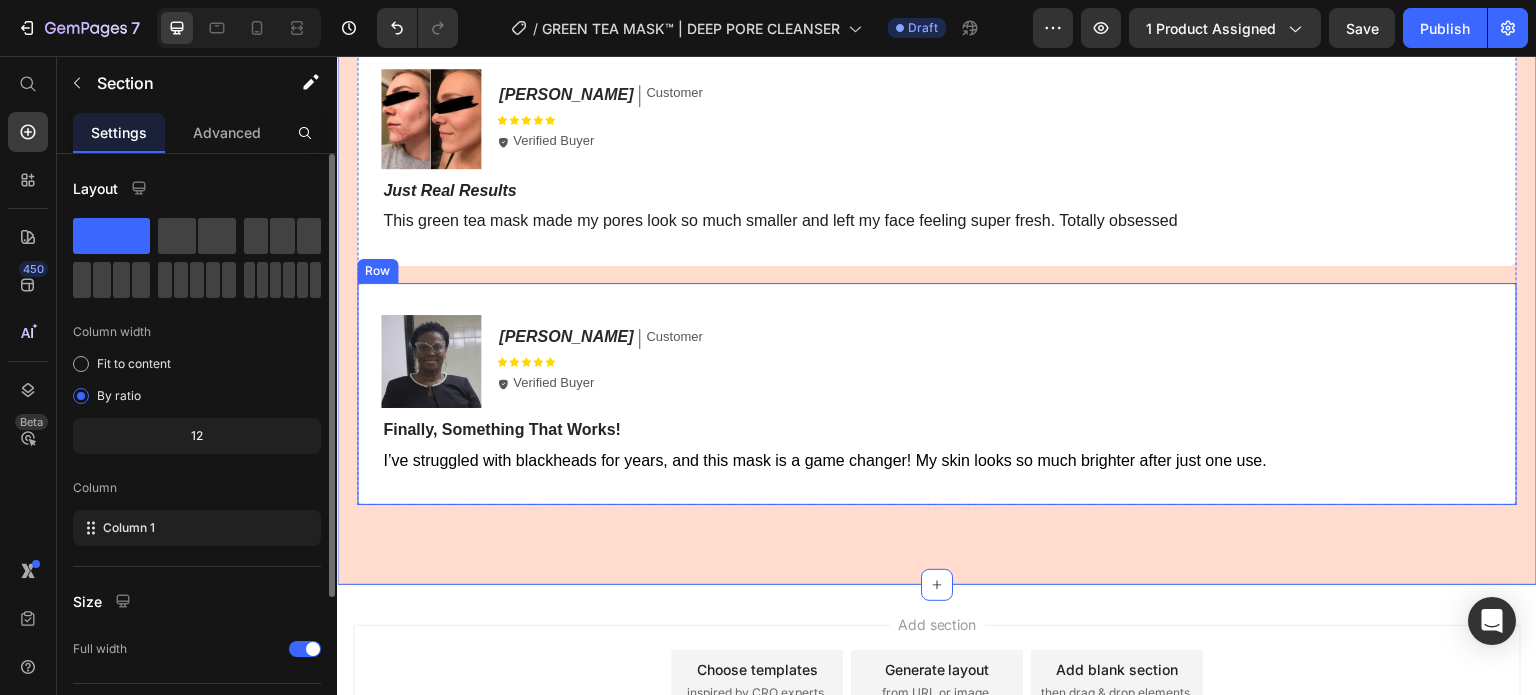 click at bounding box center [431, 361] 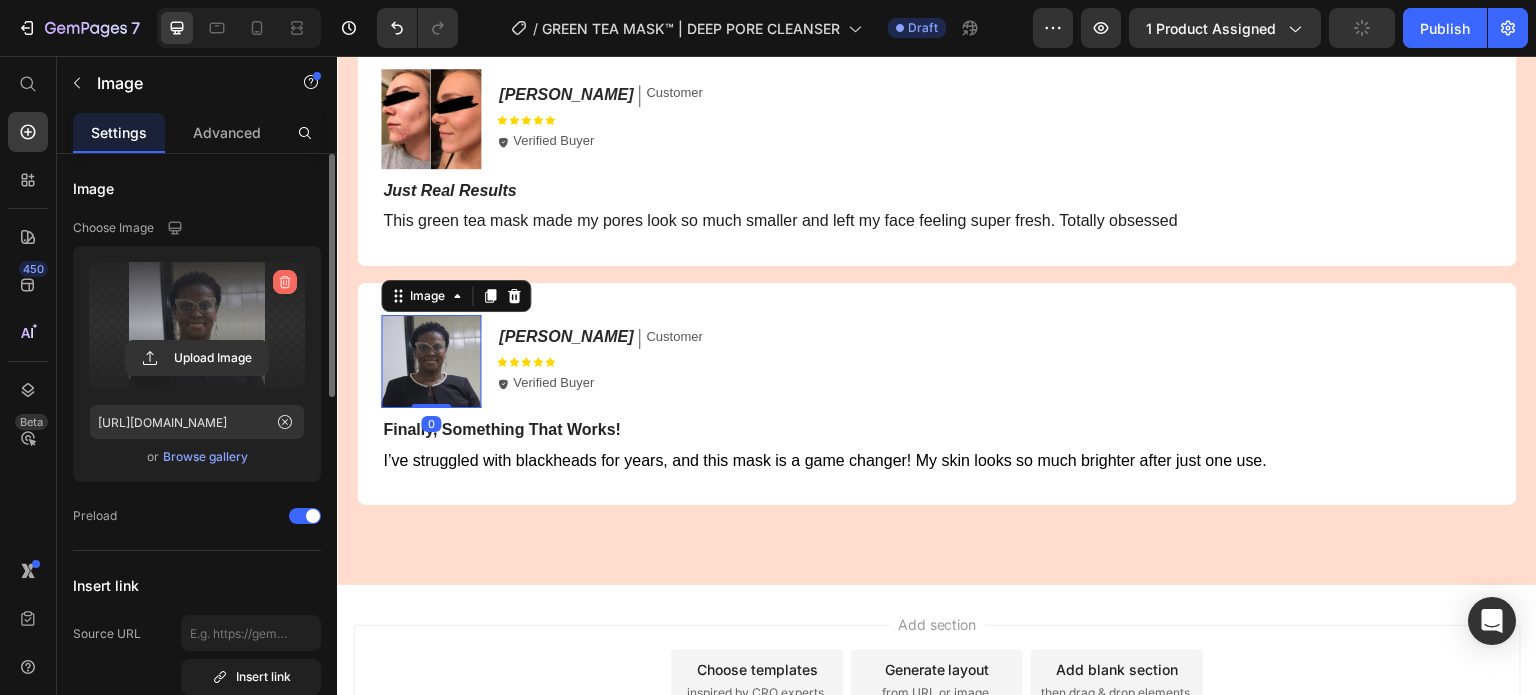 click 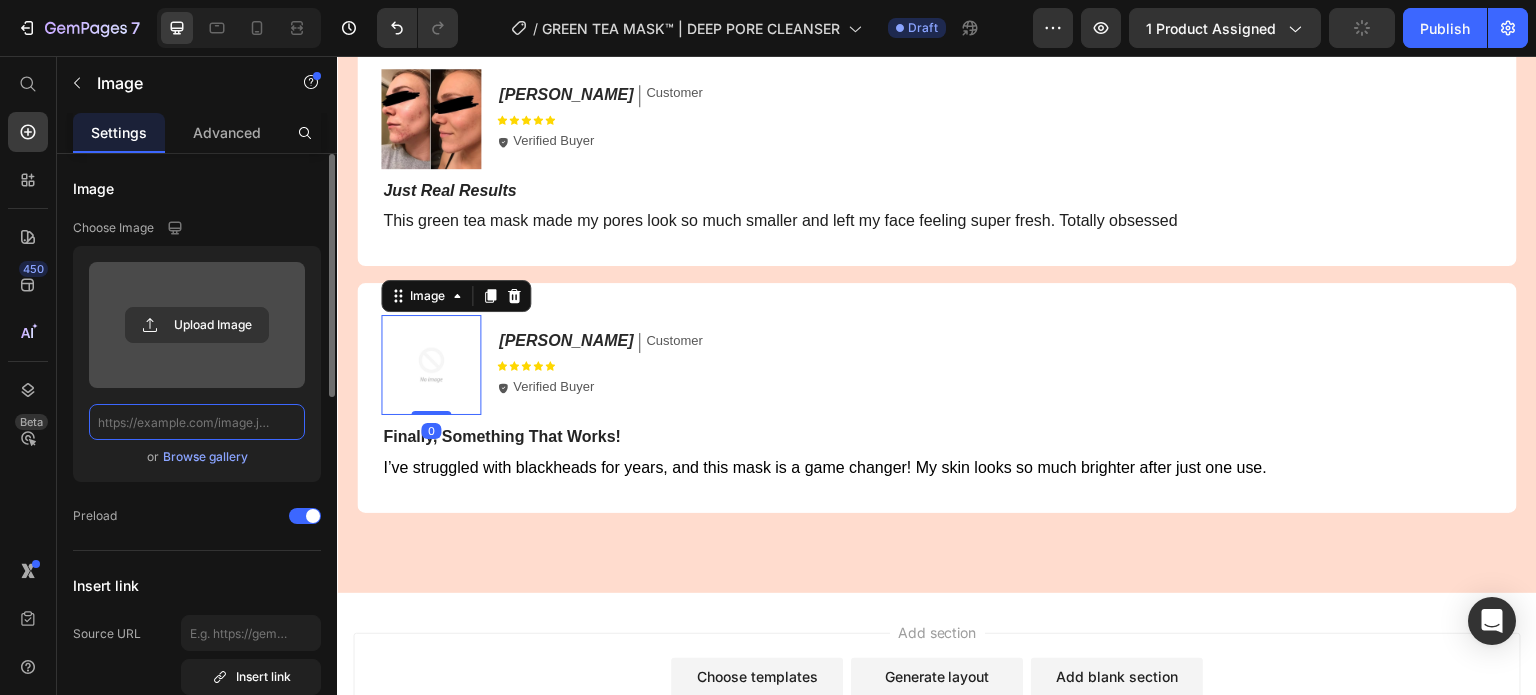 scroll, scrollTop: 0, scrollLeft: 0, axis: both 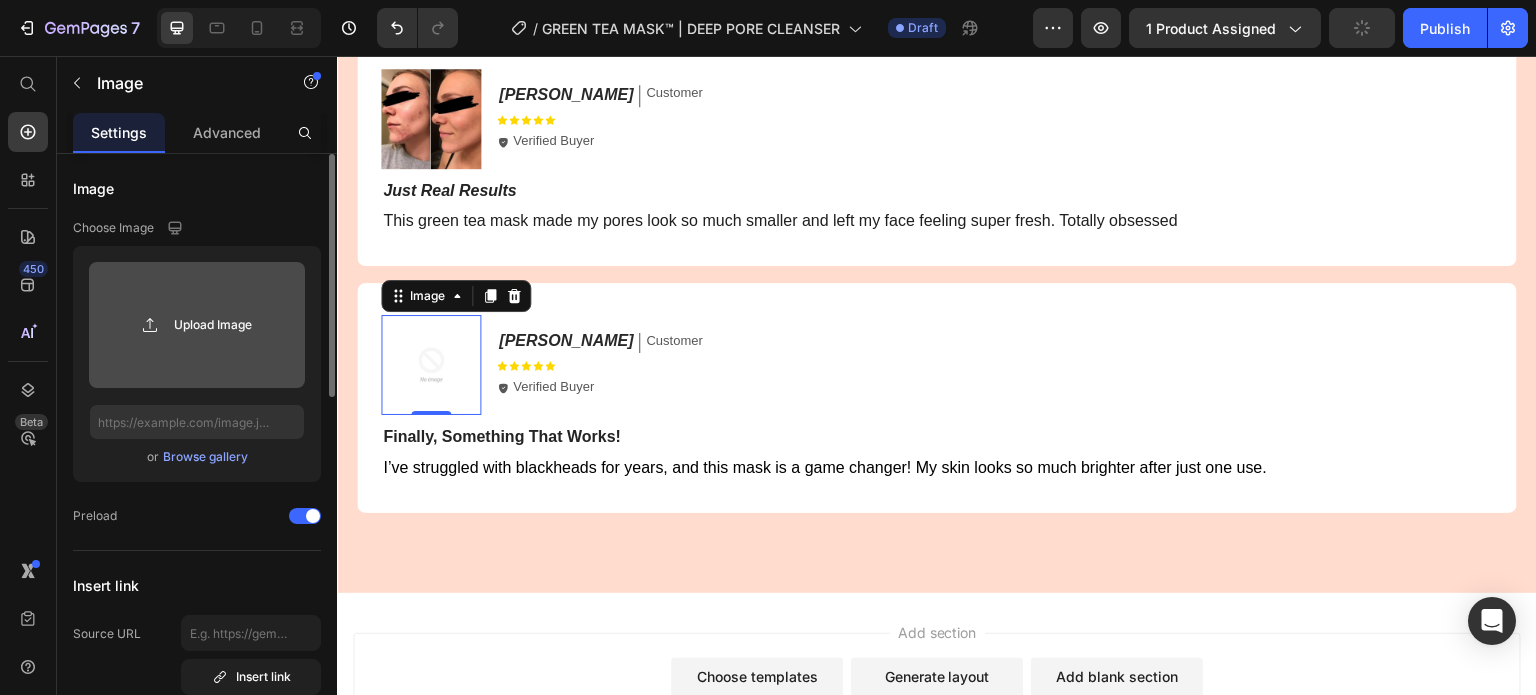 click 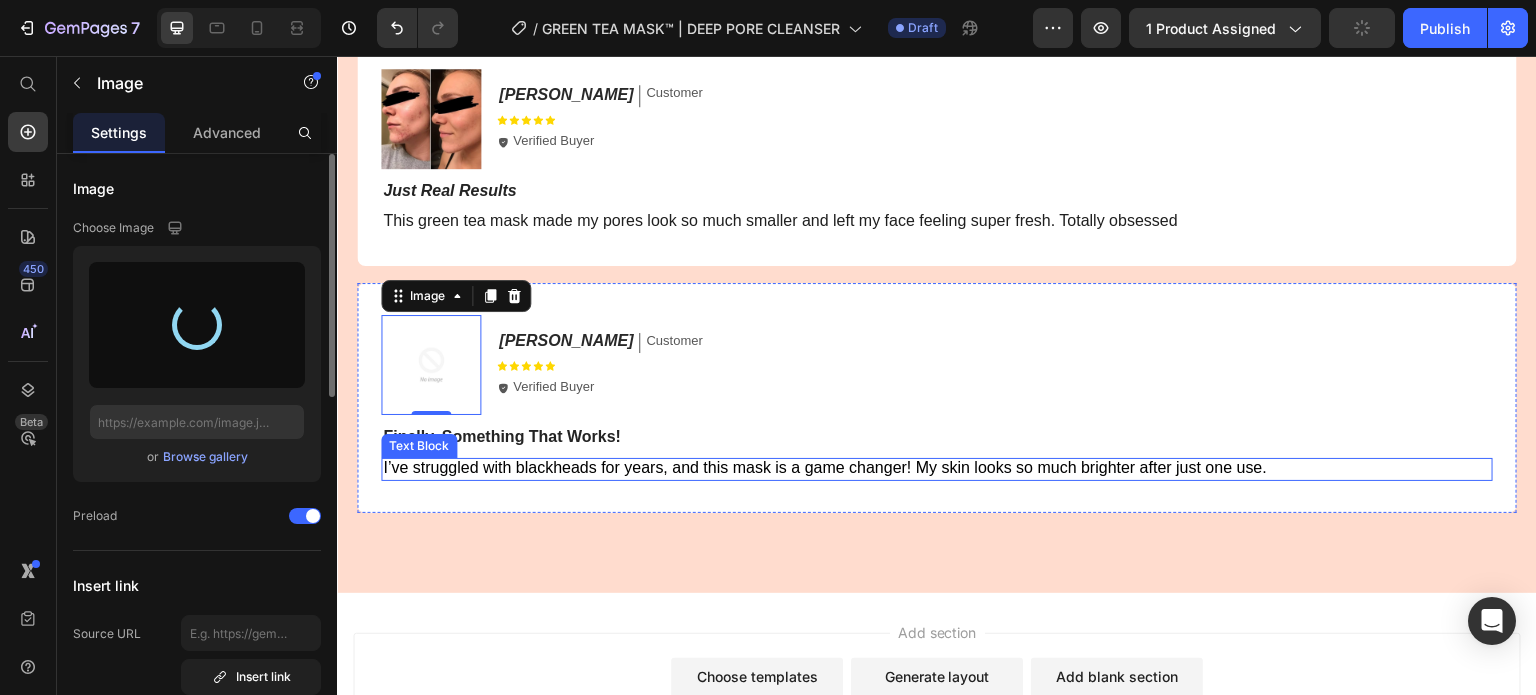 type on "https://cdn.shopify.com/s/files/1/0946/8457/8139/files/gempages_574408039877051621-91d04dfc-d25d-4ae4-9d0d-27cd74cdb655.jpg" 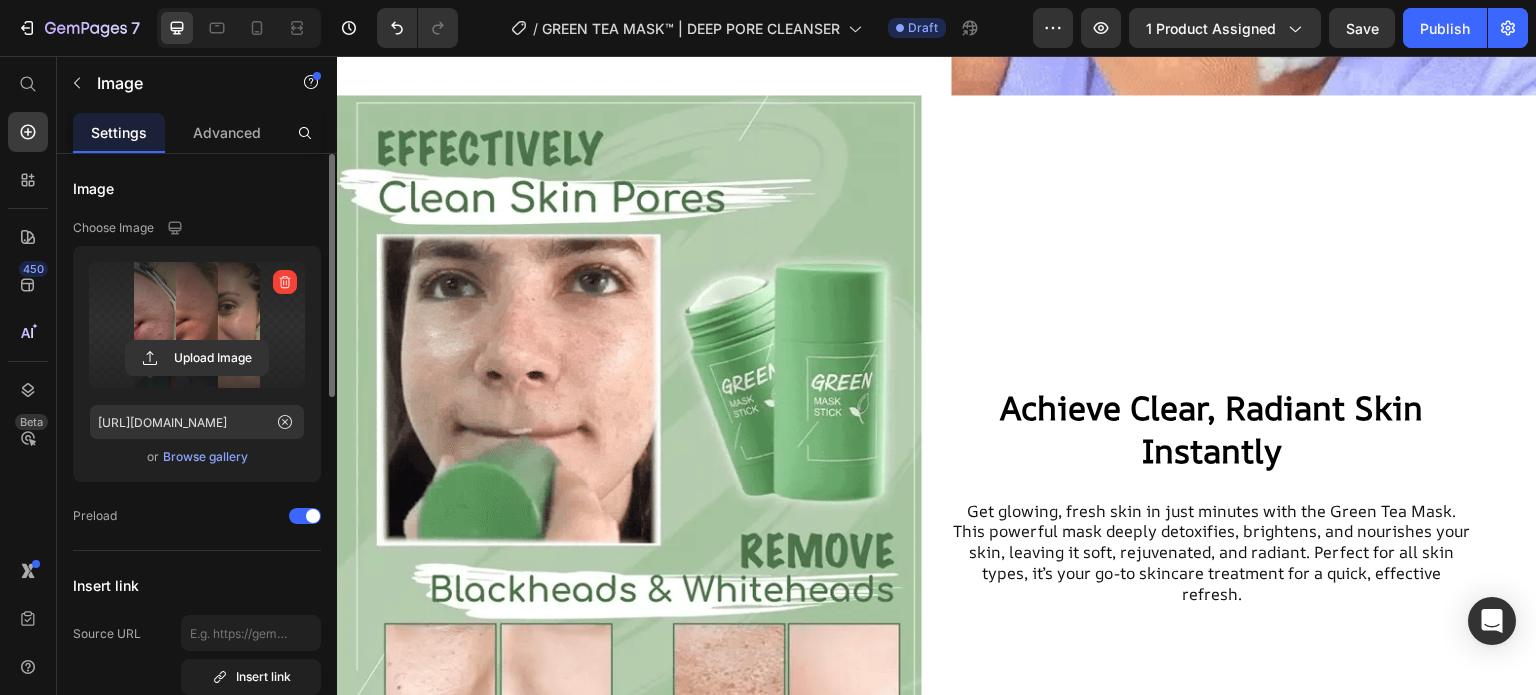 scroll, scrollTop: 0, scrollLeft: 0, axis: both 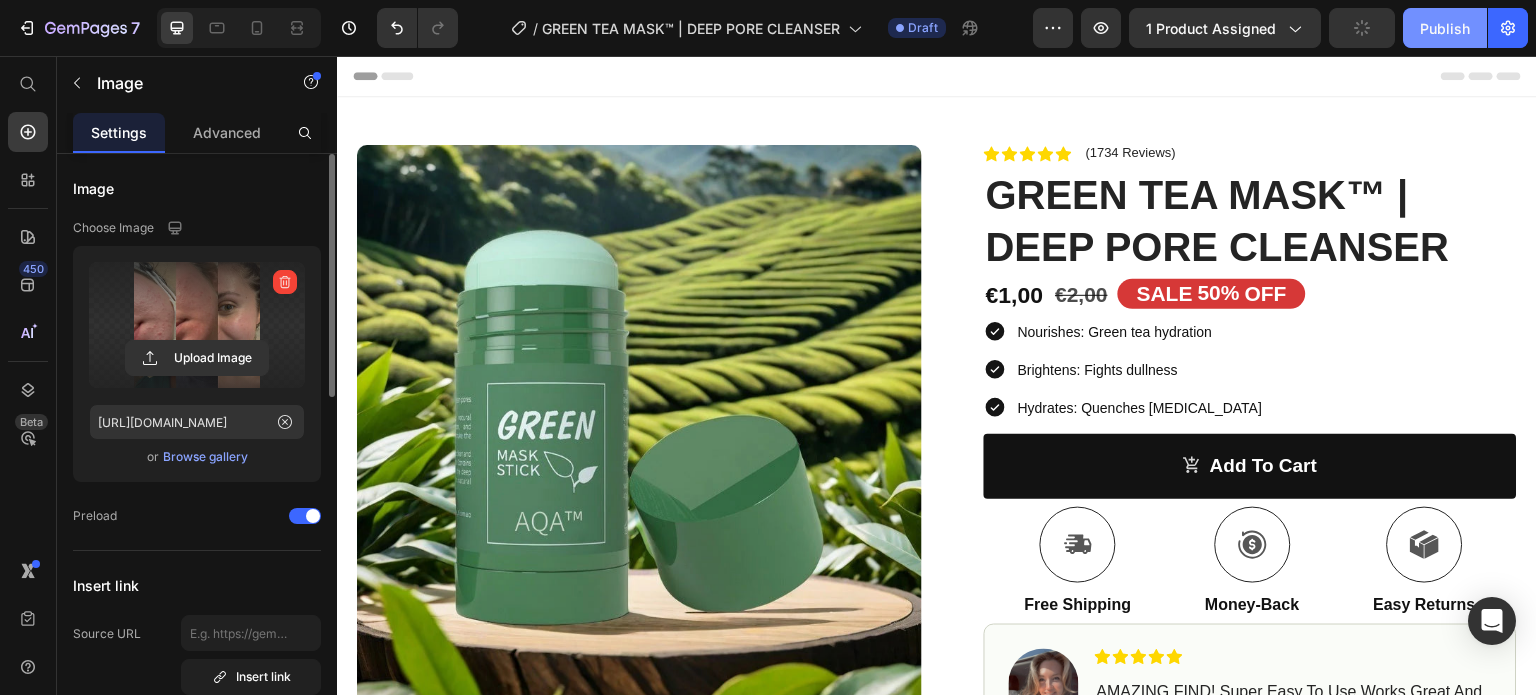 click on "Publish" at bounding box center (1445, 28) 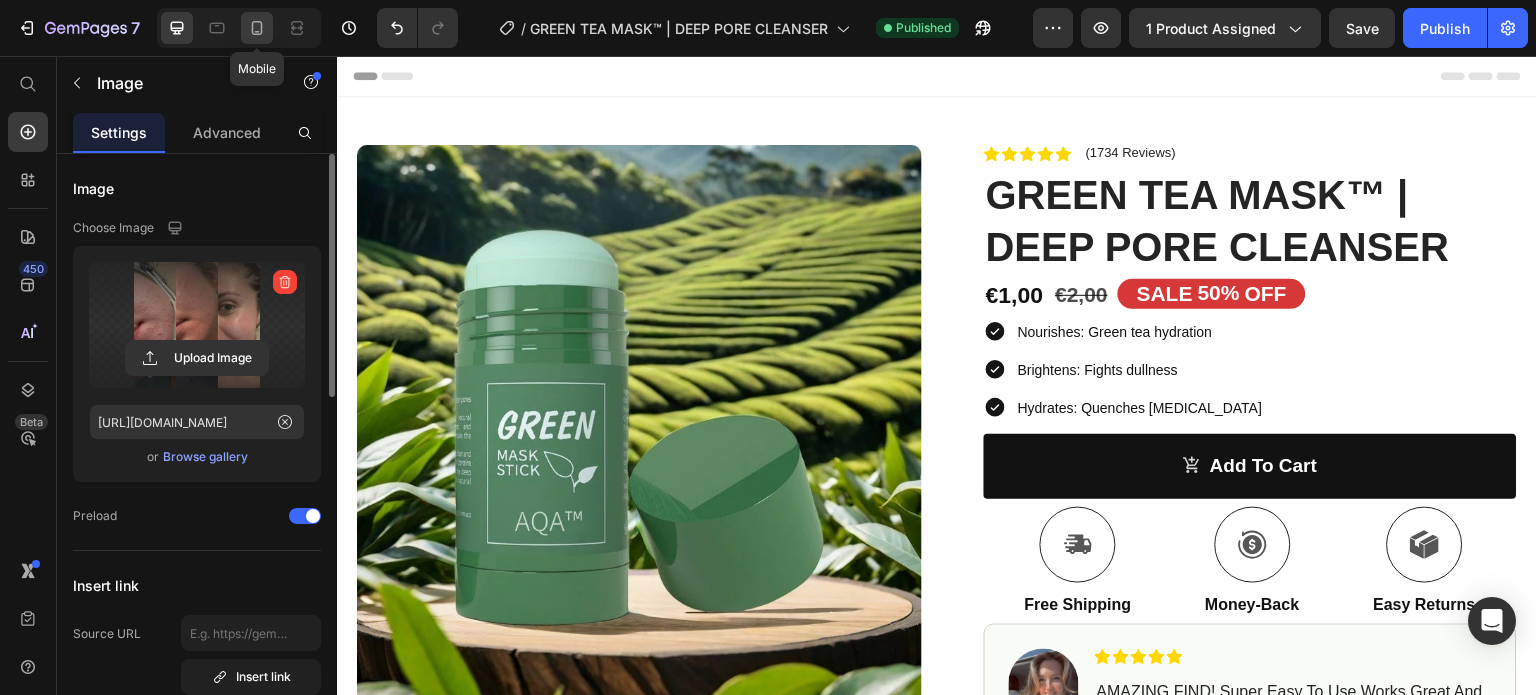 click 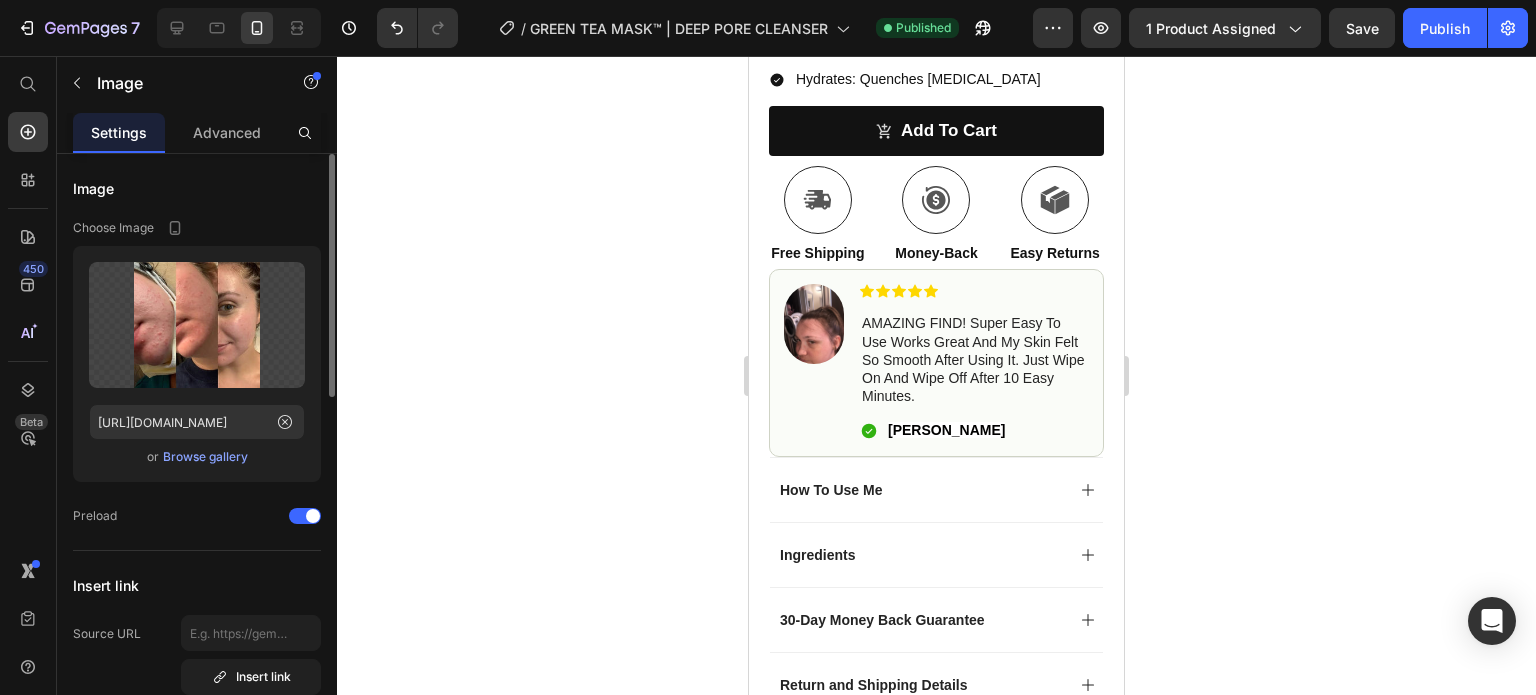 scroll, scrollTop: 620, scrollLeft: 0, axis: vertical 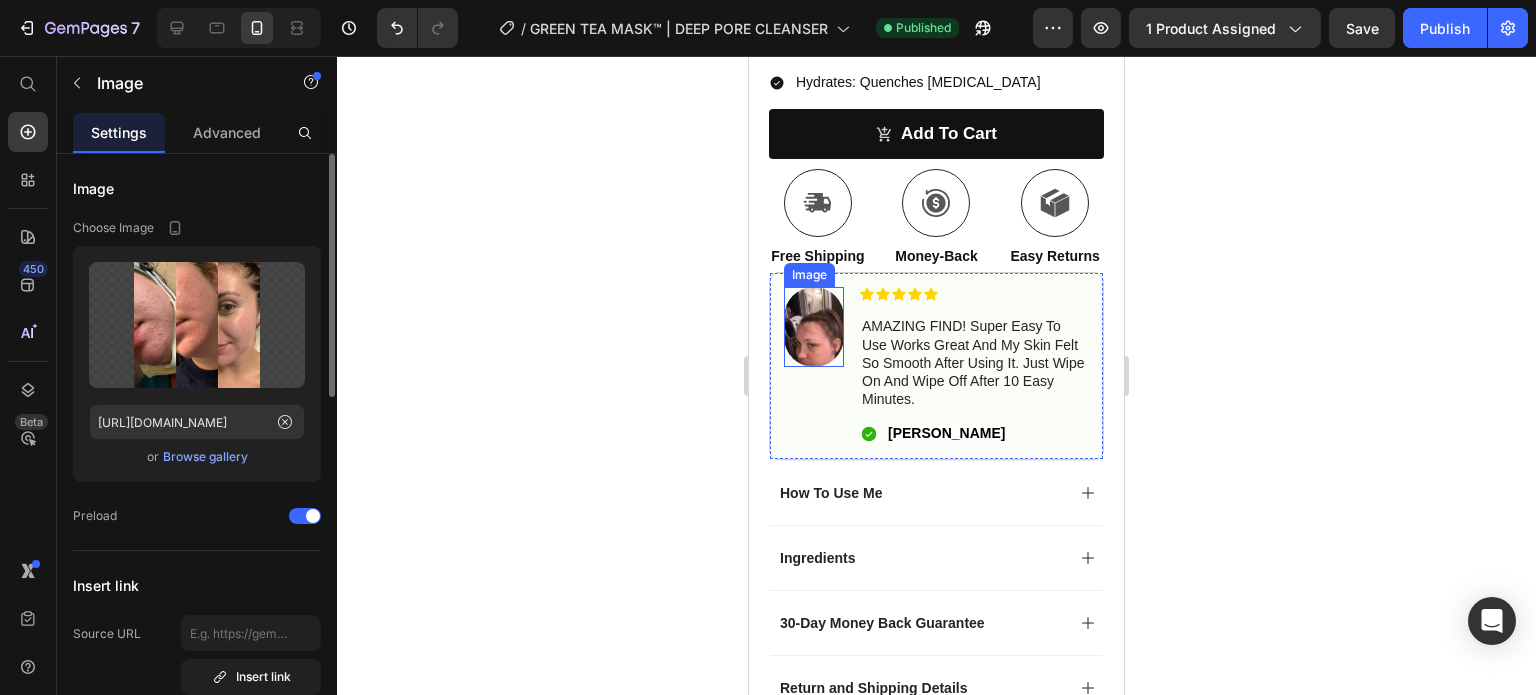 click at bounding box center (814, 327) 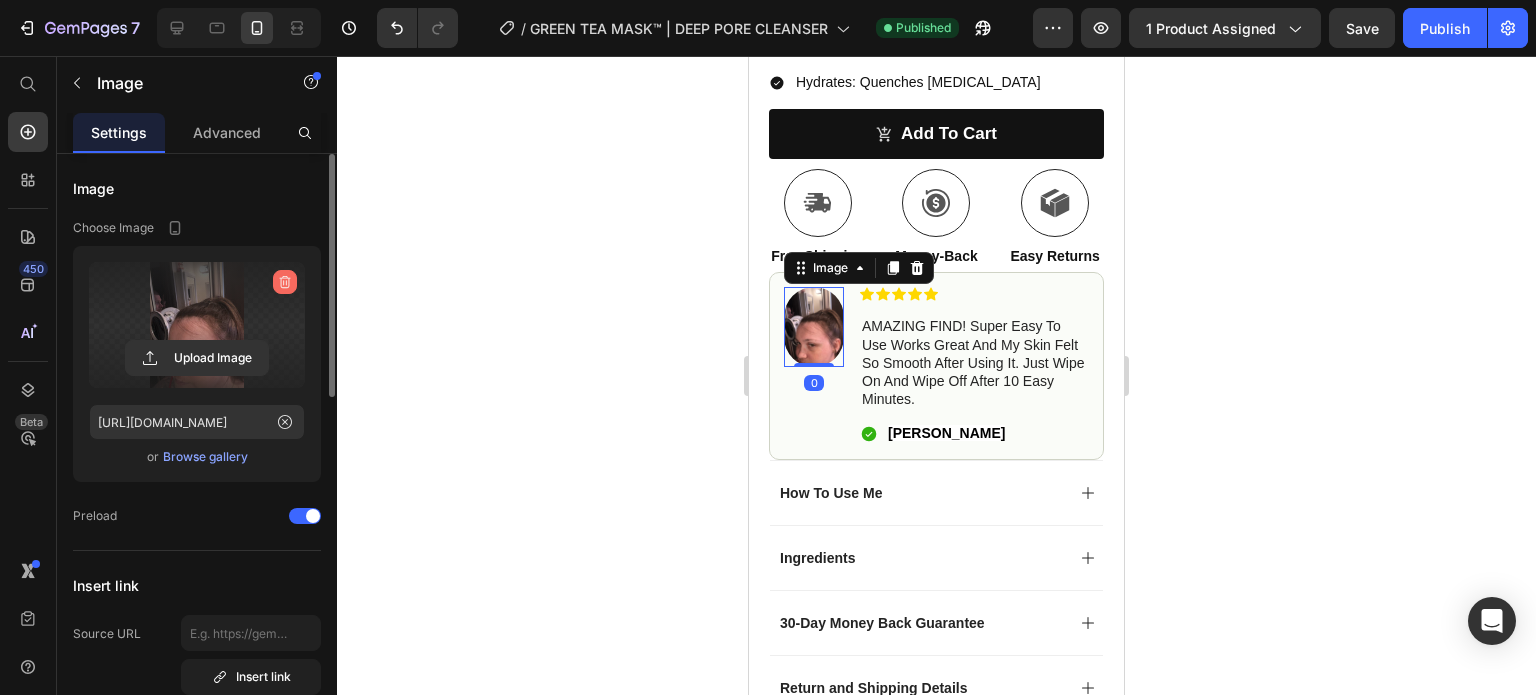 click 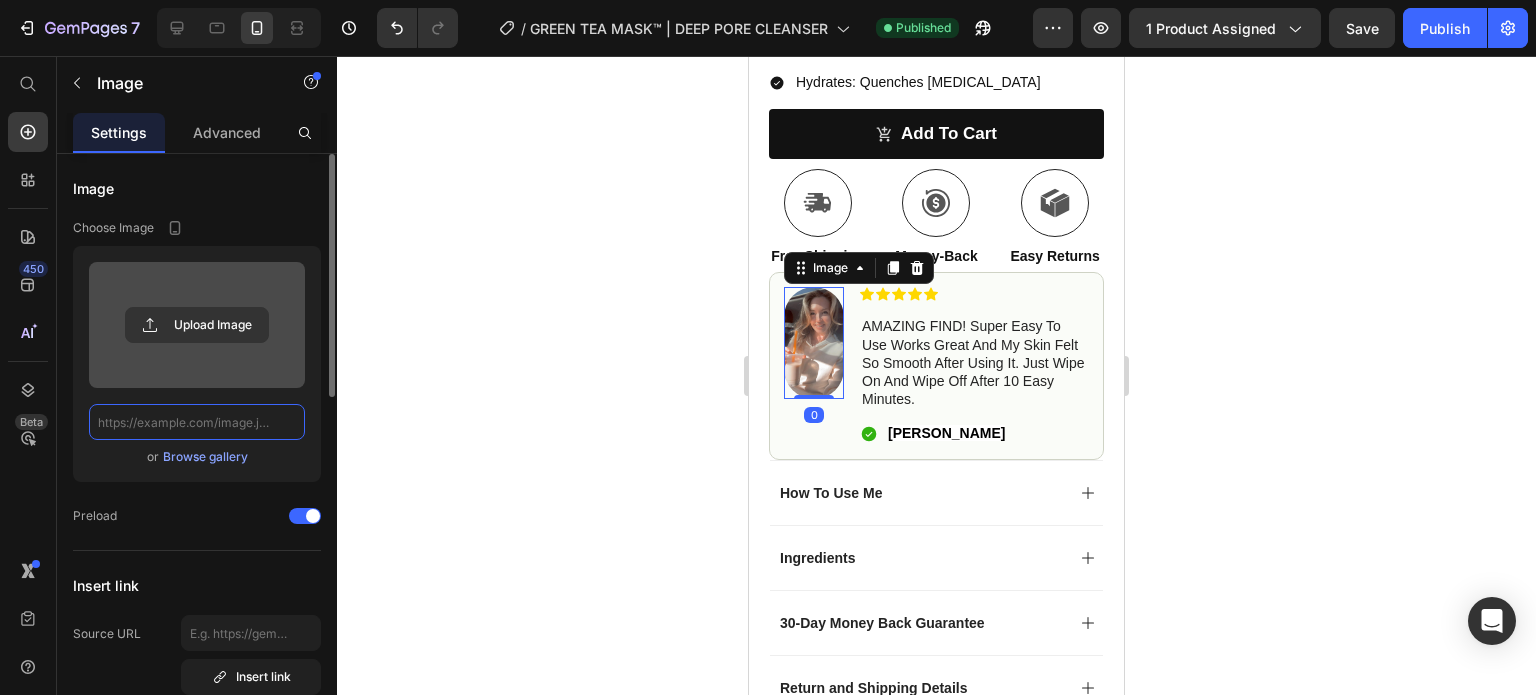 scroll, scrollTop: 0, scrollLeft: 0, axis: both 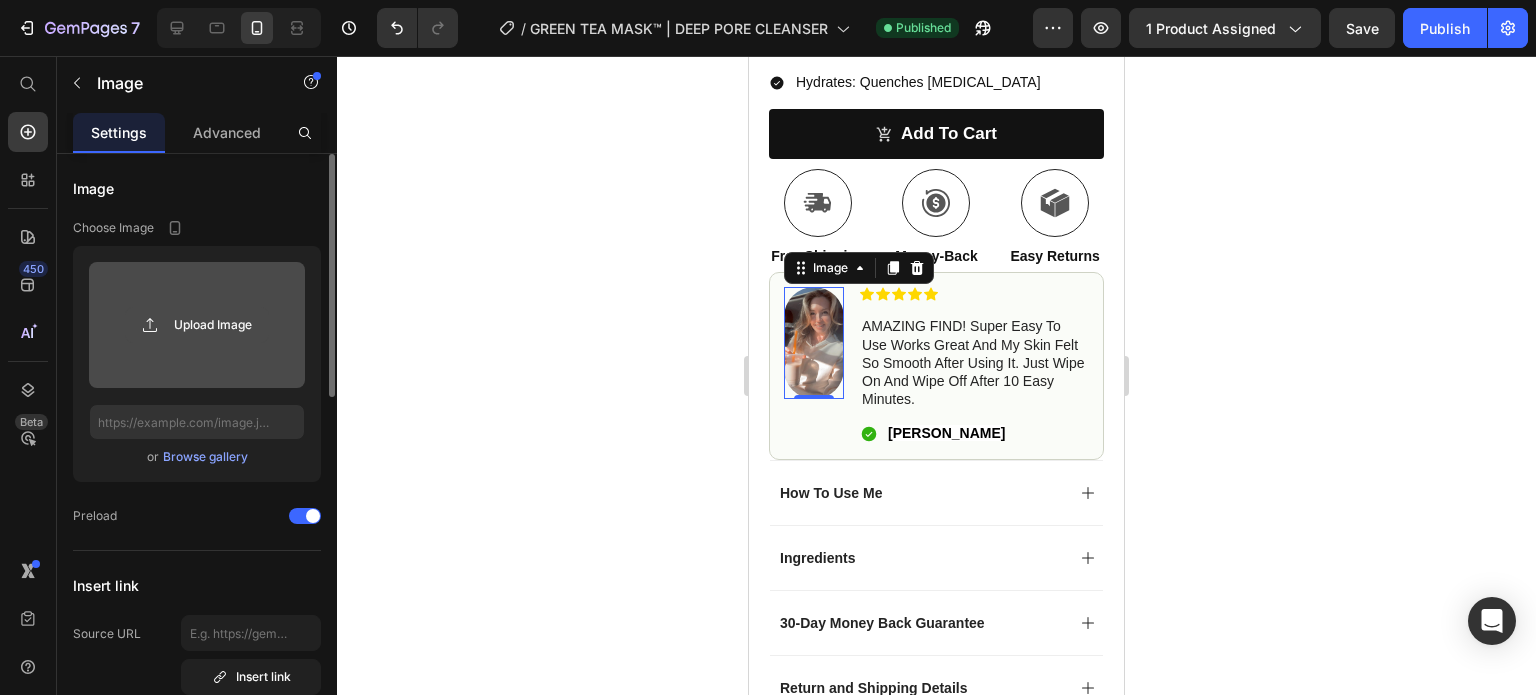 click 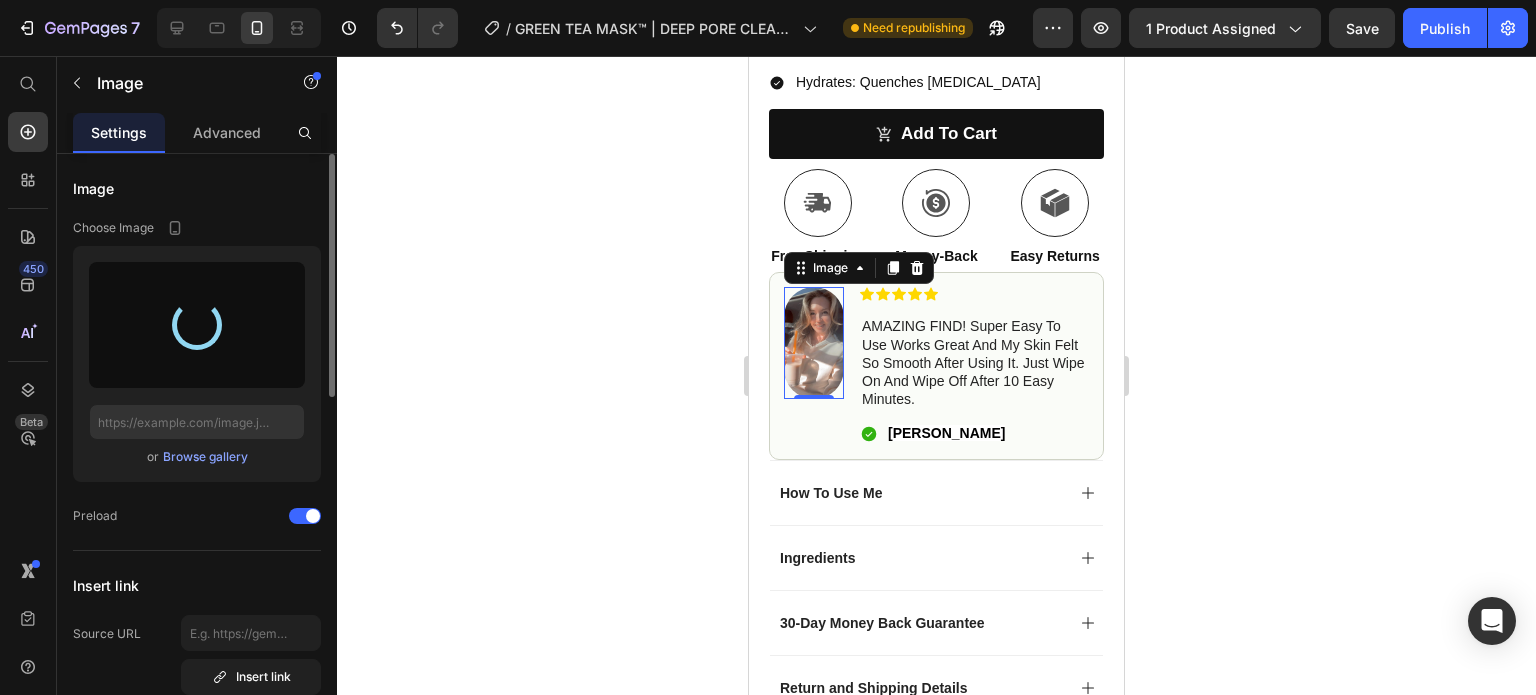 type on "https://cdn.shopify.com/s/files/1/0946/8457/8139/files/gempages_574408039877051621-1b1bfbb9-9bf1-49b4-9524-8f9440549aac.jpg" 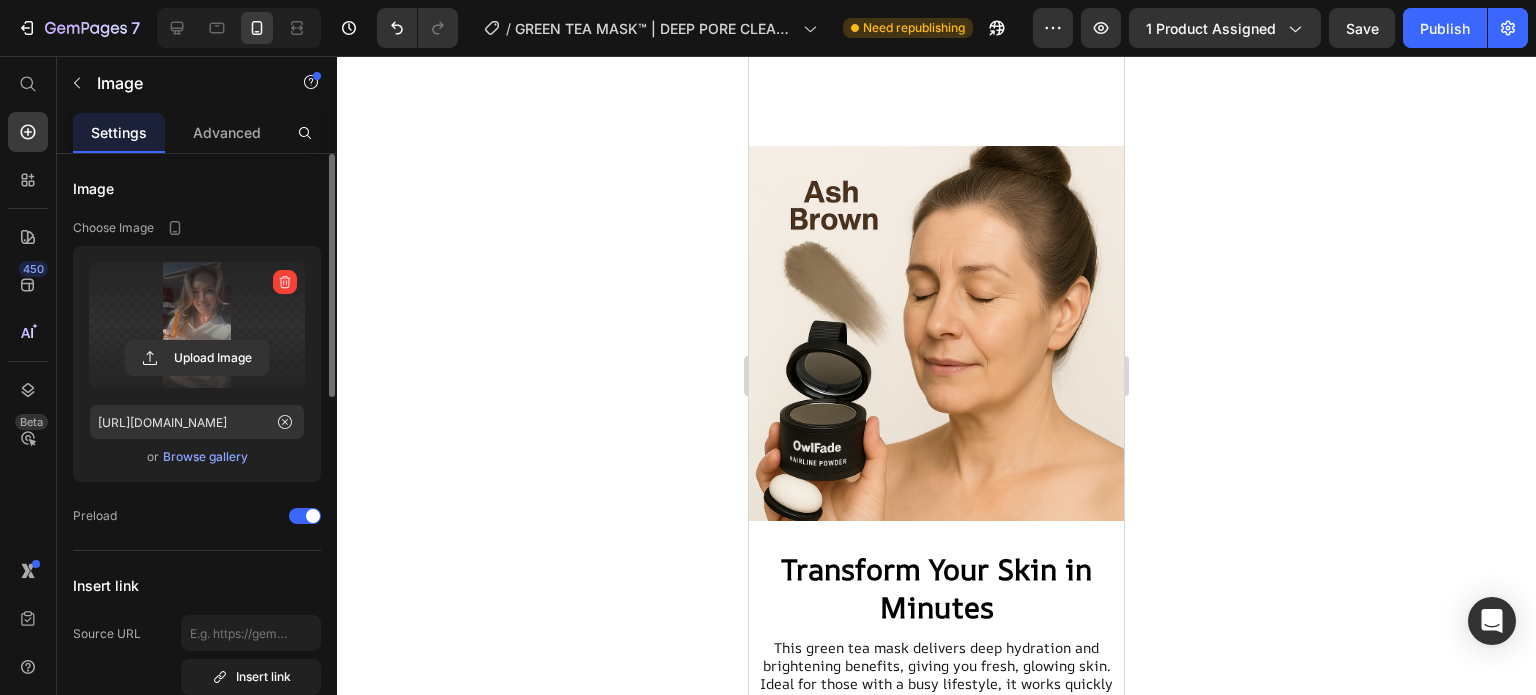 scroll, scrollTop: 1330, scrollLeft: 0, axis: vertical 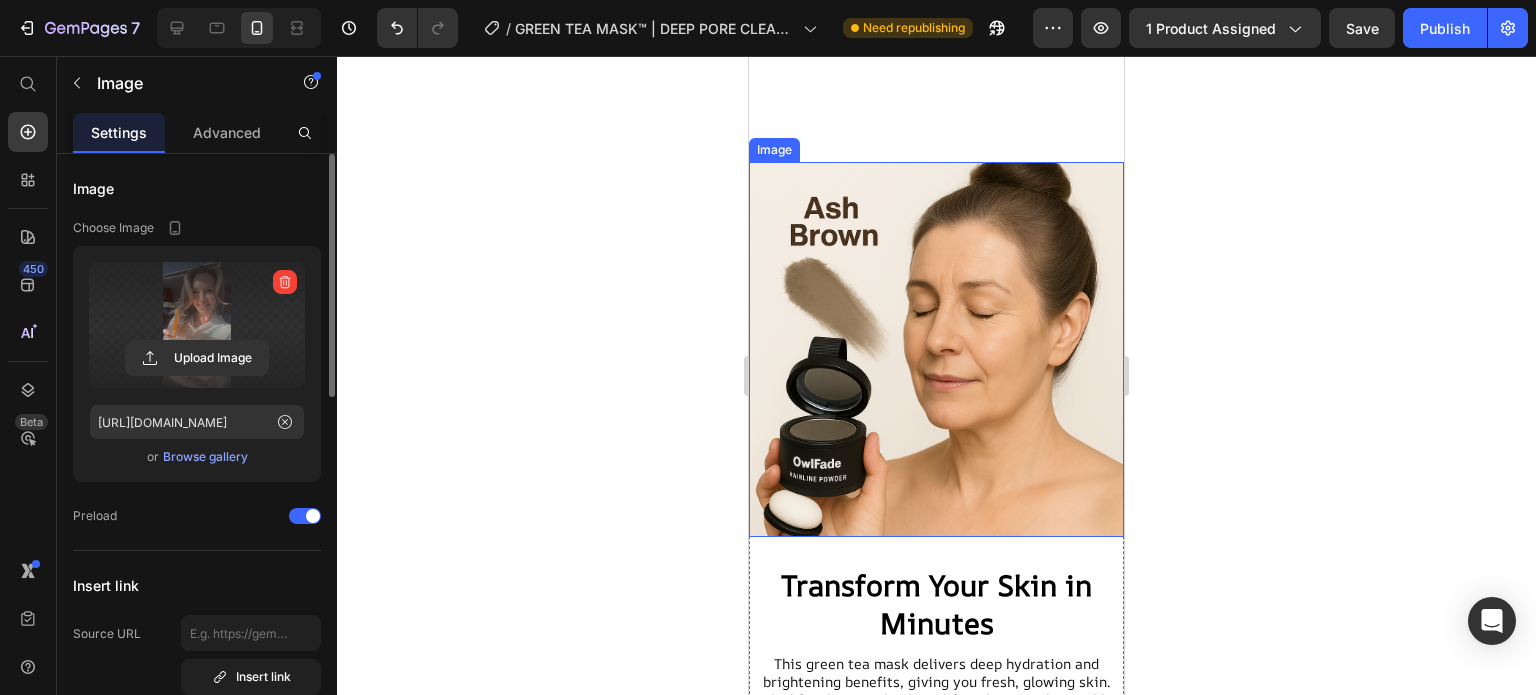 click at bounding box center (936, 349) 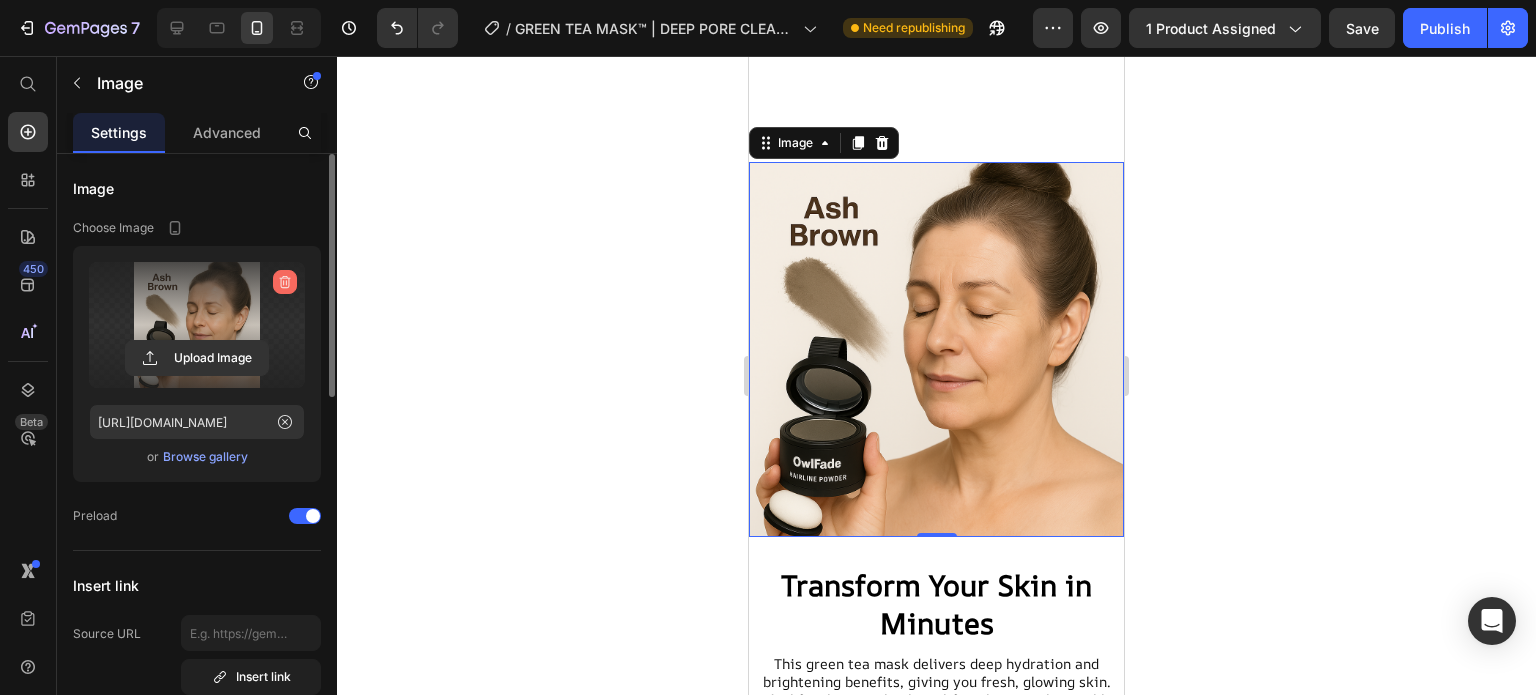 click 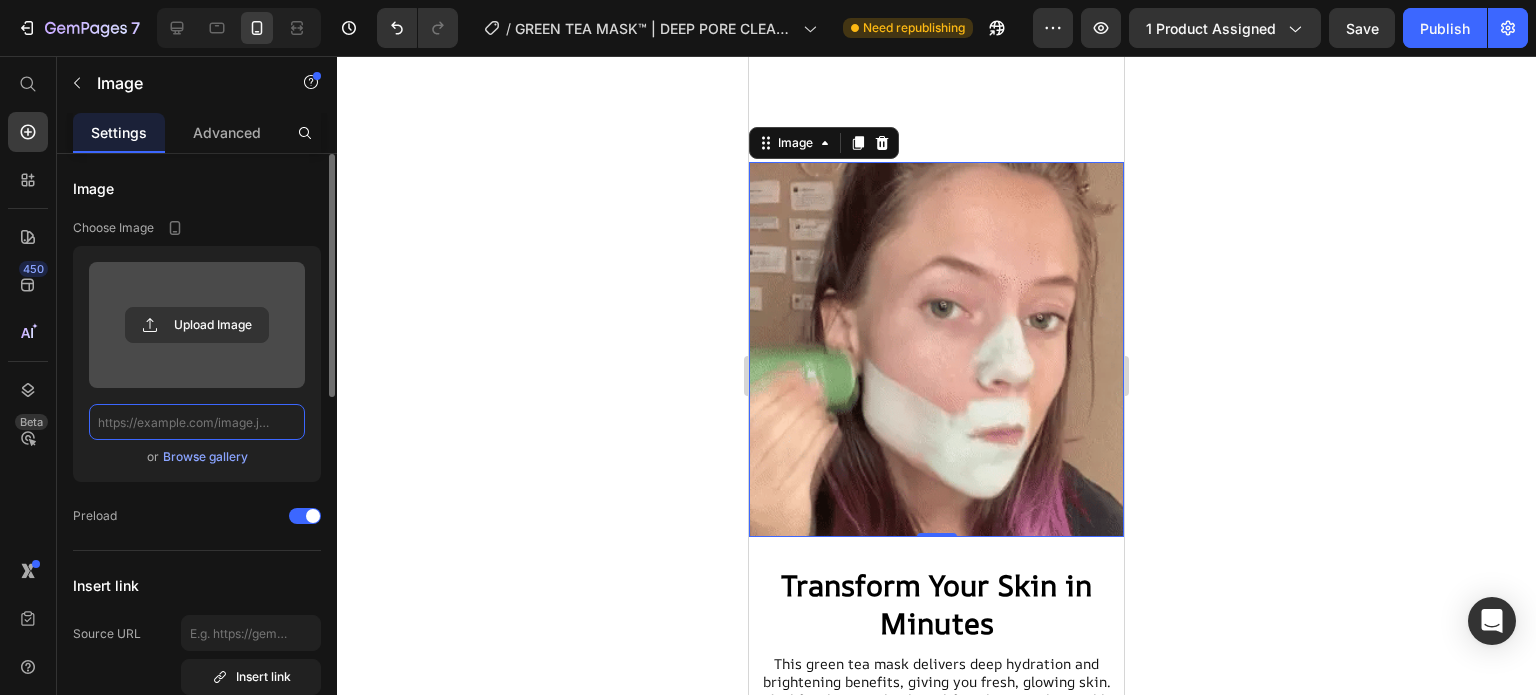 scroll, scrollTop: 0, scrollLeft: 0, axis: both 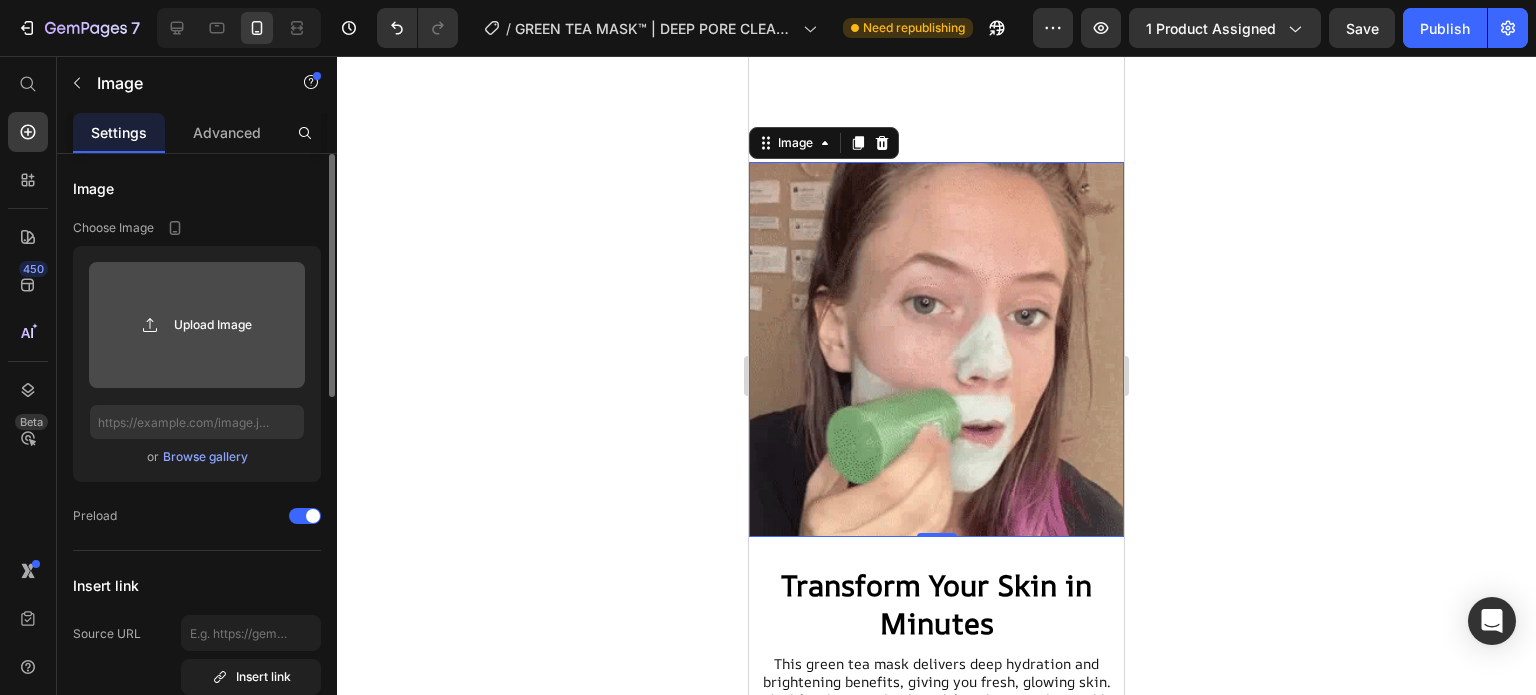 click 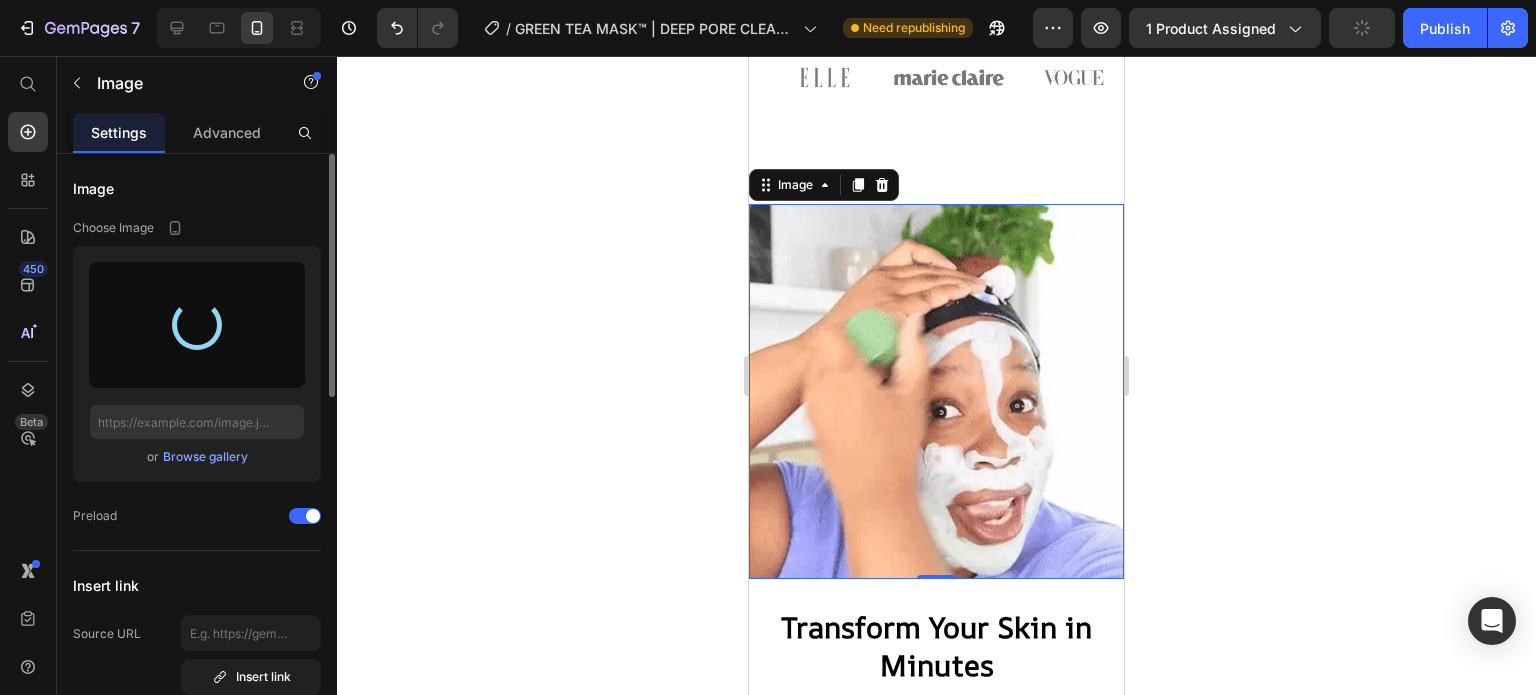 scroll, scrollTop: 1324, scrollLeft: 0, axis: vertical 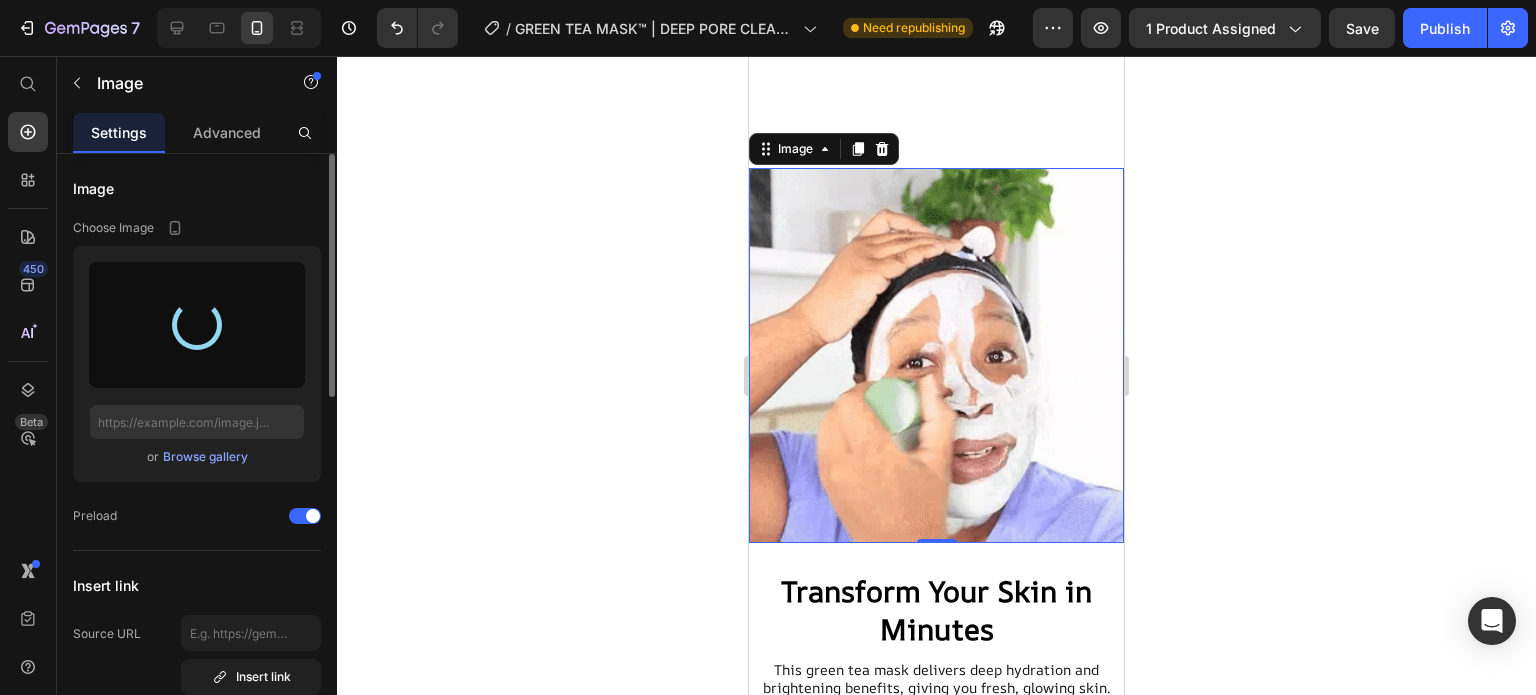 type on "https://cdn.shopify.com/s/files/1/0946/8457/8139/files/gempages_574408039877051621-795fbb90-c28b-4650-bfc7-92e9e7868901.gif" 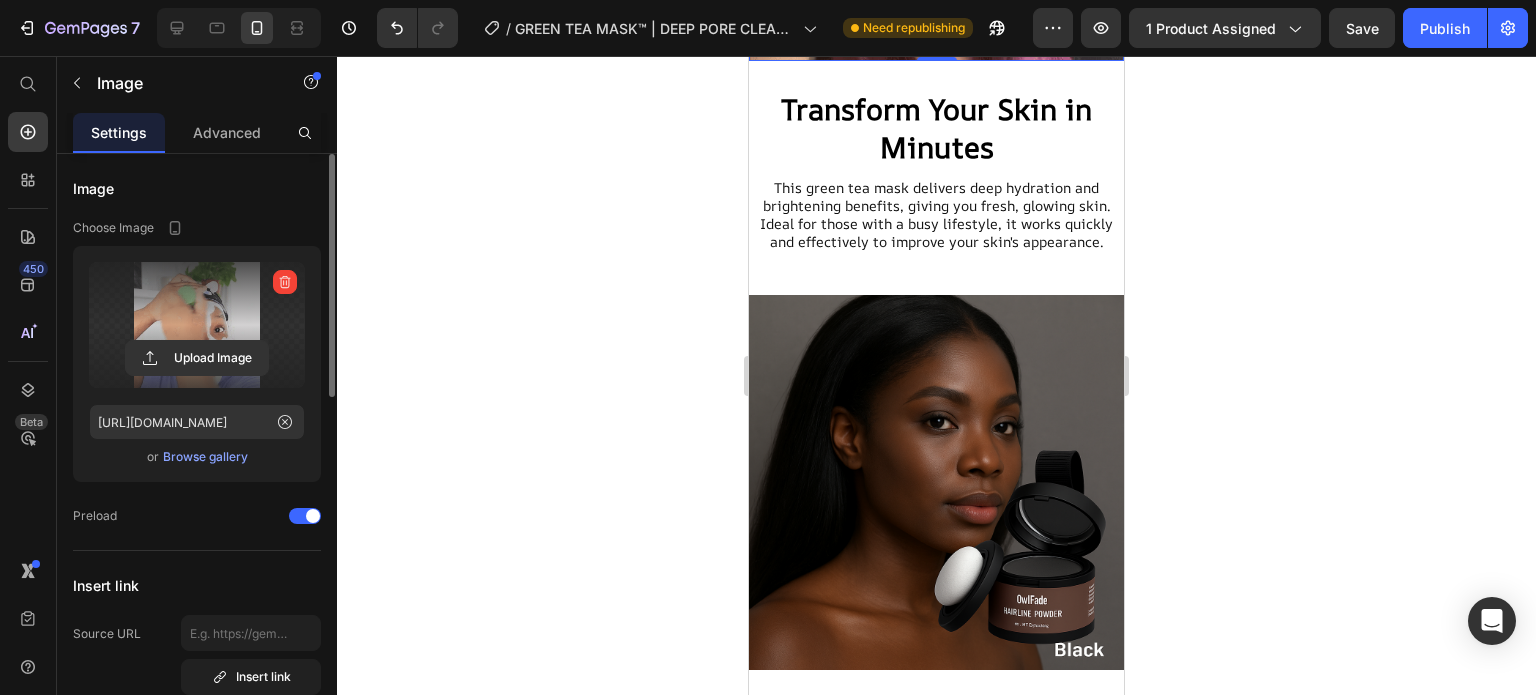 scroll, scrollTop: 1807, scrollLeft: 0, axis: vertical 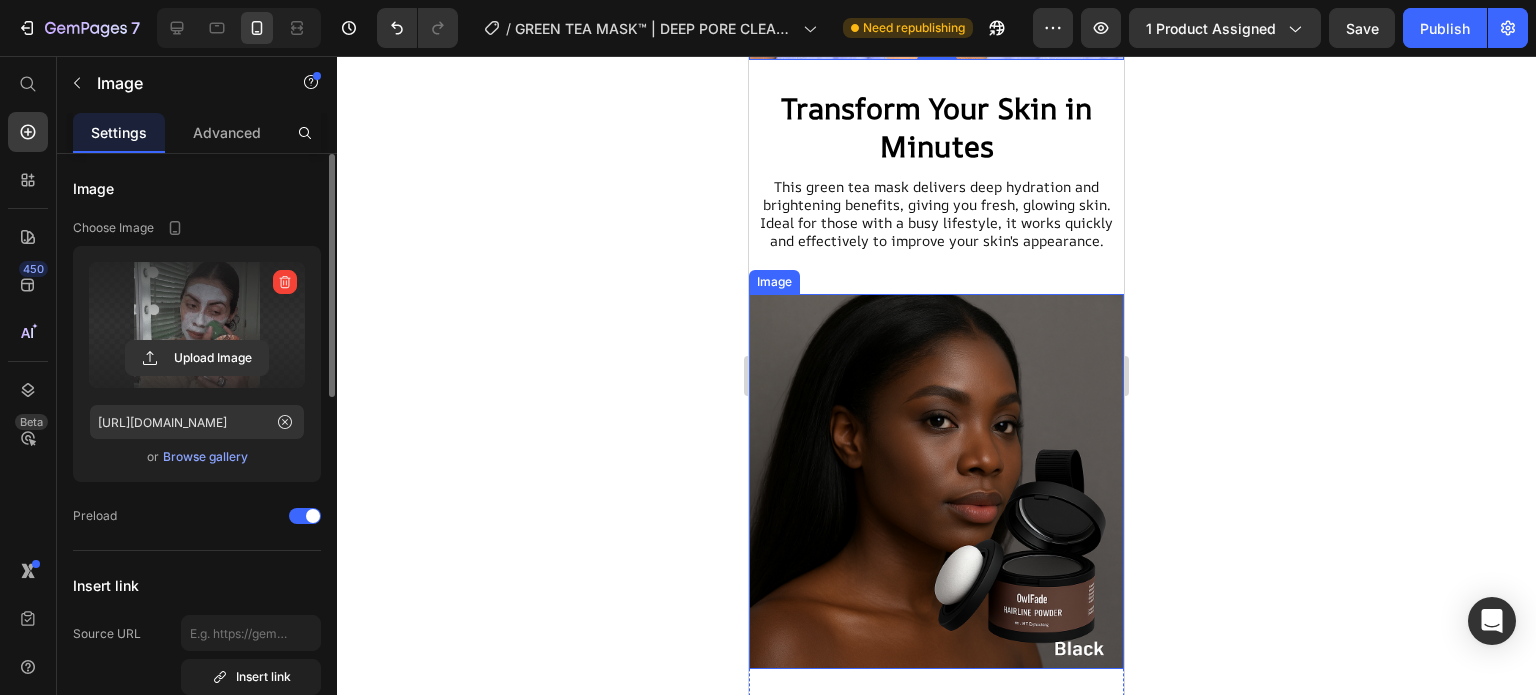 click at bounding box center [936, 481] 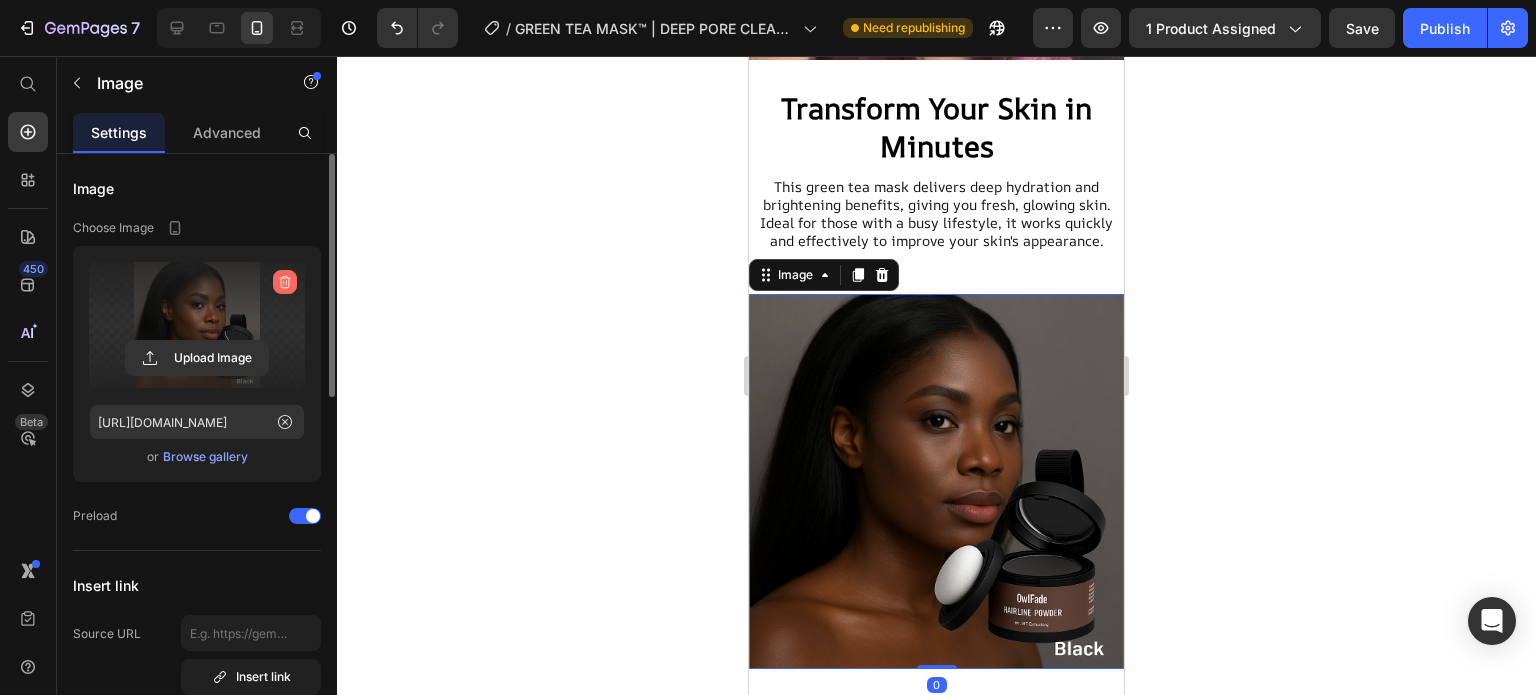 click 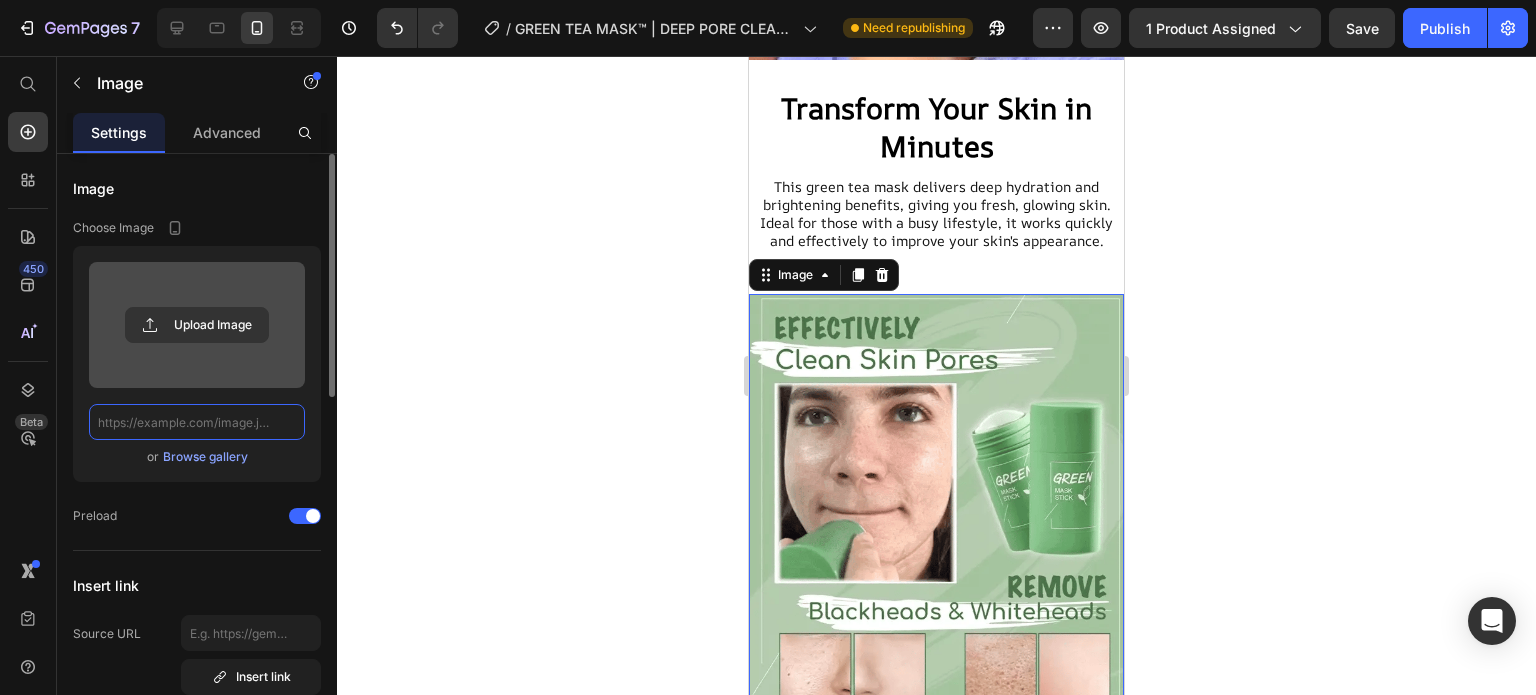 scroll, scrollTop: 0, scrollLeft: 0, axis: both 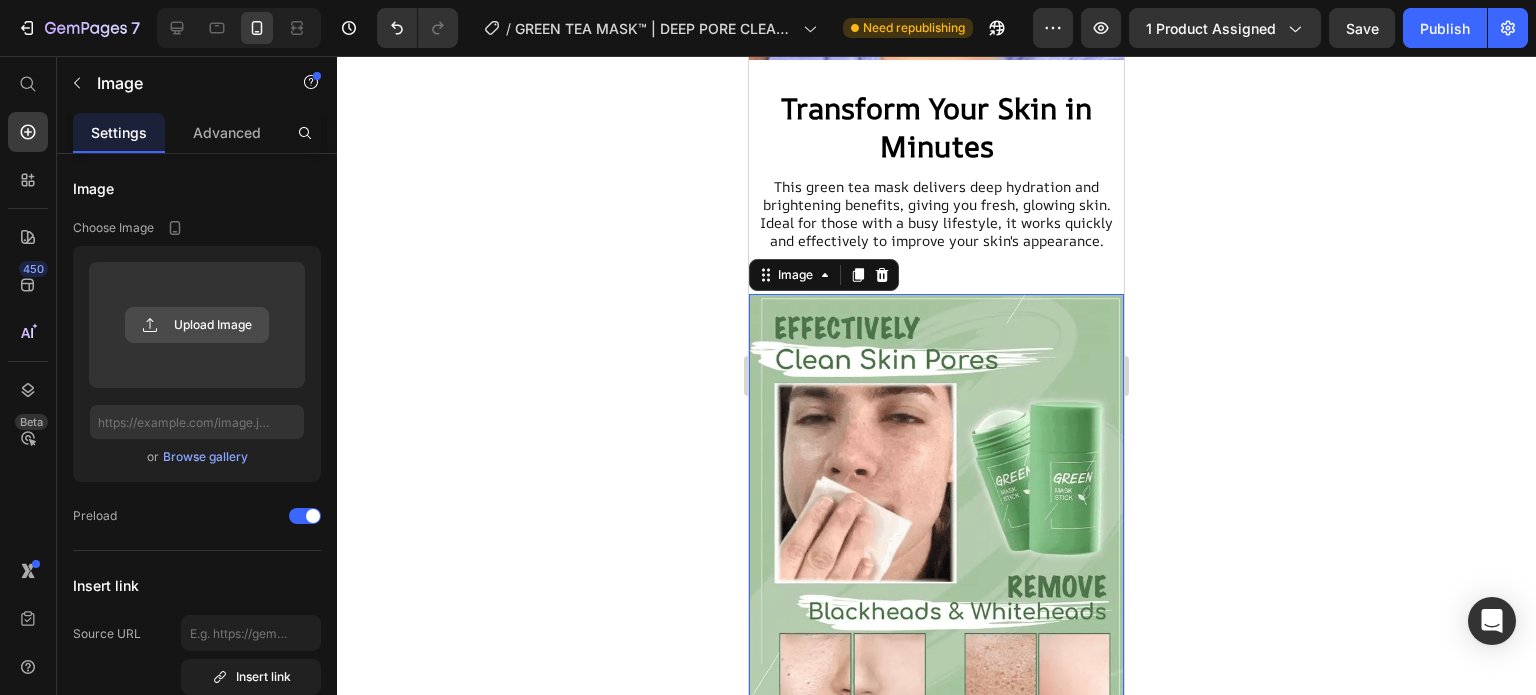 click 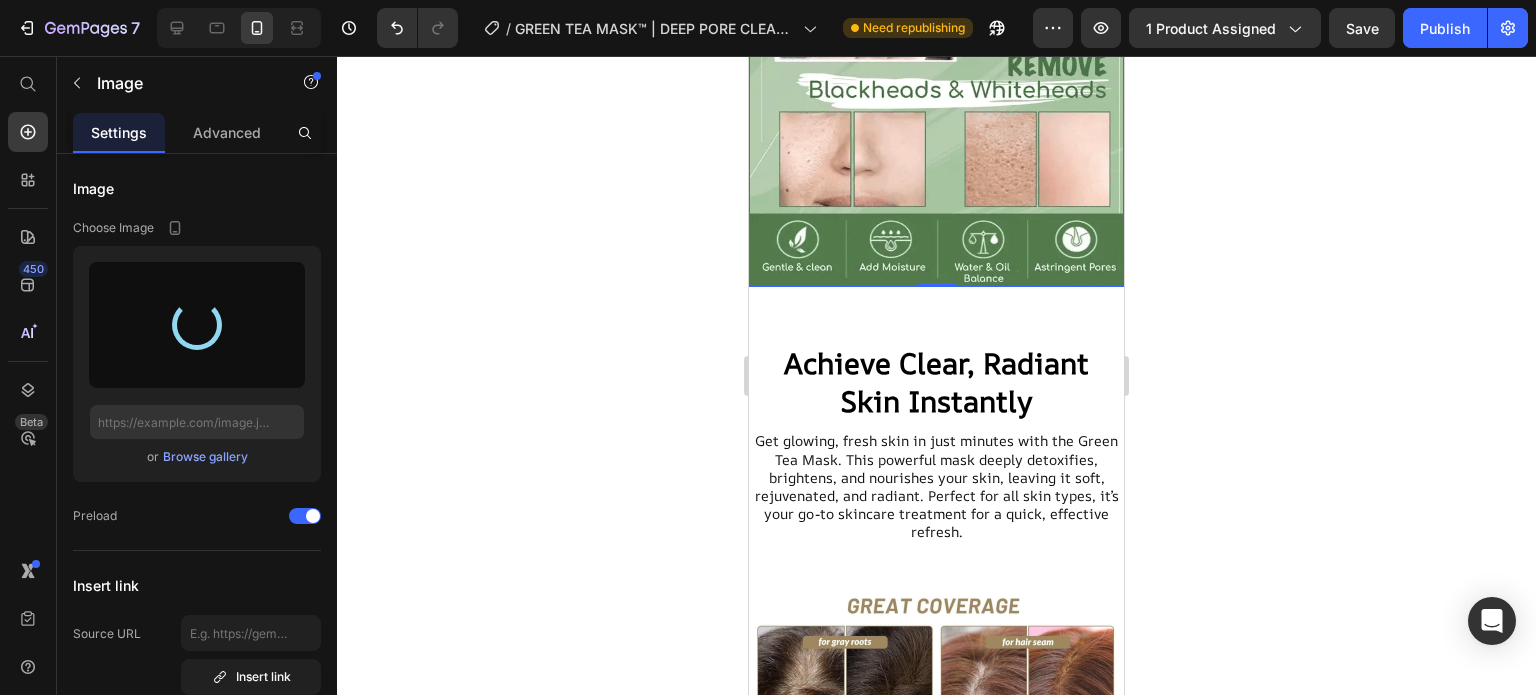 scroll, scrollTop: 2599, scrollLeft: 0, axis: vertical 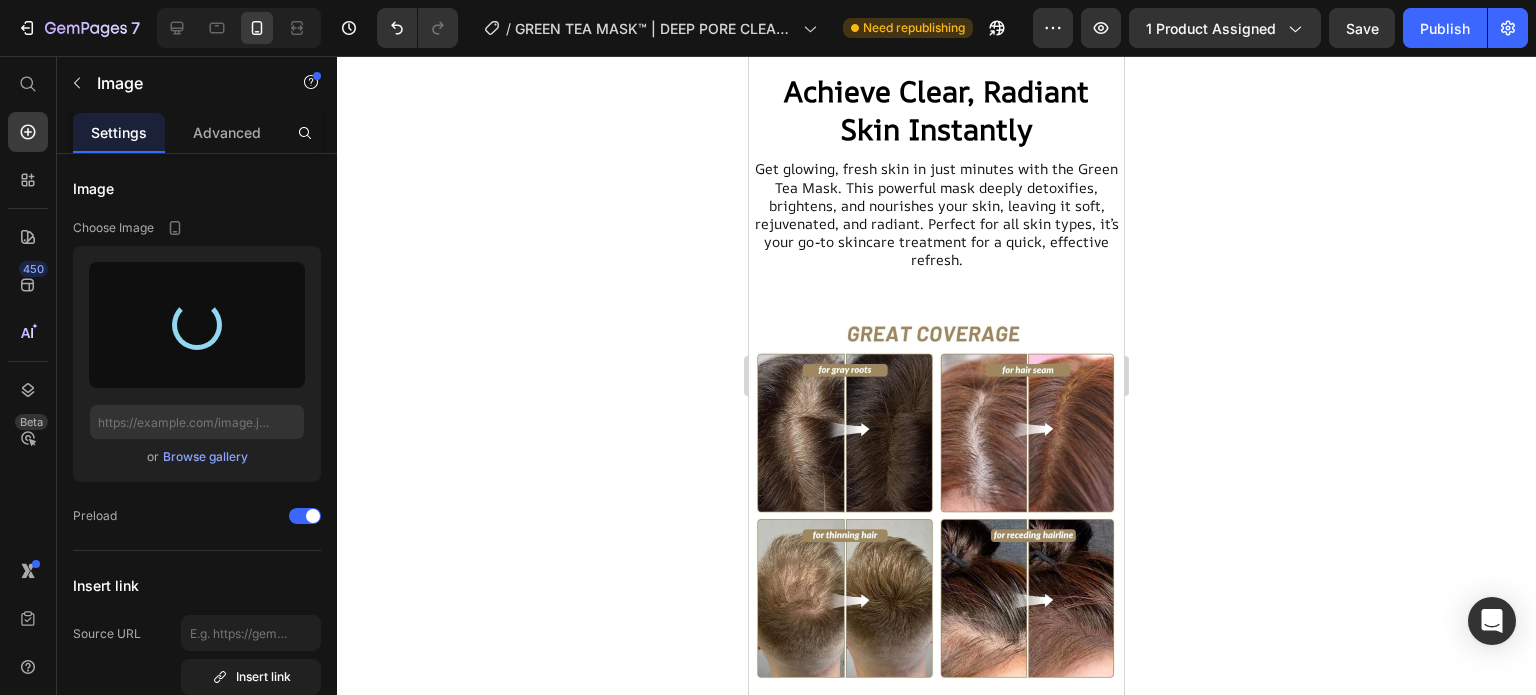 type on "https://cdn.shopify.com/s/files/1/0946/8457/8139/files/gempages_574408039877051621-904c4e78-0283-4e33-862d-e88628628872.gif" 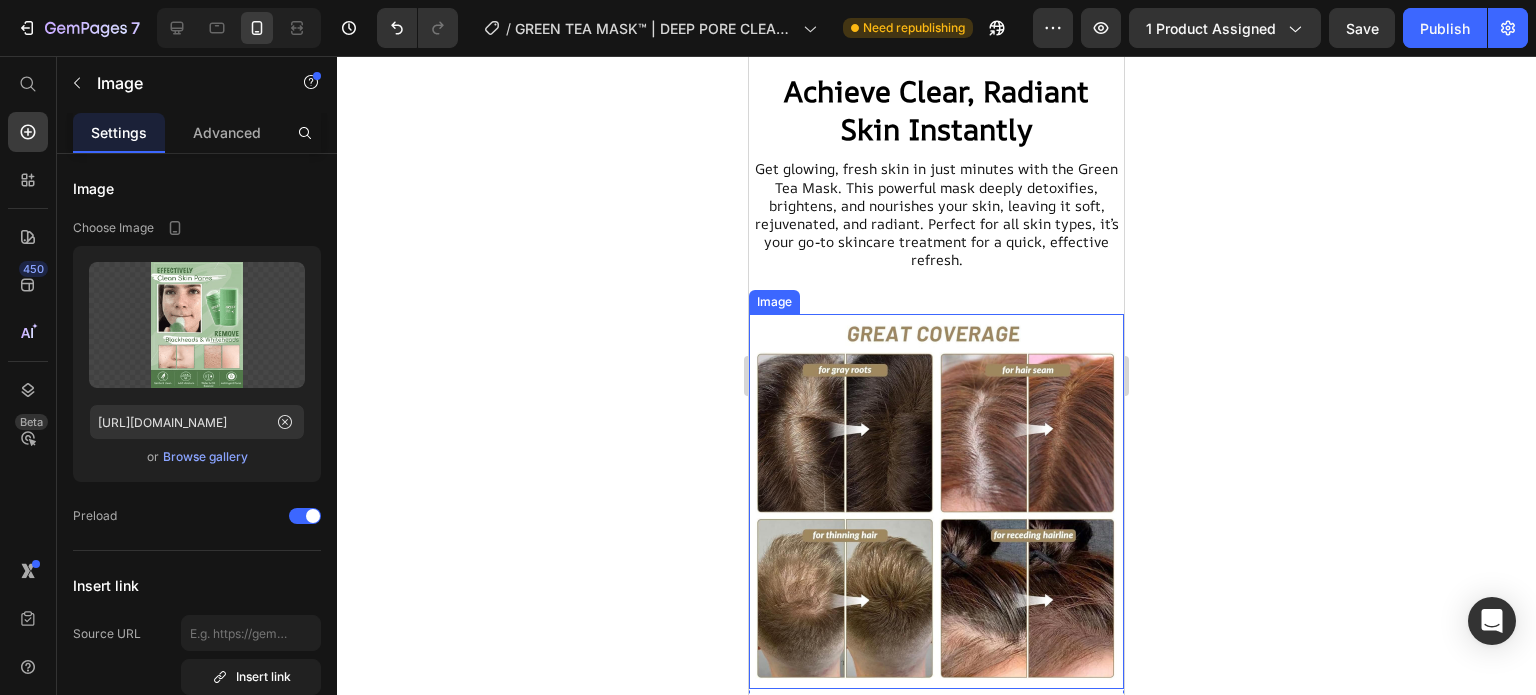 click at bounding box center [936, 501] 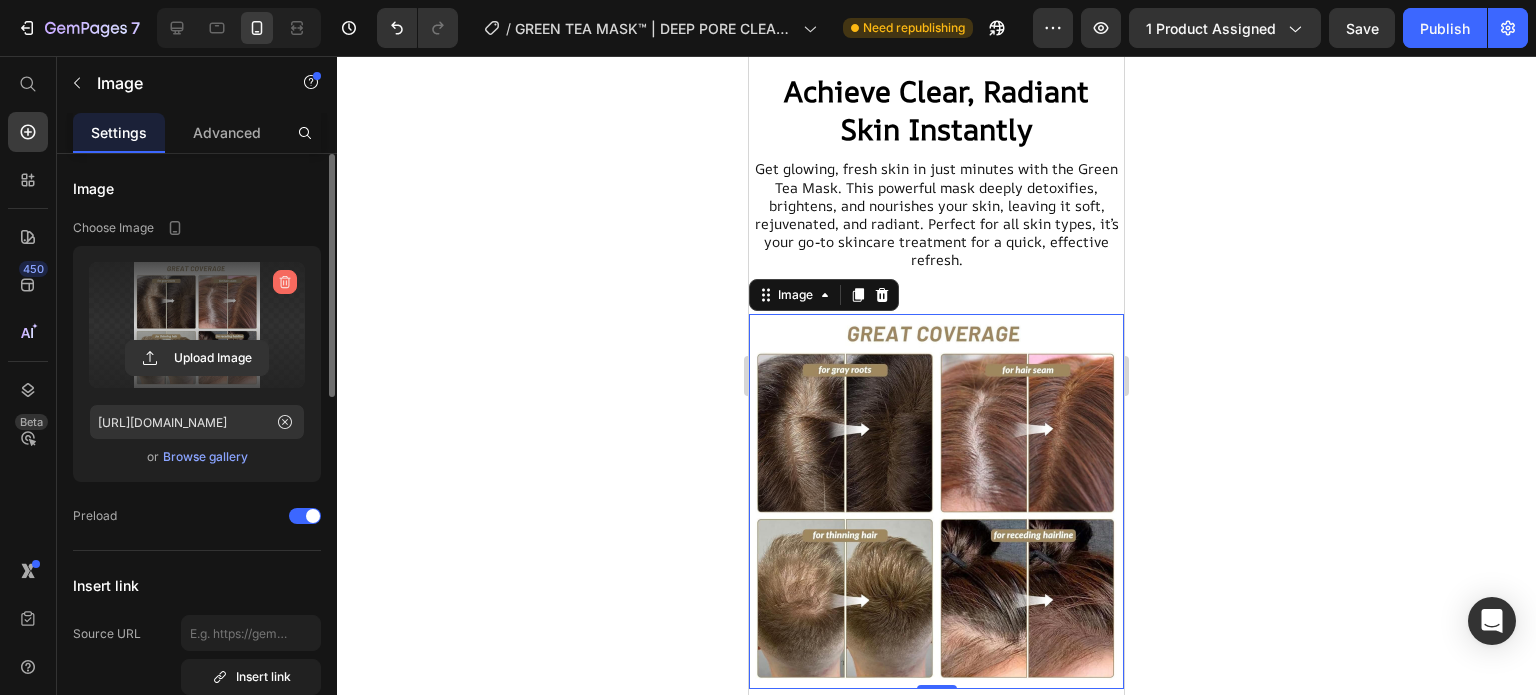 click 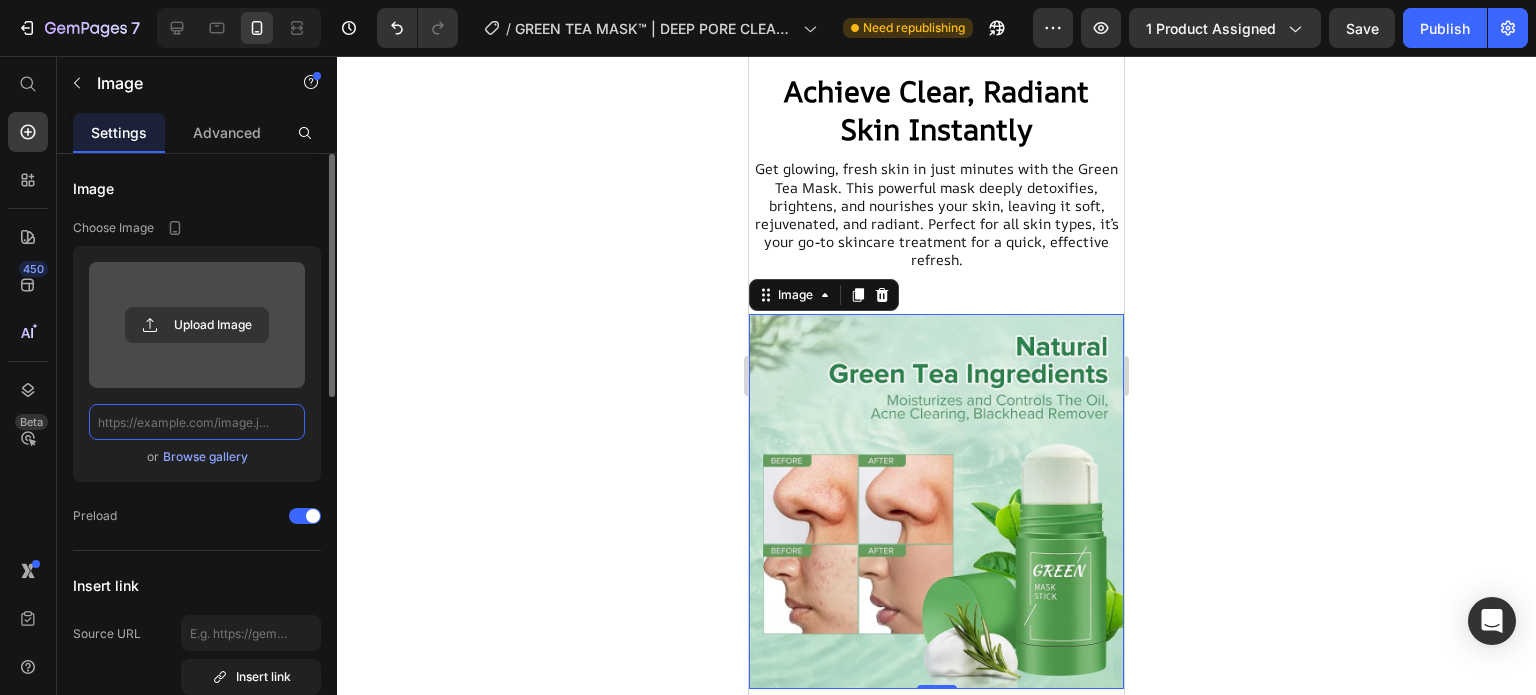 scroll, scrollTop: 0, scrollLeft: 0, axis: both 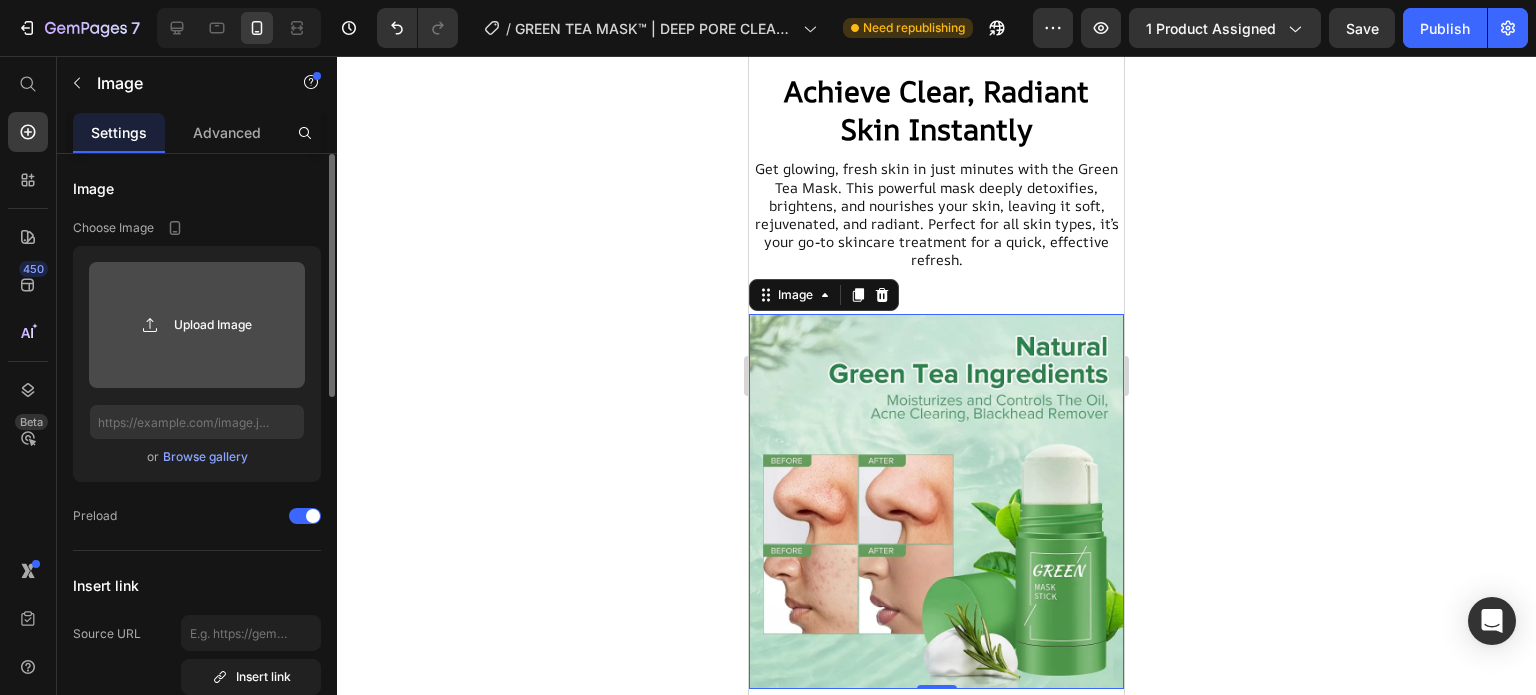 click 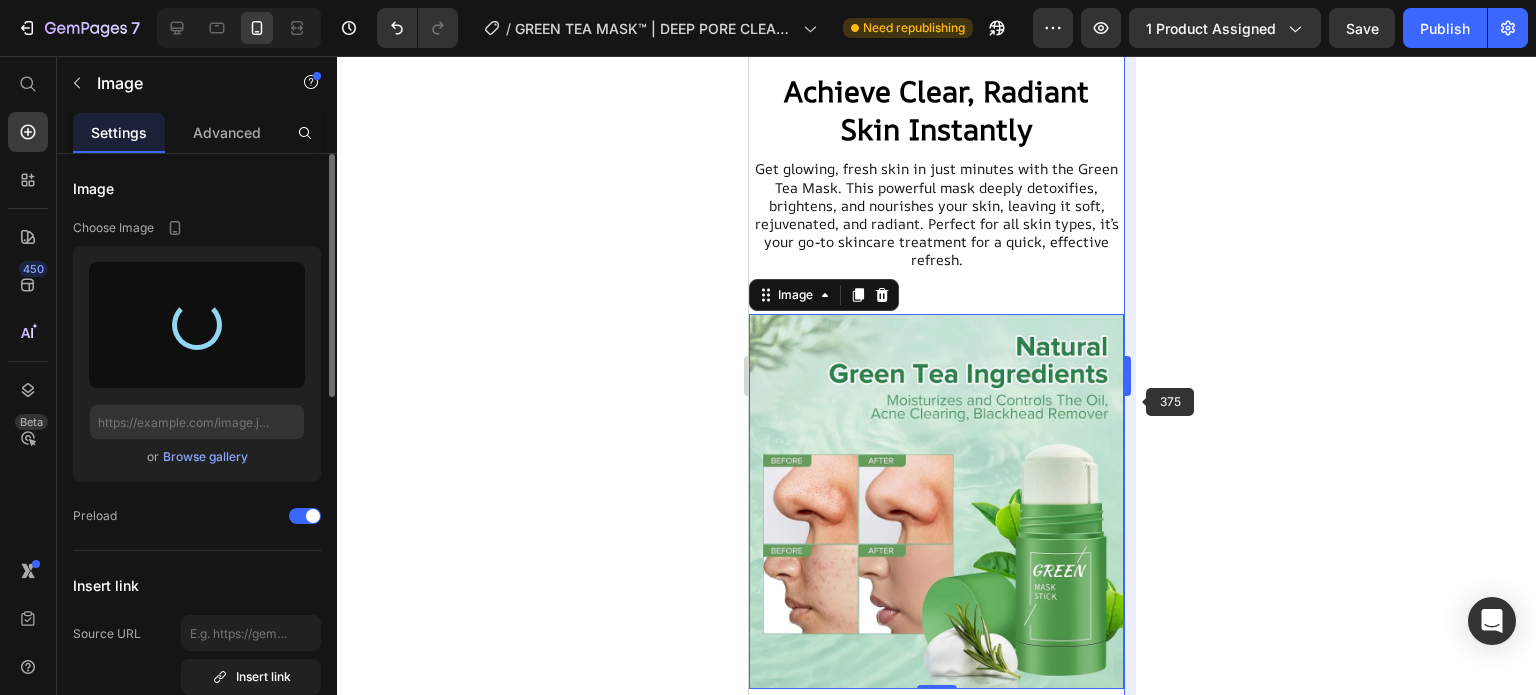 type on "https://cdn.shopify.com/s/files/1/0946/8457/8139/files/gempages_574408039877051621-4f2c089d-c7bf-4e09-997b-3c9fe499b09c.jpg" 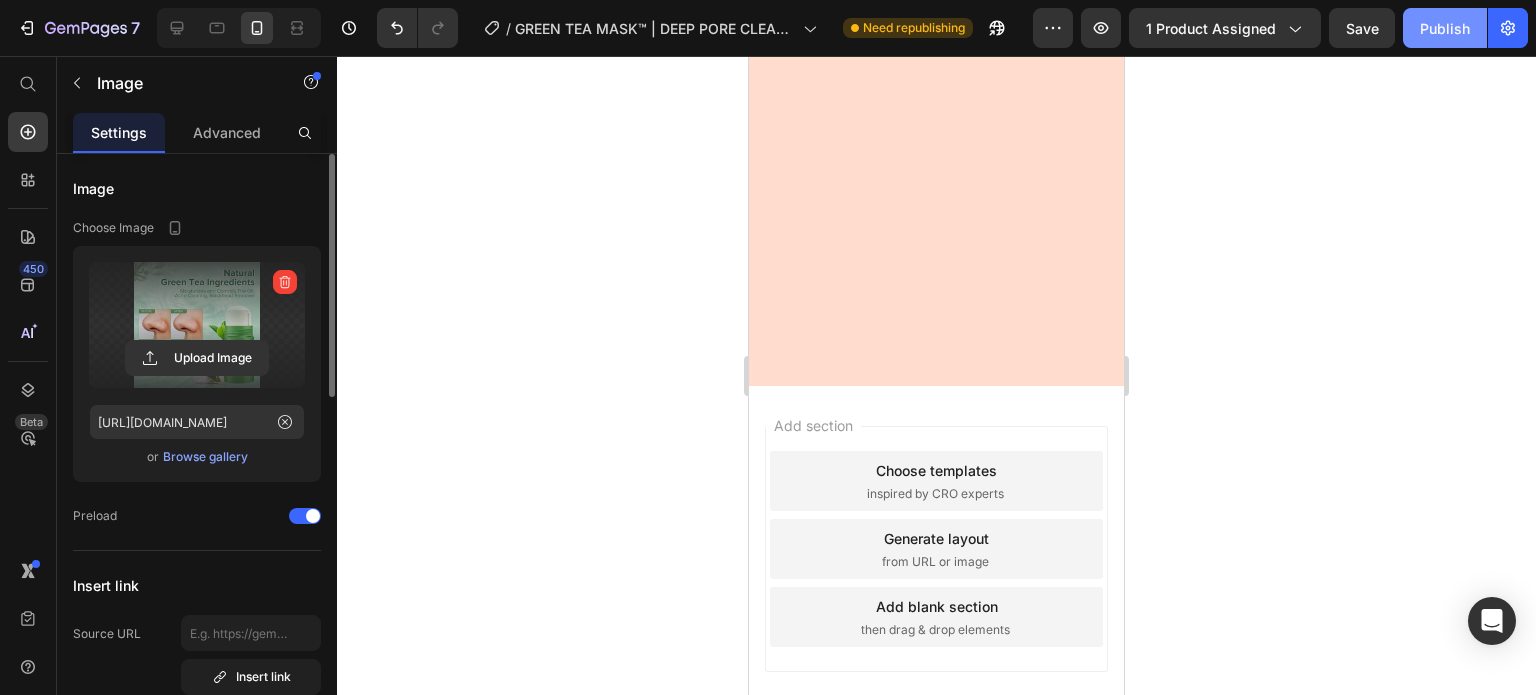 scroll, scrollTop: 0, scrollLeft: 0, axis: both 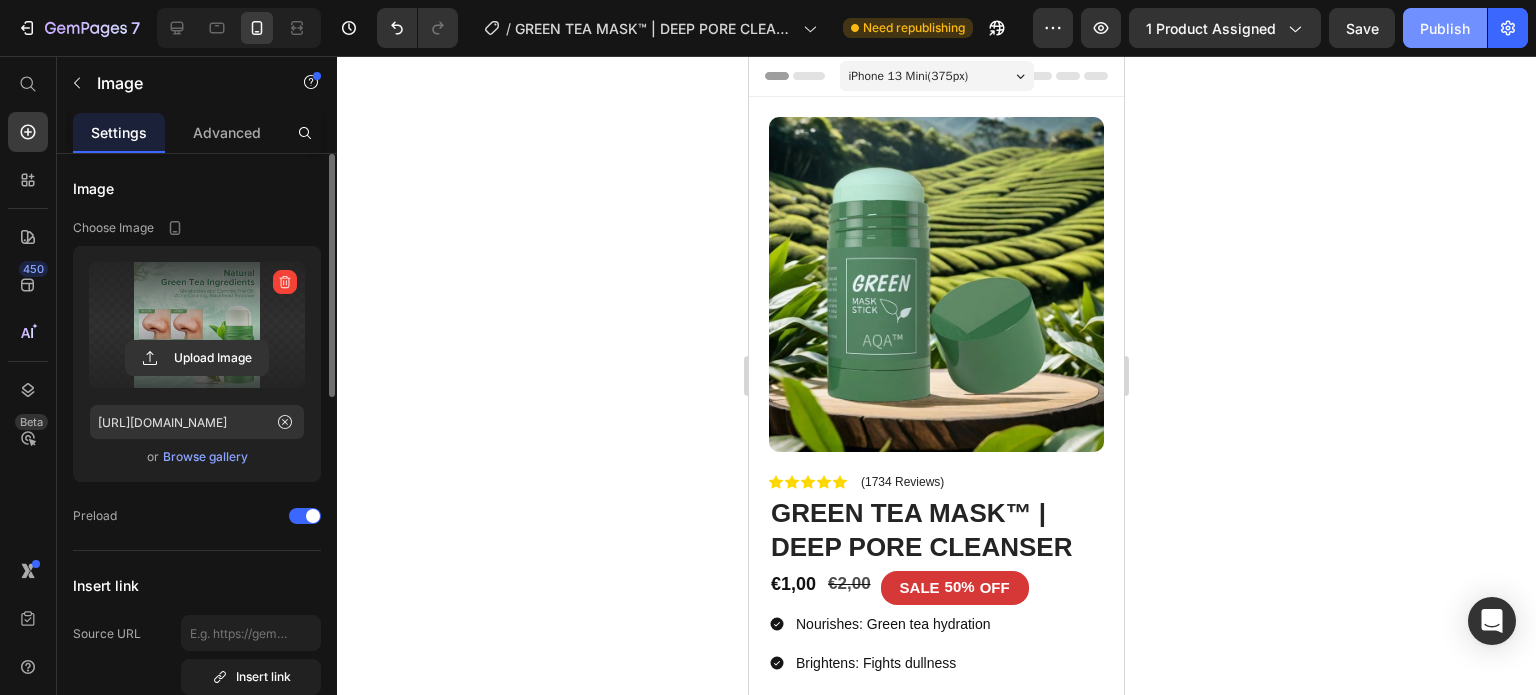 click on "Publish" at bounding box center (1445, 28) 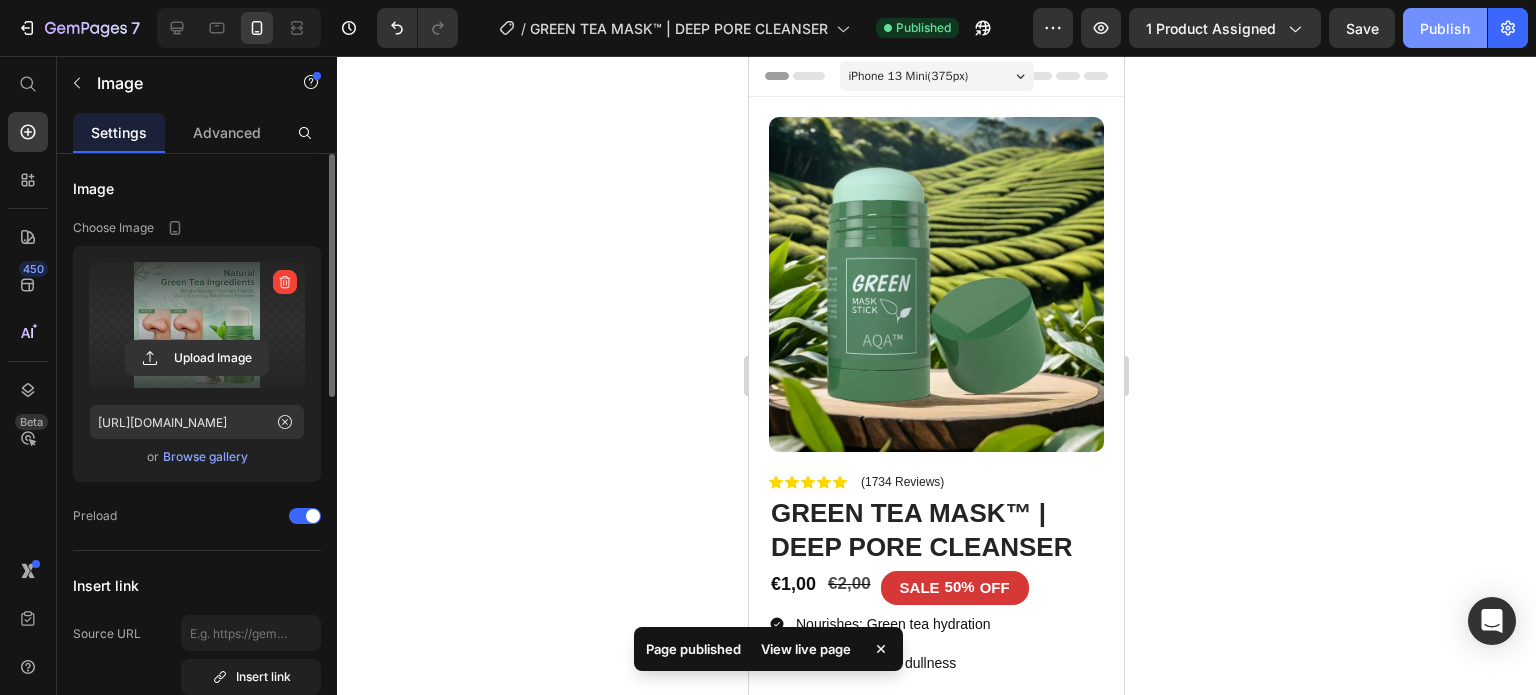 click on "Publish" at bounding box center [1445, 28] 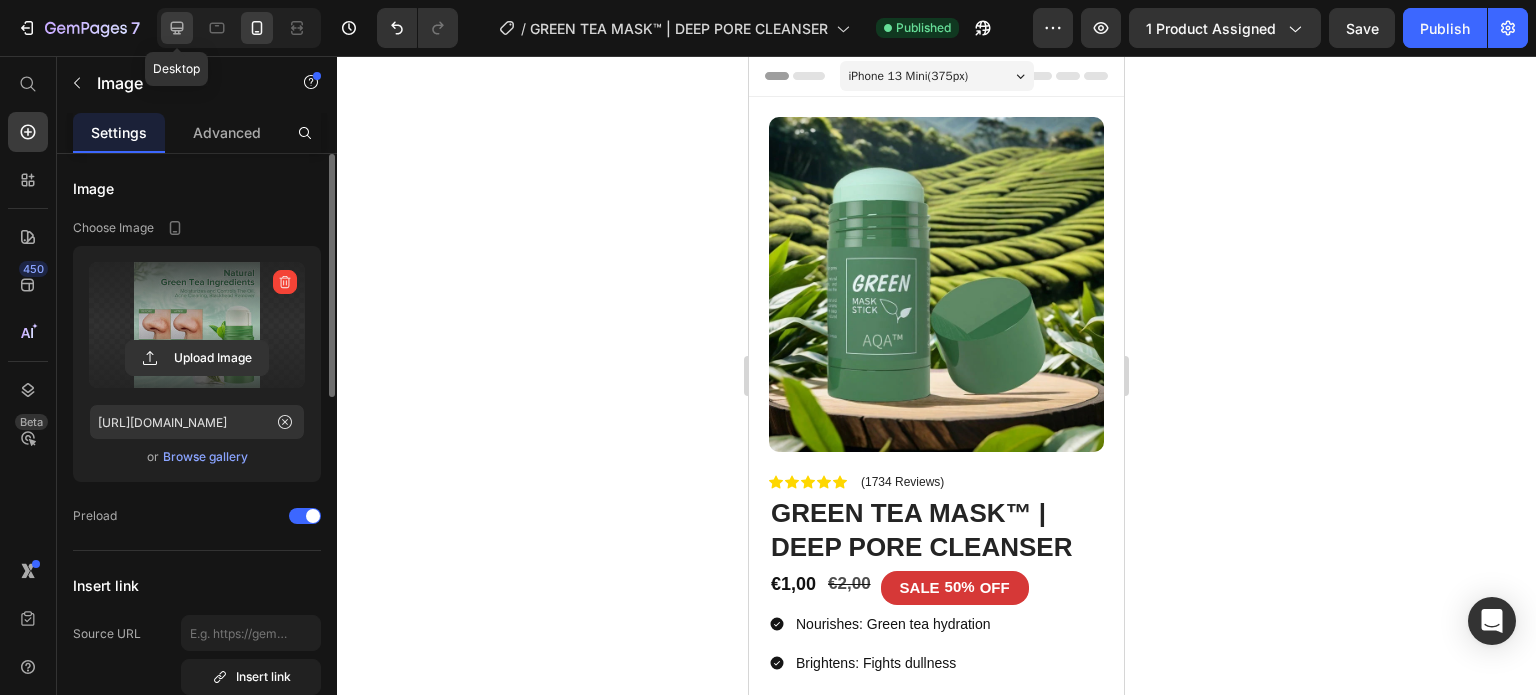 click 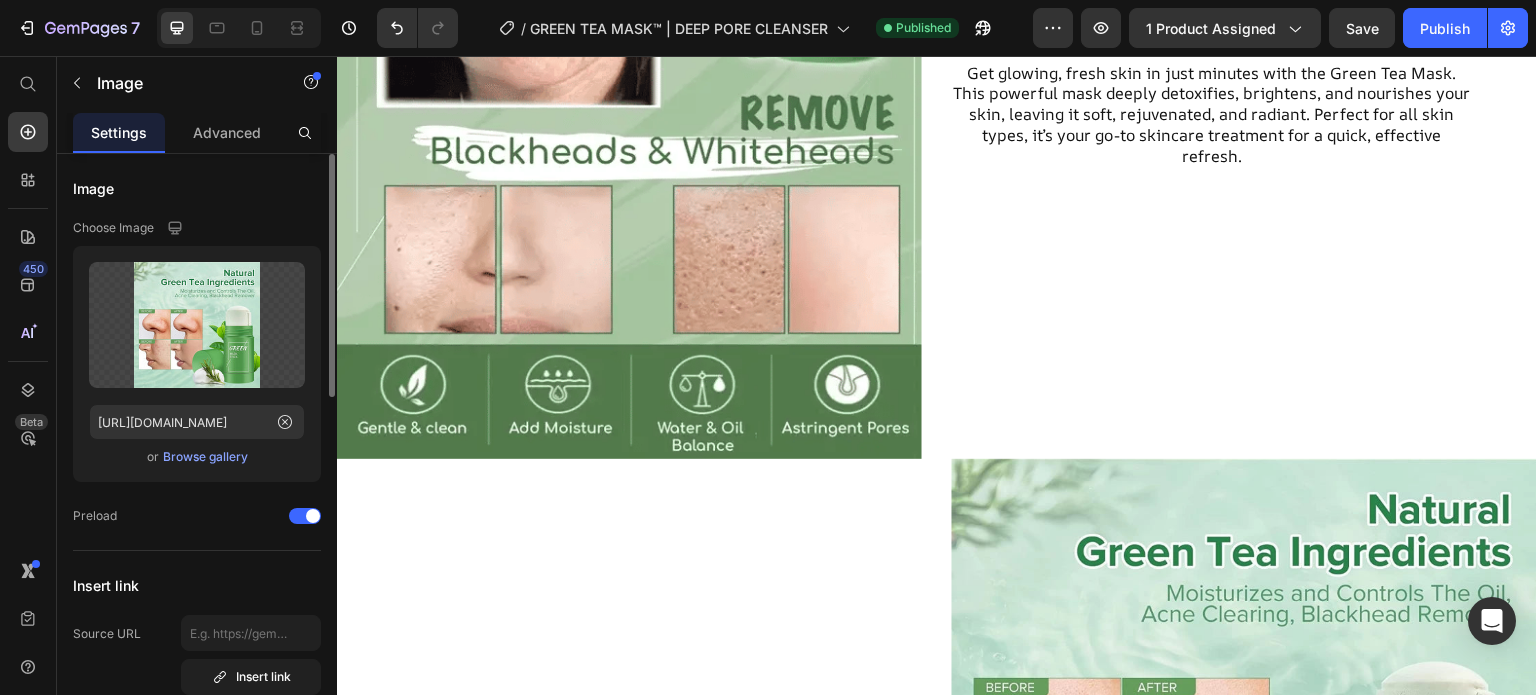 scroll, scrollTop: 0, scrollLeft: 0, axis: both 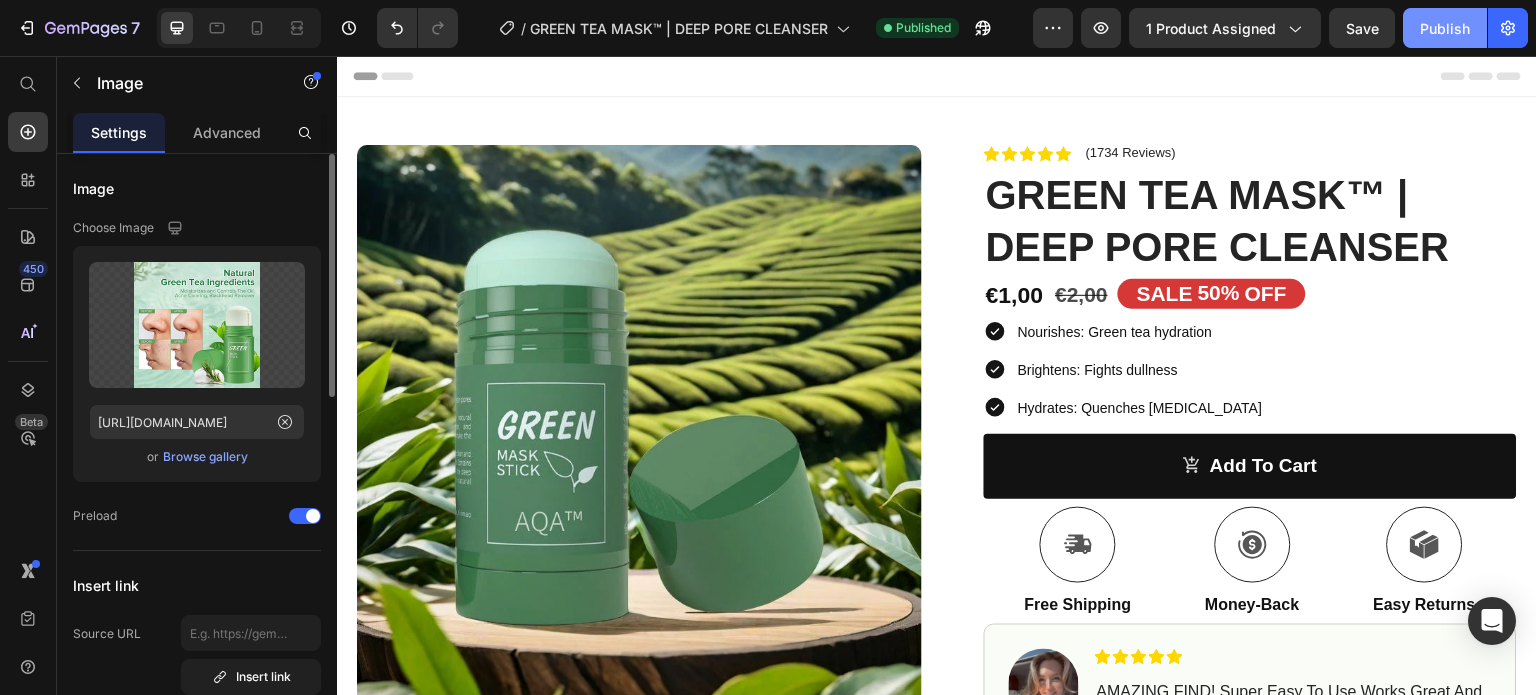 click on "Publish" at bounding box center (1445, 28) 